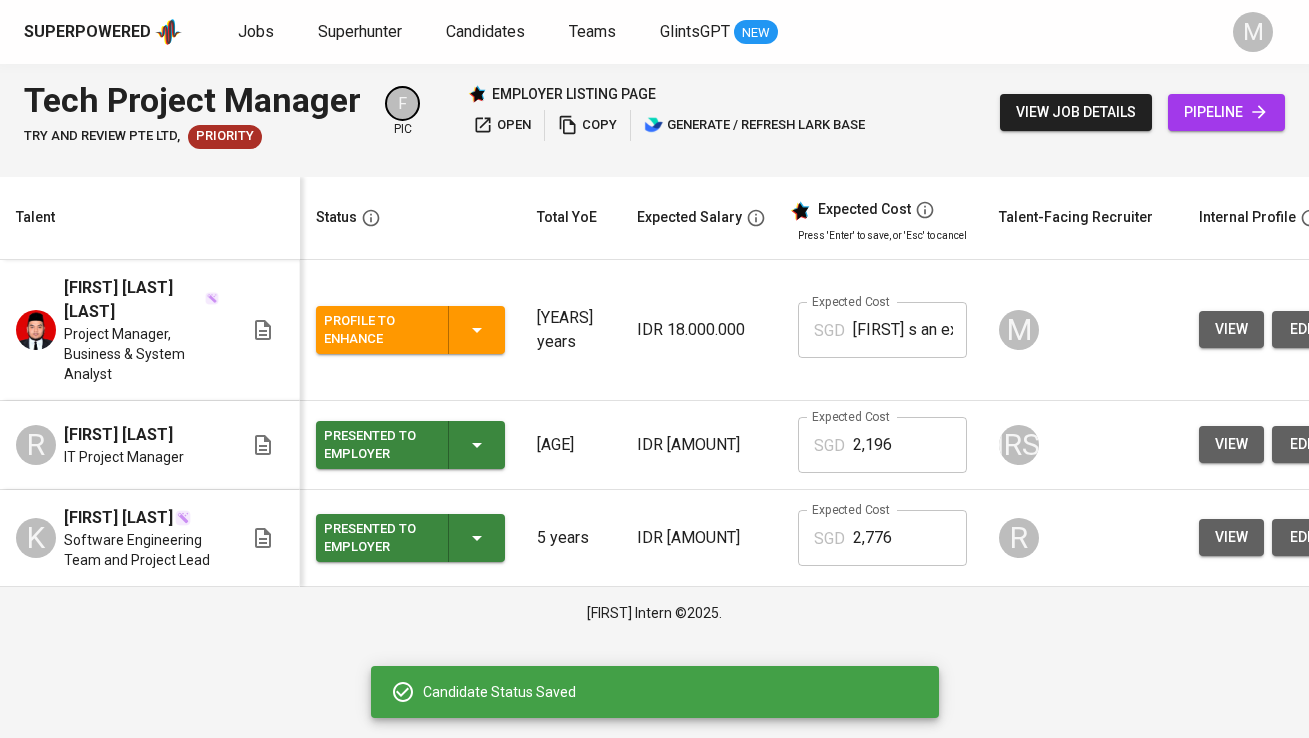 scroll, scrollTop: 0, scrollLeft: 0, axis: both 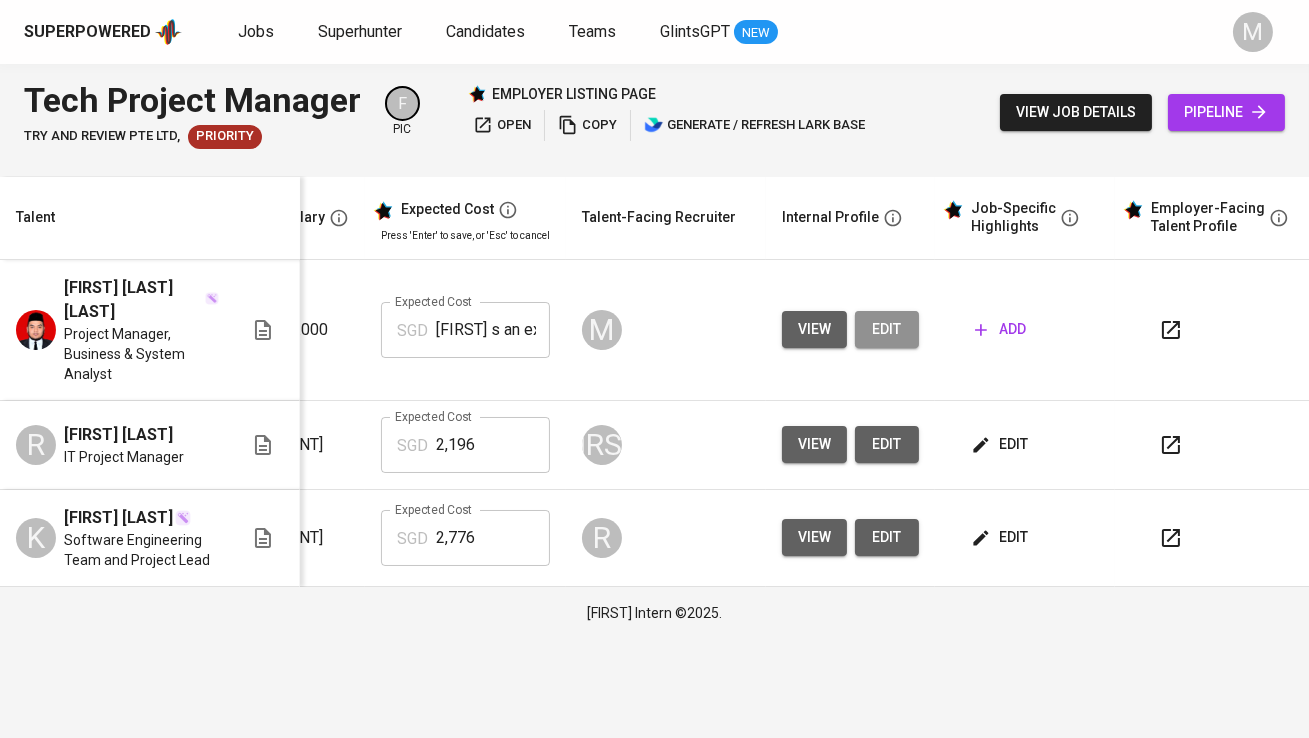 click on "edit" at bounding box center (887, 329) 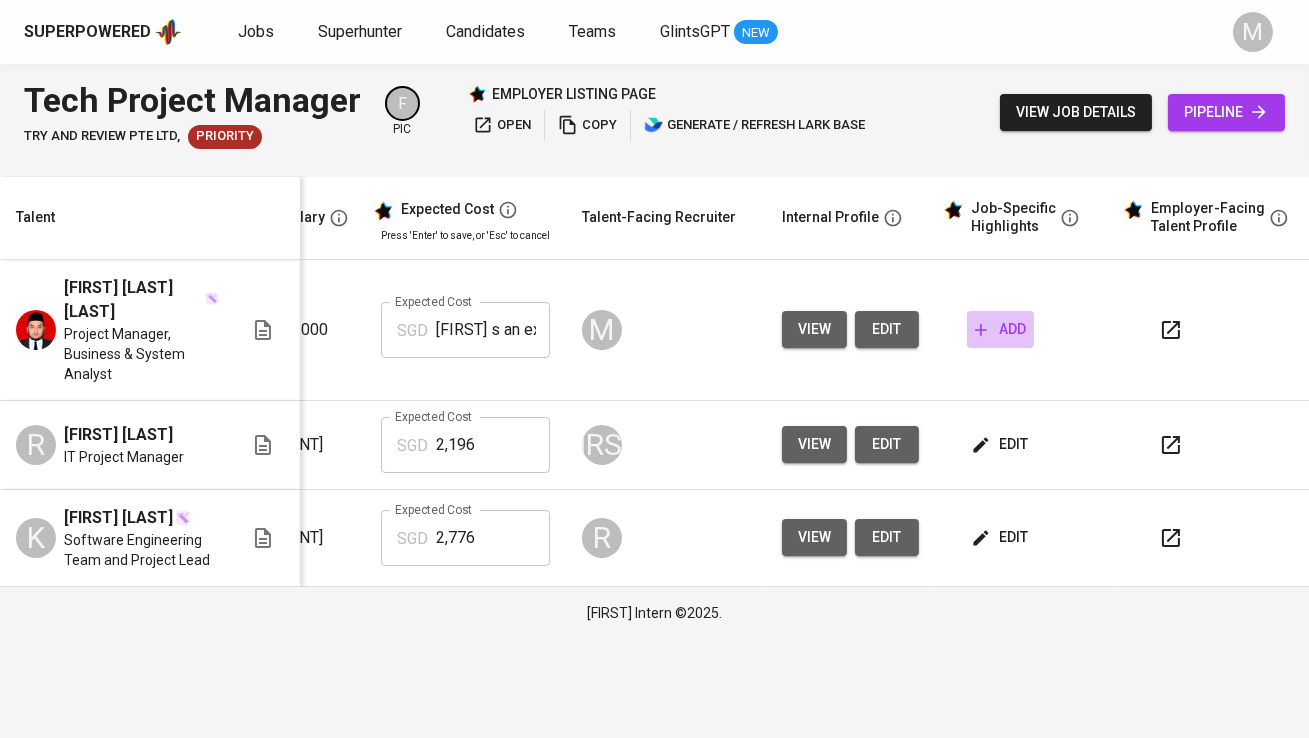 click on "add" at bounding box center (1000, 329) 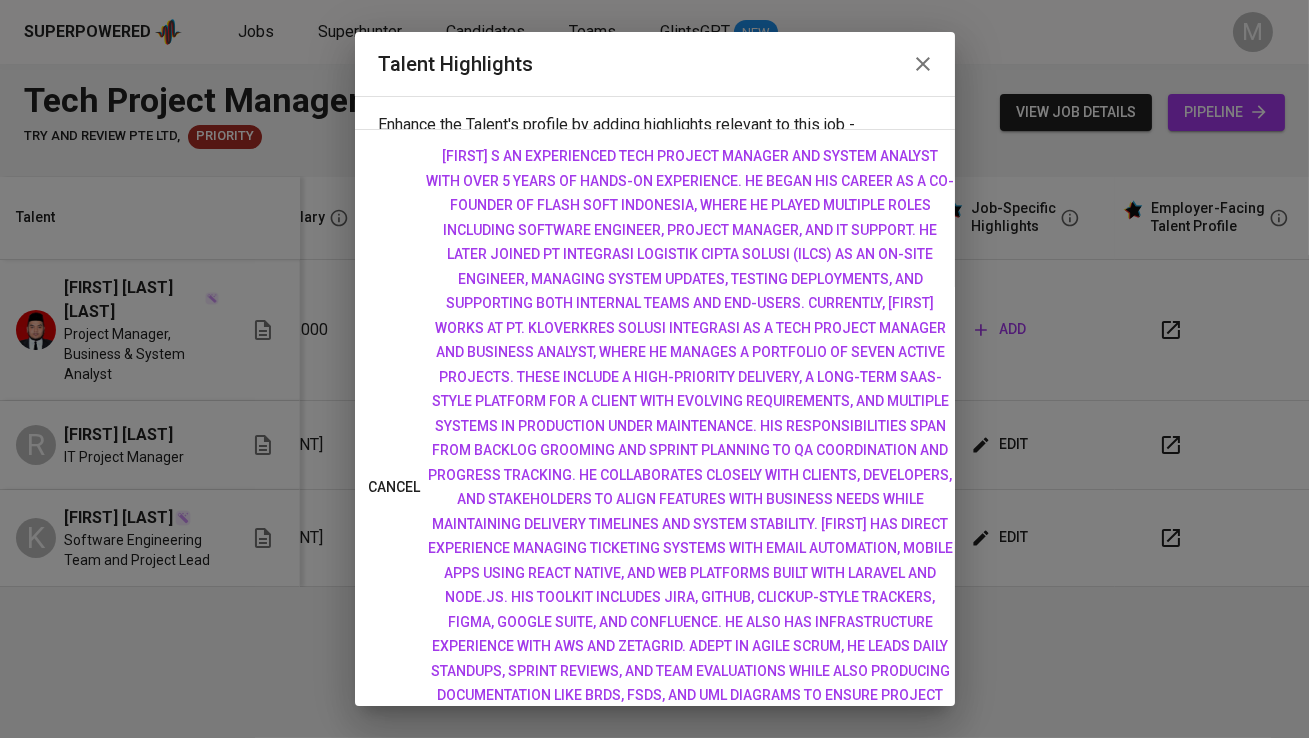 click on "x Talent Highlights" at bounding box center [655, 237] 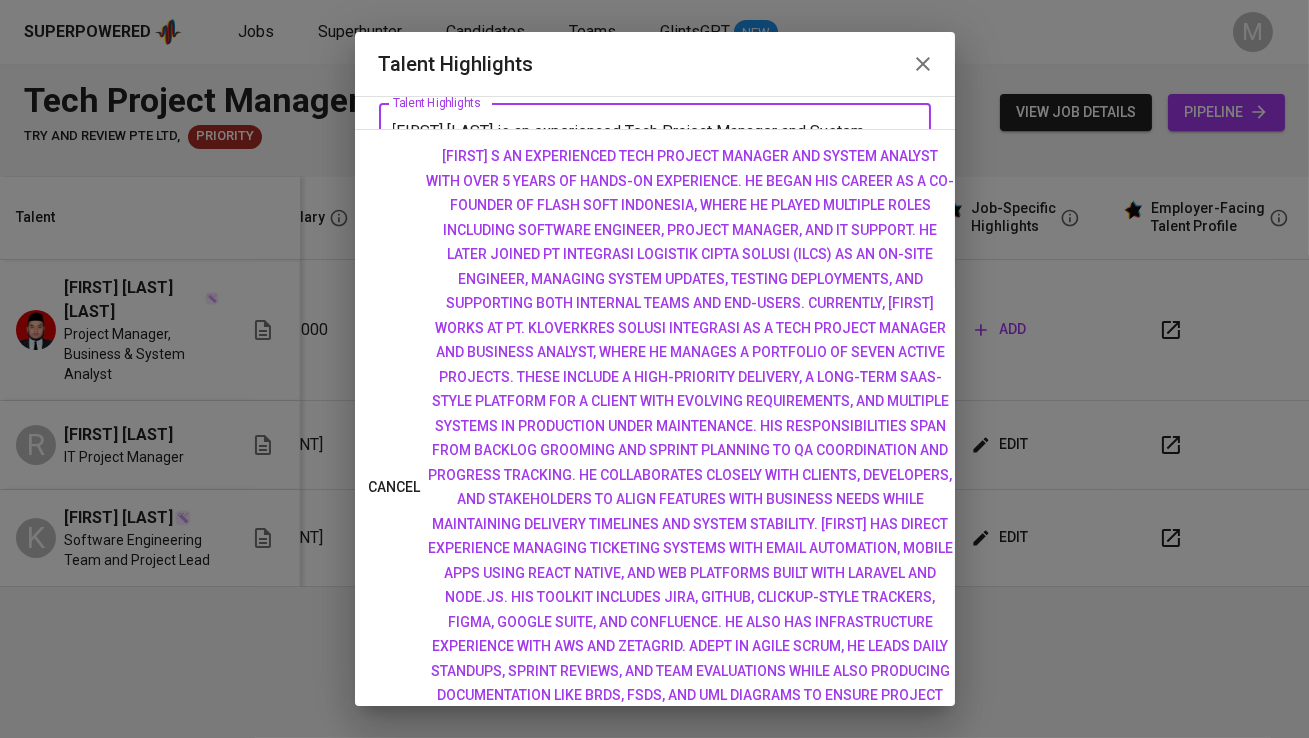 scroll, scrollTop: 0, scrollLeft: 0, axis: both 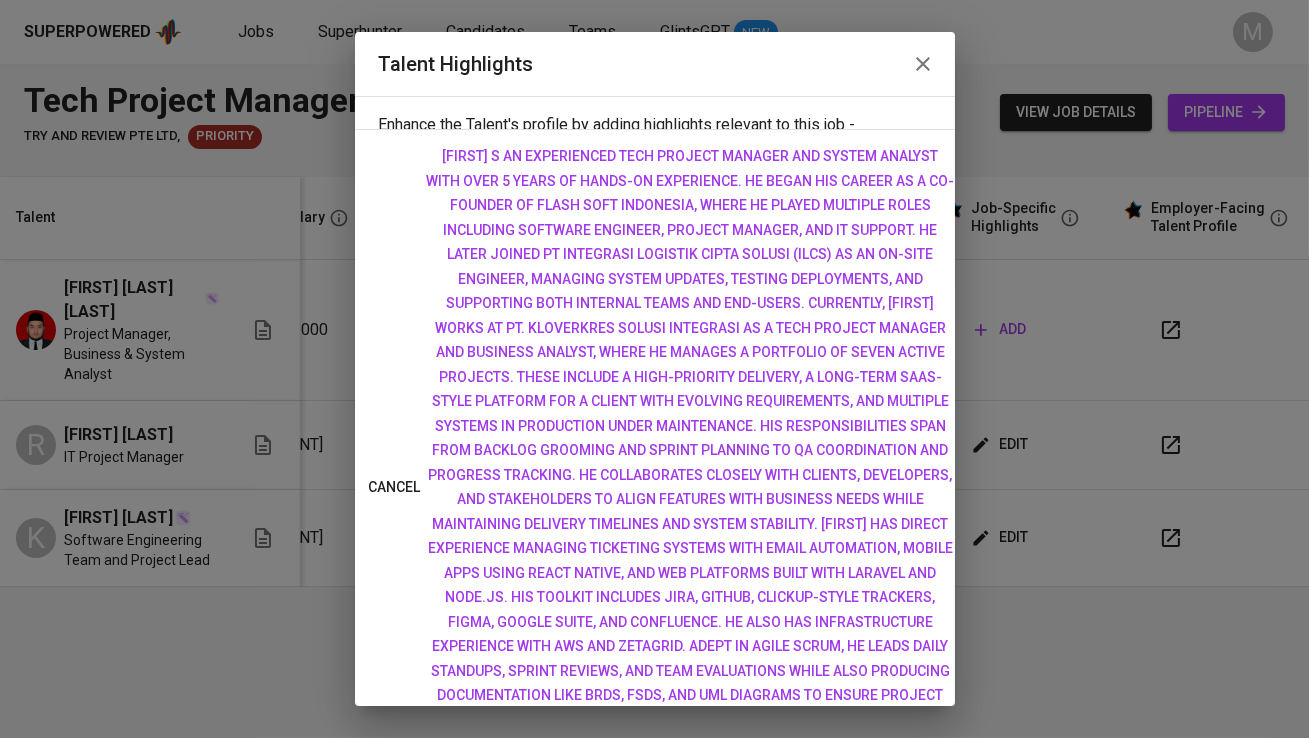 drag, startPoint x: 546, startPoint y: 236, endPoint x: 440, endPoint y: 236, distance: 106 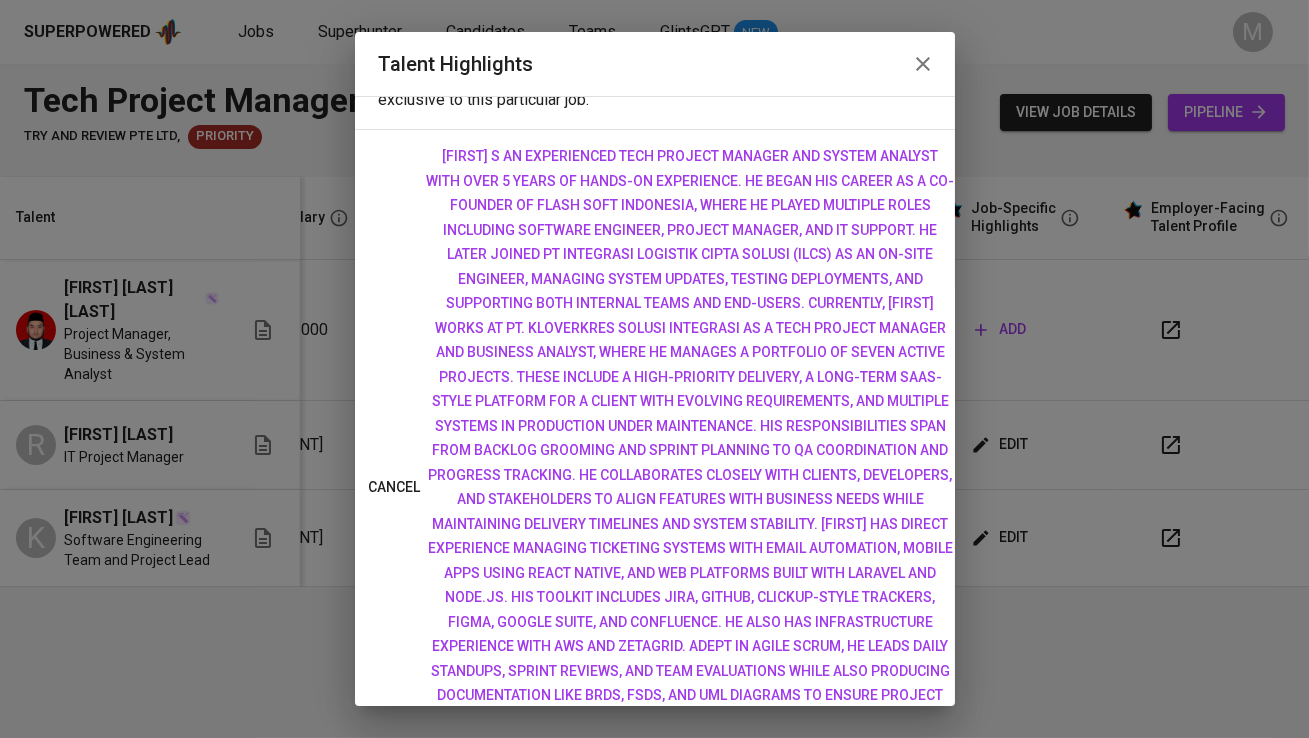 scroll, scrollTop: 77, scrollLeft: 0, axis: vertical 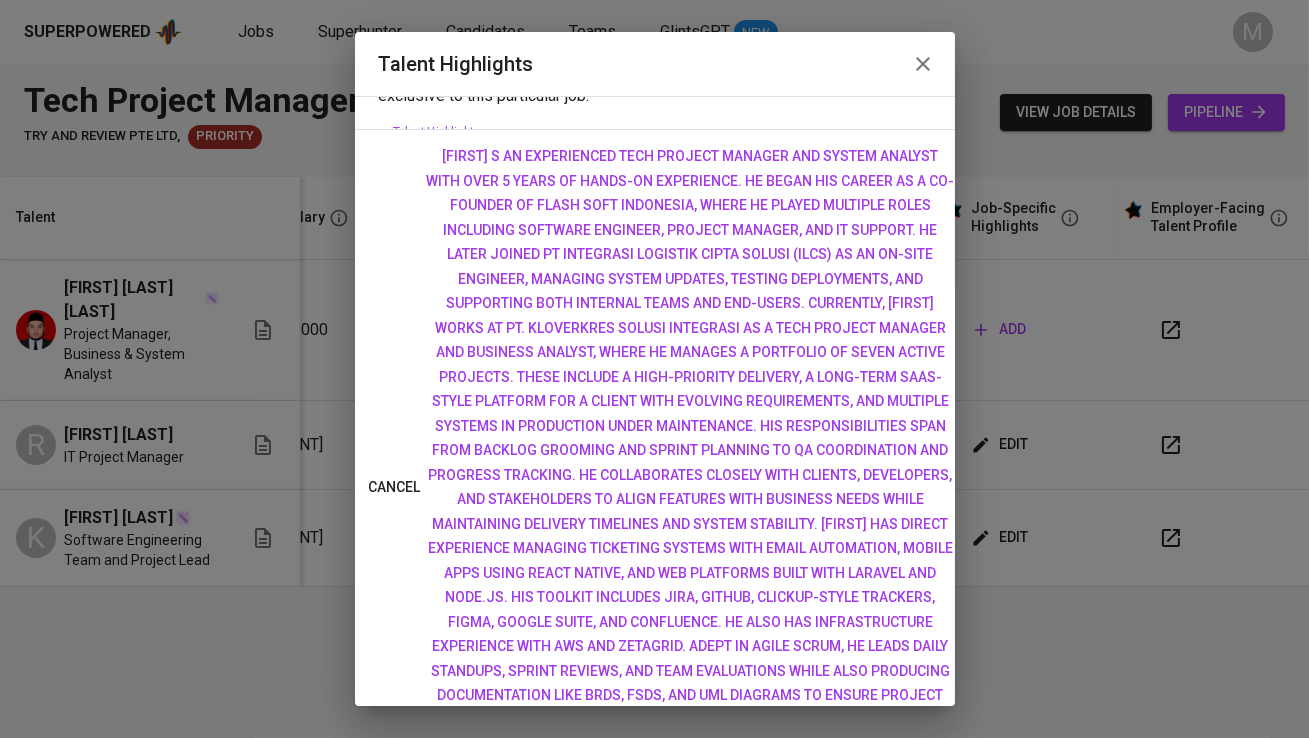 drag, startPoint x: 471, startPoint y: 273, endPoint x: 882, endPoint y: 294, distance: 411.53613 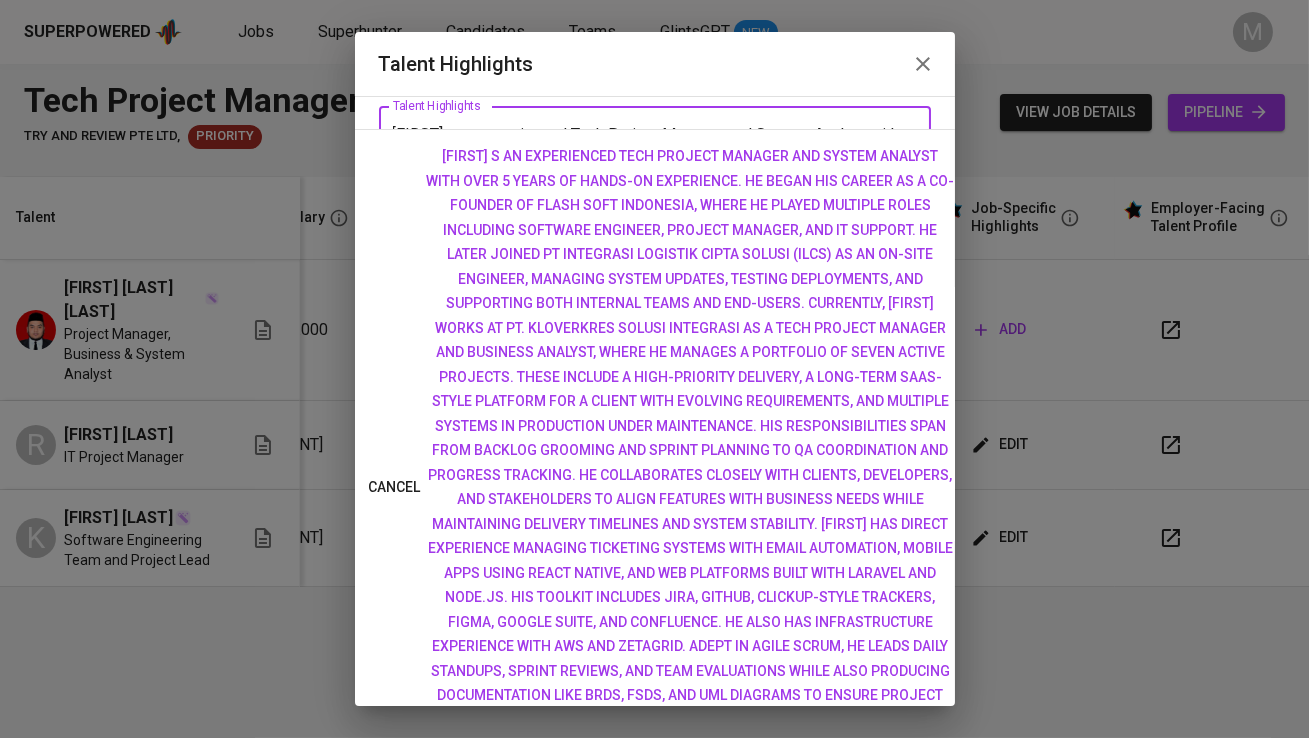 drag, startPoint x: 759, startPoint y: 421, endPoint x: 759, endPoint y: 435, distance: 14 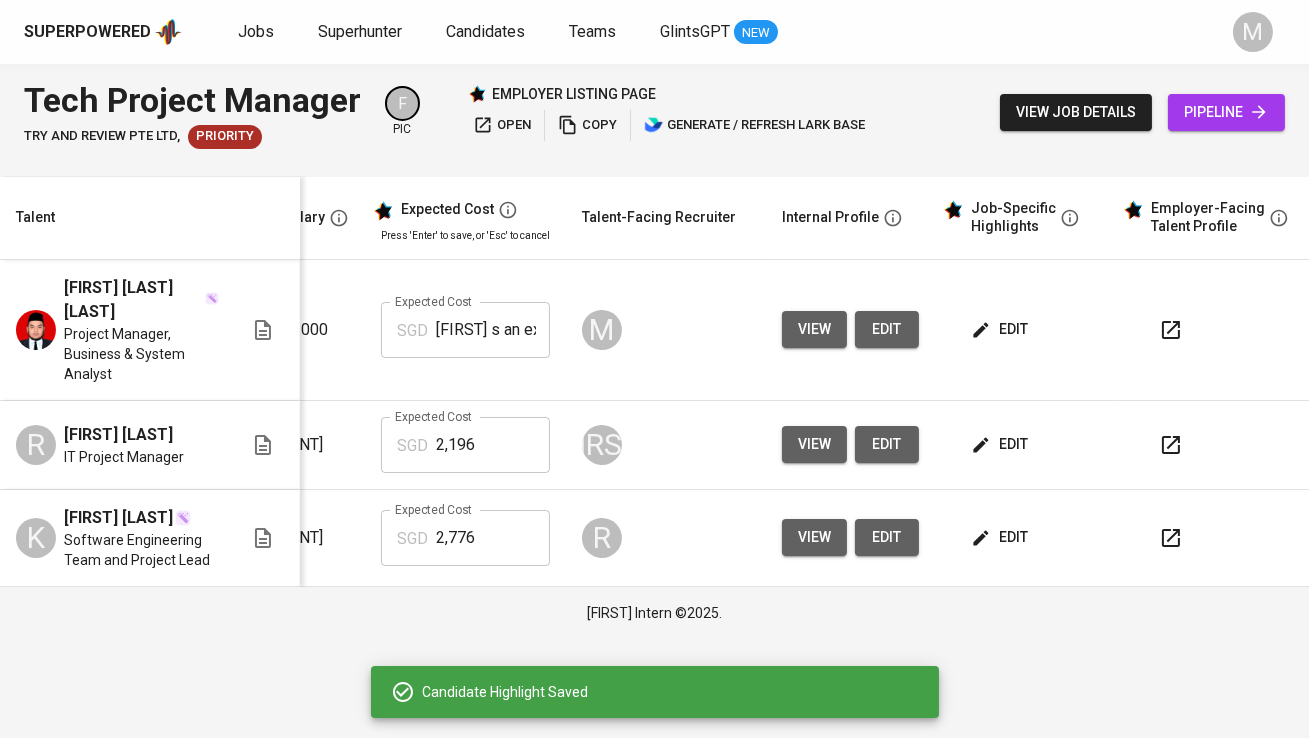 click on "edit" at bounding box center (1001, 329) 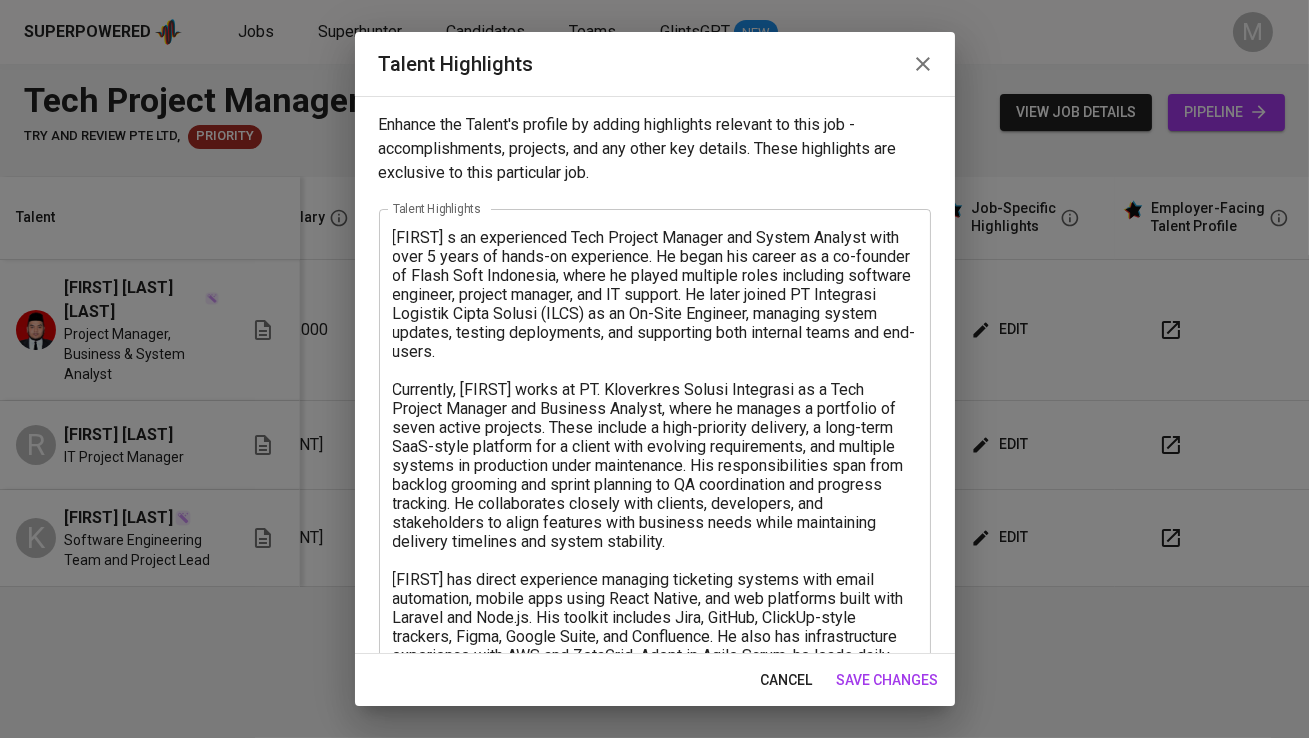 scroll, scrollTop: 103, scrollLeft: 0, axis: vertical 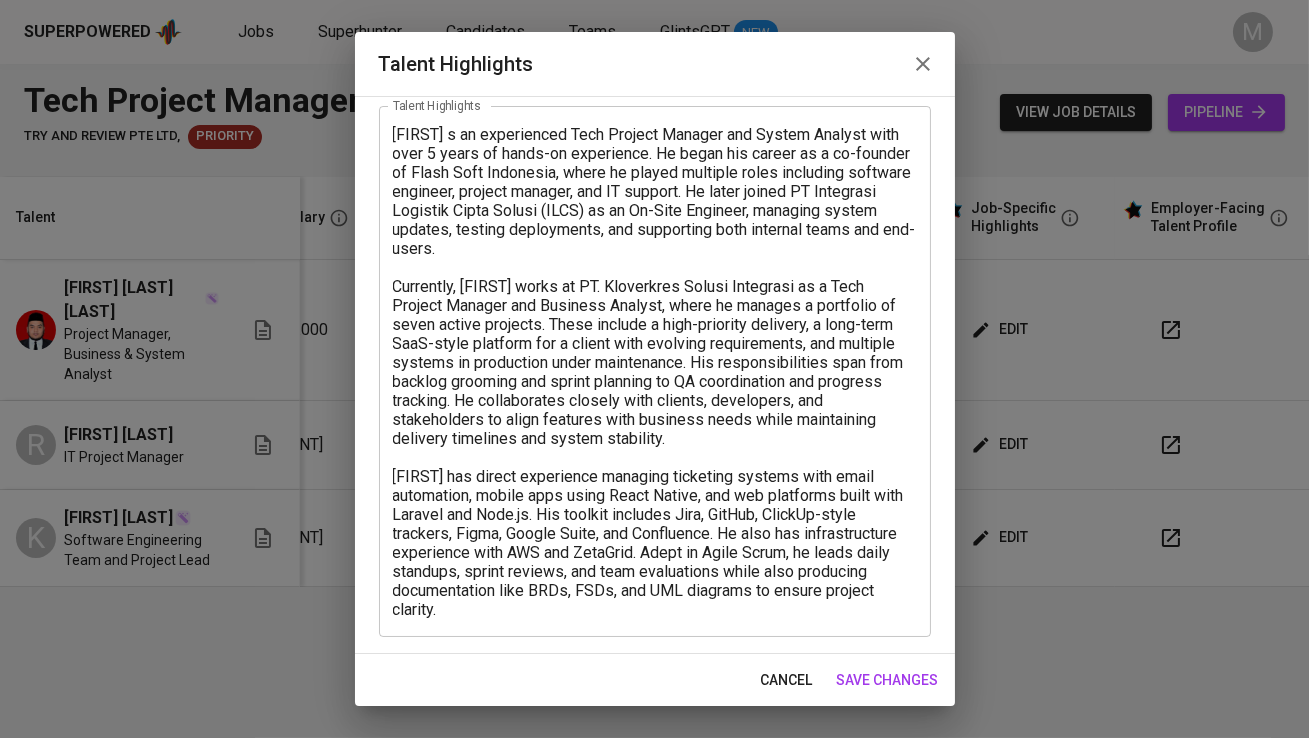 click at bounding box center (655, 372) 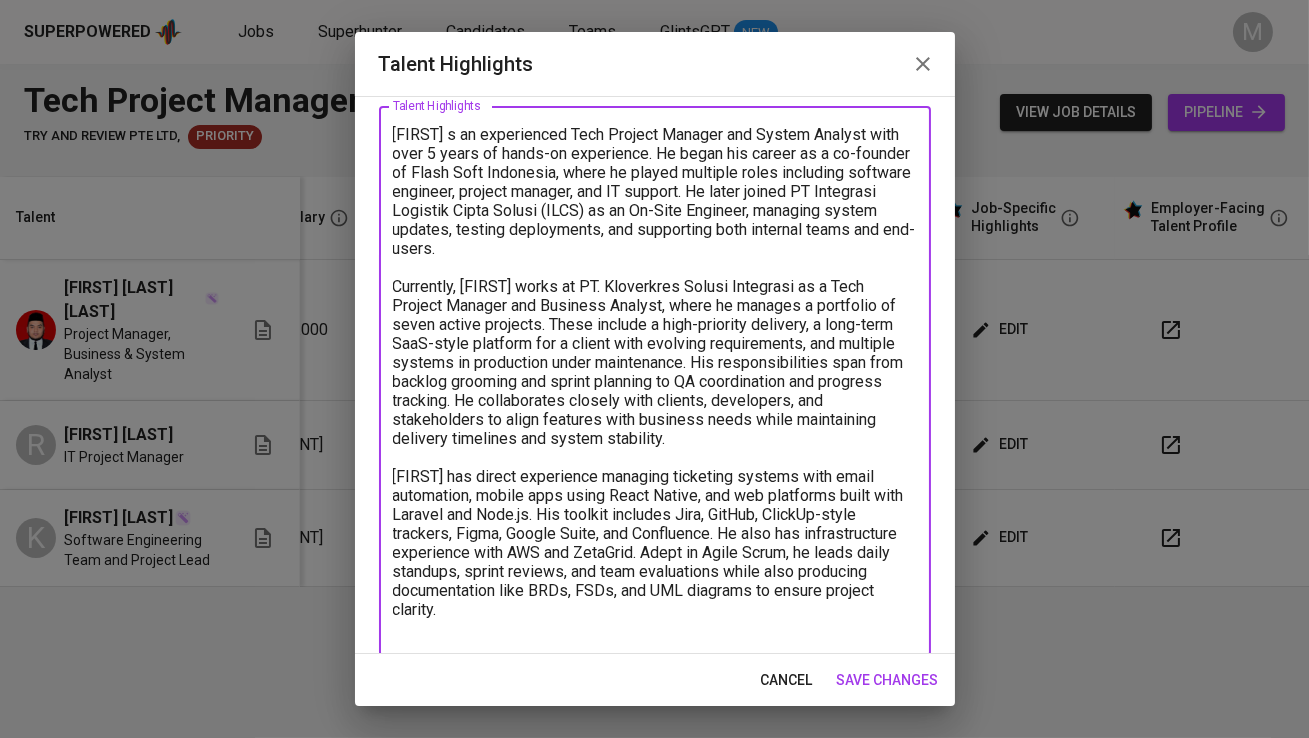 scroll, scrollTop: 106, scrollLeft: 0, axis: vertical 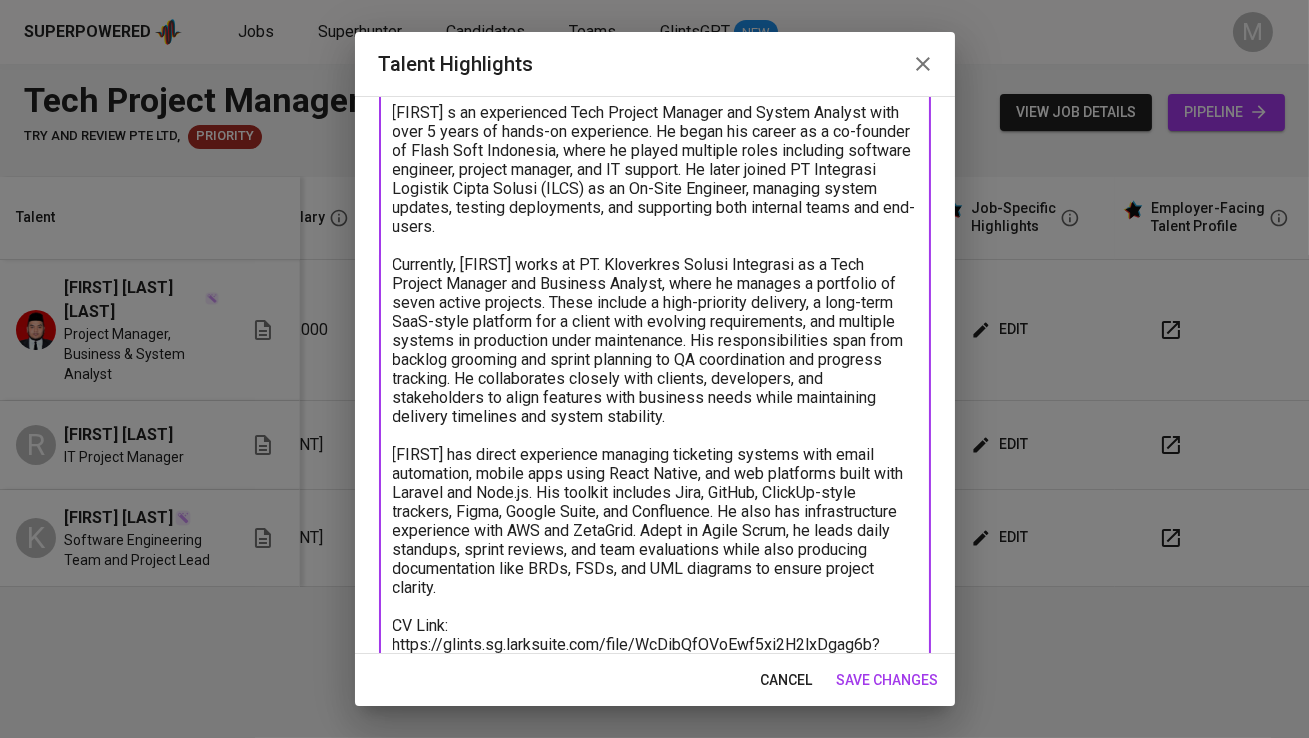 paste on "https://glints.sg.larksuite.com/file/WcDibQfOVoEwf5xi2H2lxDgag6b?from=from_copylink" 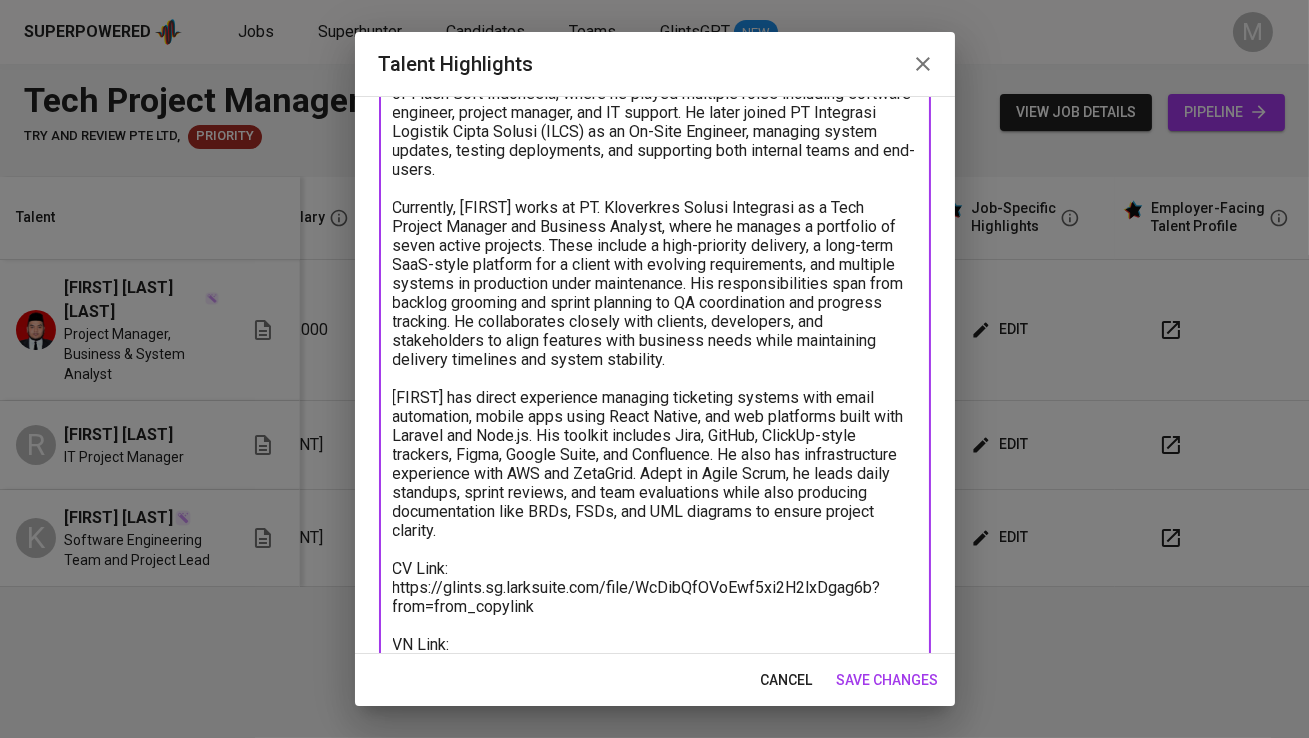scroll, scrollTop: 201, scrollLeft: 0, axis: vertical 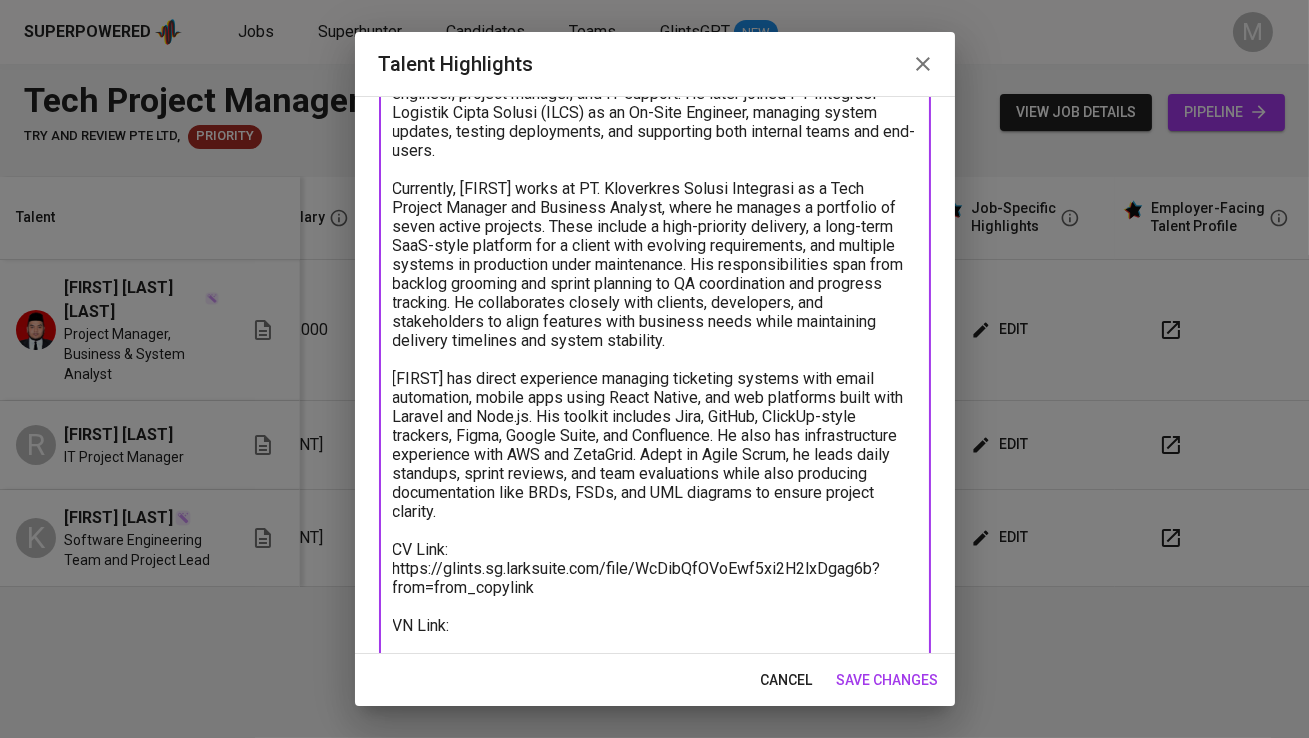 type on "Finter s an experienced Tech Project Manager and System Analyst with over 5 years of hands-on experience. He began his career as a co-founder of Flash Soft Indonesia, where he played multiple roles including software engineer, project manager, and IT support. He later joined PT Integrasi Logistik Cipta Solusi (ILCS) as an On-Site Engineer, managing system updates, testing deployments, and supporting both internal teams and end-users.
Currently, Finter works at PT. Kloverkres Solusi Integrasi as a Tech Project Manager and Business Analyst, where he manages a portfolio of seven active projects. These include a high-priority delivery, a long-term SaaS-style platform for a client with evolving requirements, and multiple systems in production under maintenance. His responsibilities span from backlog grooming and sprint planning to QA coordination and progress tracking. He collaborates closely with clients, developers, and stakeholders to align features with business needs while maintaining delivery timelines ..." 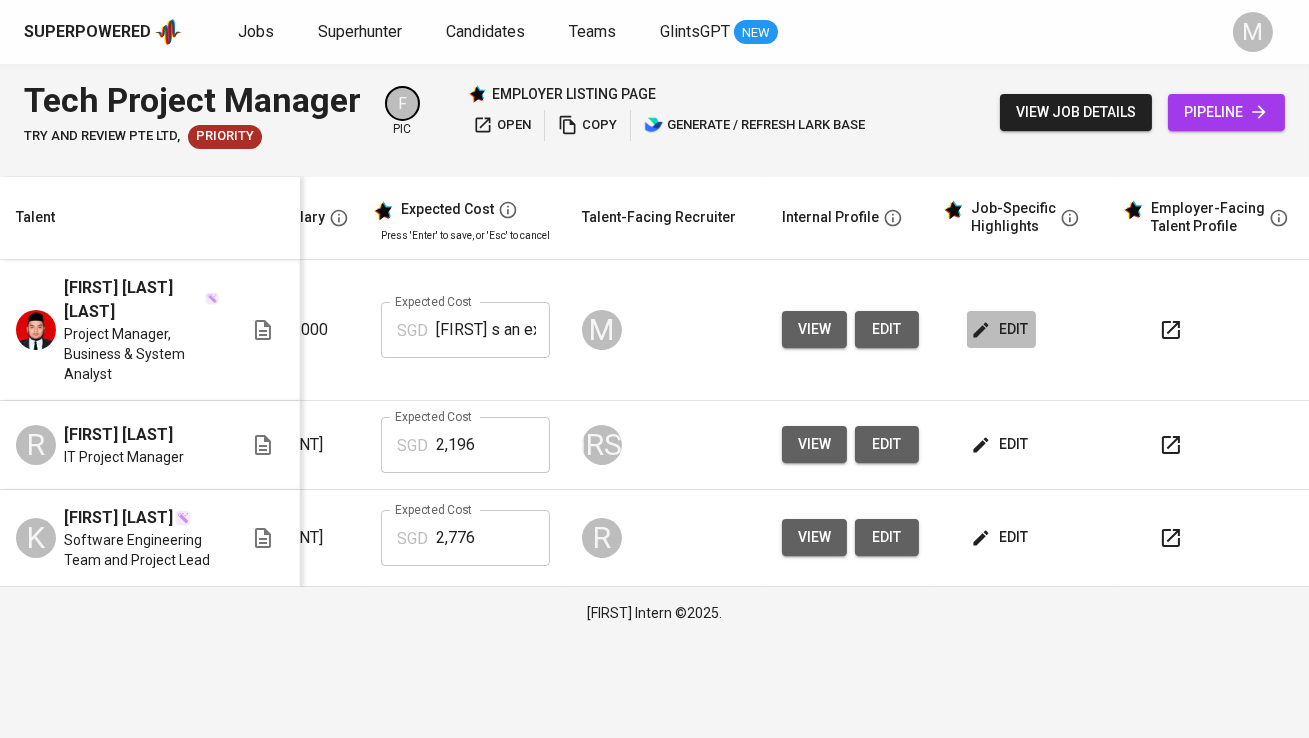 click on "edit" at bounding box center [1001, 329] 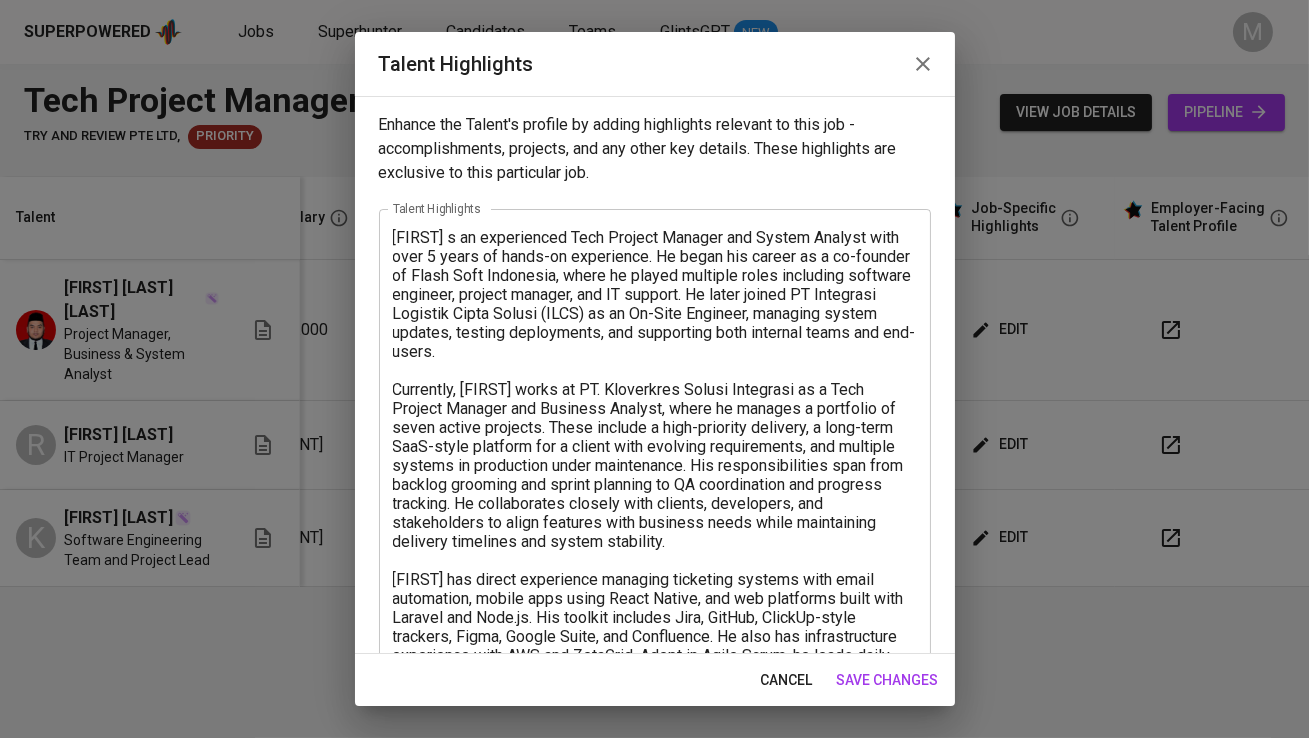 scroll, scrollTop: 235, scrollLeft: 0, axis: vertical 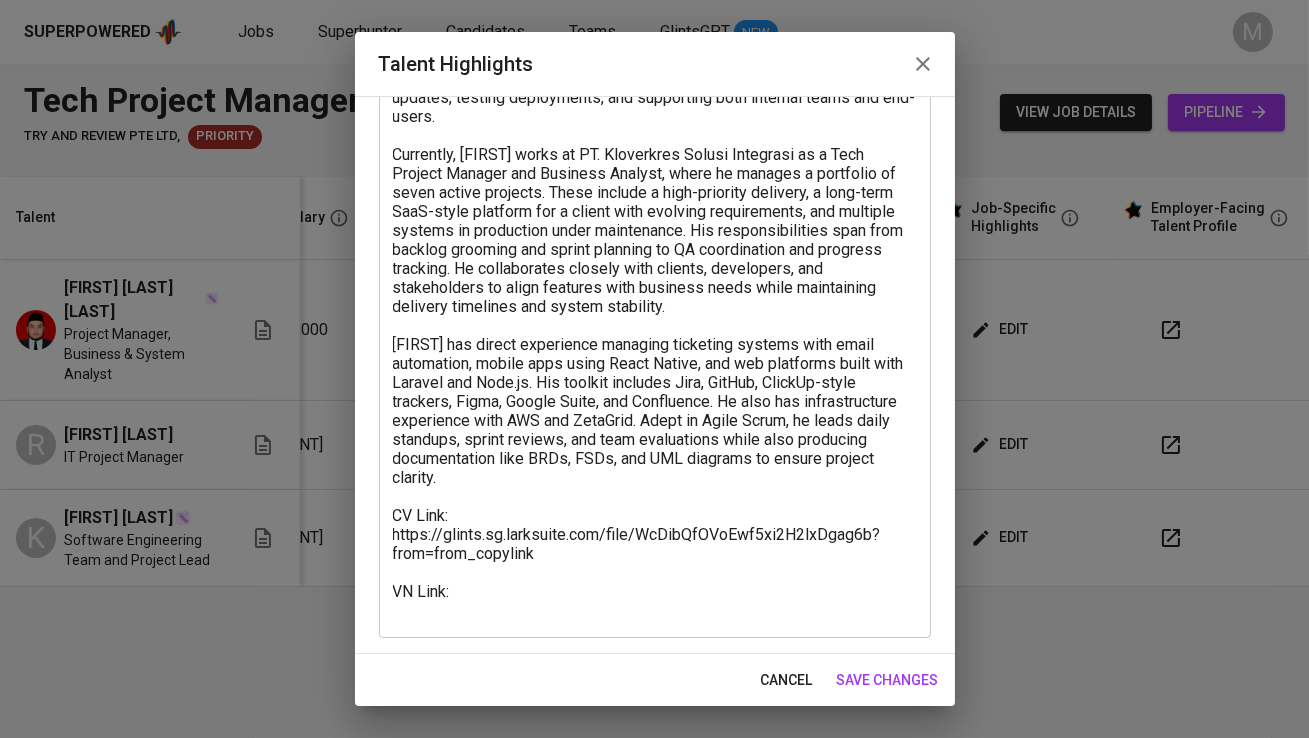 click at bounding box center [655, 306] 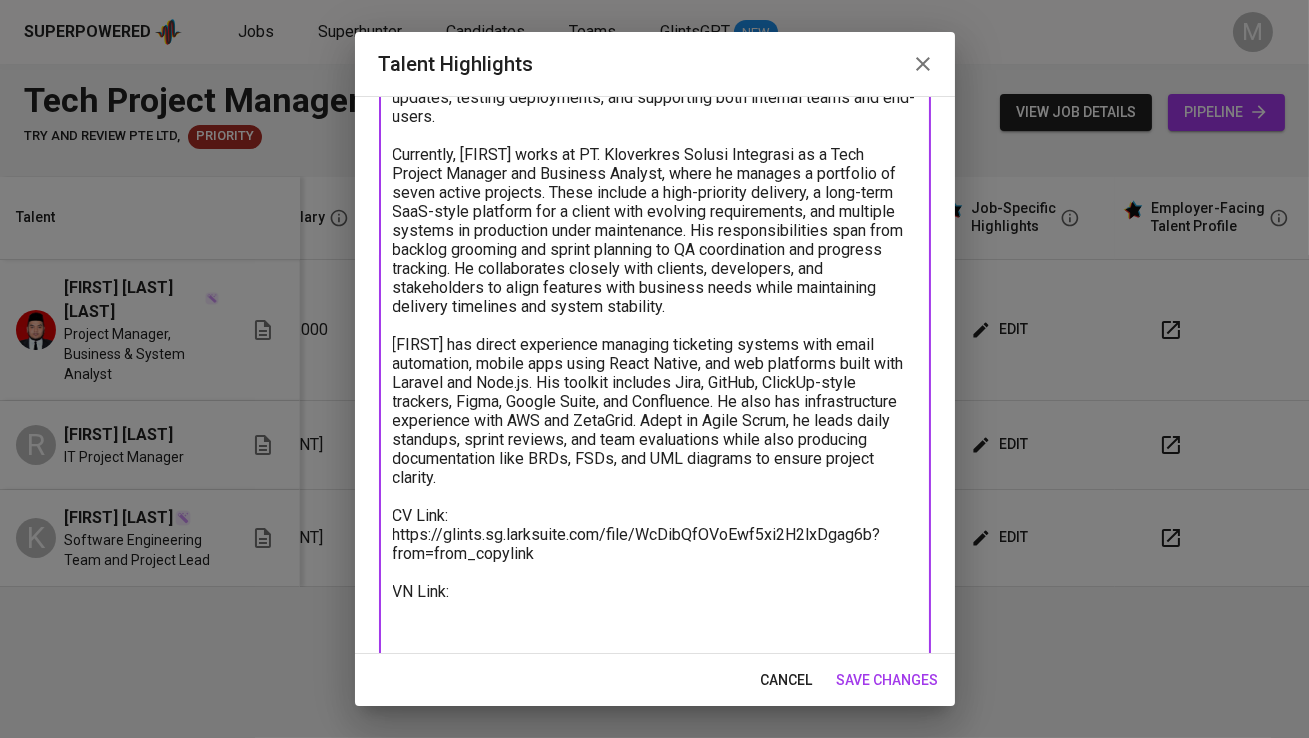 paste on "https://glints.sg.larksuite.com/minutes/obsgesz9d8jvu7p87owy22ac?from=from_copylink" 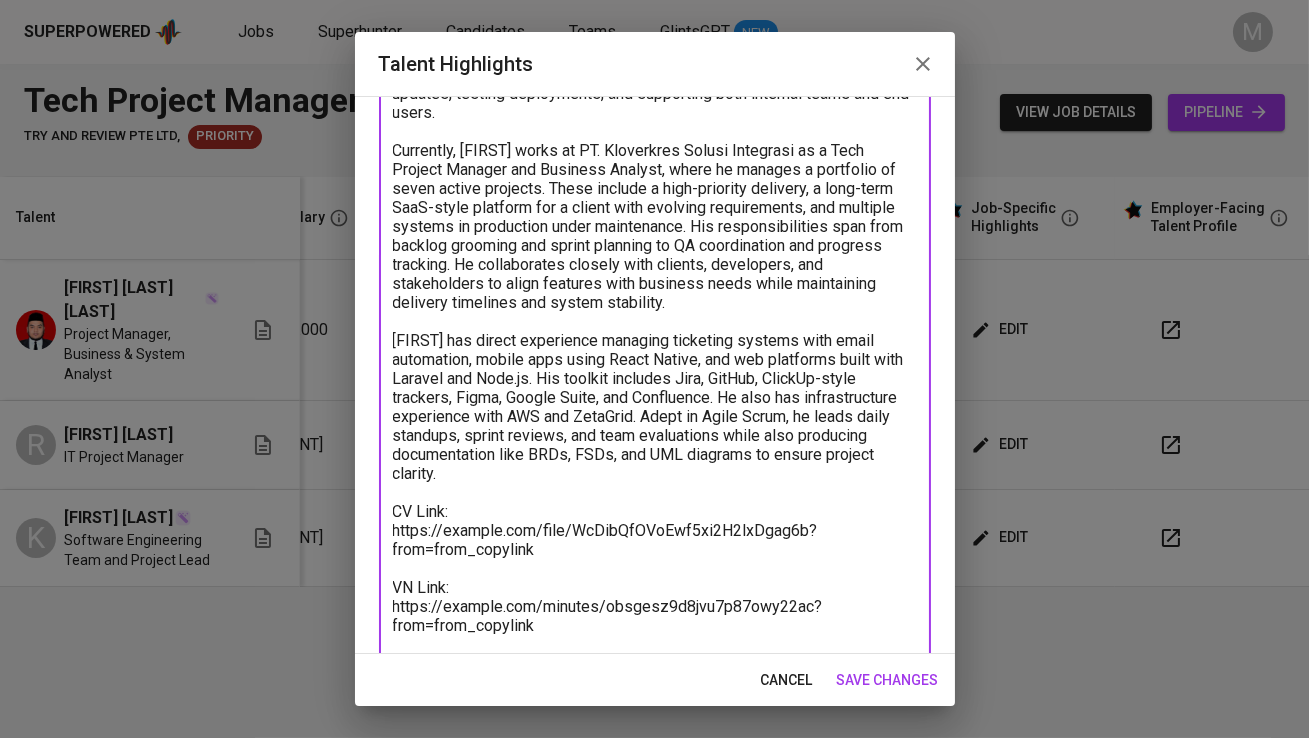 scroll, scrollTop: 258, scrollLeft: 0, axis: vertical 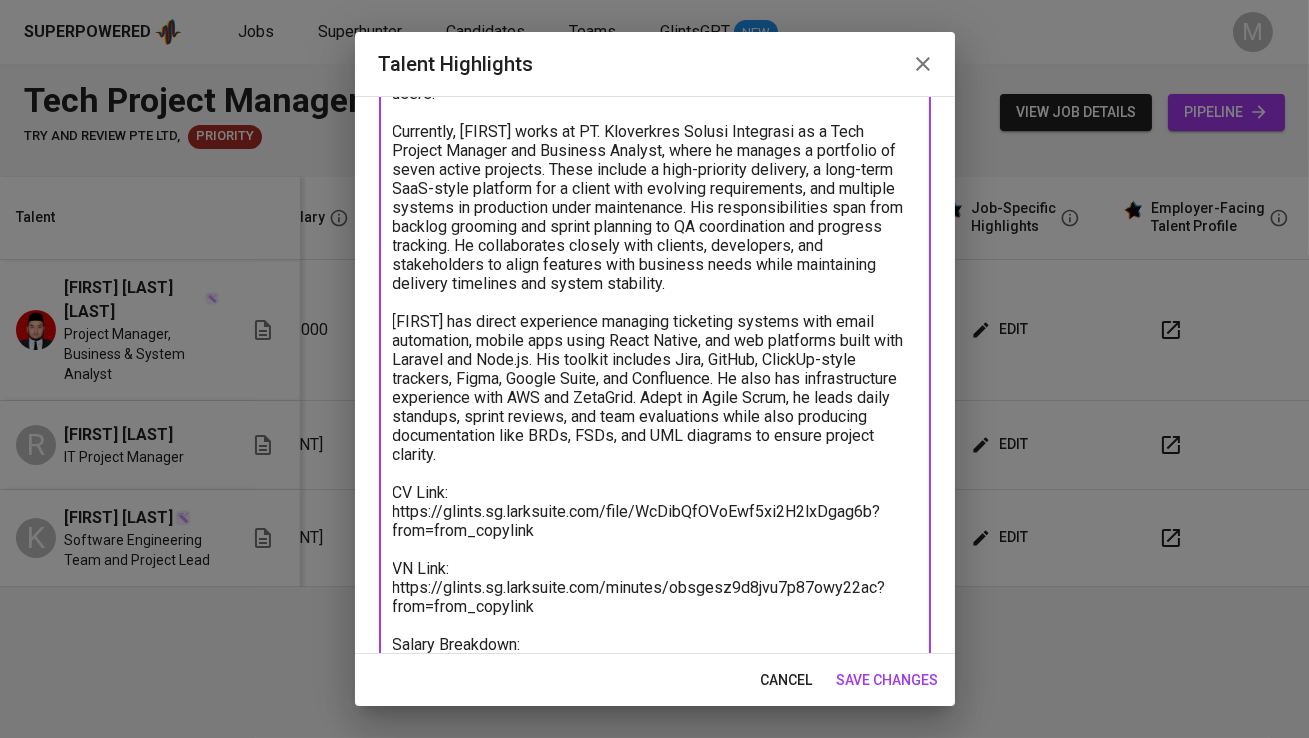 type on "Finter s an experienced Tech Project Manager and System Analyst with over 5 years of hands-on experience. He began his career as a co-founder of Flash Soft Indonesia, where he played multiple roles including software engineer, project manager, and IT support. He later joined PT Integrasi Logistik Cipta Solusi (ILCS) as an On-Site Engineer, managing system updates, testing deployments, and supporting both internal teams and end-users.
Currently, Finter works at PT. Kloverkres Solusi Integrasi as a Tech Project Manager and Business Analyst, where he manages a portfolio of seven active projects. These include a high-priority delivery, a long-term SaaS-style platform for a client with evolving requirements, and multiple systems in production under maintenance. His responsibilities span from backlog grooming and sprint planning to QA coordination and progress tracking. He collaborates closely with clients, developers, and stakeholders to align features with business needs while maintaining delivery timelines ..." 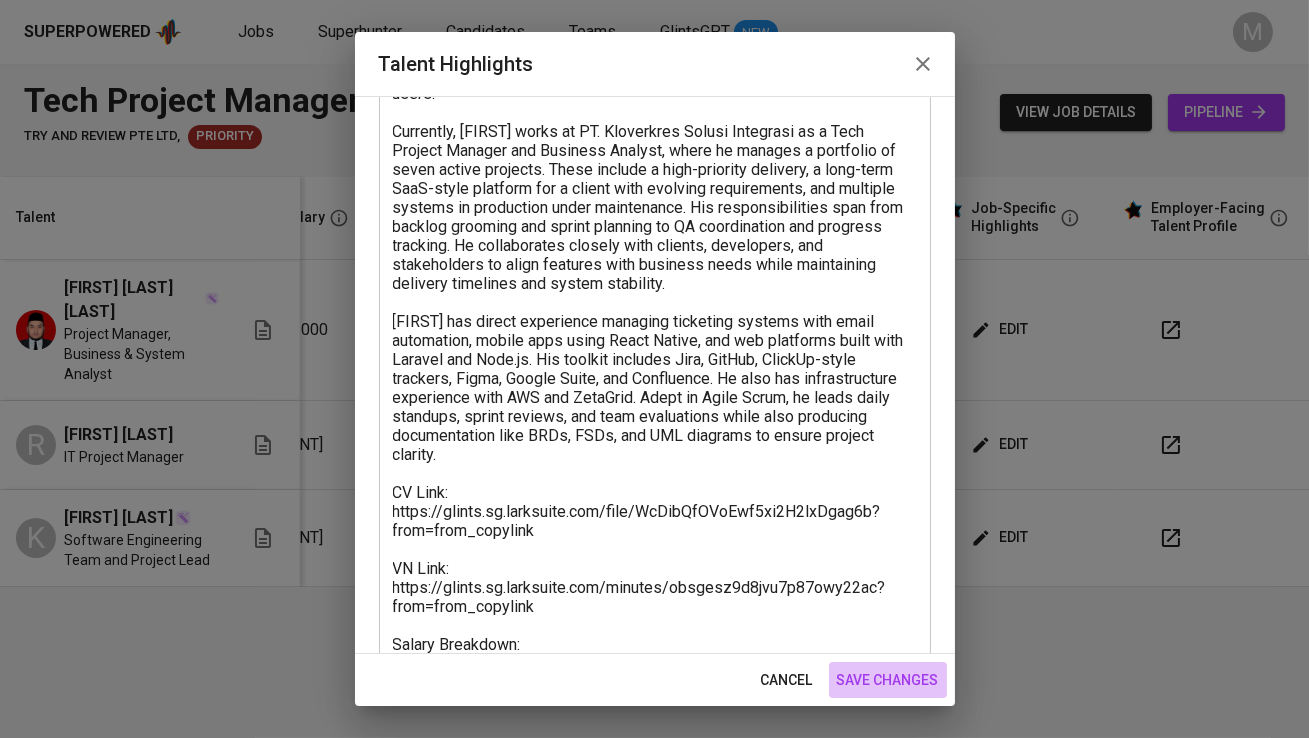 click on "save changes" at bounding box center (888, 680) 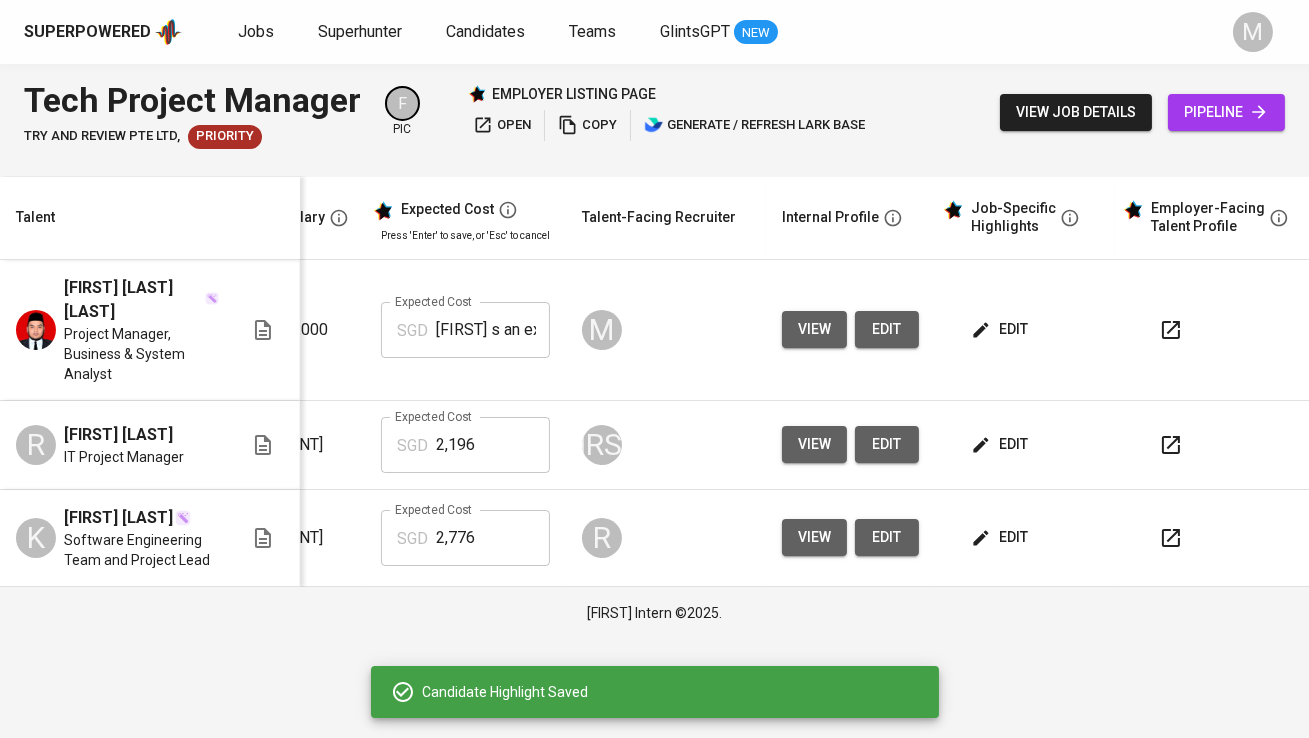 click on "view job details" at bounding box center (1076, 112) 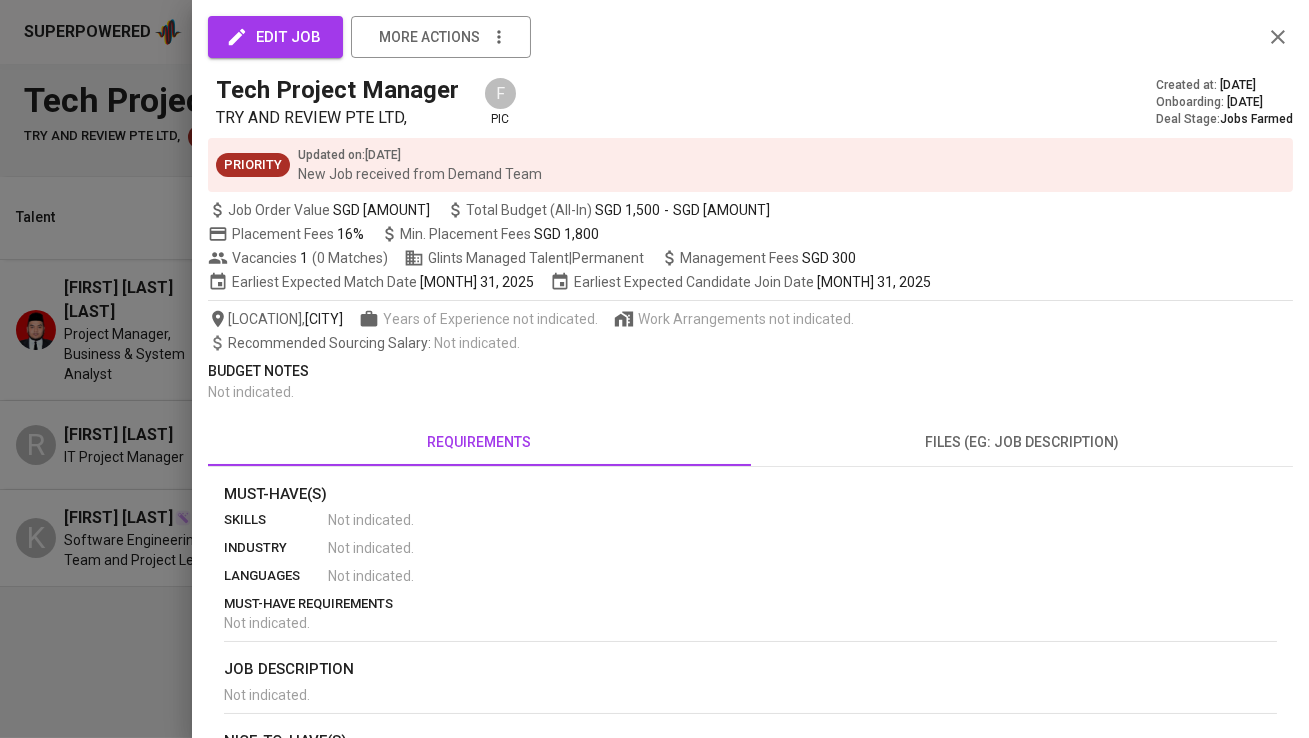 type 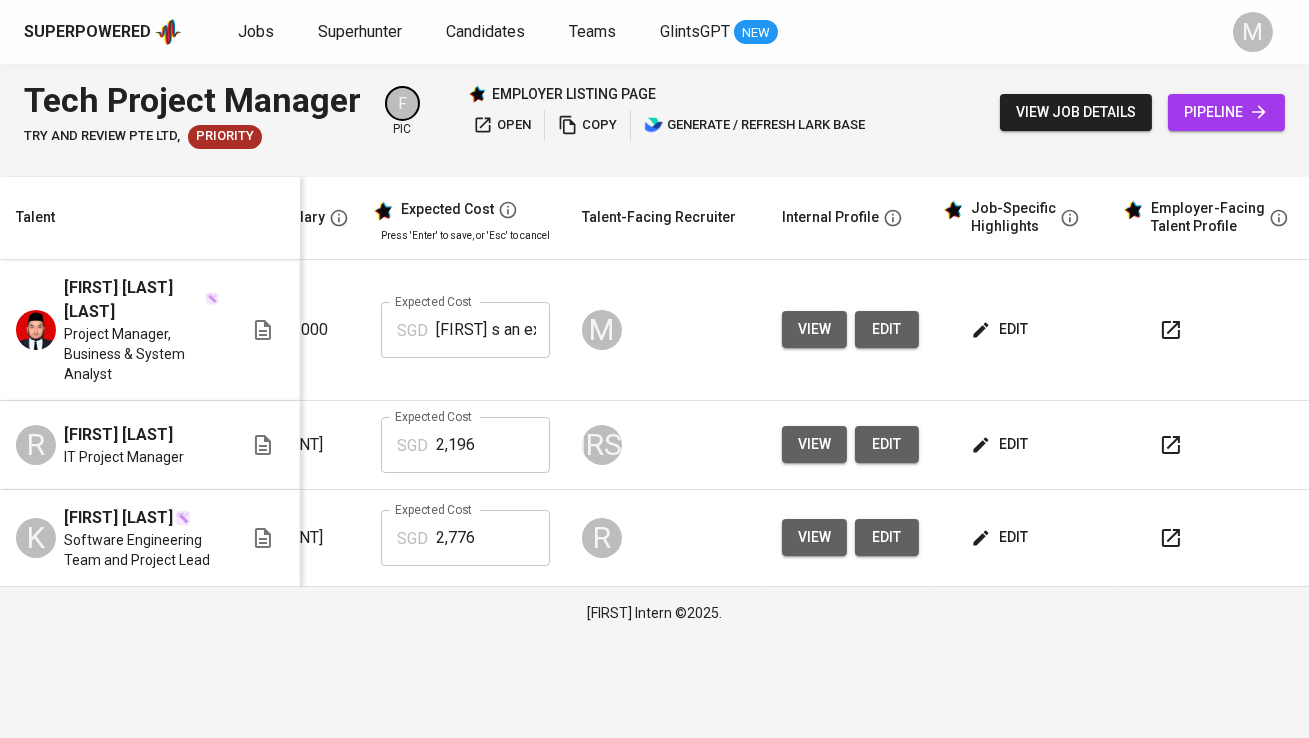 click on "edit" at bounding box center (1025, 330) 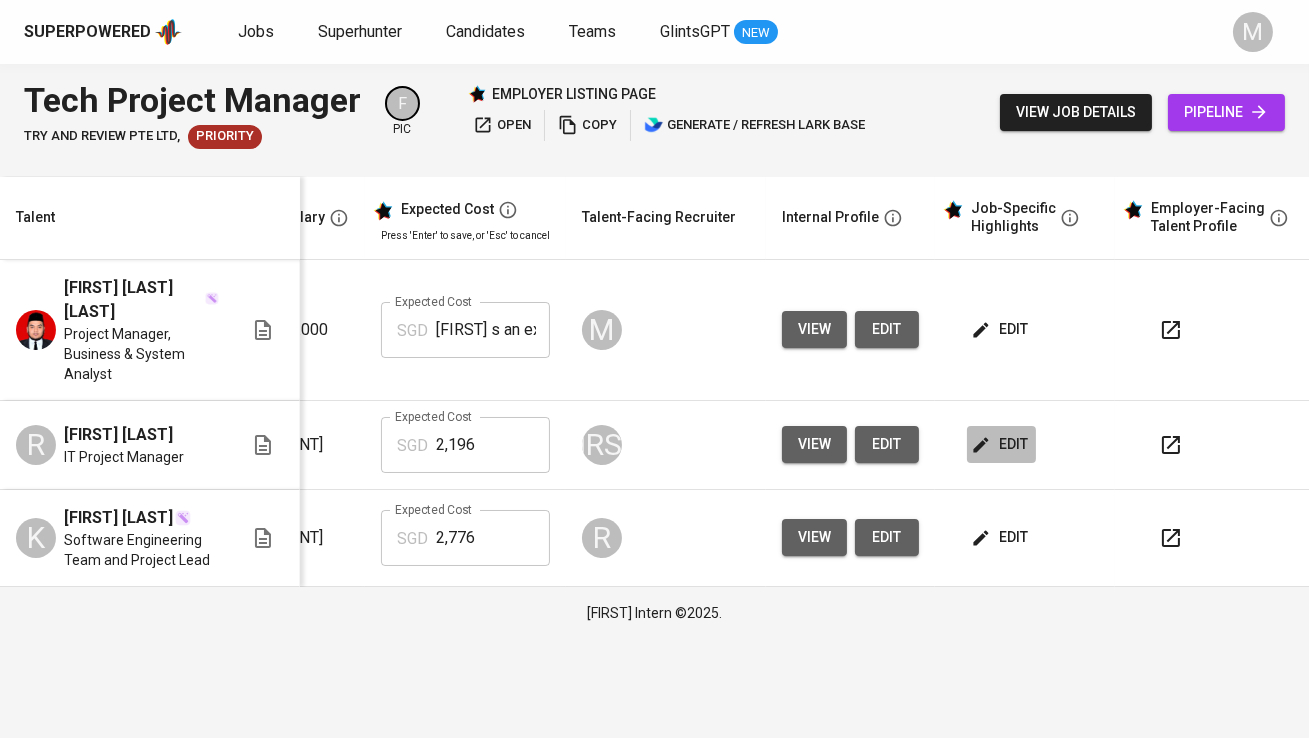 click on "edit" at bounding box center (1001, 444) 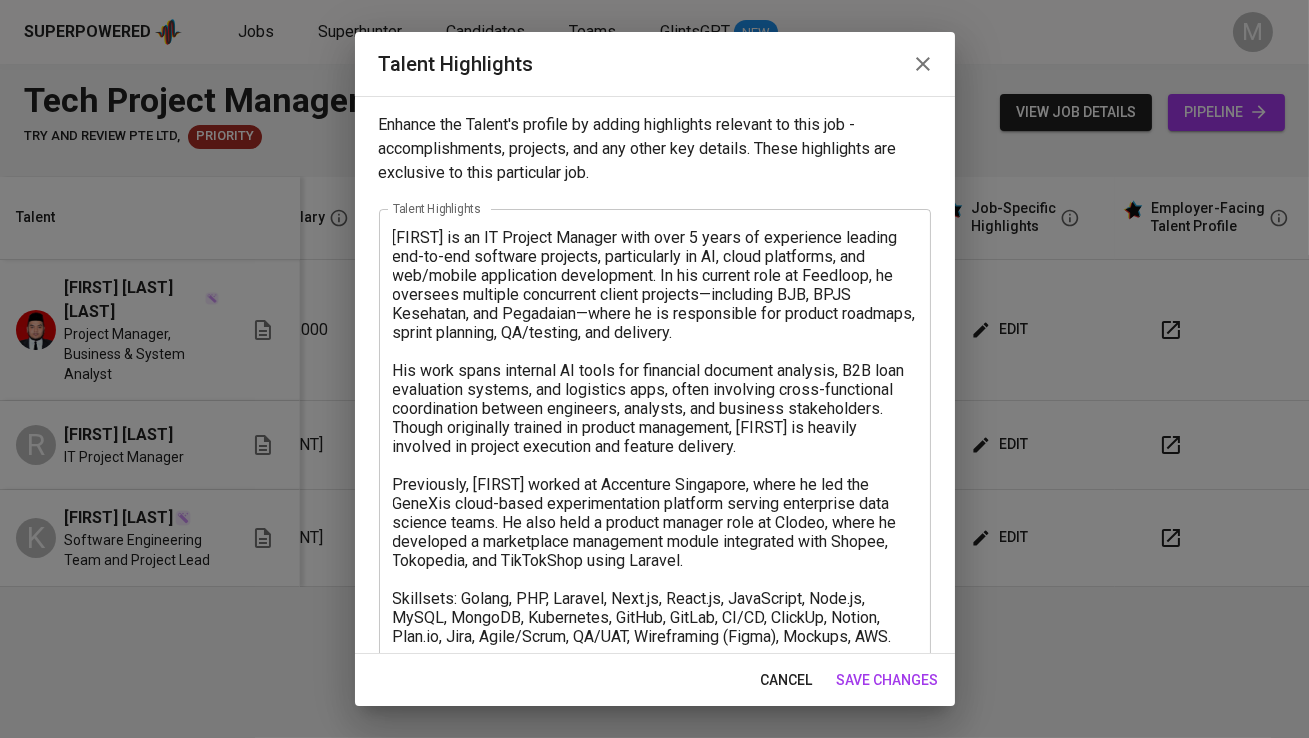 scroll, scrollTop: 235, scrollLeft: 0, axis: vertical 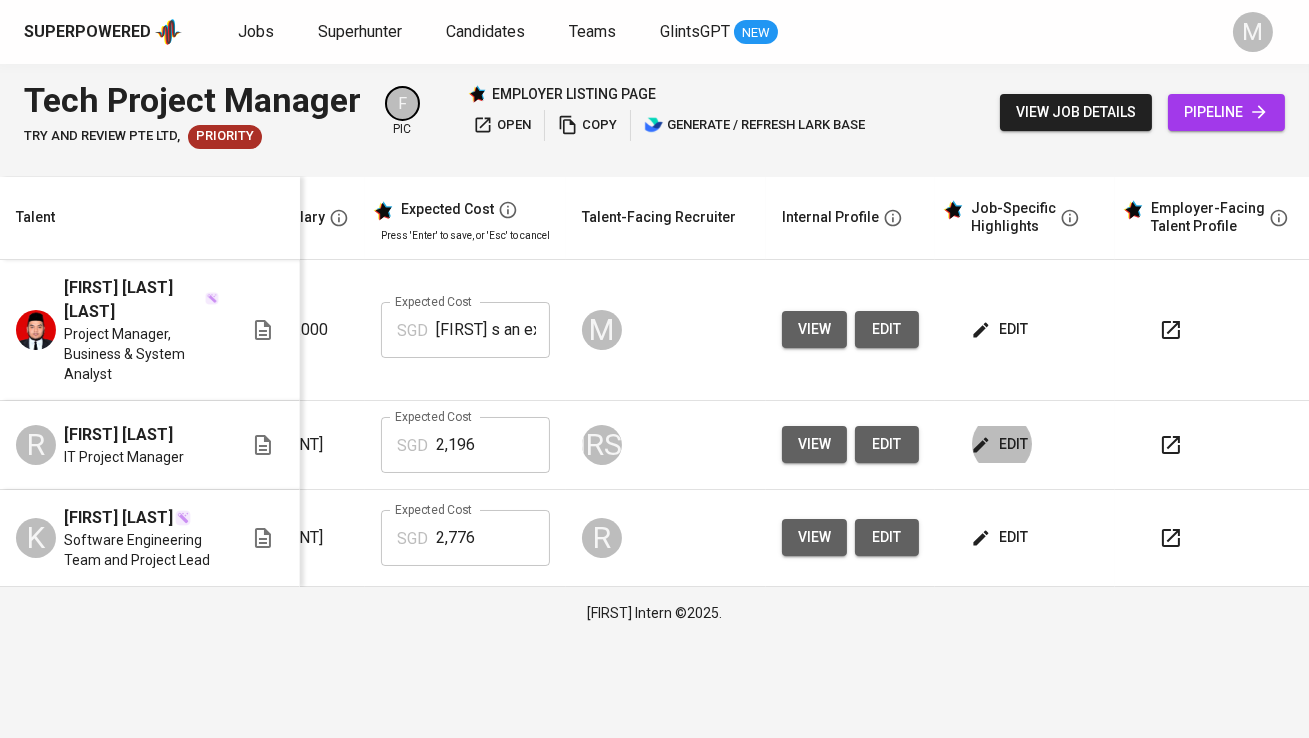 type 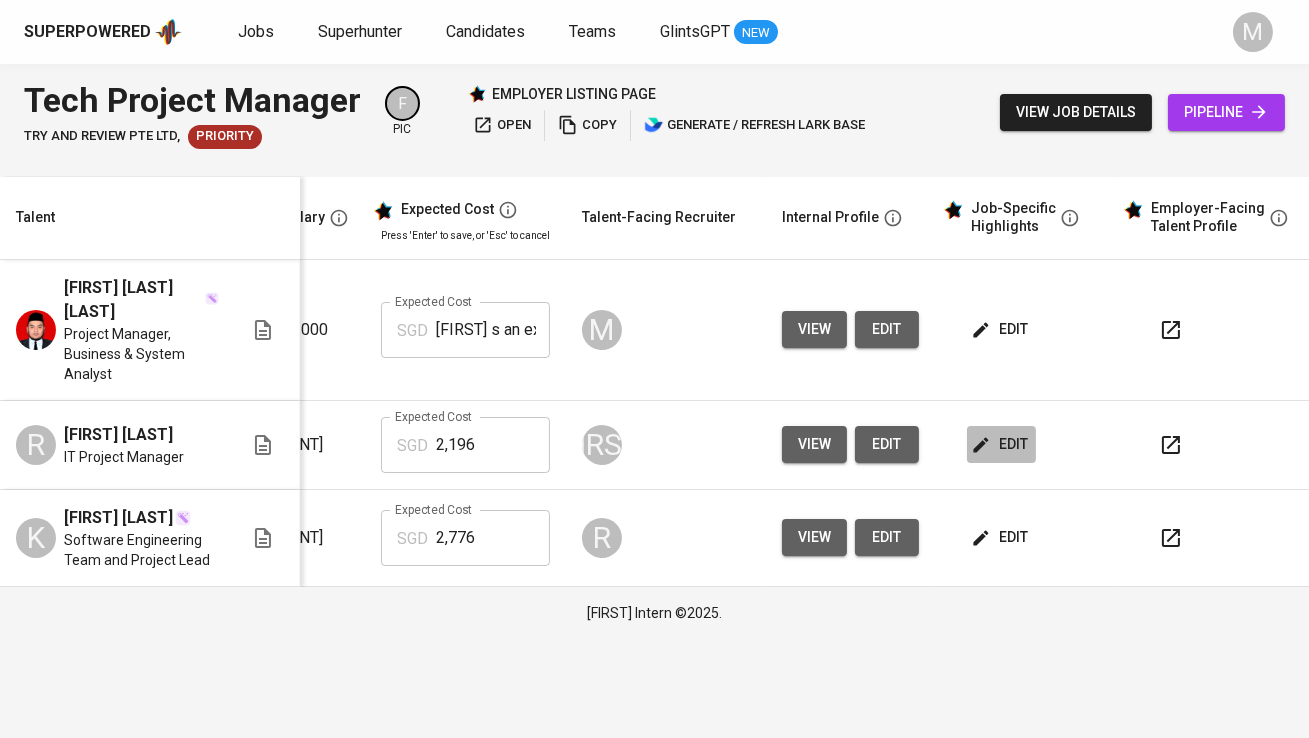 click on "edit" at bounding box center [1001, 444] 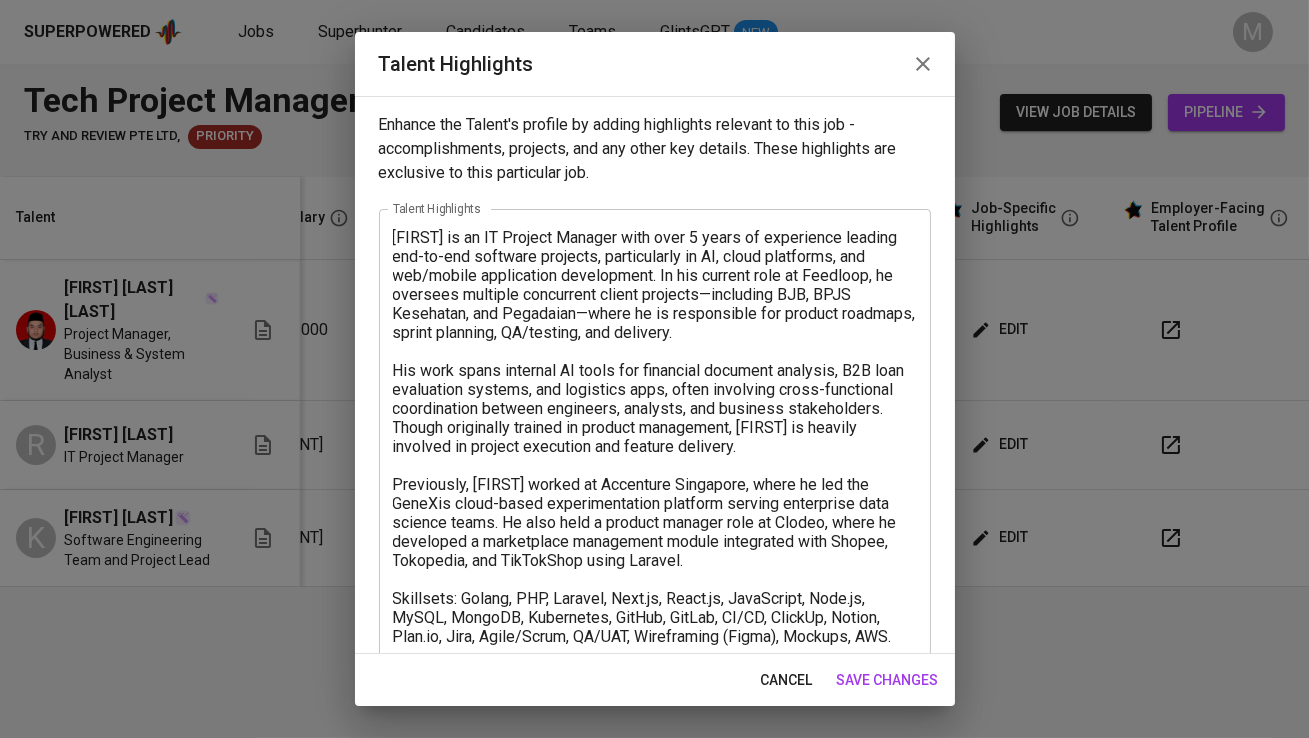 scroll, scrollTop: 235, scrollLeft: 0, axis: vertical 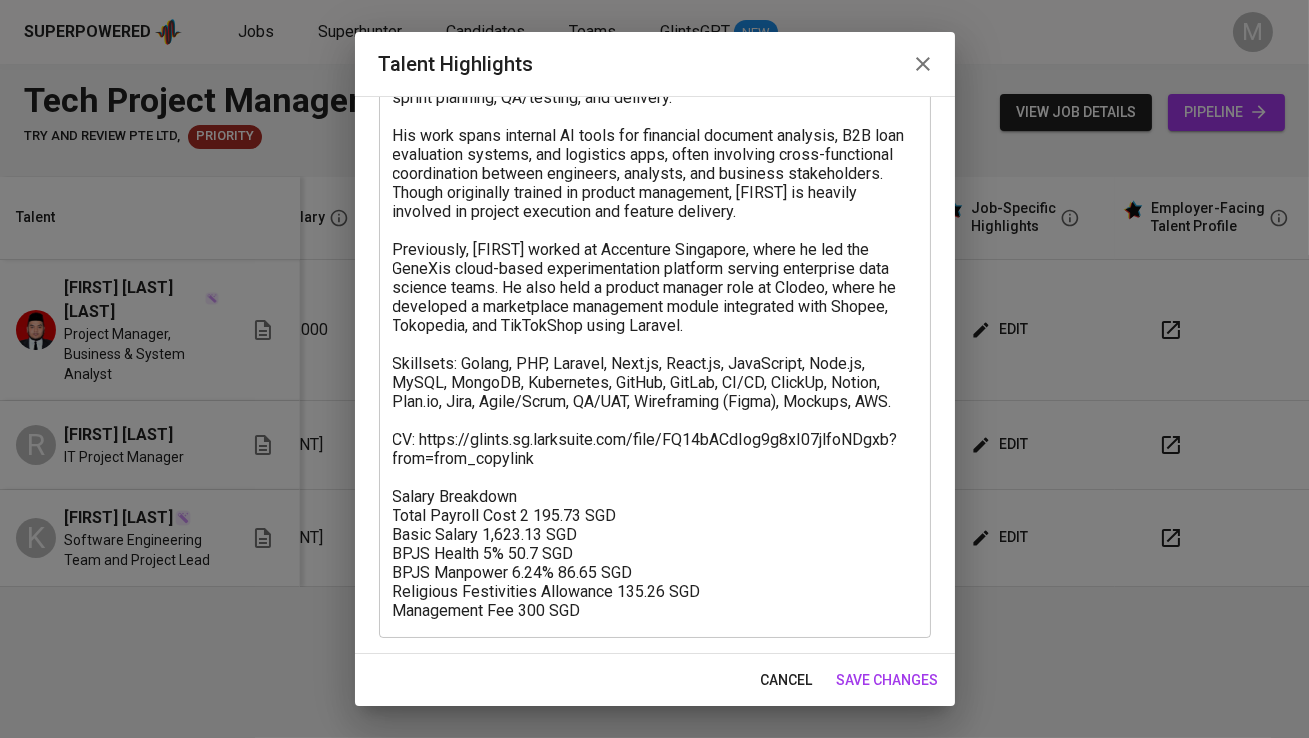 click at bounding box center [923, 64] 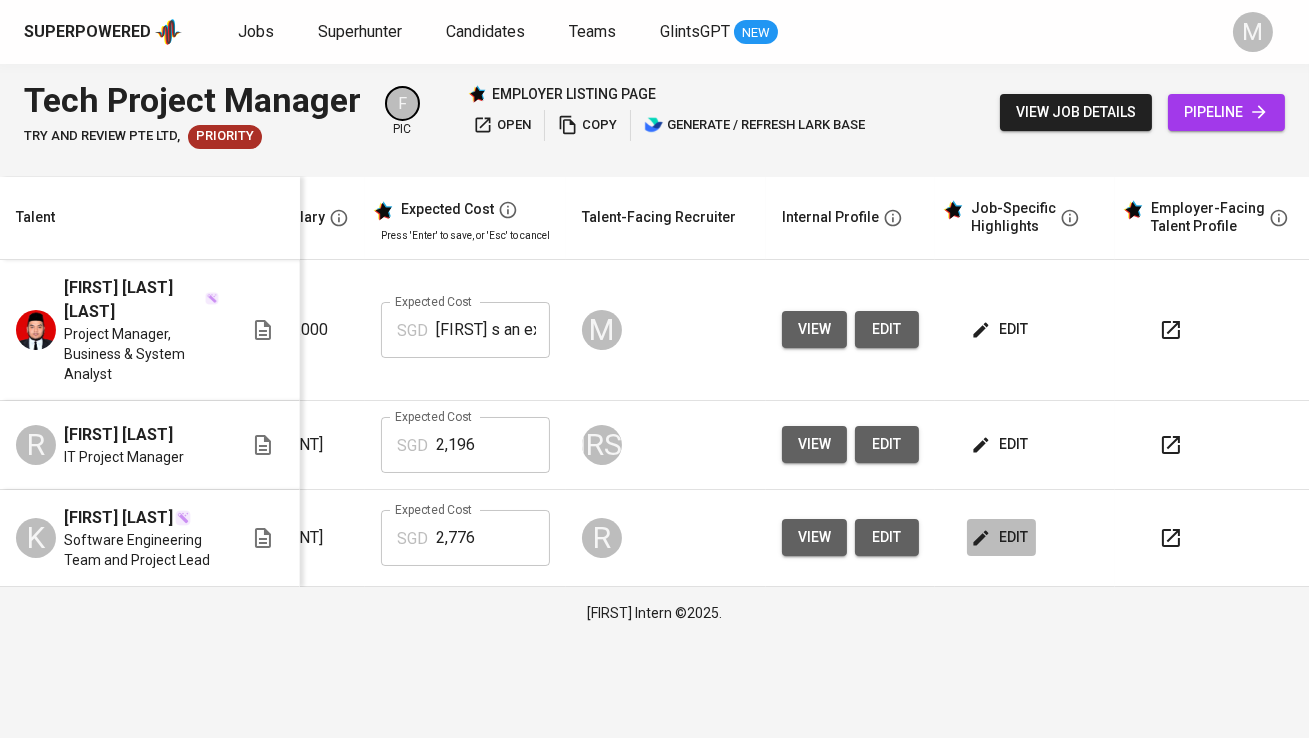 click on "edit" at bounding box center [1001, 537] 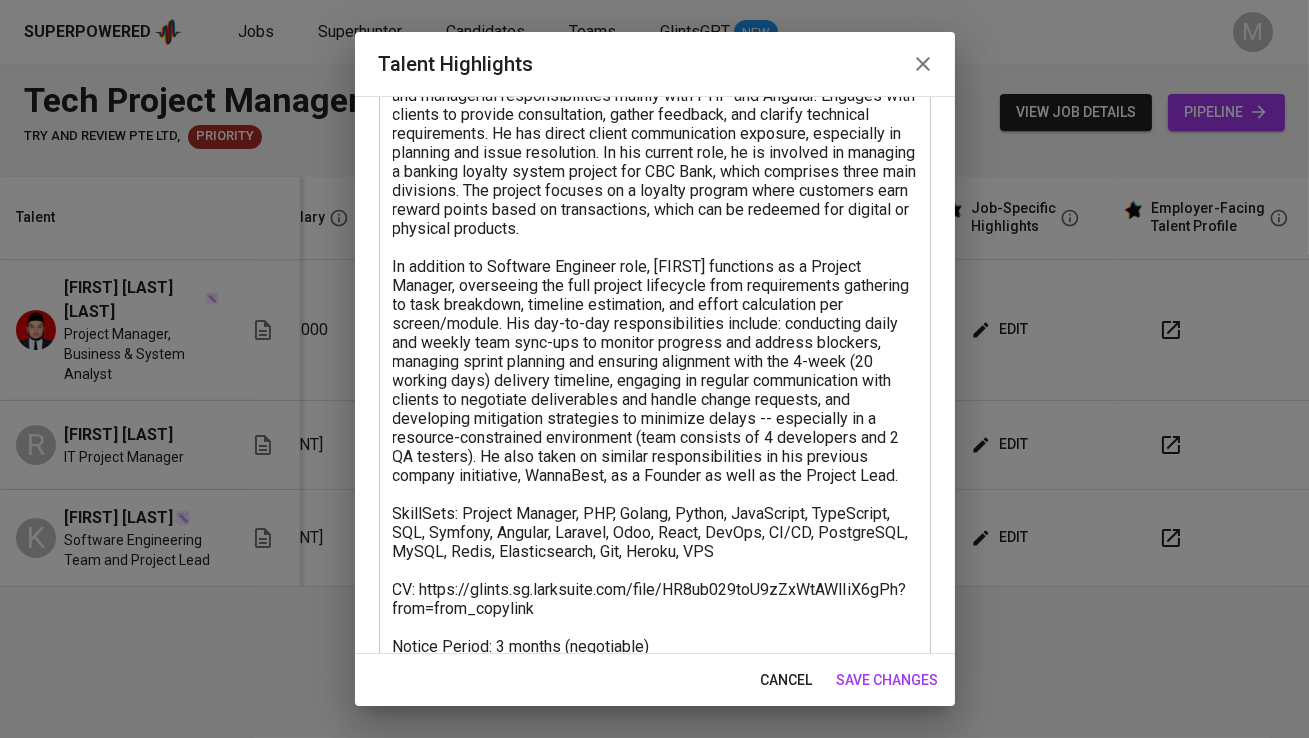 scroll, scrollTop: 369, scrollLeft: 0, axis: vertical 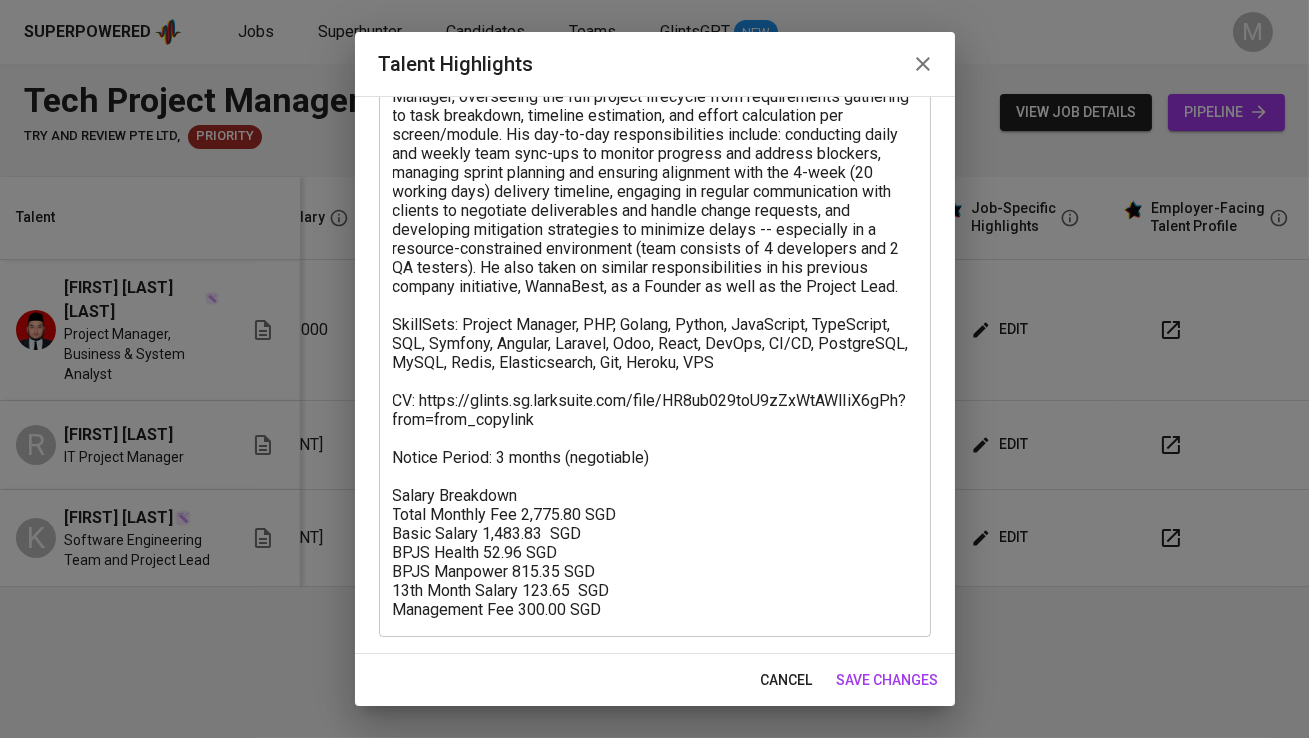 click on "save changes" at bounding box center [888, 680] 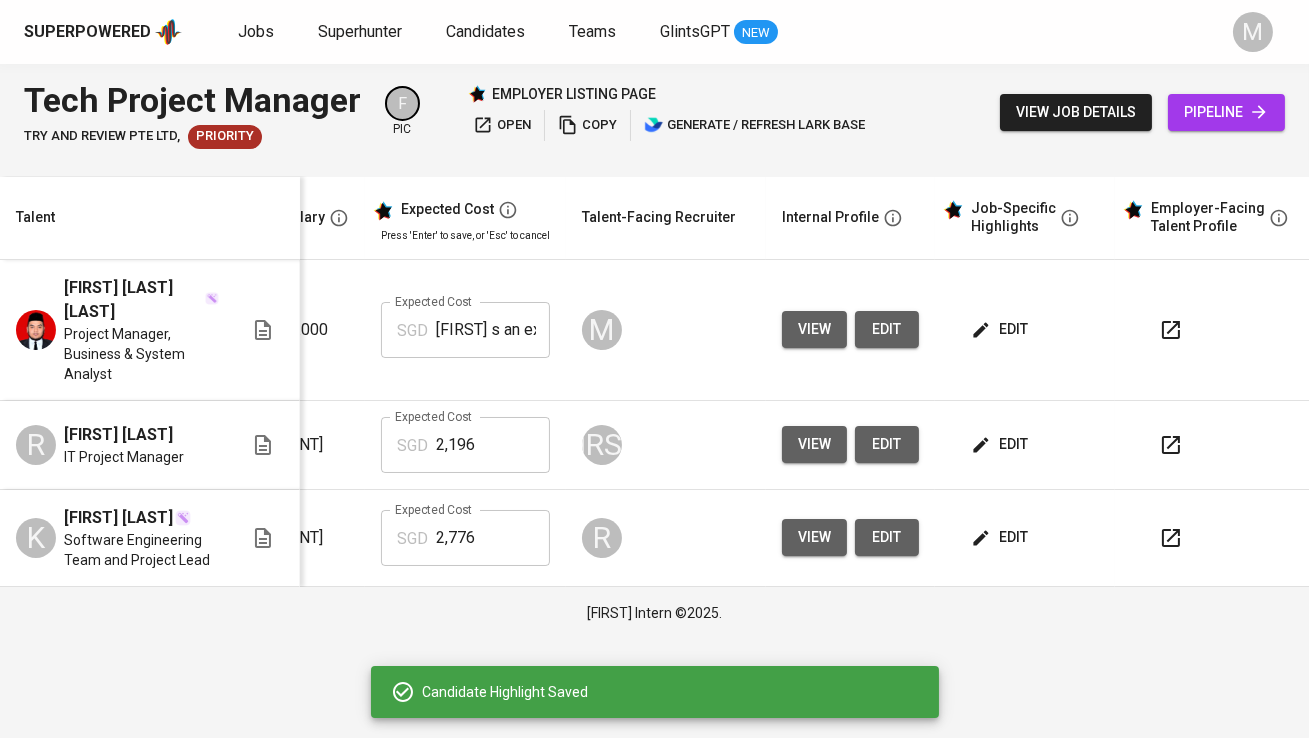 click on "edit" at bounding box center (1001, 329) 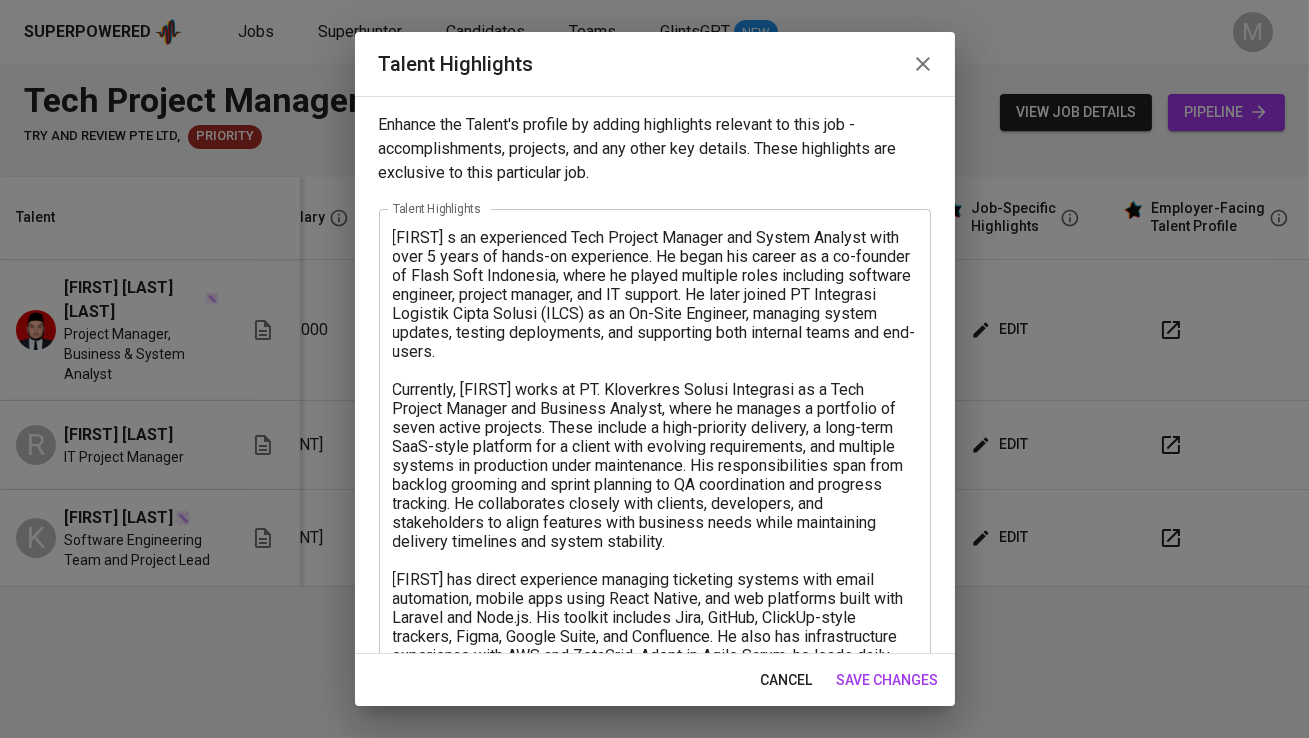 scroll, scrollTop: 312, scrollLeft: 0, axis: vertical 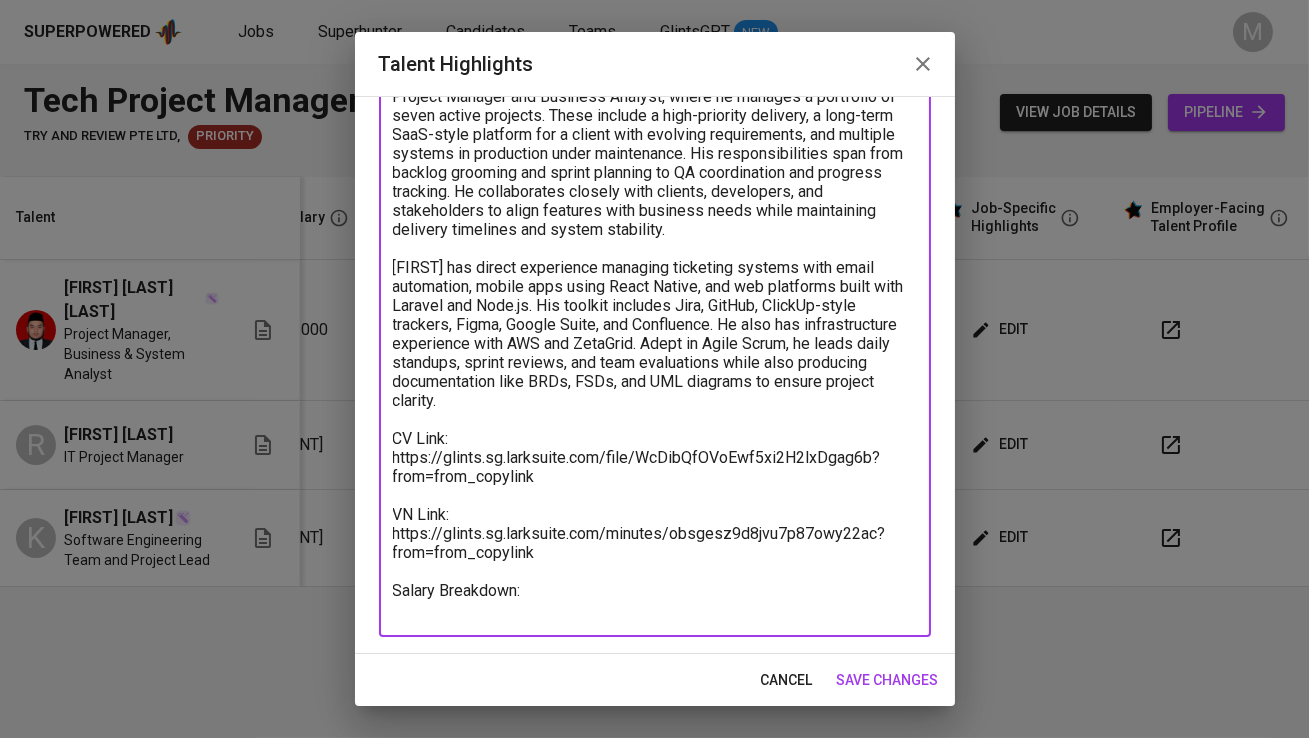 click at bounding box center [655, 267] 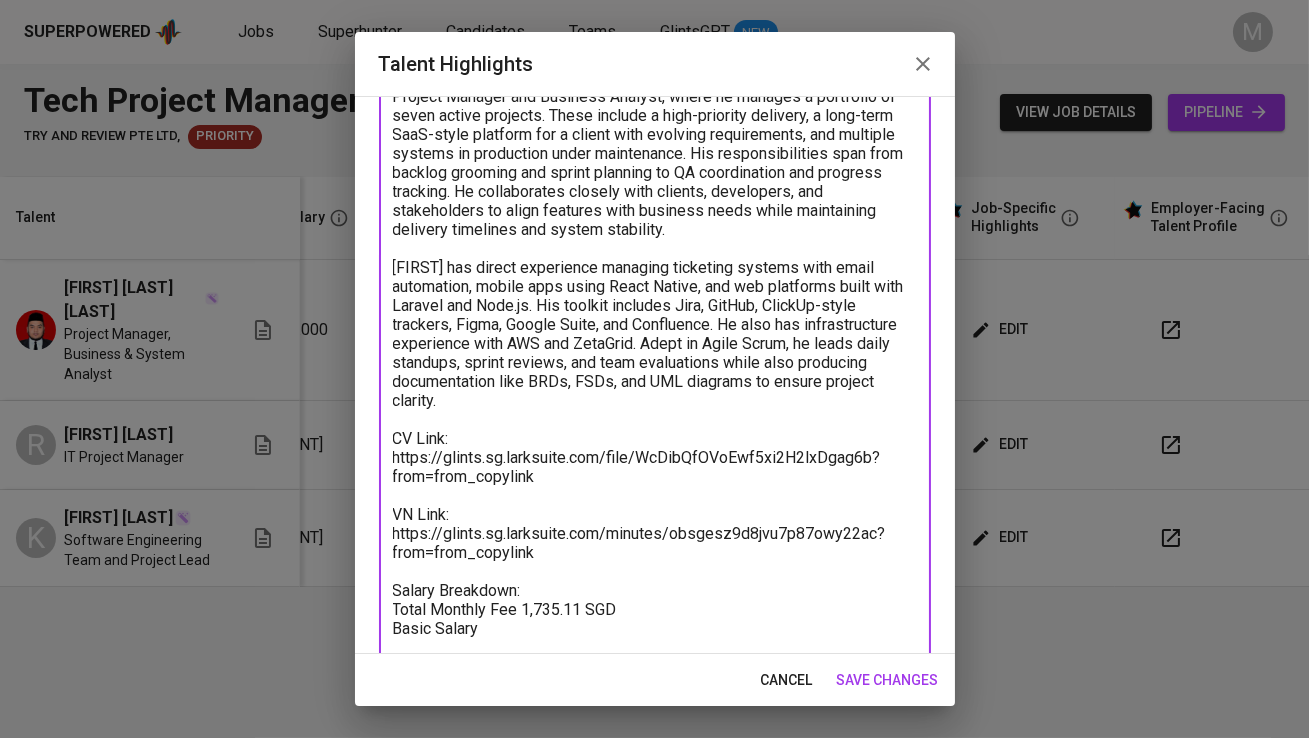 paste on "1214.13" 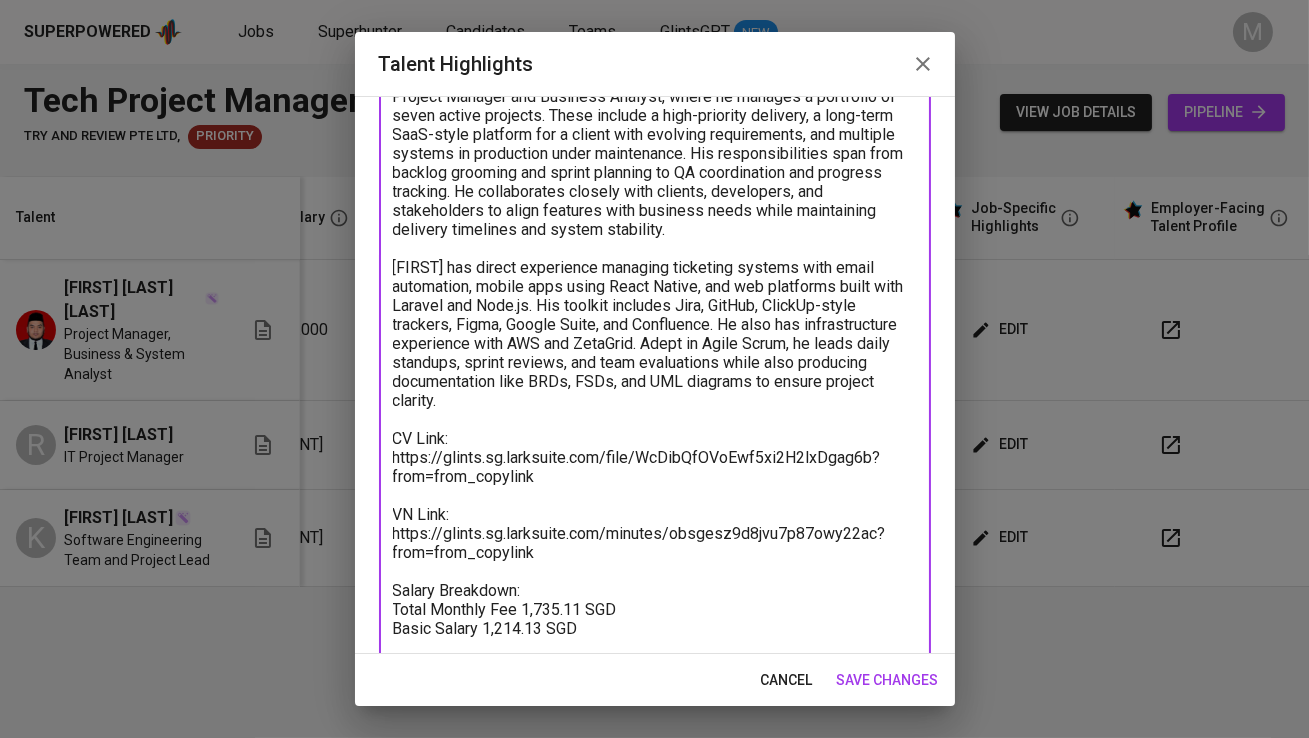 click at bounding box center (655, 286) 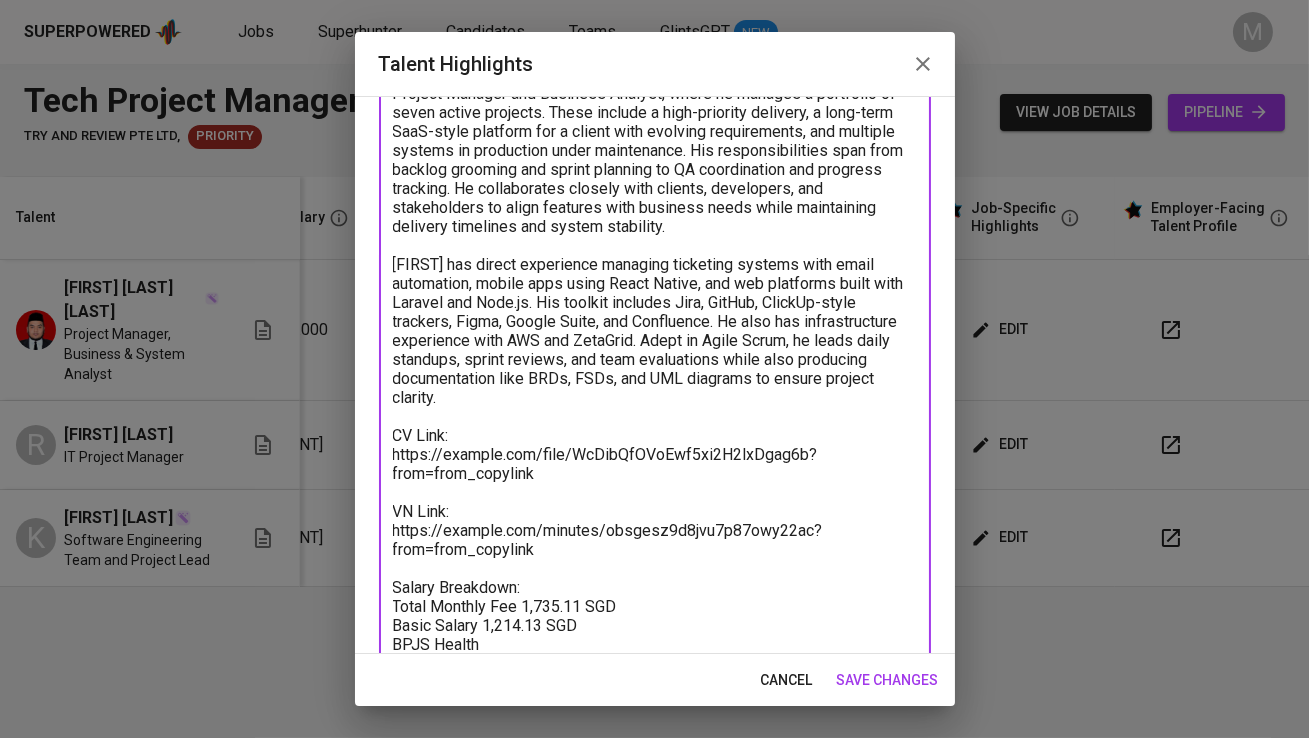paste on "50.55" 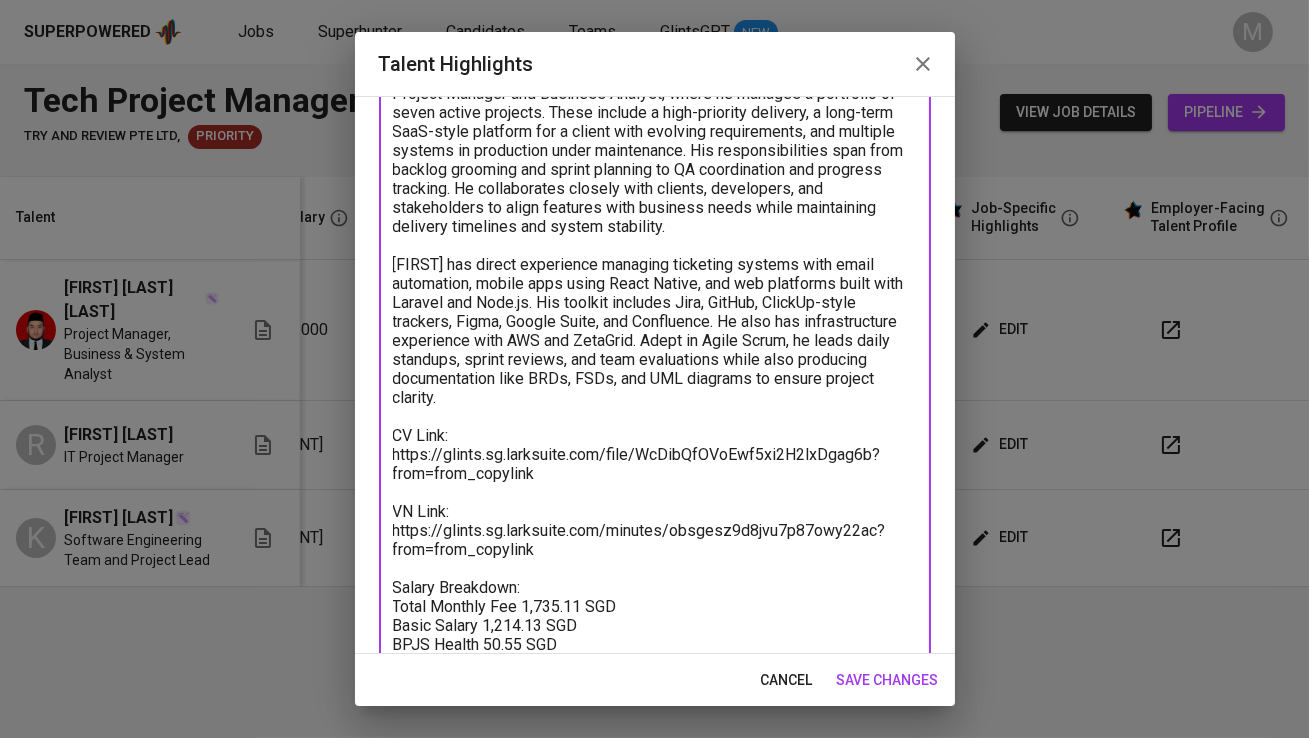 scroll, scrollTop: 334, scrollLeft: 0, axis: vertical 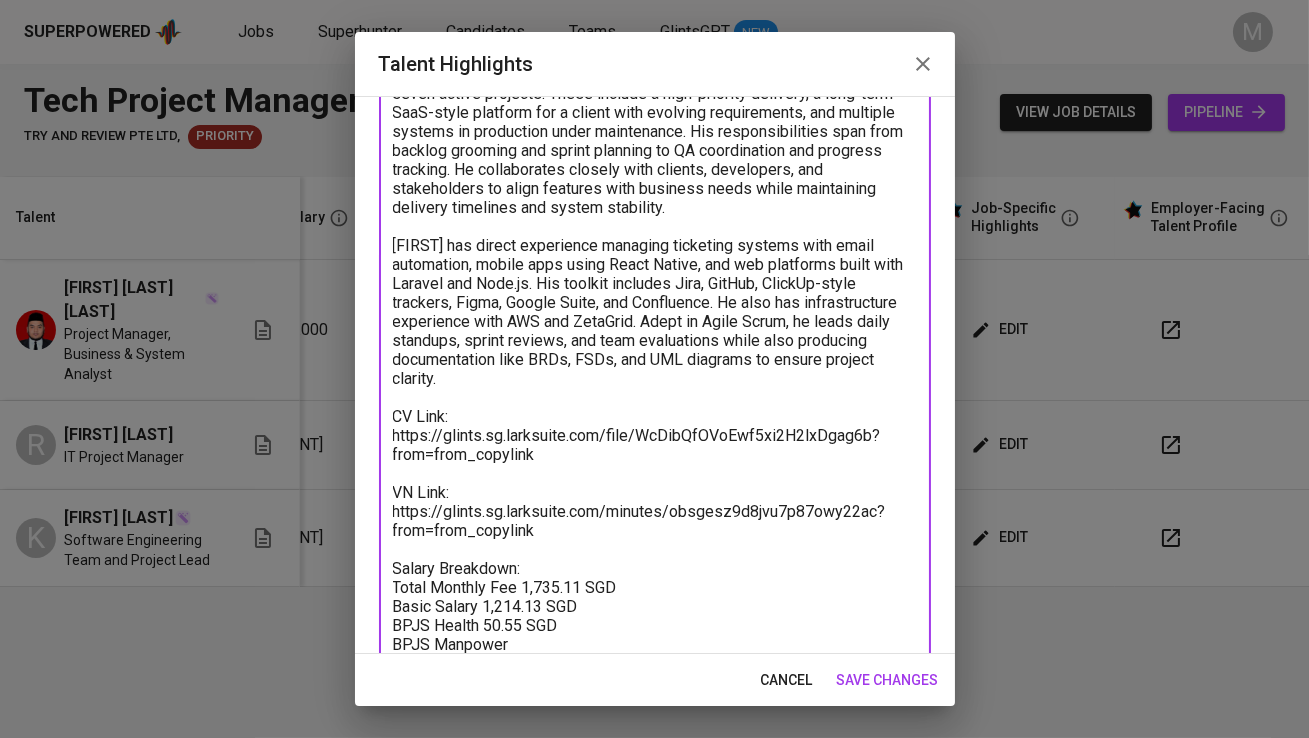 paste on "69.25" 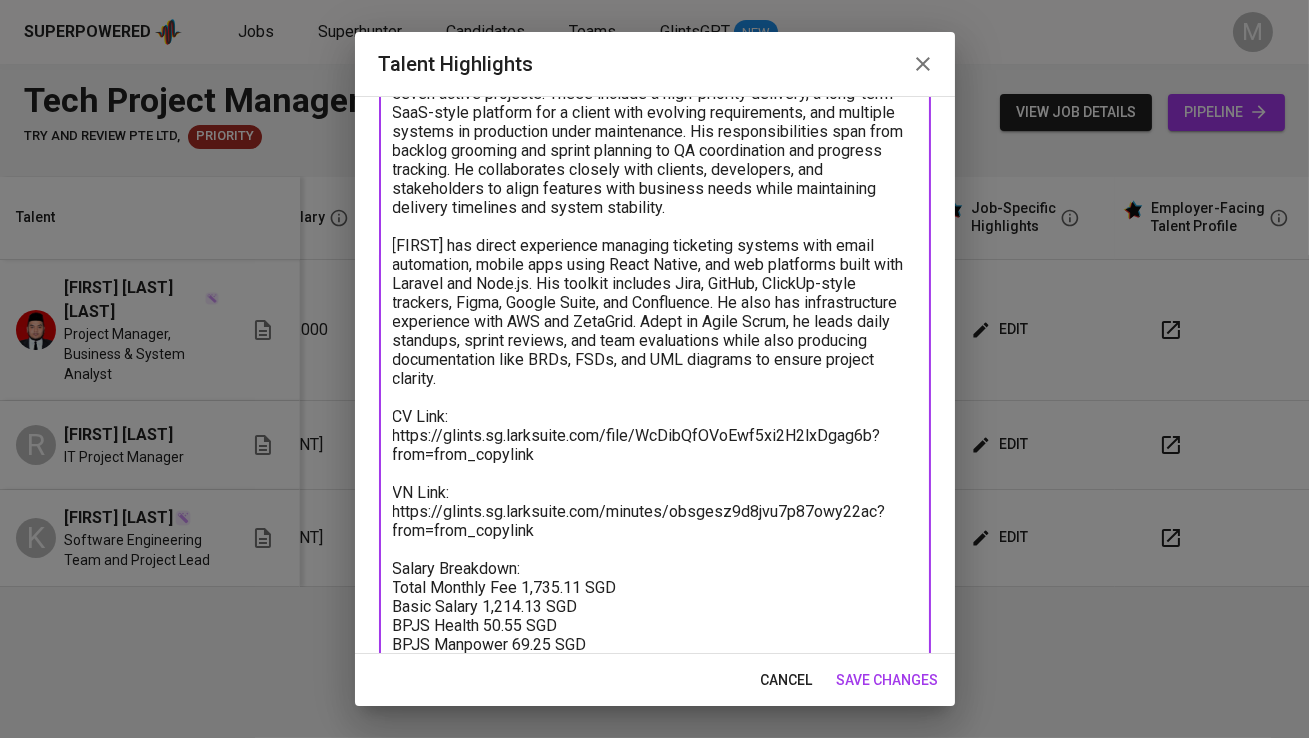 scroll, scrollTop: 353, scrollLeft: 0, axis: vertical 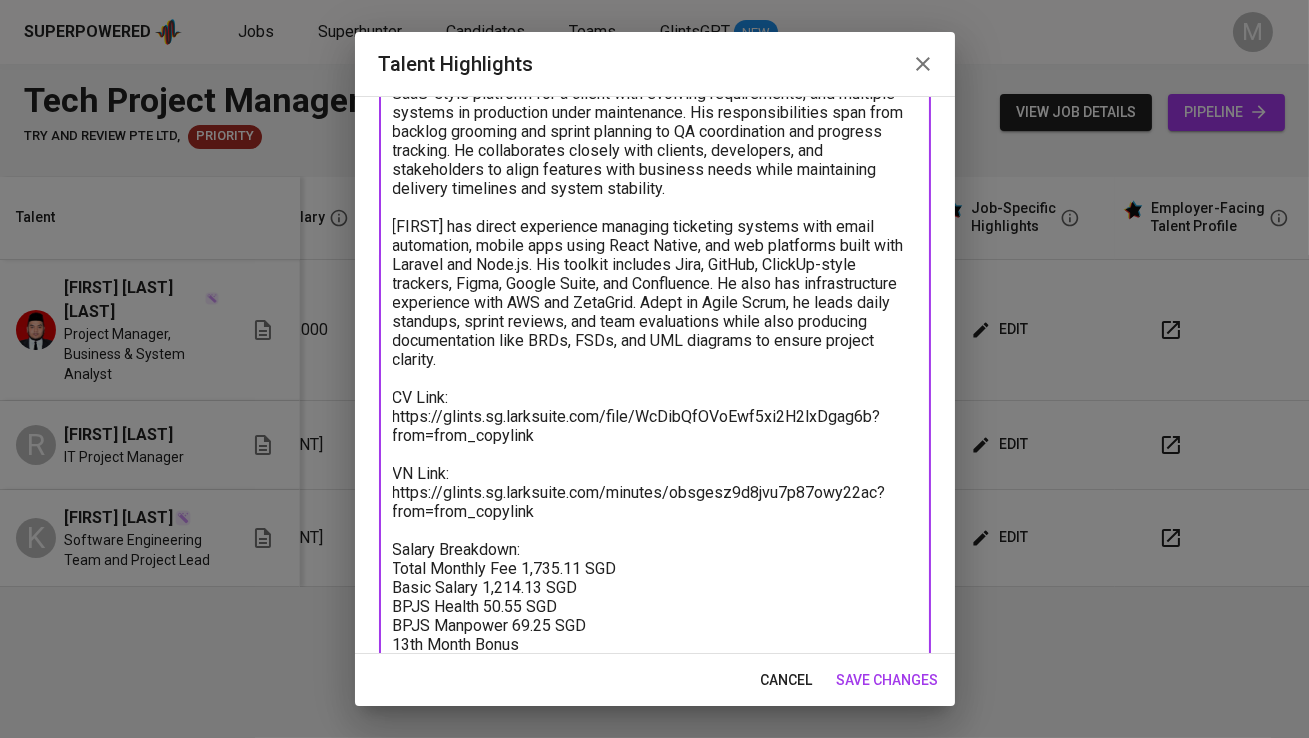 paste on "101.18" 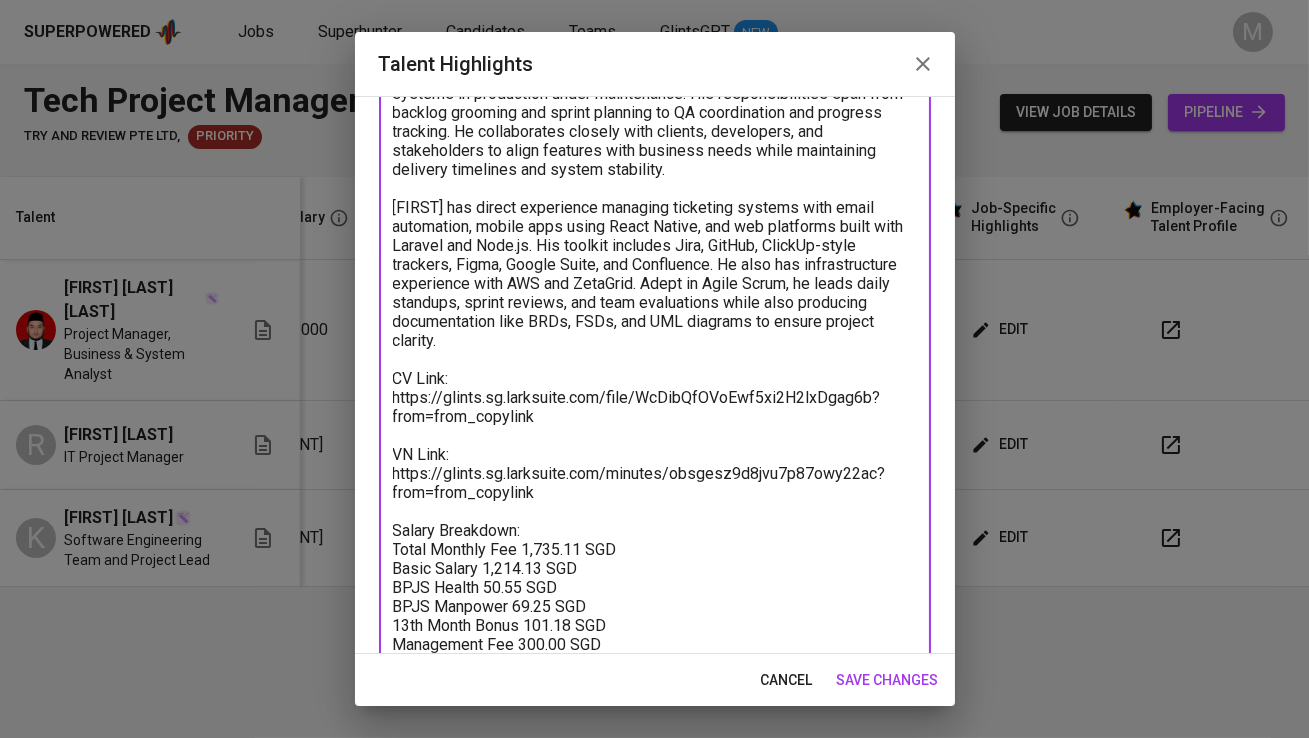 scroll, scrollTop: 391, scrollLeft: 0, axis: vertical 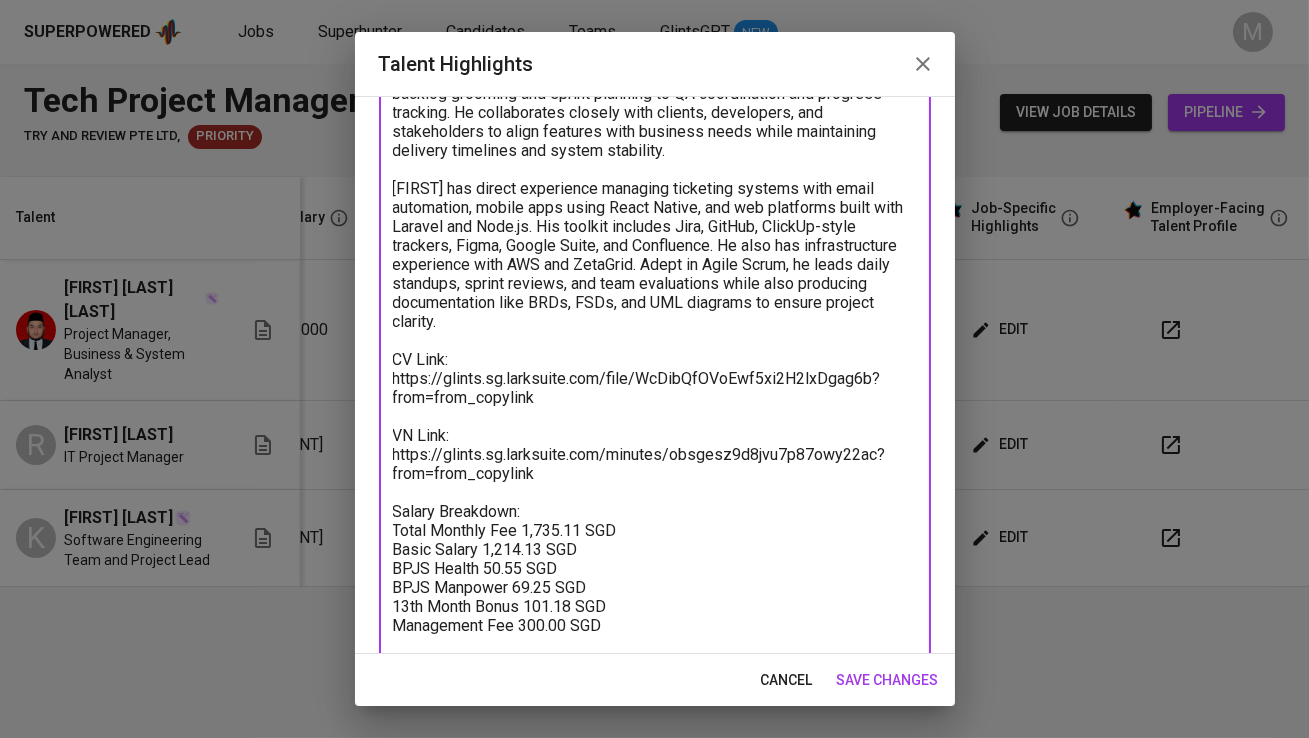 type on "Finter s an experienced Tech Project Manager and System Analyst with over 5 years of hands-on experience. He began his career as a co-founder of Flash Soft Indonesia, where he played multiple roles including software engineer, project manager, and IT support. He later joined PT Integrasi Logistik Cipta Solusi (ILCS) as an On-Site Engineer, managing system updates, testing deployments, and supporting both internal teams and end-users.
Currently, Finter works at PT. Kloverkres Solusi Integrasi as a Tech Project Manager and Business Analyst, where he manages a portfolio of seven active projects. These include a high-priority delivery, a long-term SaaS-style platform for a client with evolving requirements, and multiple systems in production under maintenance. His responsibilities span from backlog grooming and sprint planning to QA coordination and progress tracking. He collaborates closely with clients, developers, and stakeholders to align features with business needs while maintaining delivery timelines ..." 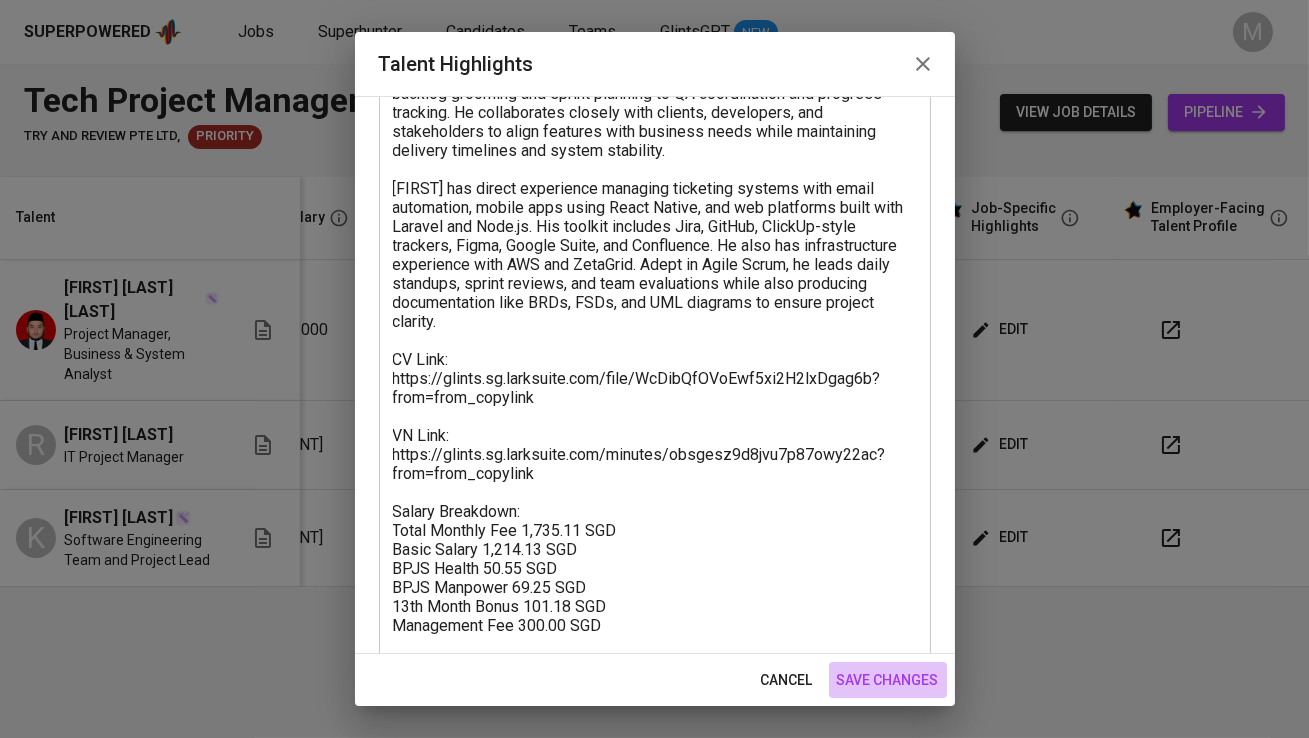 click on "save changes" at bounding box center [888, 680] 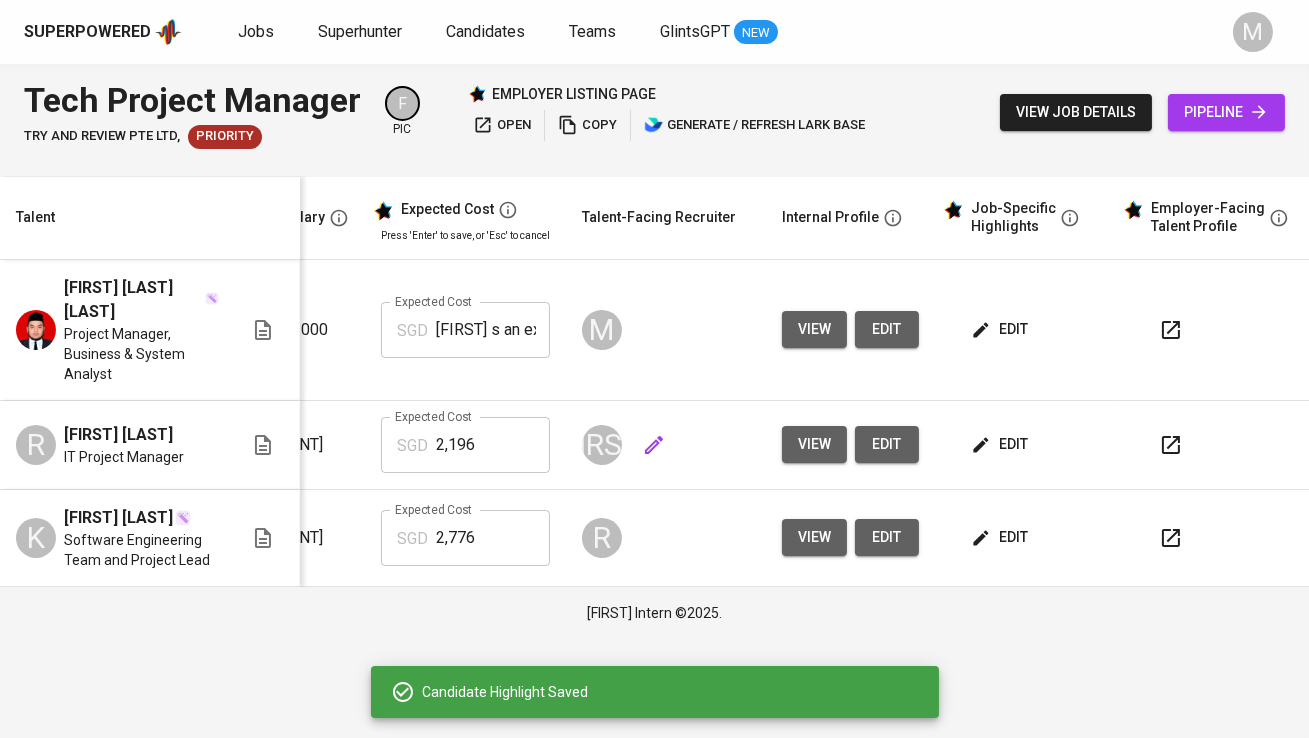 scroll, scrollTop: 0, scrollLeft: 133, axis: horizontal 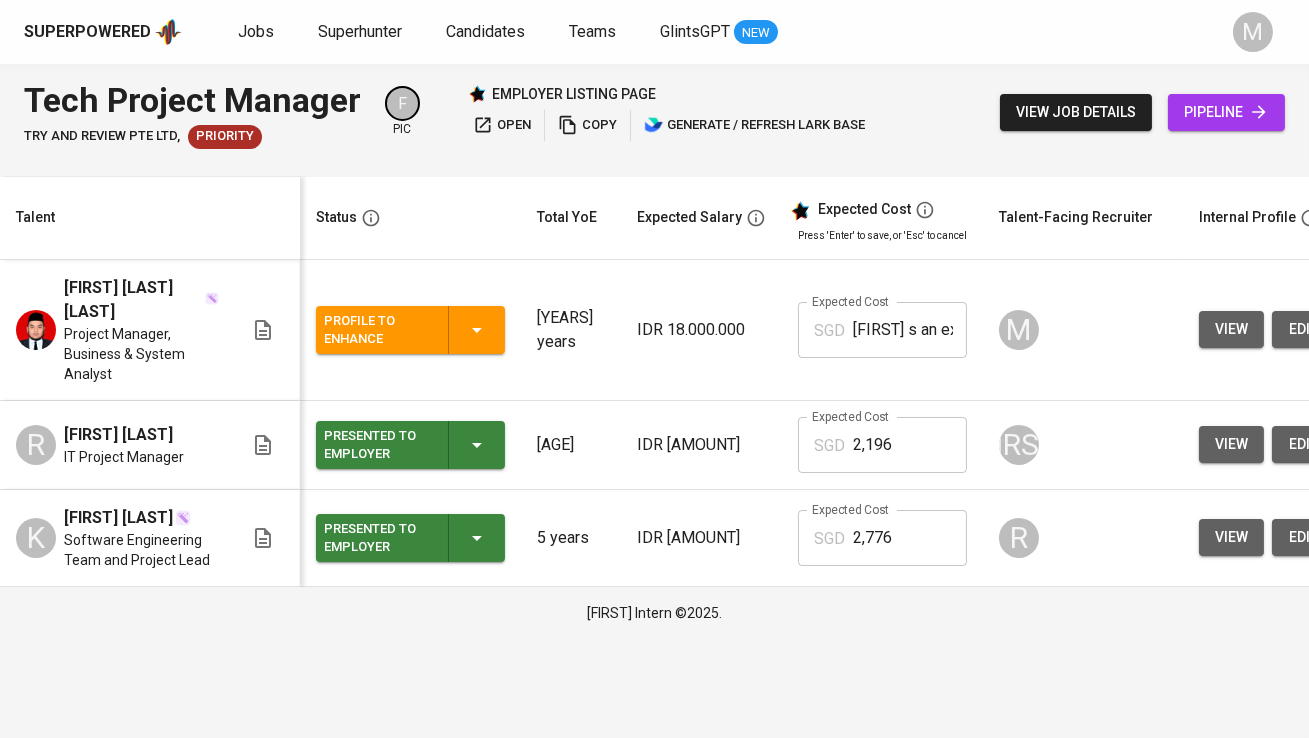 click on "Profile to Enhance" at bounding box center (410, 330) 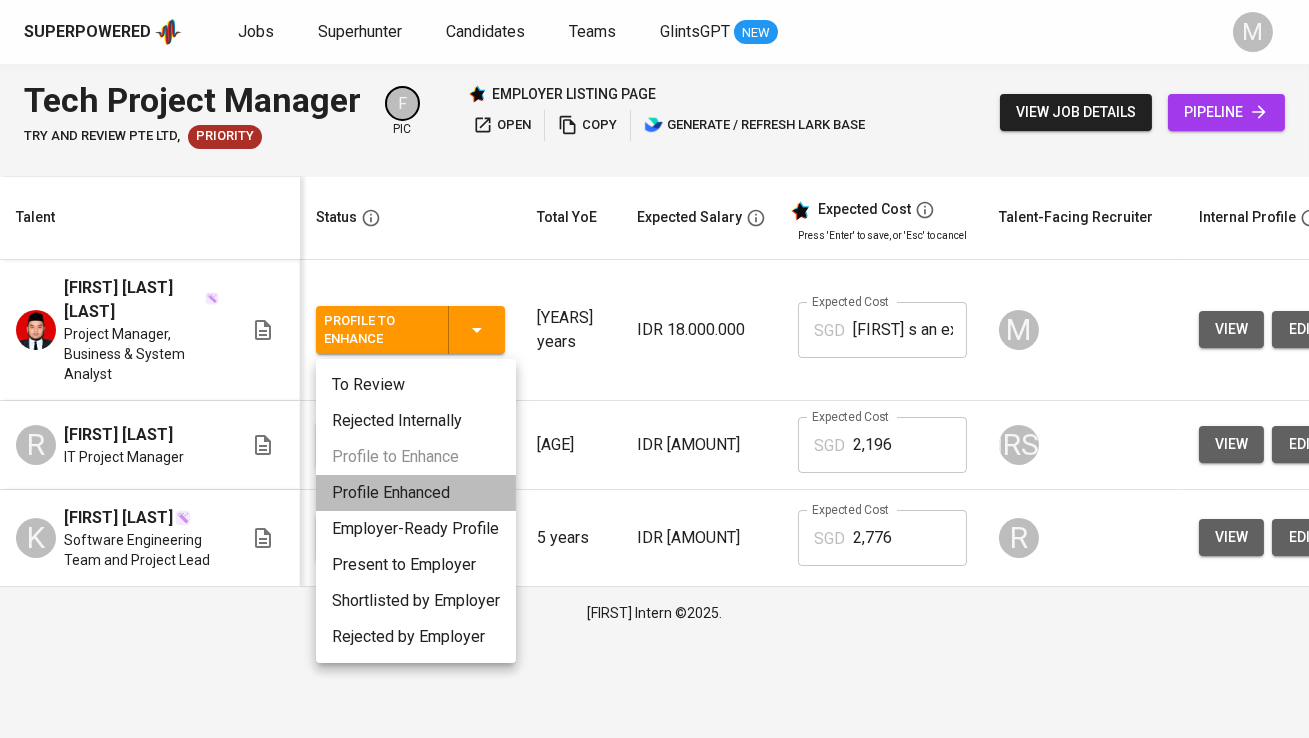 click on "Profile Enhanced" at bounding box center [416, 493] 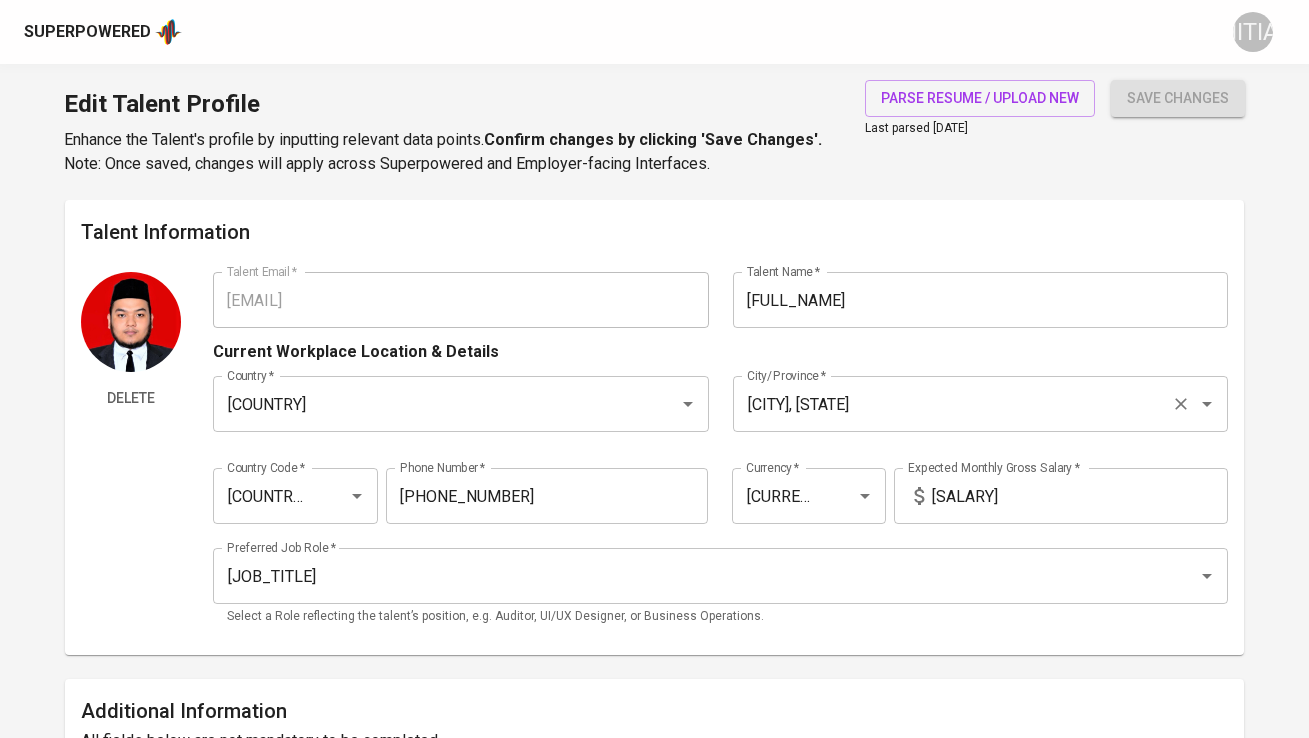 scroll, scrollTop: 0, scrollLeft: 0, axis: both 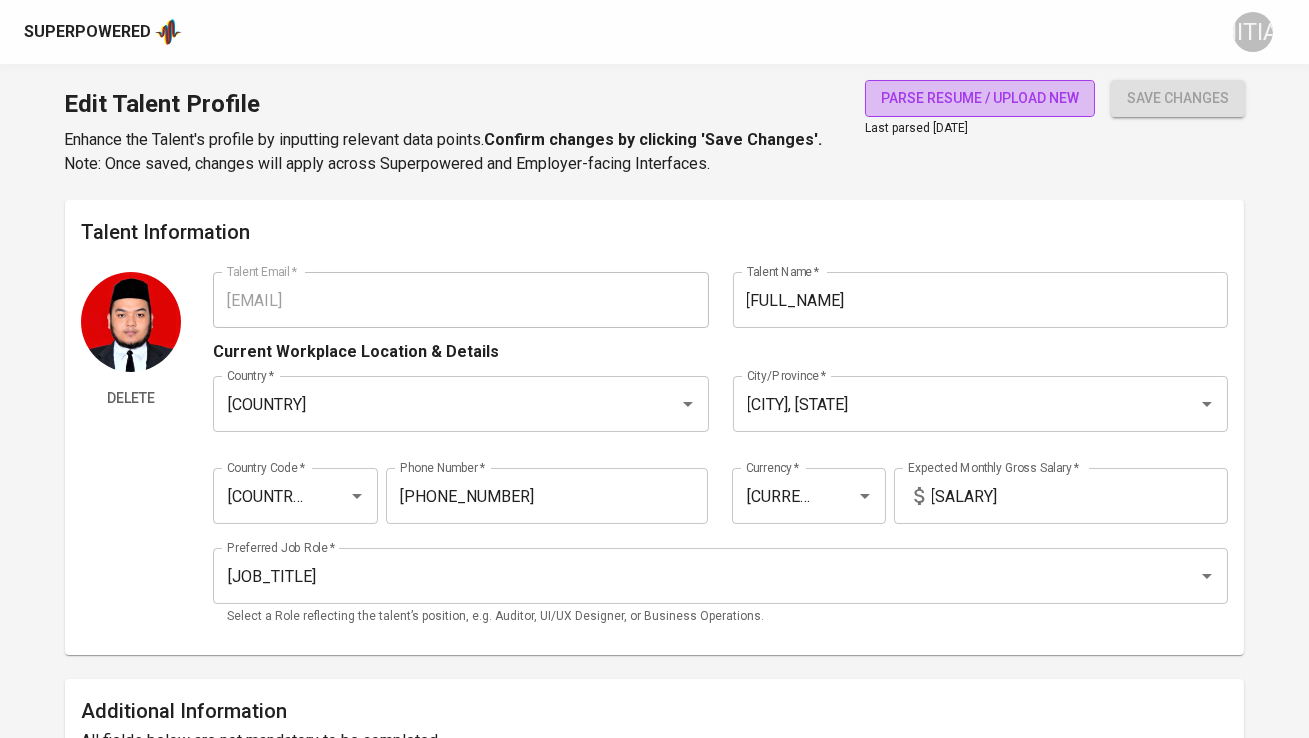click on "parse resume / upload new" at bounding box center (980, 98) 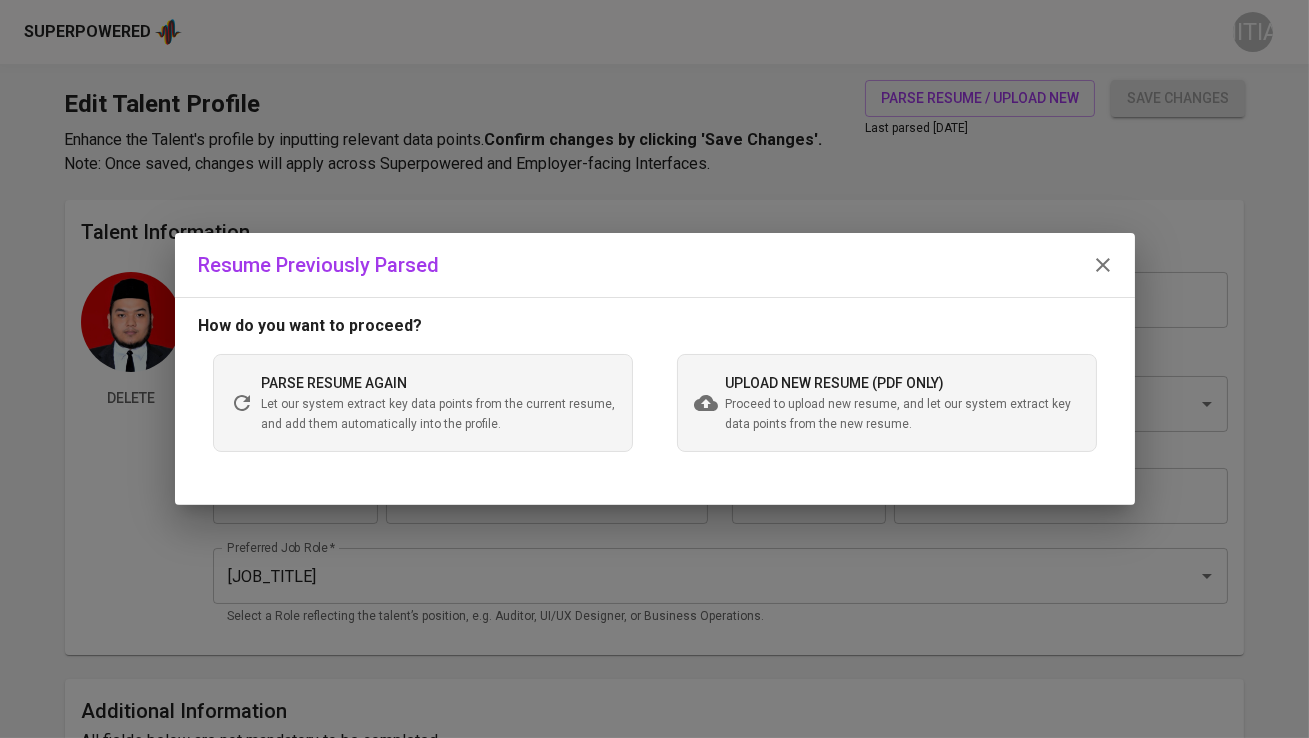 click on "Proceed to upload new resume, and let our system extract key data points from the new resume." at bounding box center [903, 415] 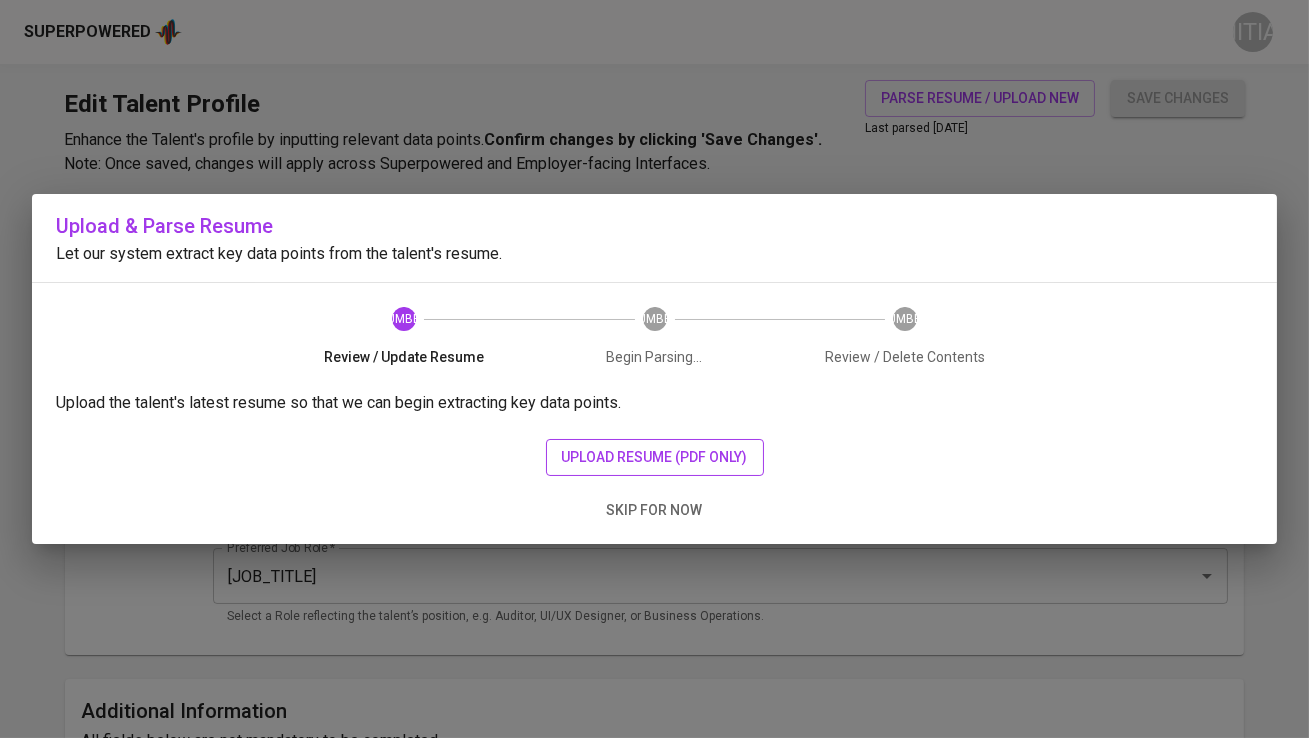 click on "upload resume (pdf only)" at bounding box center (655, 457) 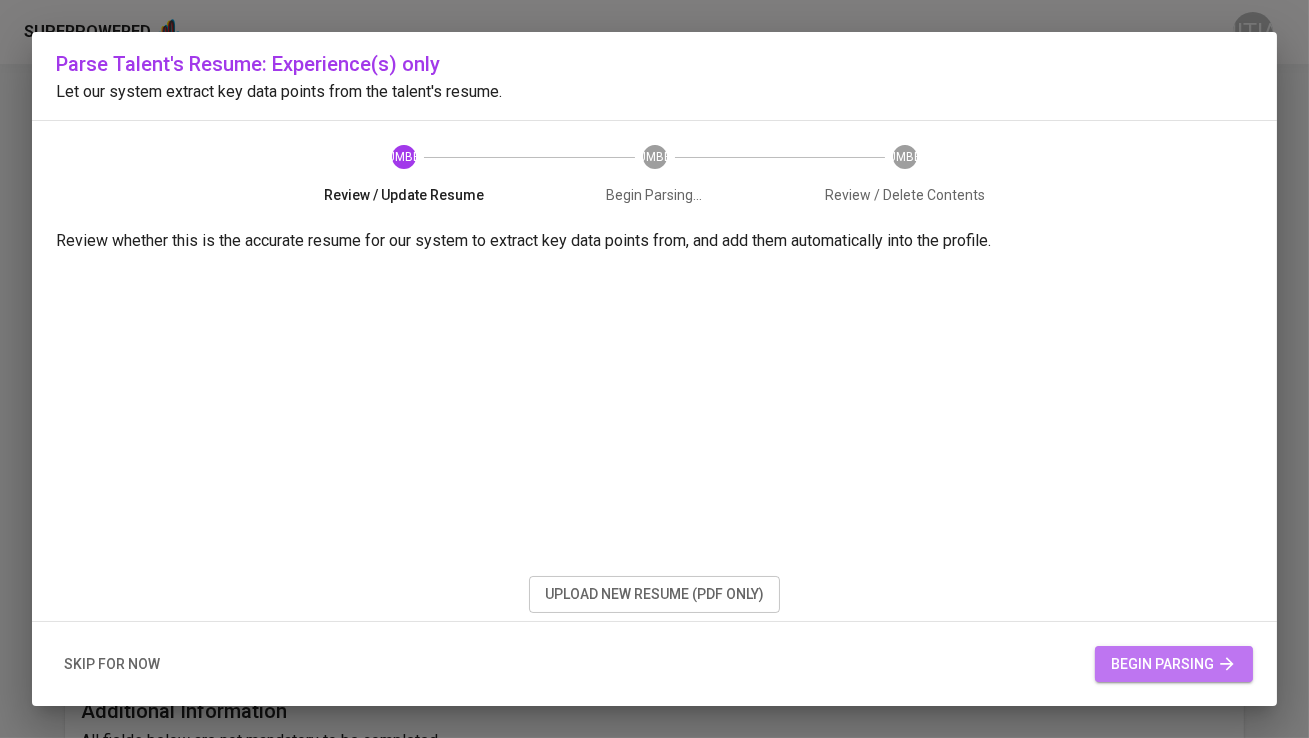 click on "begin parsing" at bounding box center (1174, 664) 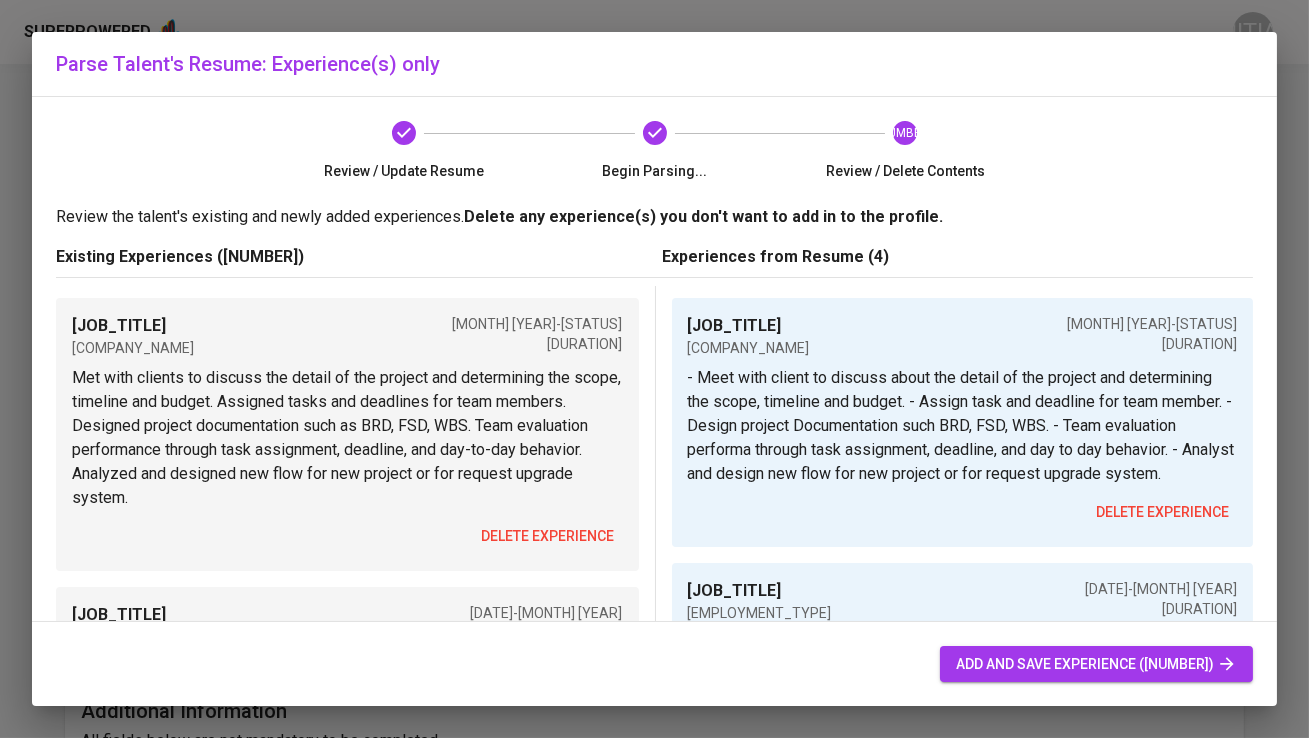 scroll, scrollTop: 36, scrollLeft: 0, axis: vertical 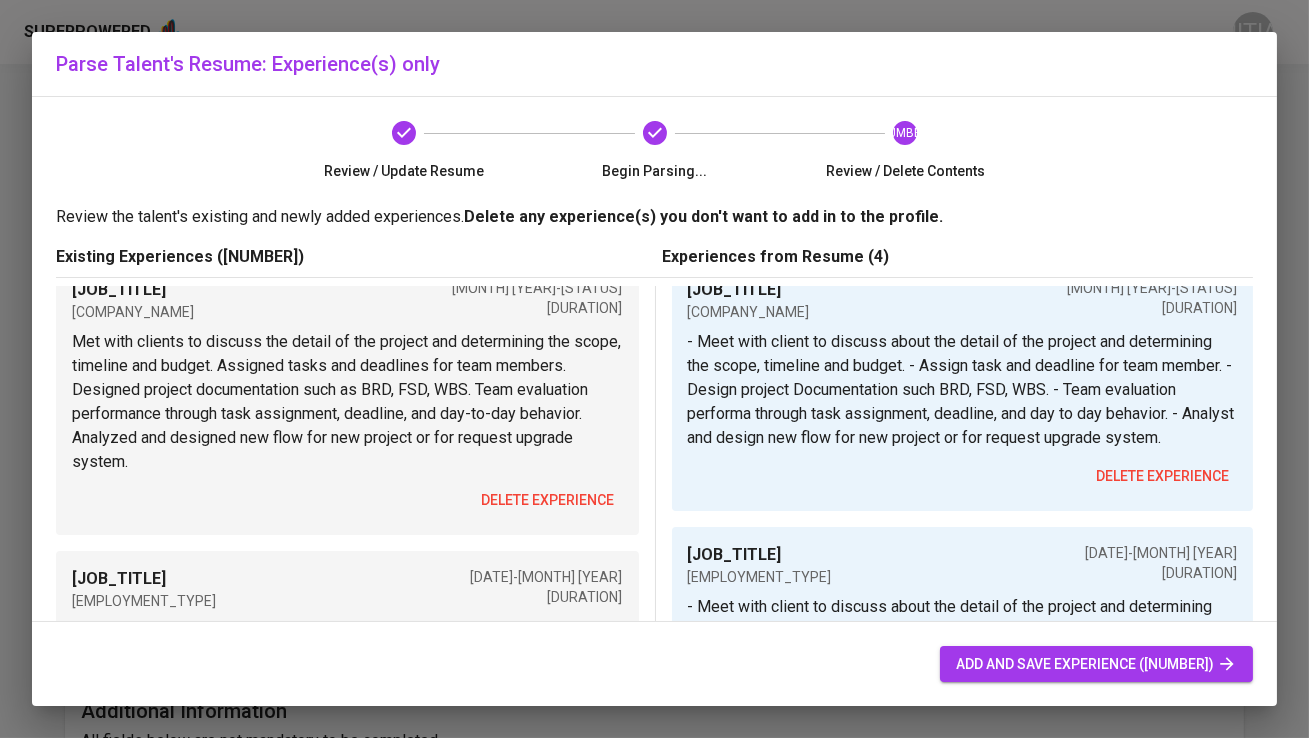 click on "delete experience" at bounding box center [548, 500] 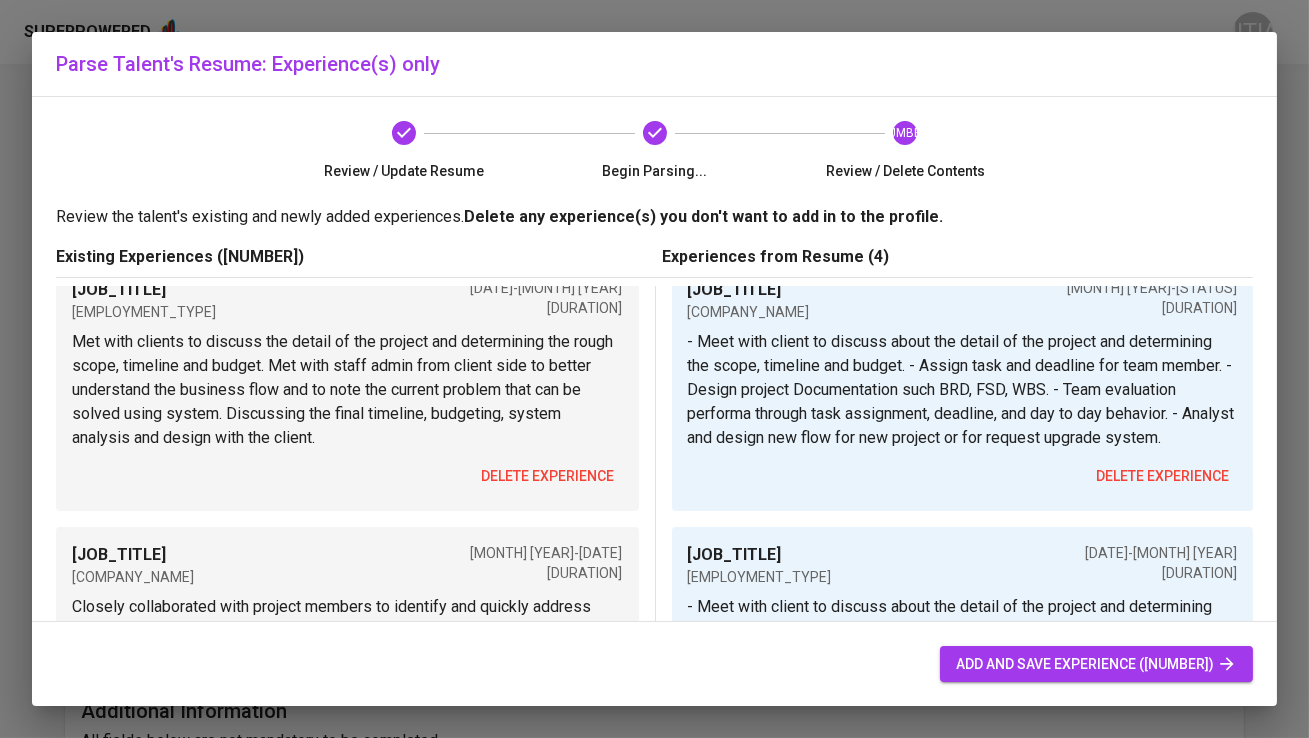 scroll, scrollTop: 0, scrollLeft: 0, axis: both 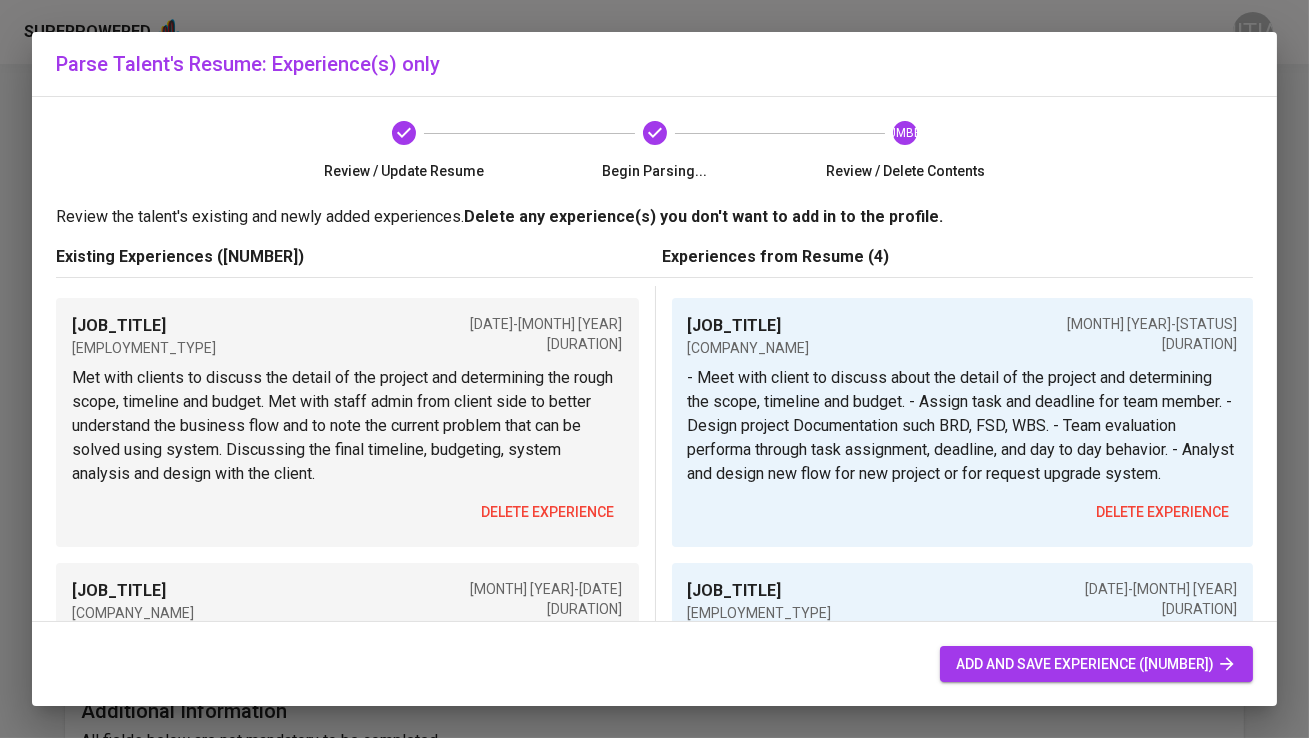 click on "delete experience" at bounding box center [548, 512] 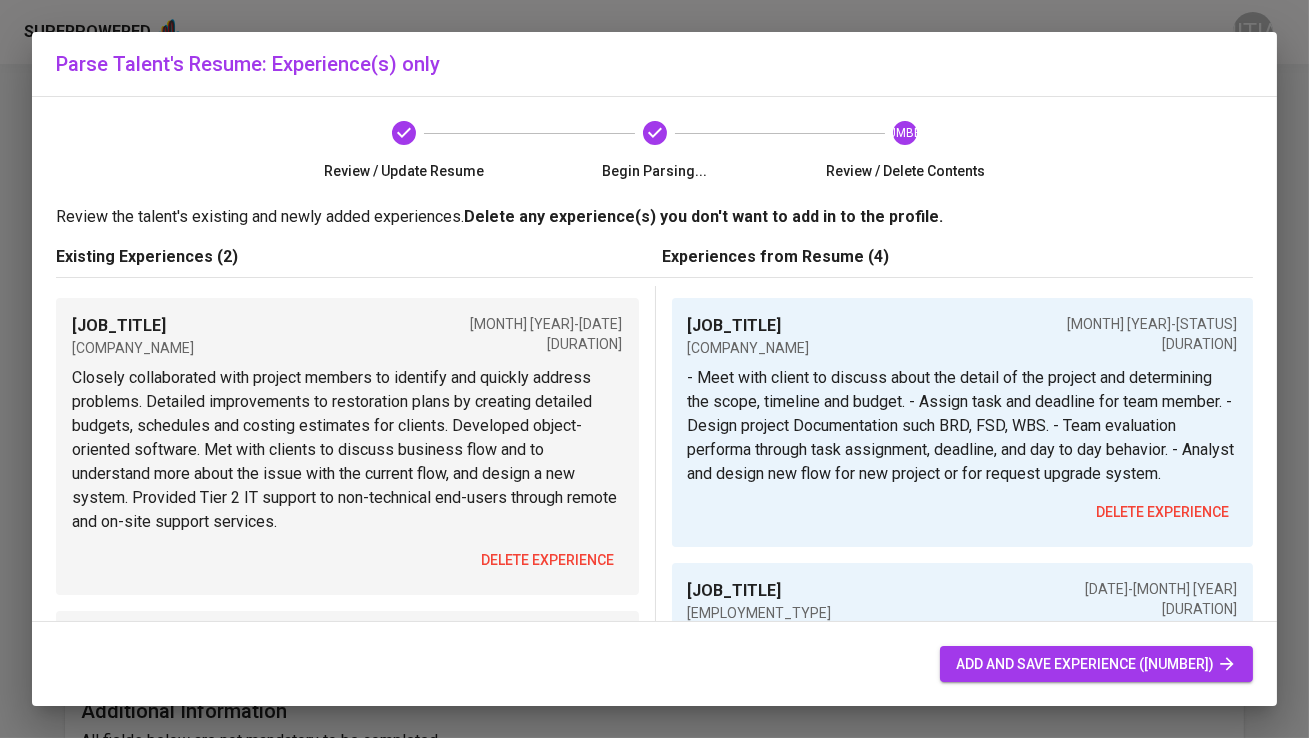 scroll, scrollTop: 90, scrollLeft: 0, axis: vertical 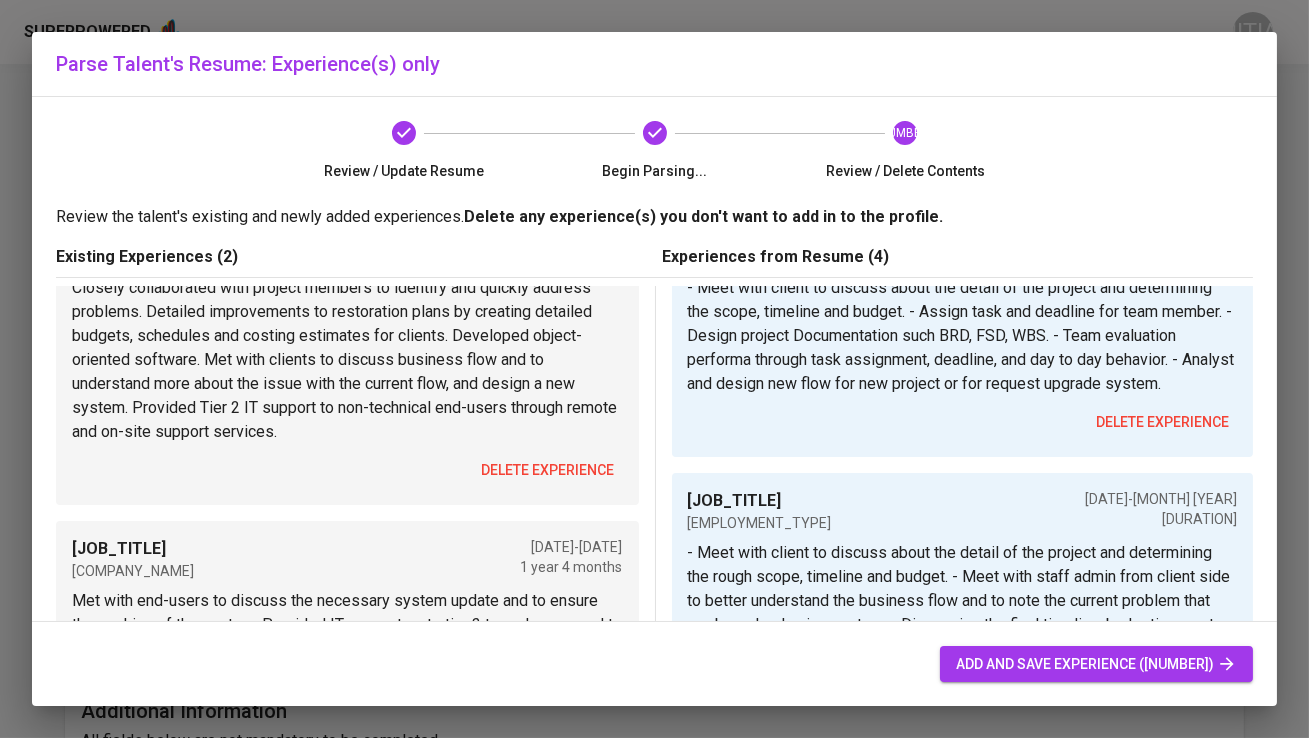 click on "delete experience" at bounding box center [548, 470] 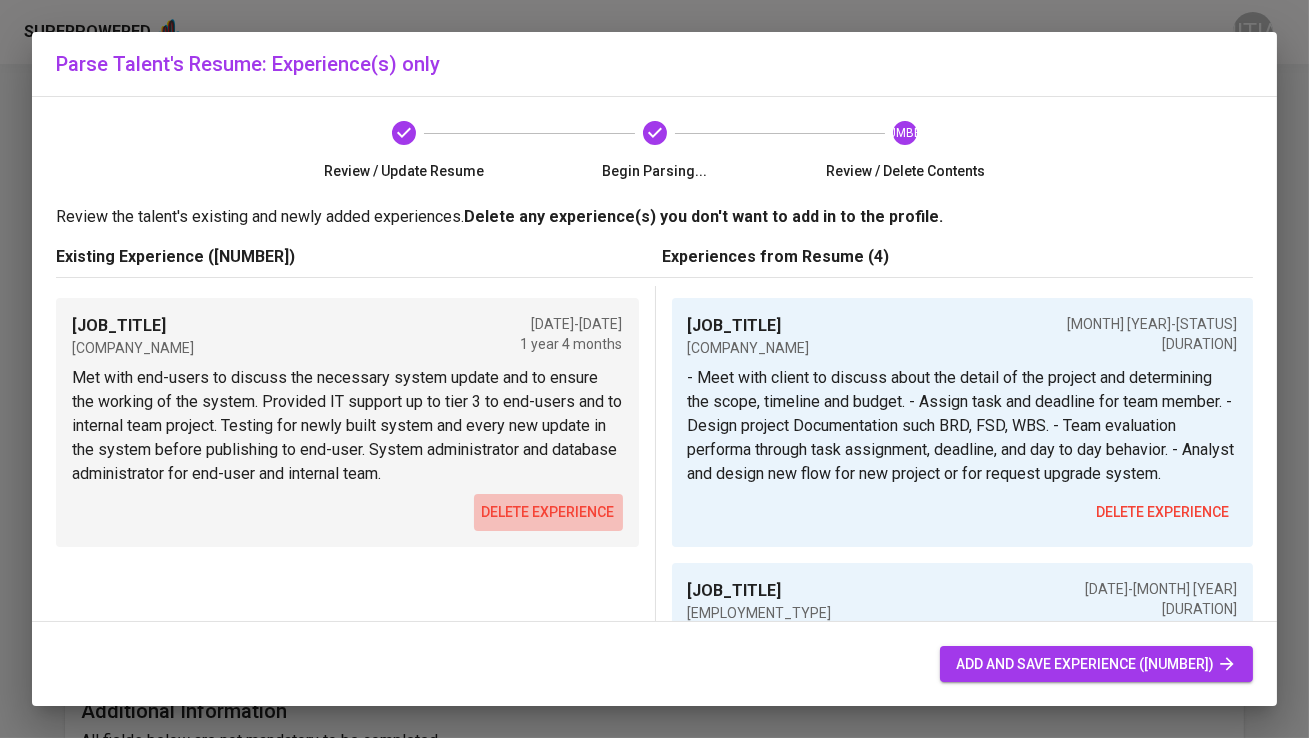 click on "delete experience" at bounding box center [548, 512] 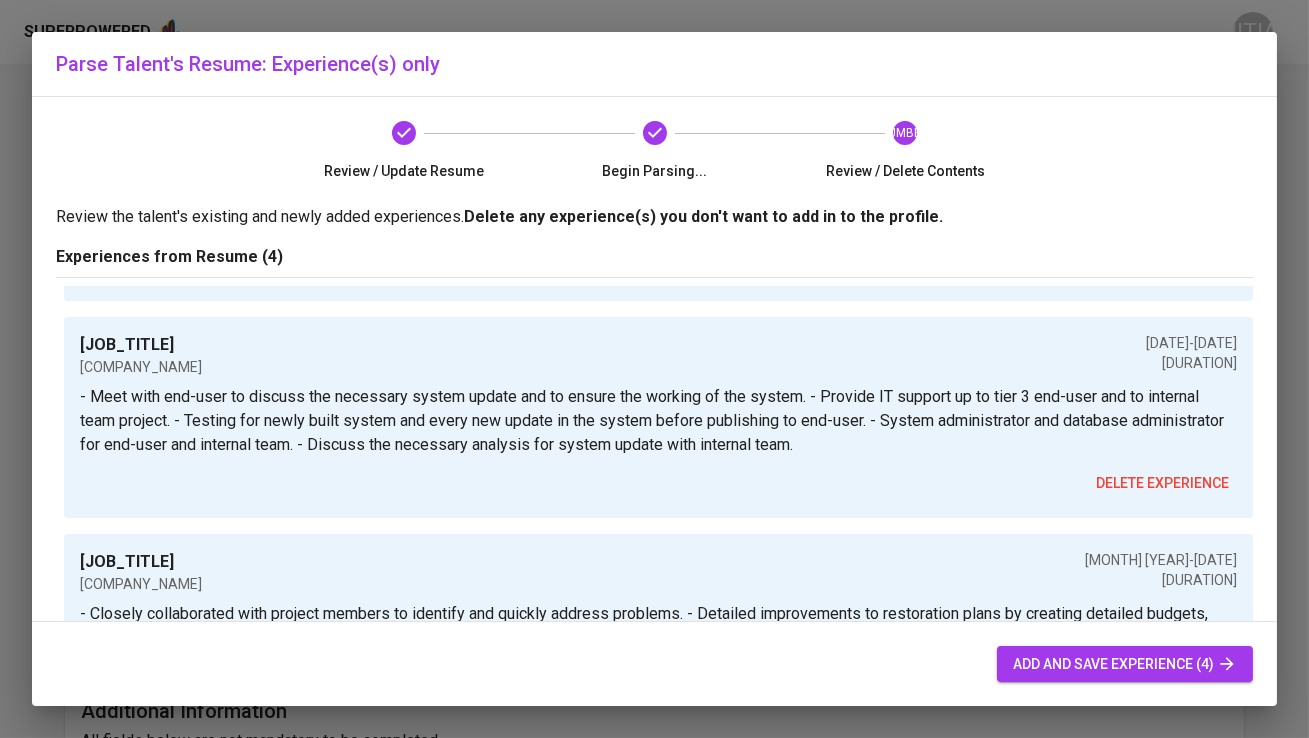 scroll, scrollTop: 485, scrollLeft: 0, axis: vertical 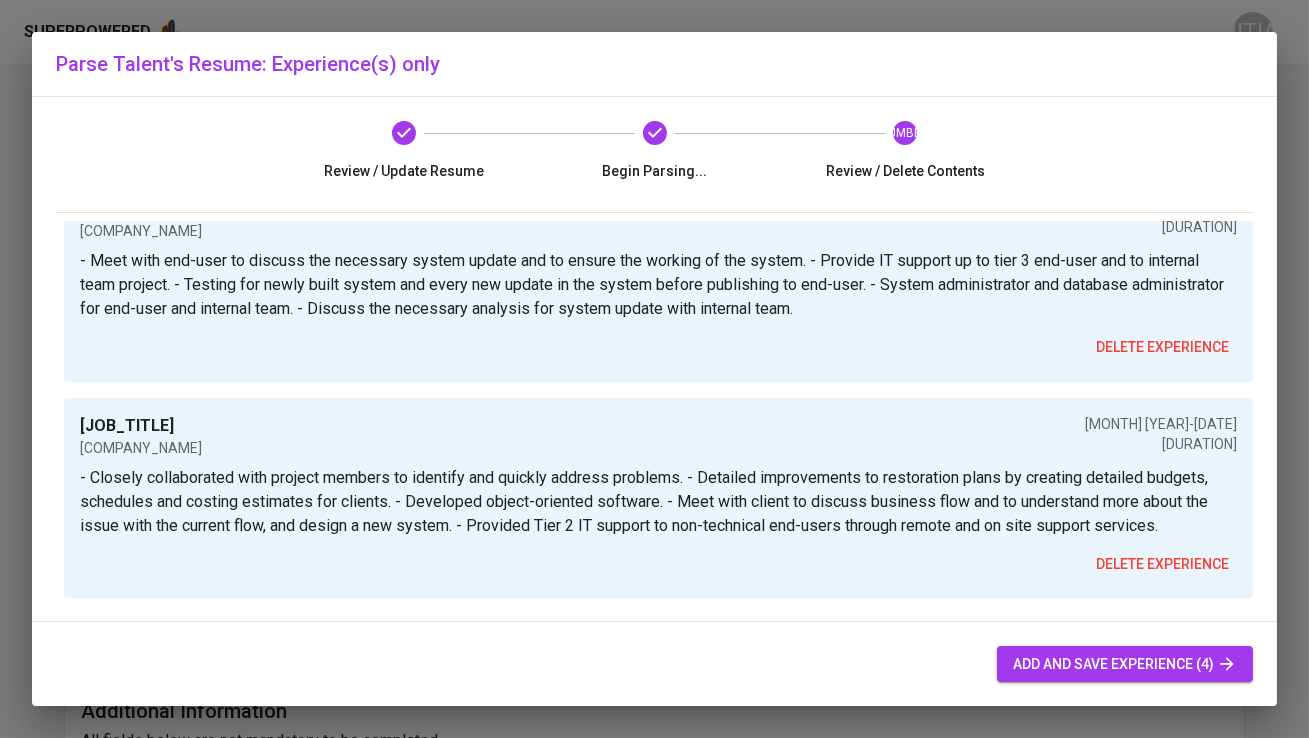 click on "add and save experience (4)" at bounding box center [1125, 664] 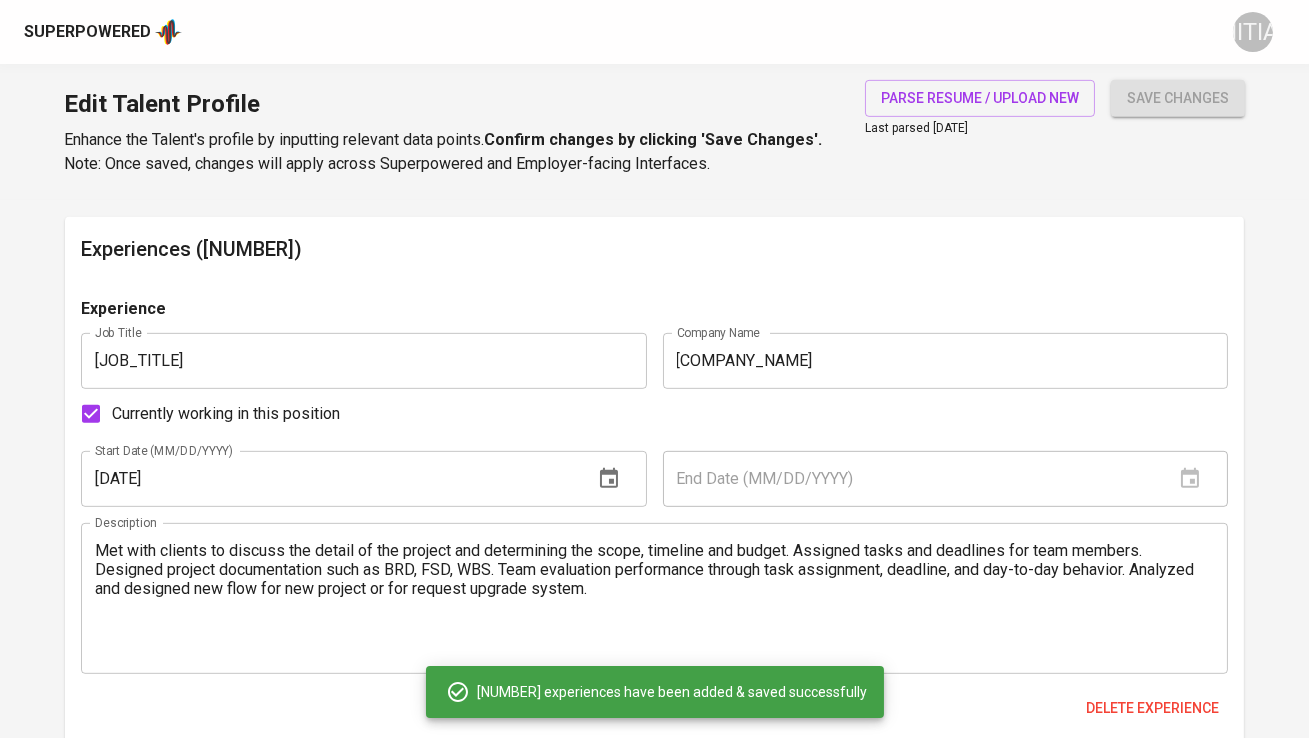 scroll, scrollTop: 1956, scrollLeft: 0, axis: vertical 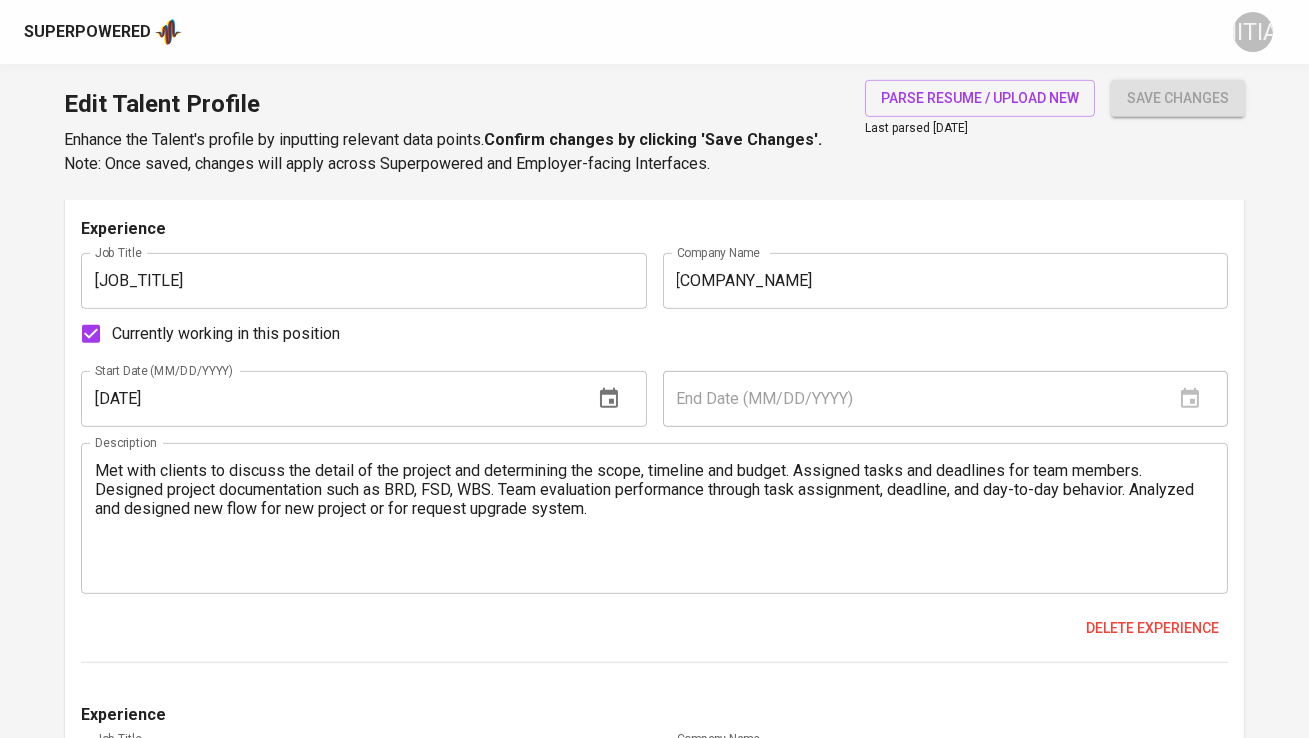 click on "save changes" at bounding box center (1178, 98) 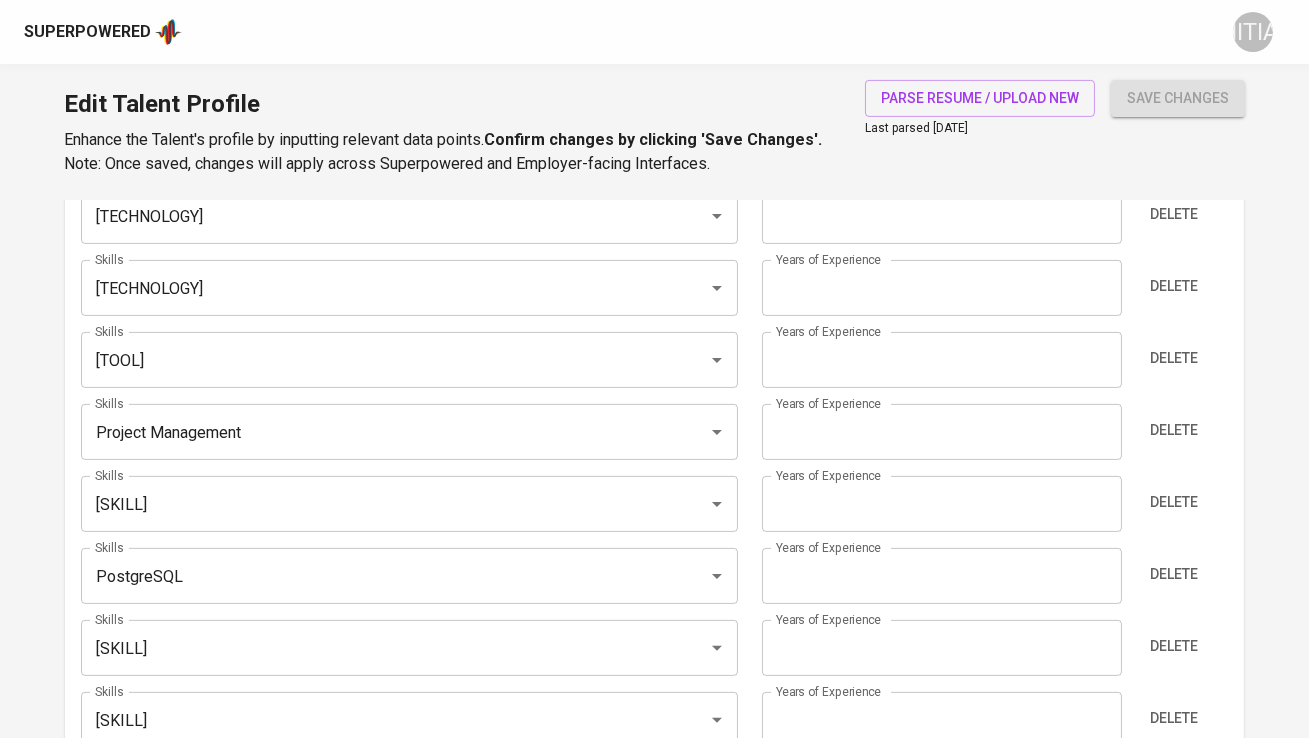 scroll, scrollTop: 1125, scrollLeft: 0, axis: vertical 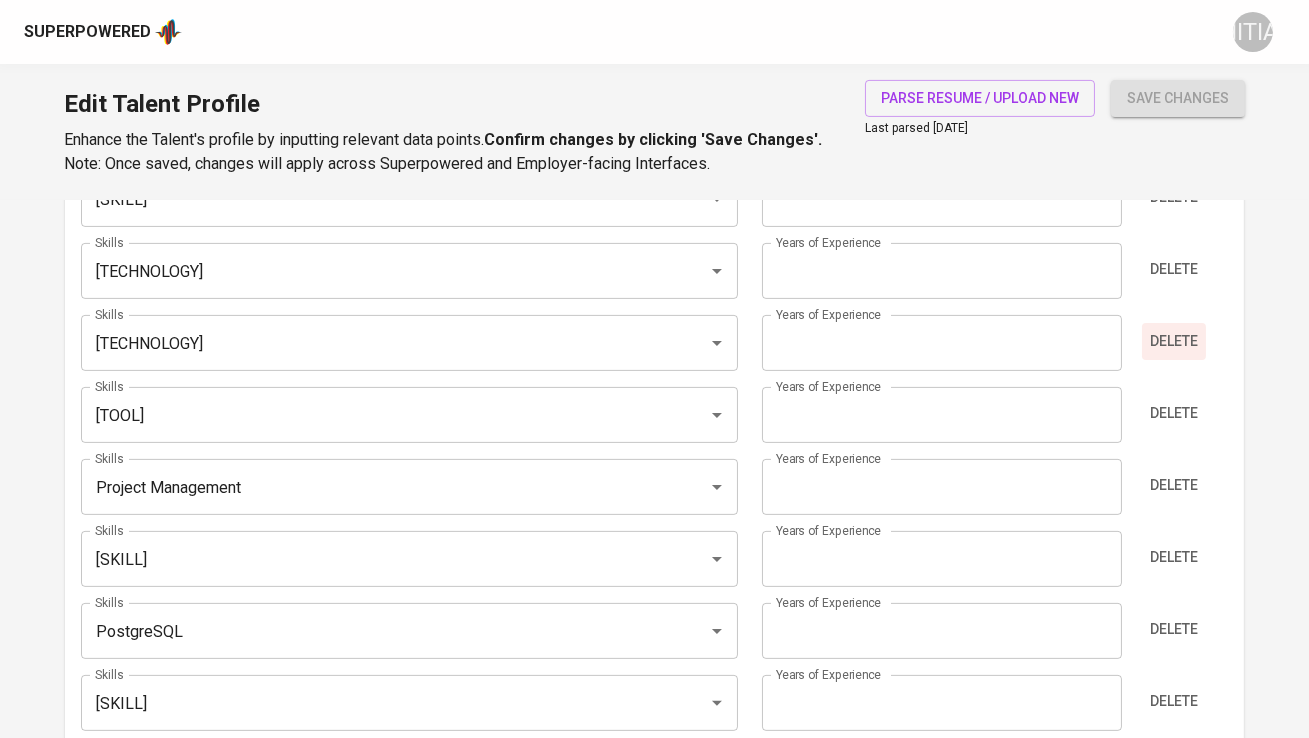 click on "Delete" at bounding box center [1174, 197] 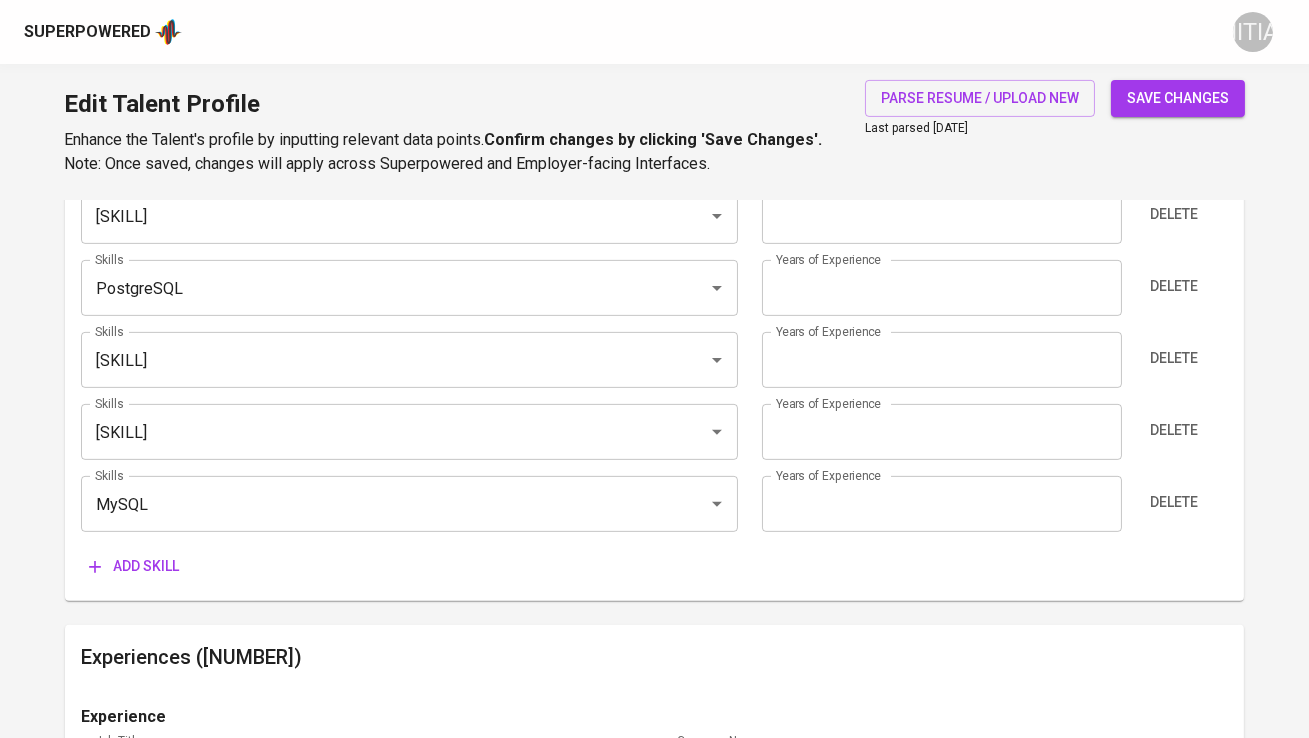 scroll, scrollTop: 1439, scrollLeft: 0, axis: vertical 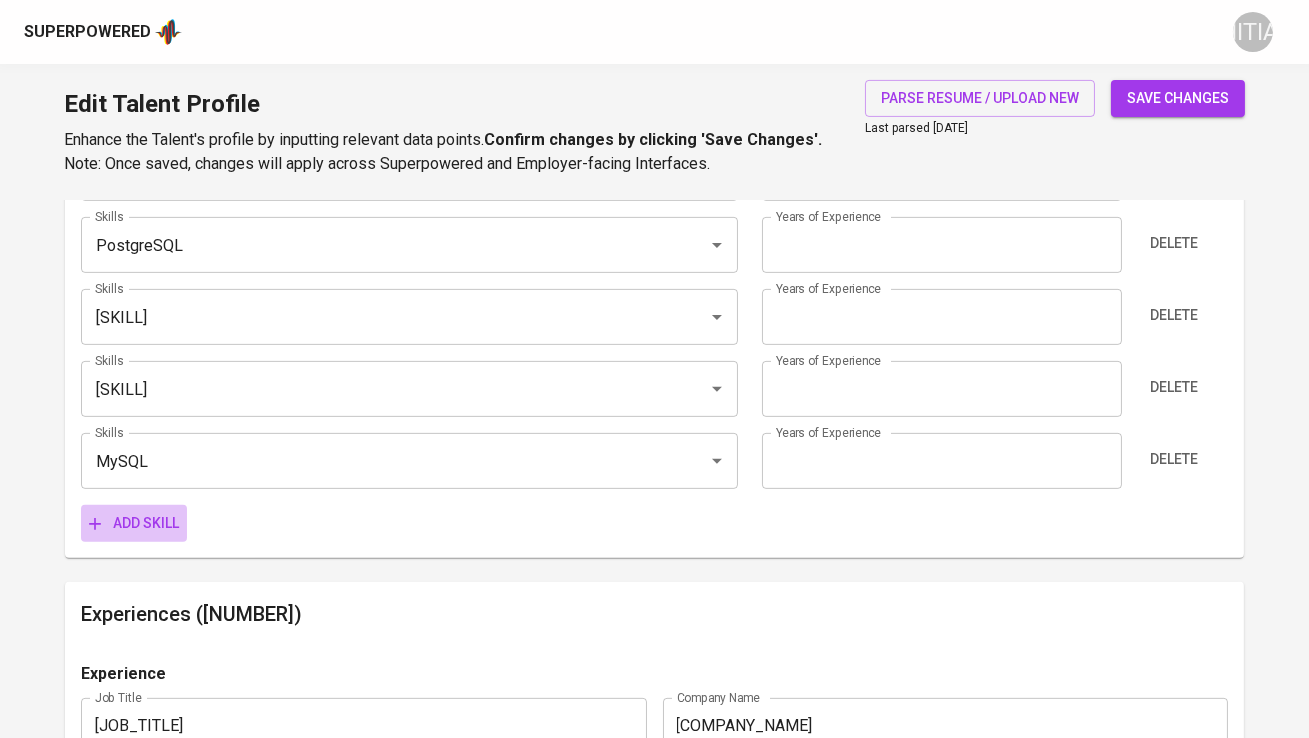 click on "Add skill" at bounding box center (134, 523) 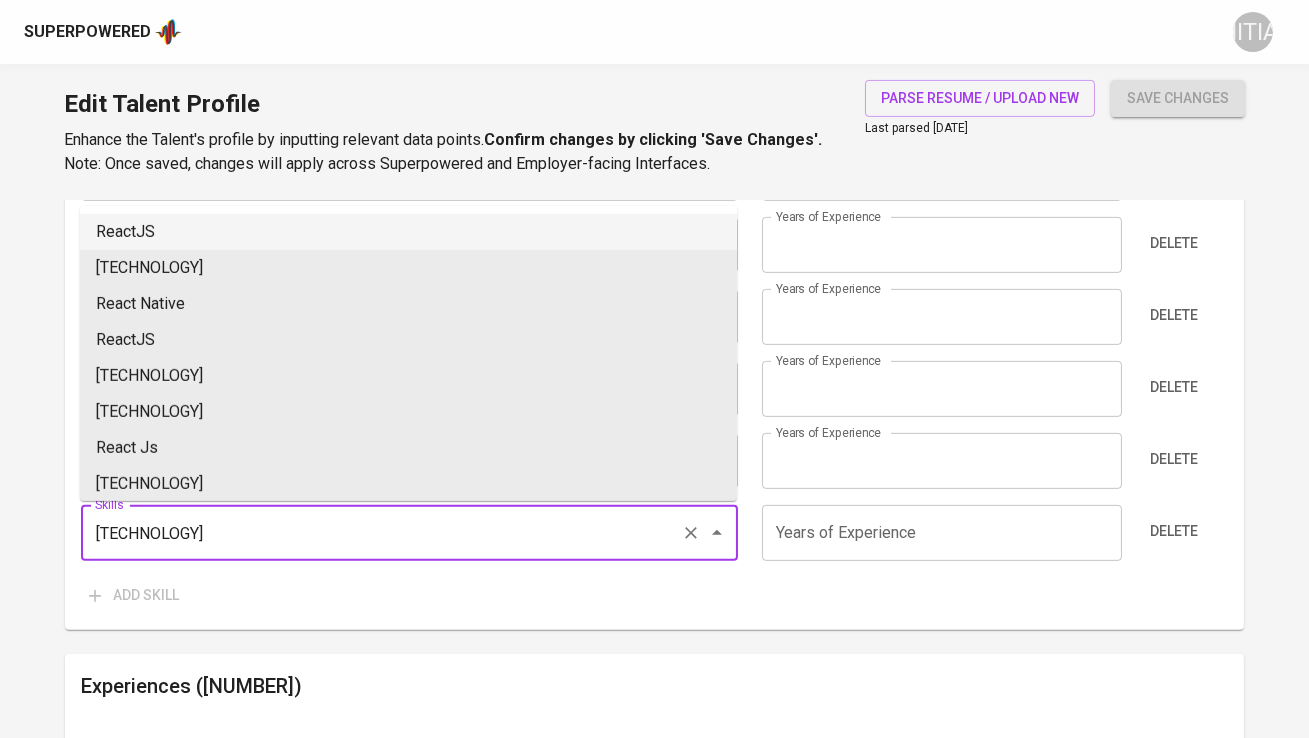 click on "ReactJS" at bounding box center [408, 232] 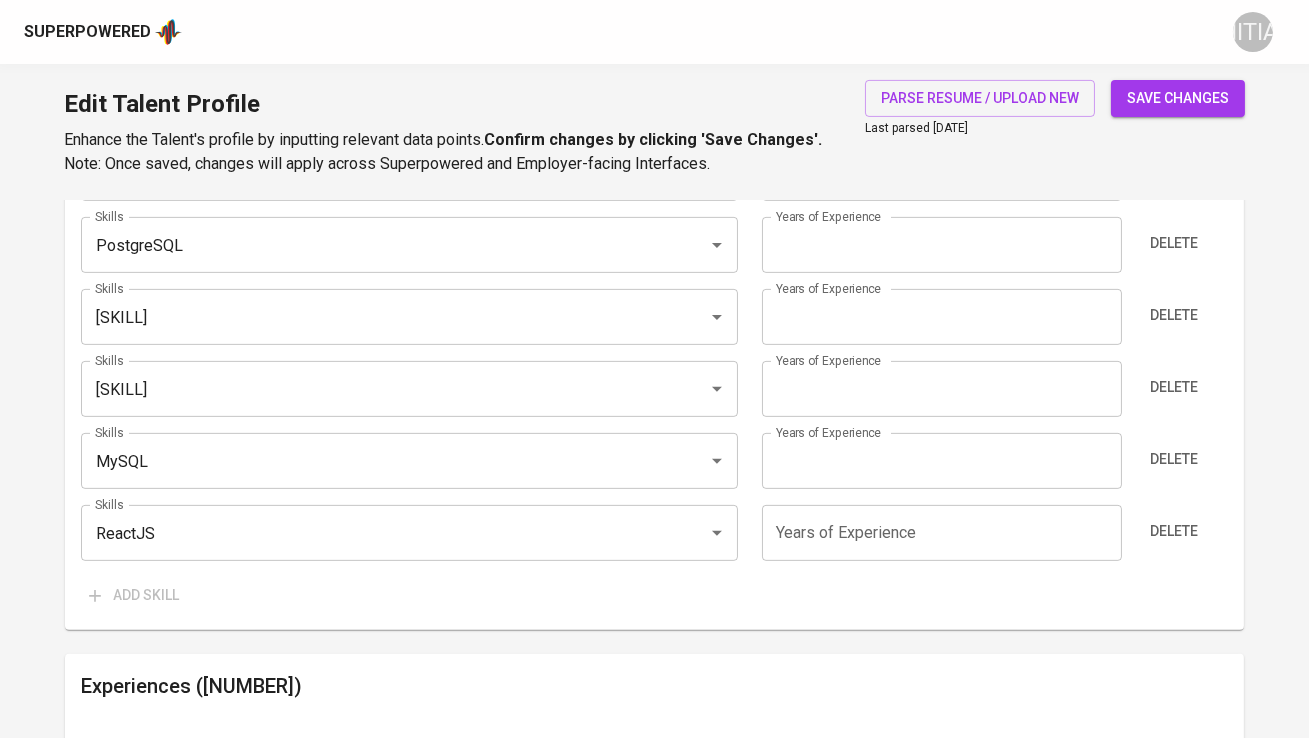 click at bounding box center [942, 533] 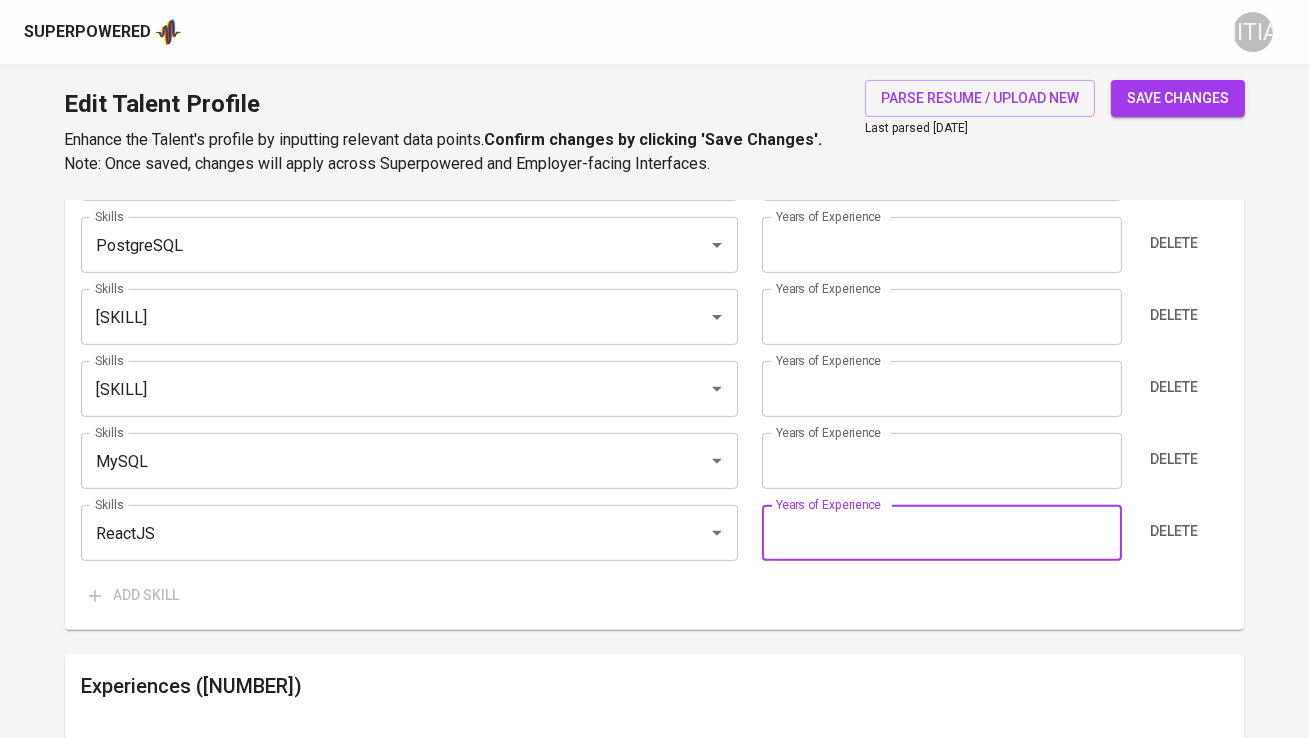 click on "save changes" at bounding box center (1178, 98) 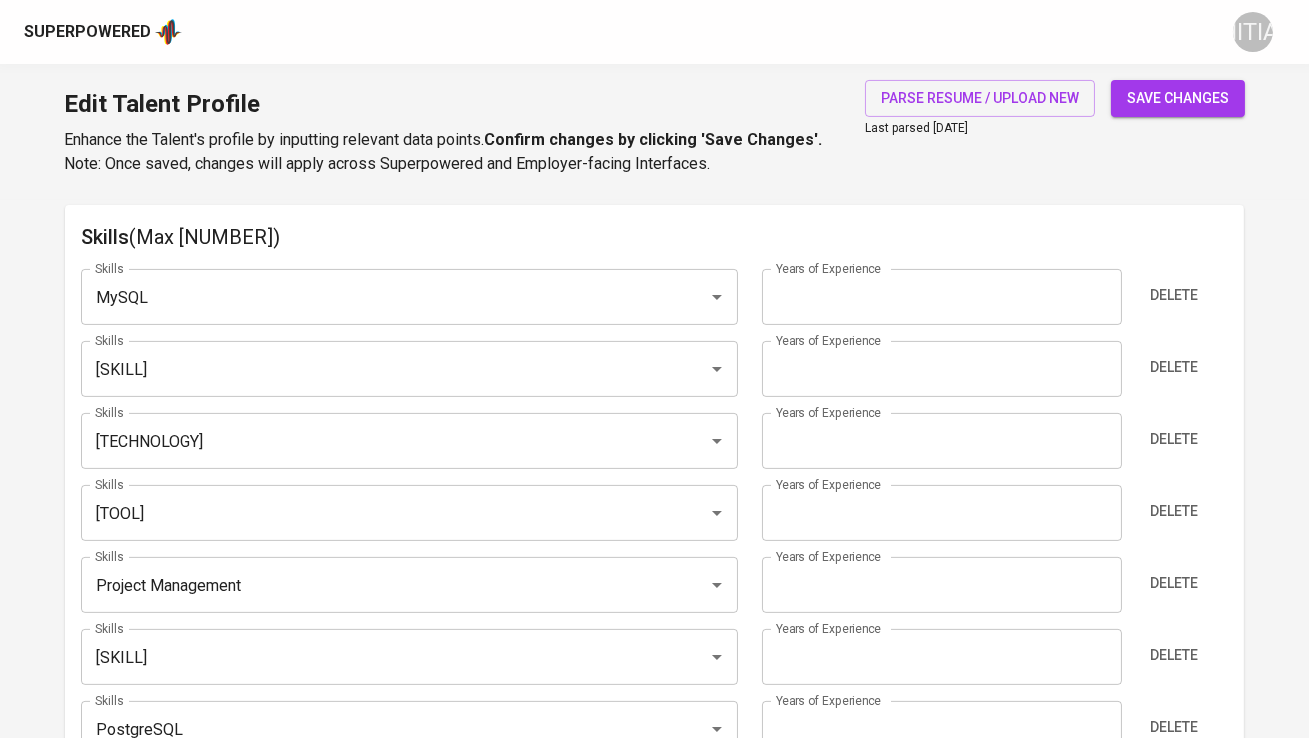 scroll, scrollTop: 1025, scrollLeft: 0, axis: vertical 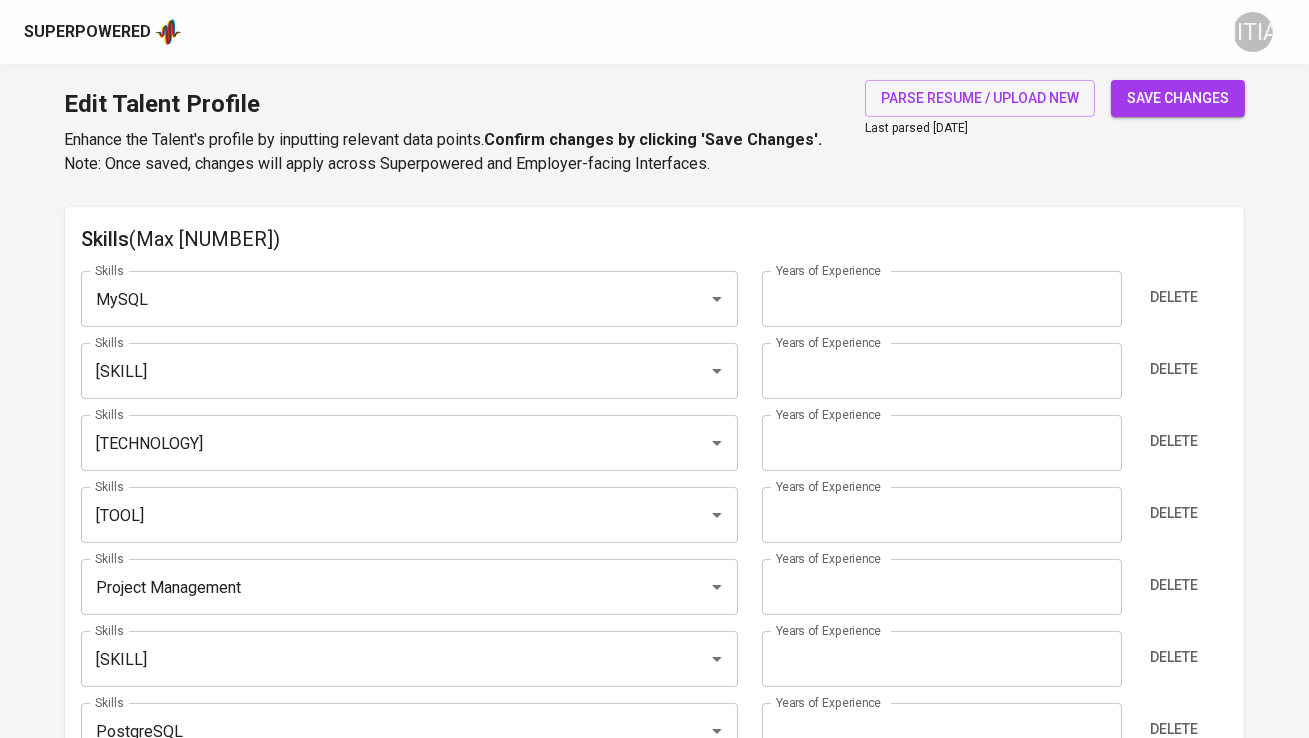 type on "[NUMBER]" 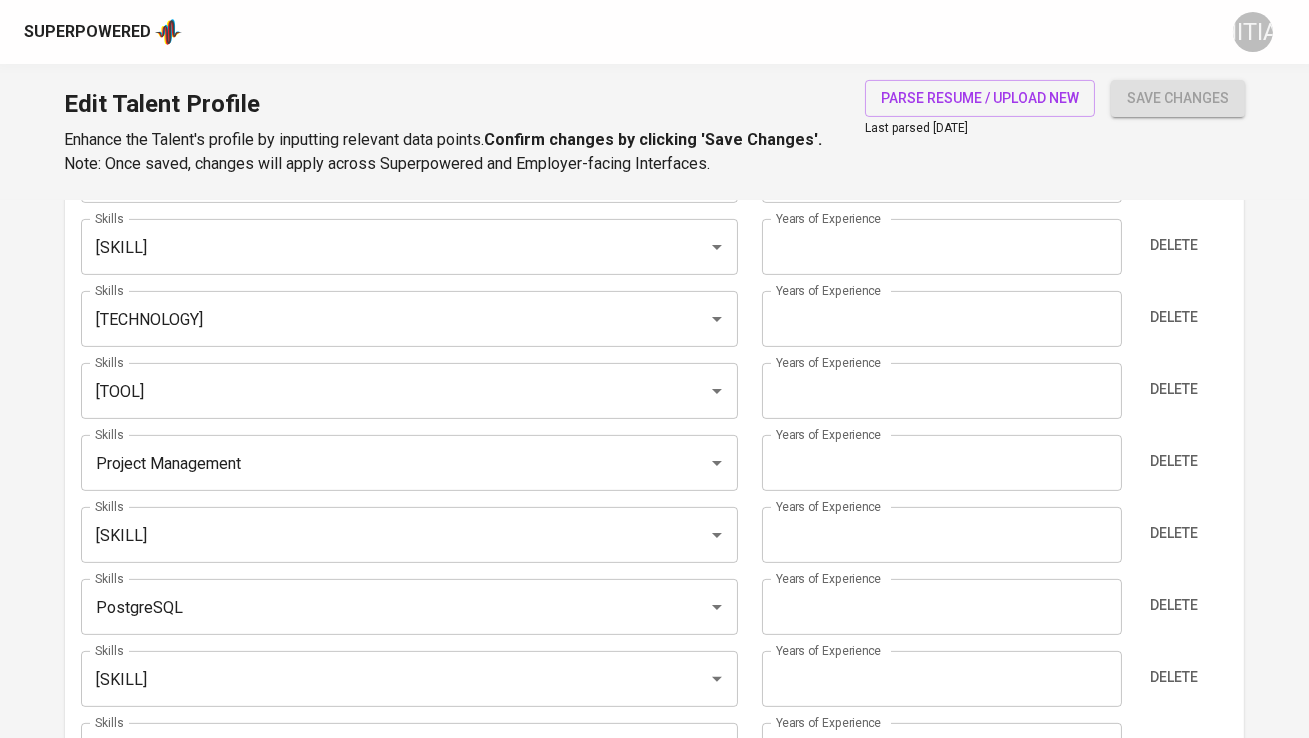 scroll, scrollTop: 1138, scrollLeft: 0, axis: vertical 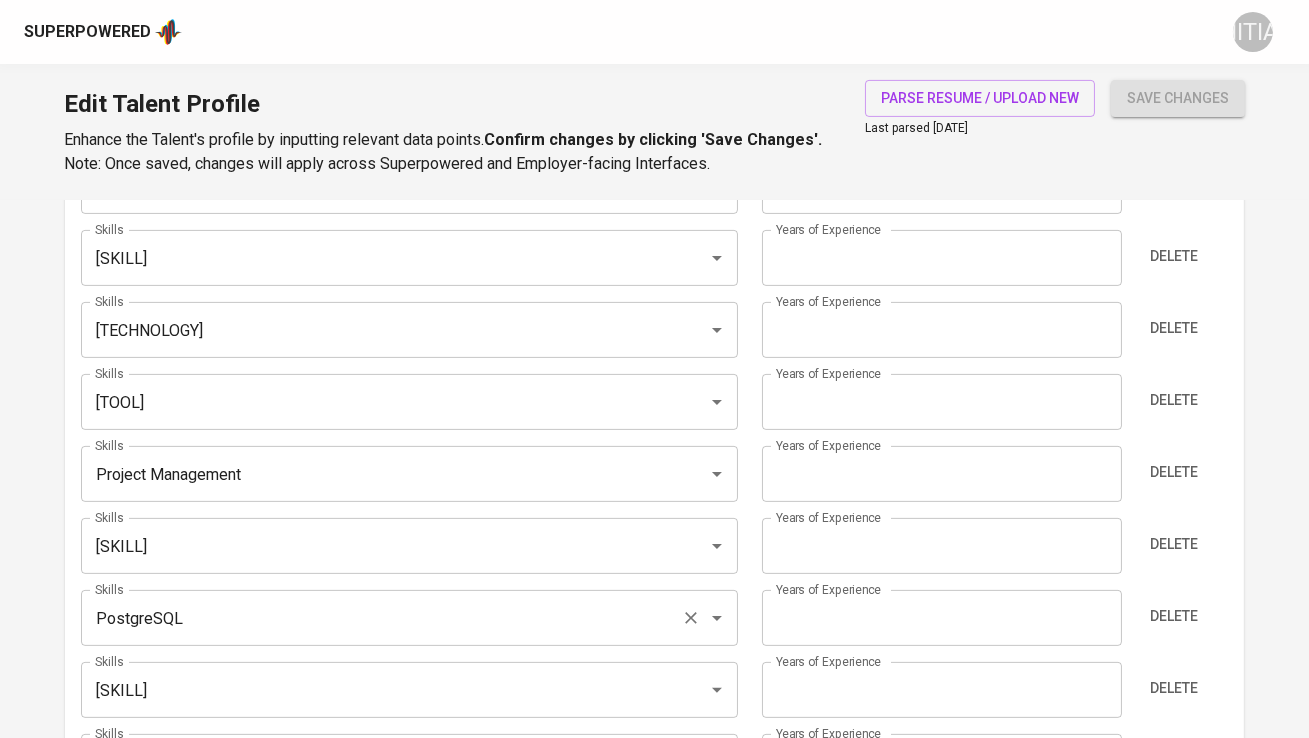 click on "PostgreSQL" at bounding box center [381, 618] 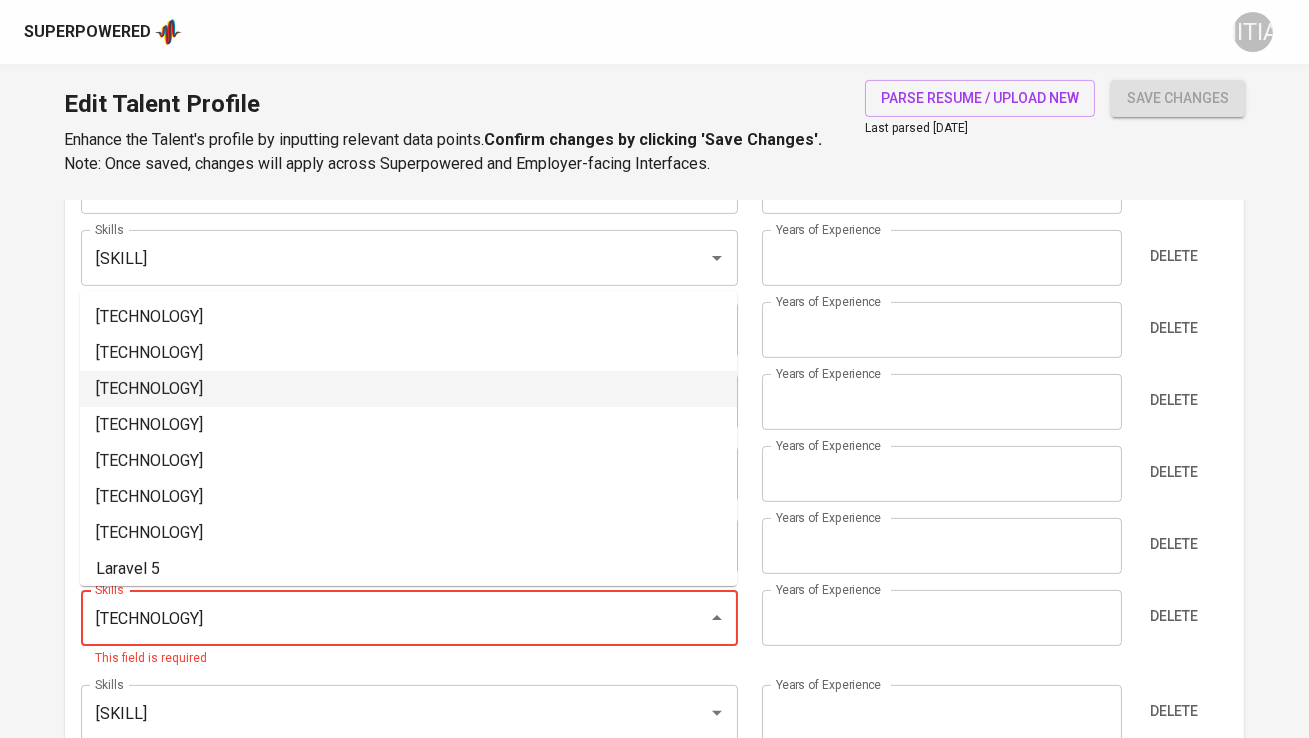 click on "Laravel" at bounding box center (408, 389) 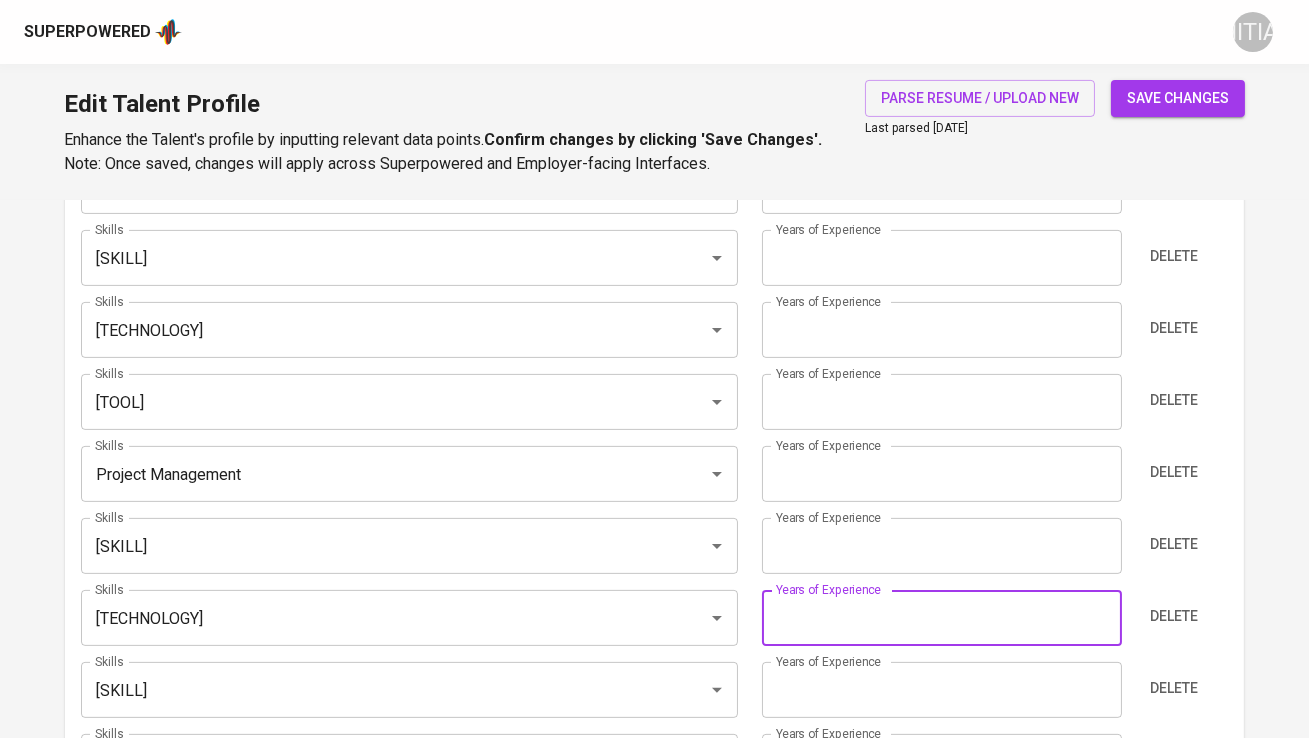 click on "9" at bounding box center (942, 618) 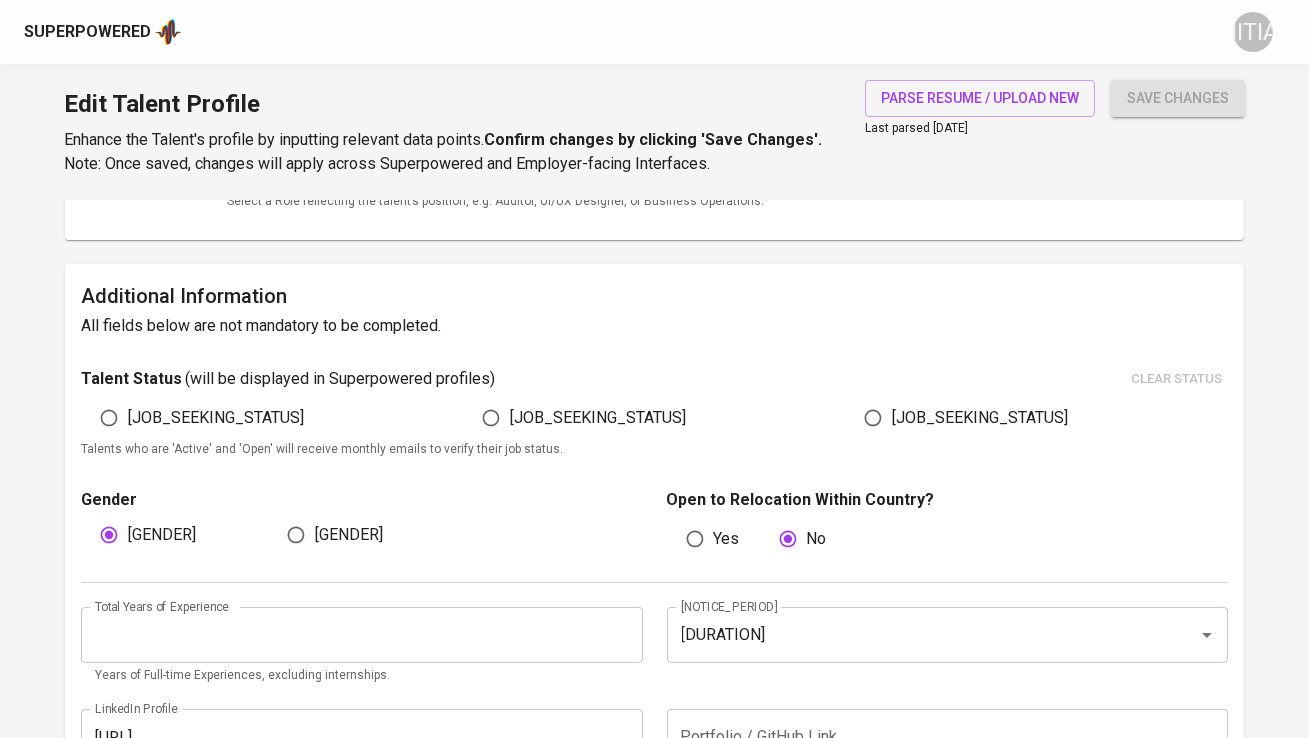 scroll, scrollTop: 0, scrollLeft: 0, axis: both 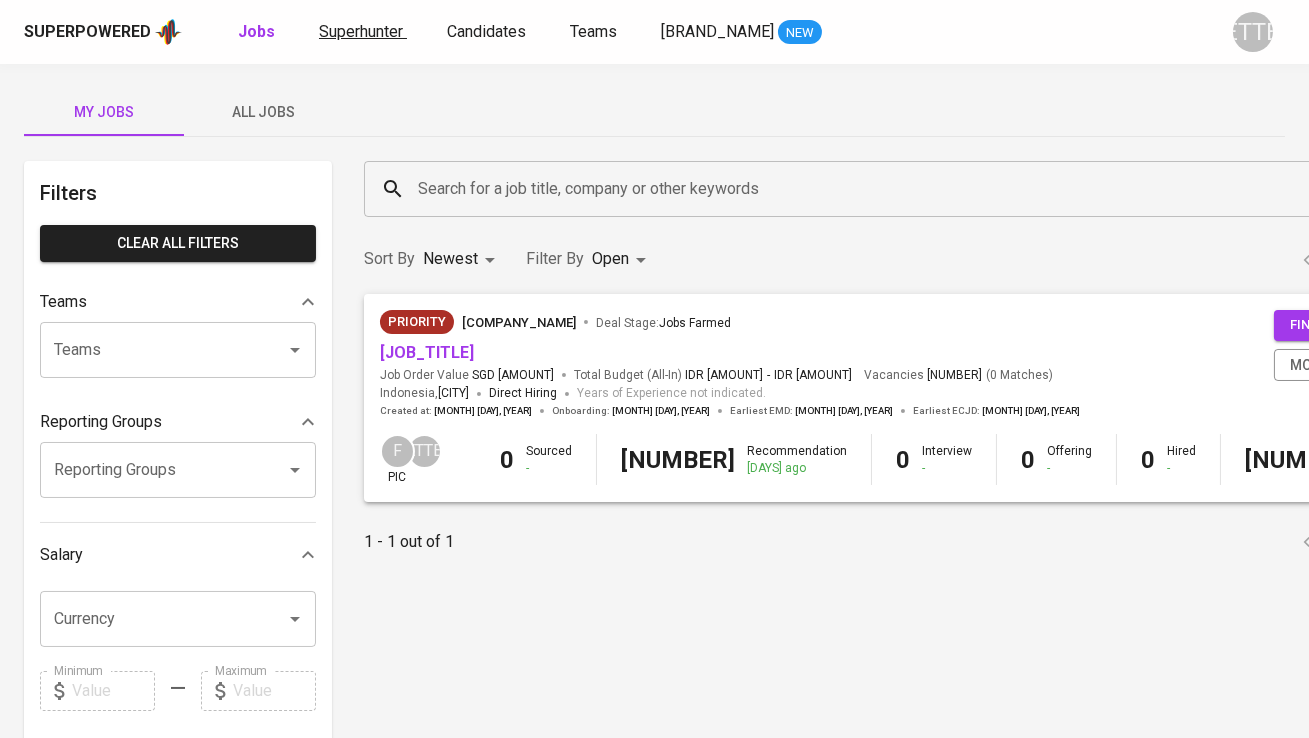 click on "Superhunter" at bounding box center [363, 32] 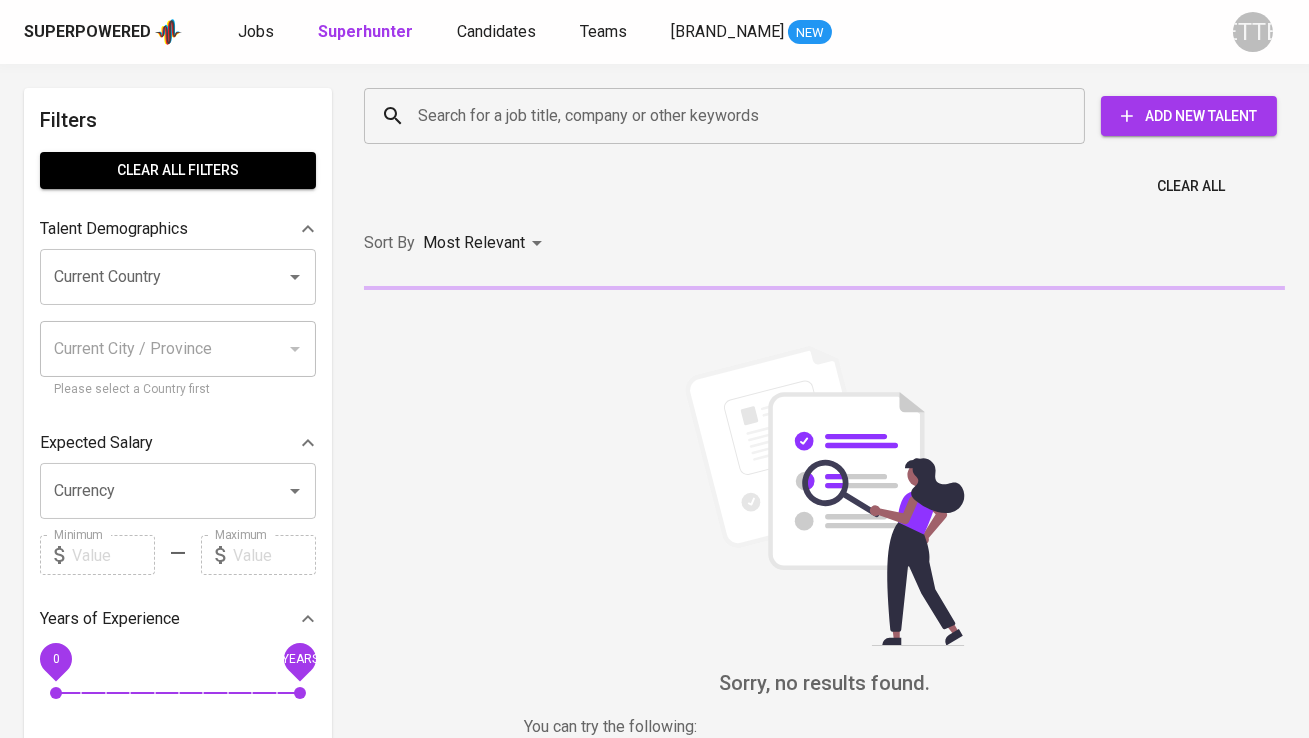 click on "Search for a job title, company or other keywords" at bounding box center [729, 116] 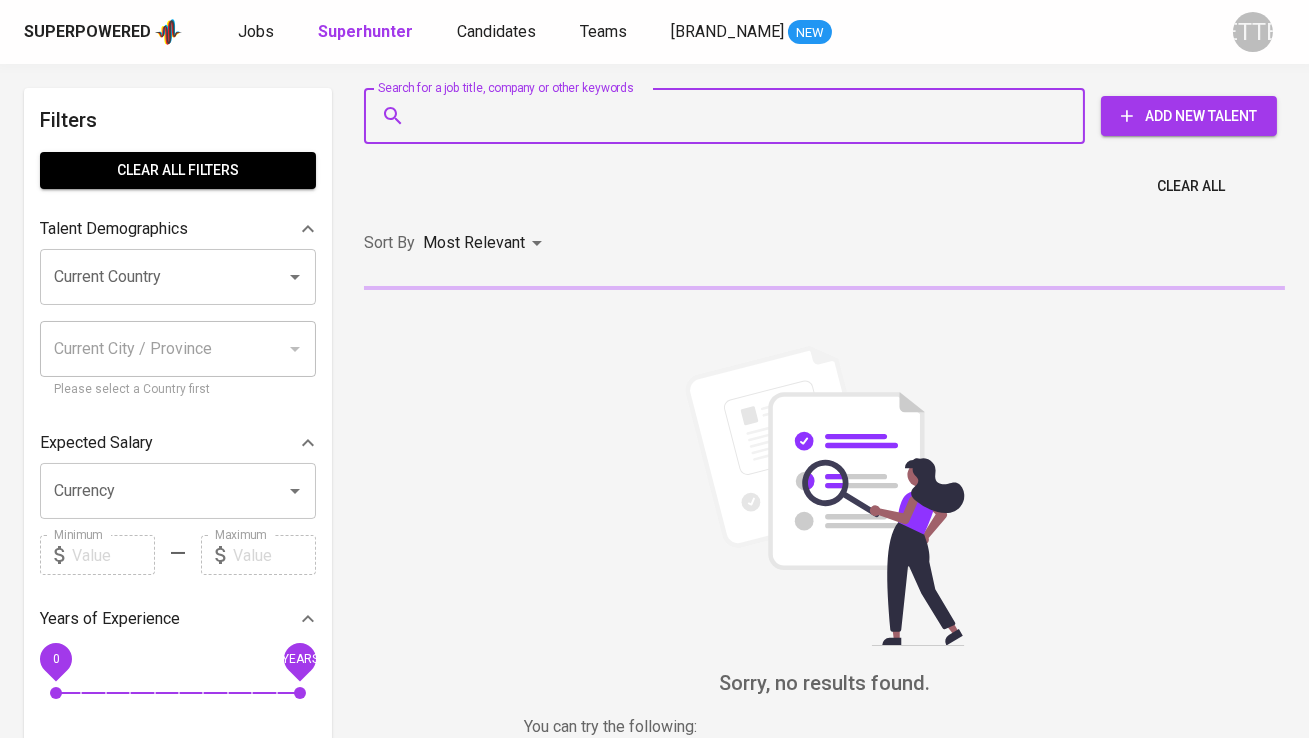 click on "Candidates | Teams | GlintsGPT | NEW" at bounding box center [622, 32] 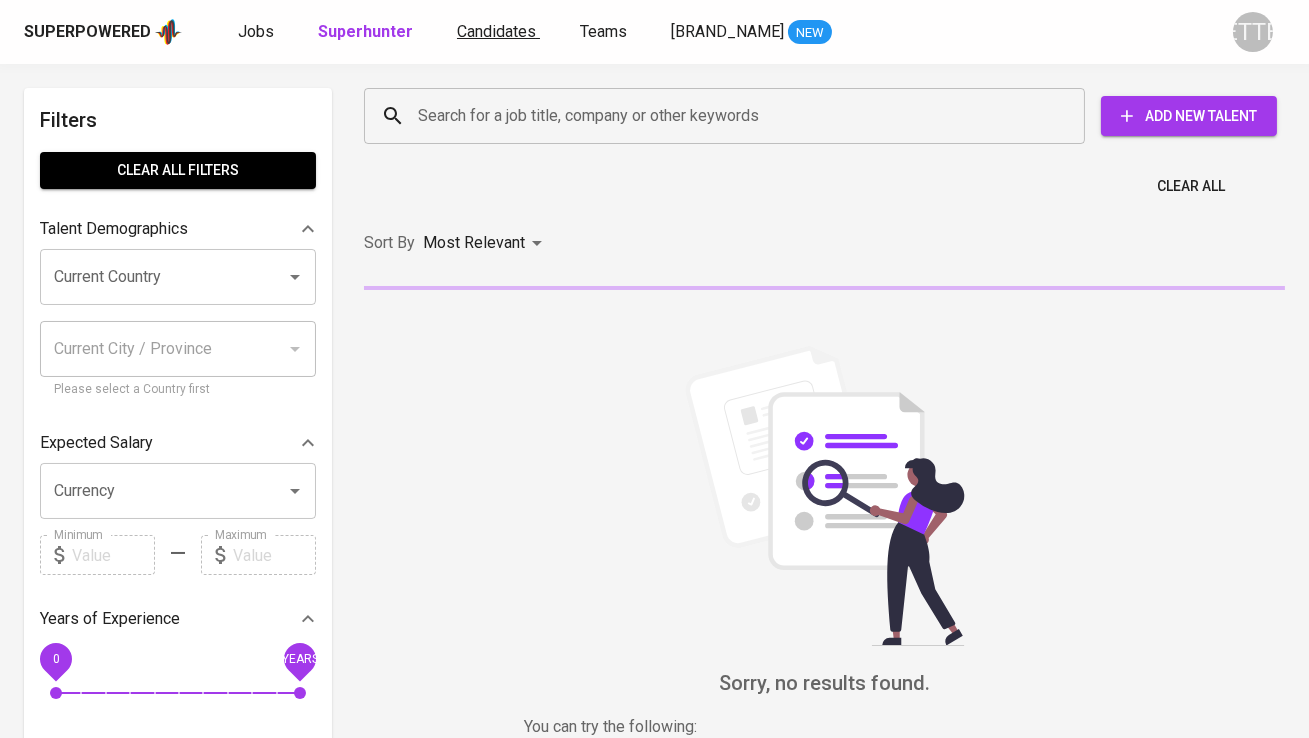 click on "Candidates" at bounding box center (496, 31) 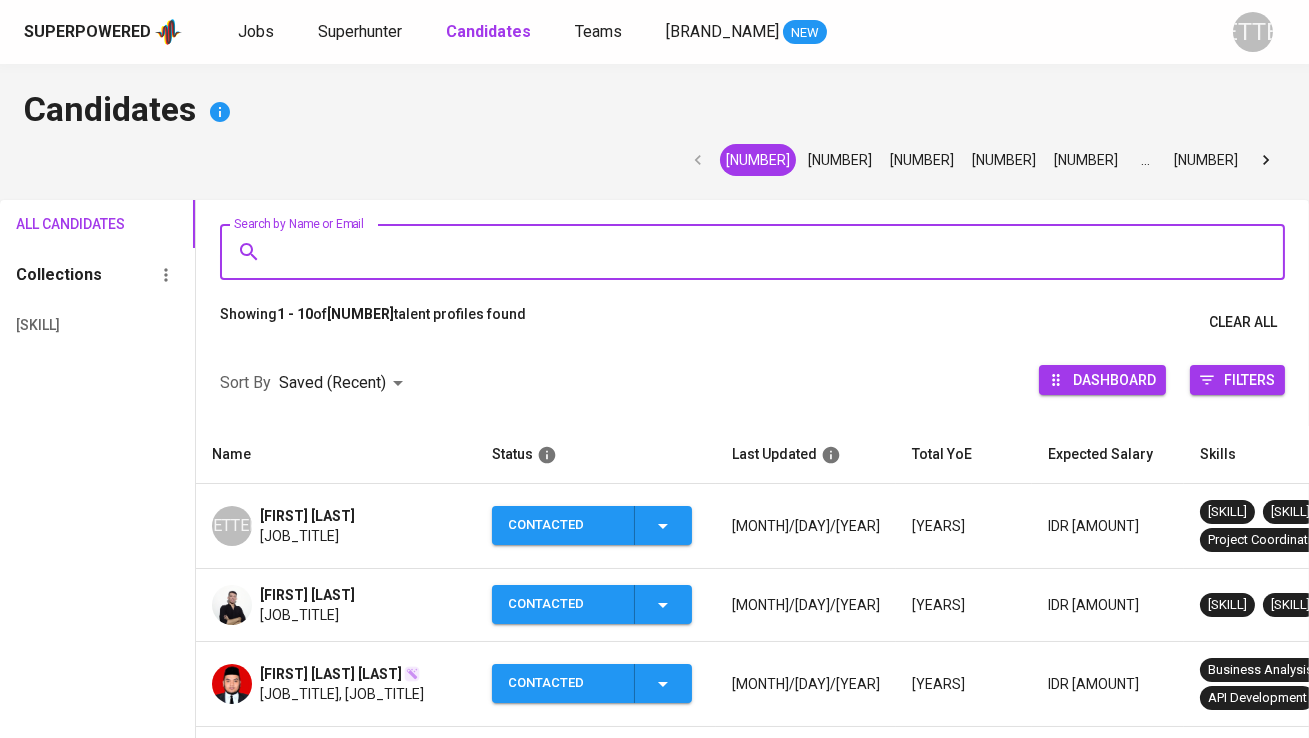click on "Search by Name or Email" at bounding box center [757, 252] 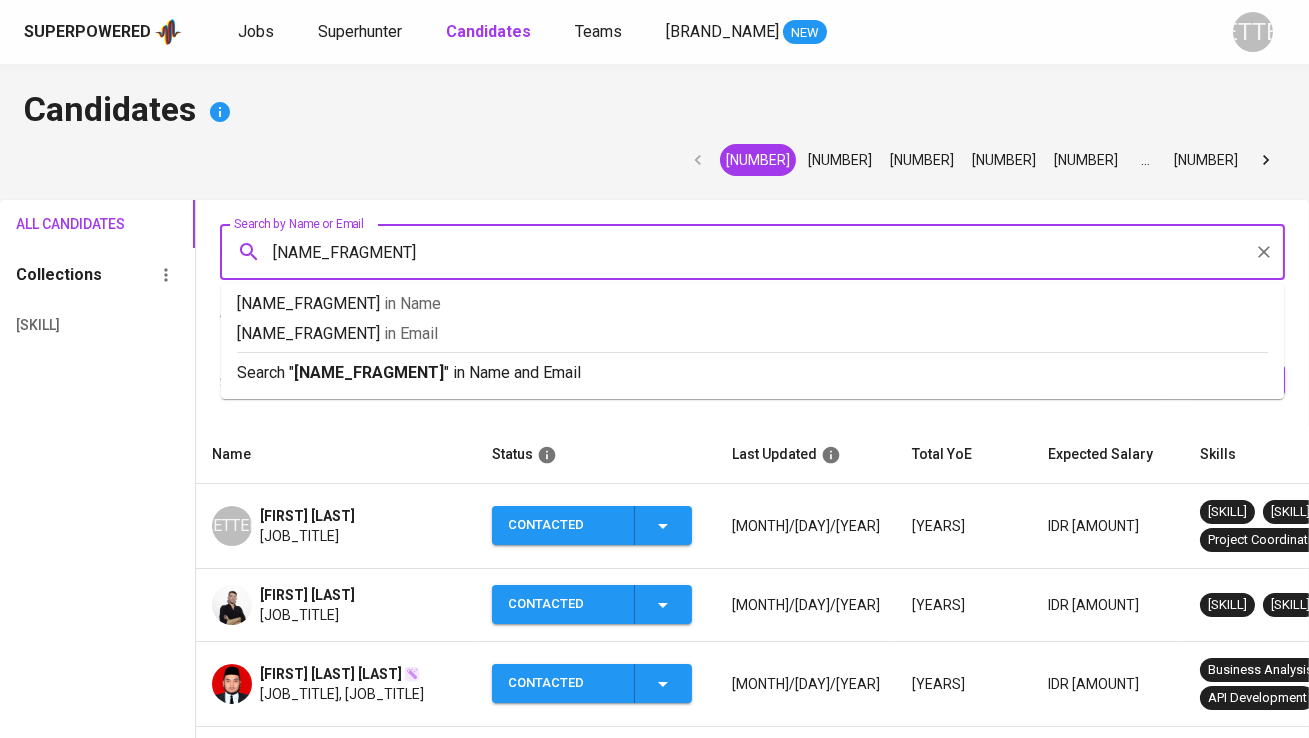 type 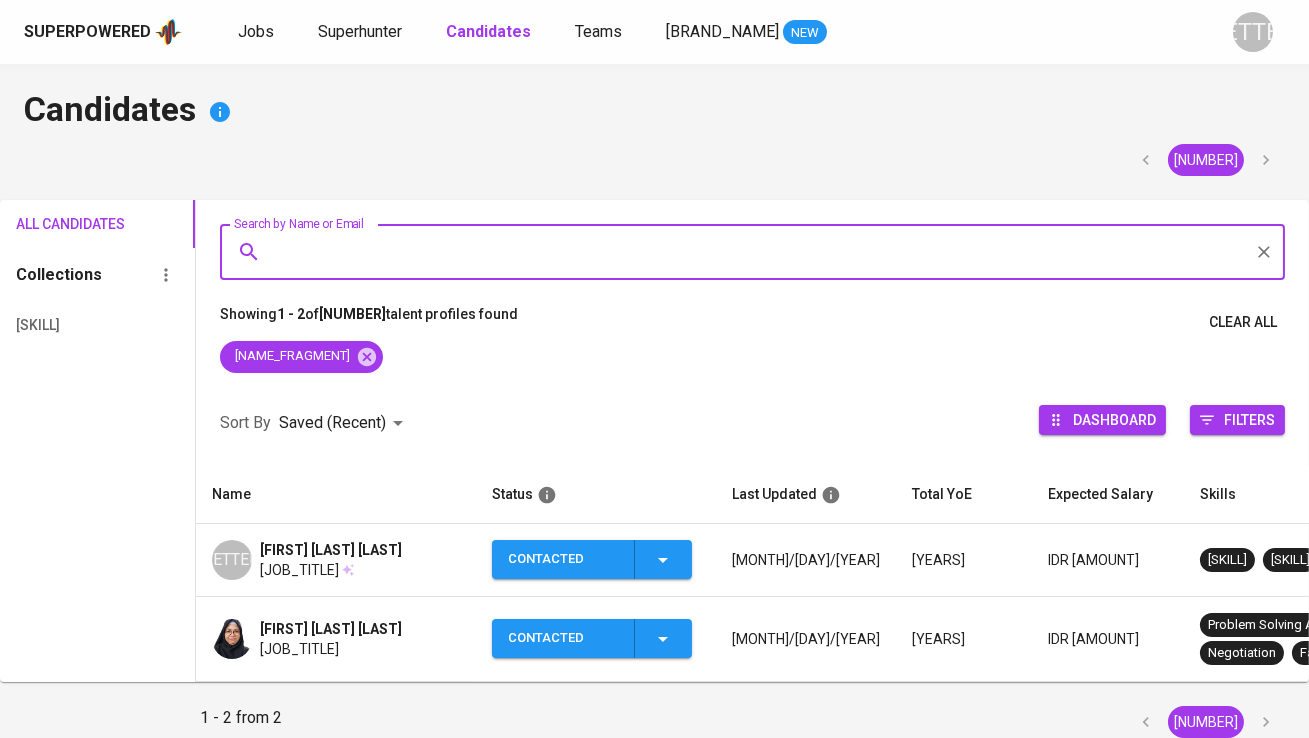 click on "Contacted" at bounding box center (563, 559) 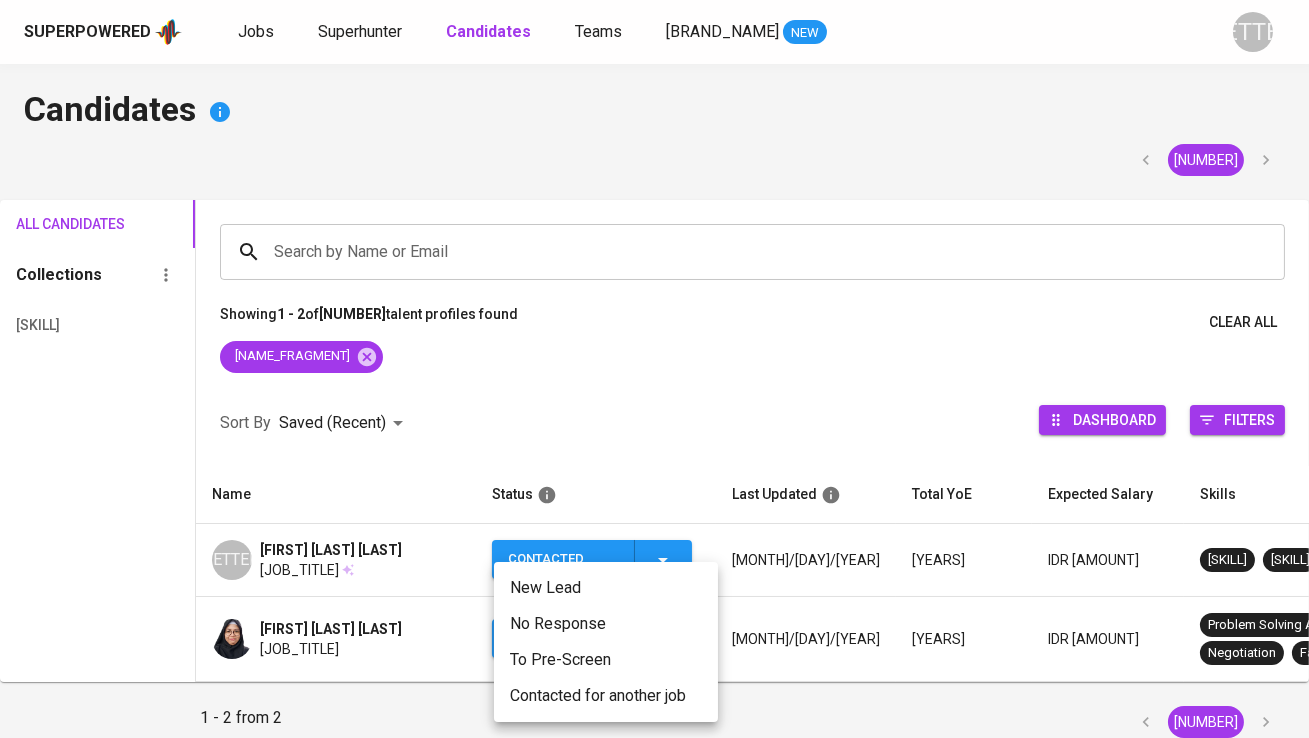 click on "Contacted for another job" at bounding box center (606, 696) 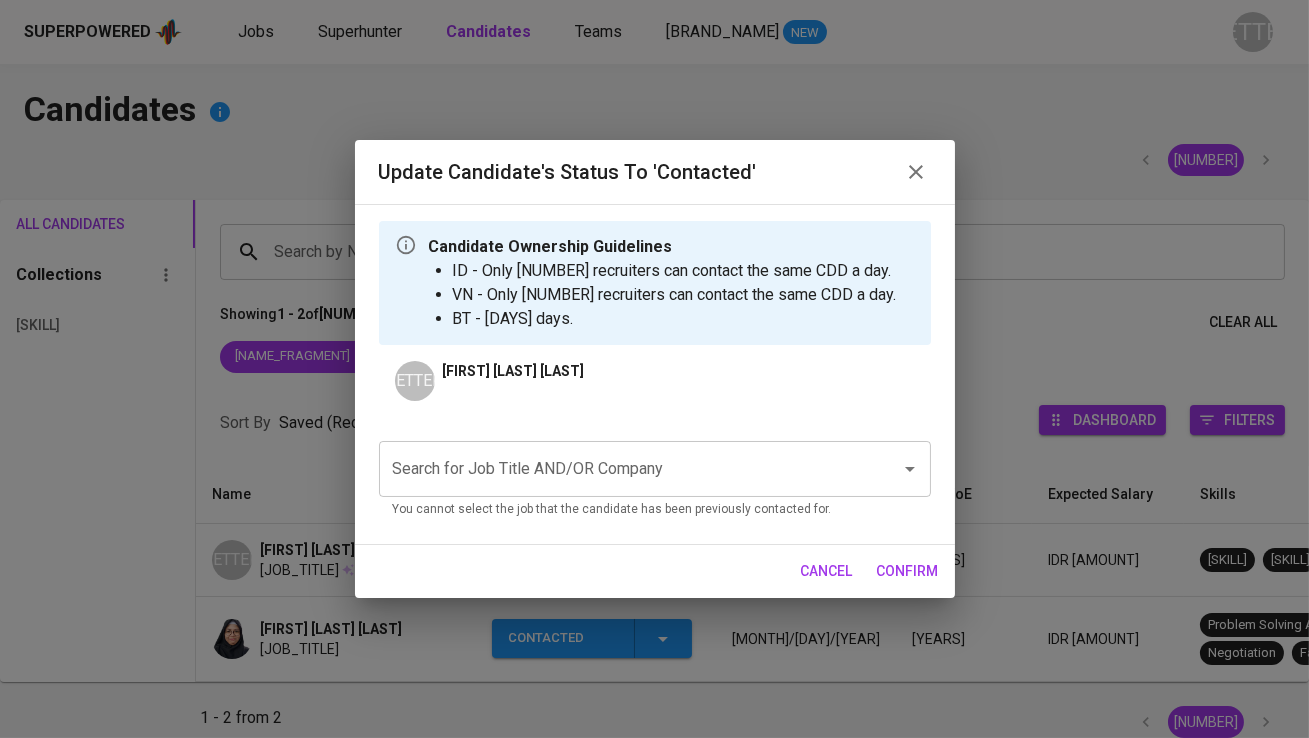 click on "Search for Job Title AND/OR Company" at bounding box center (627, 469) 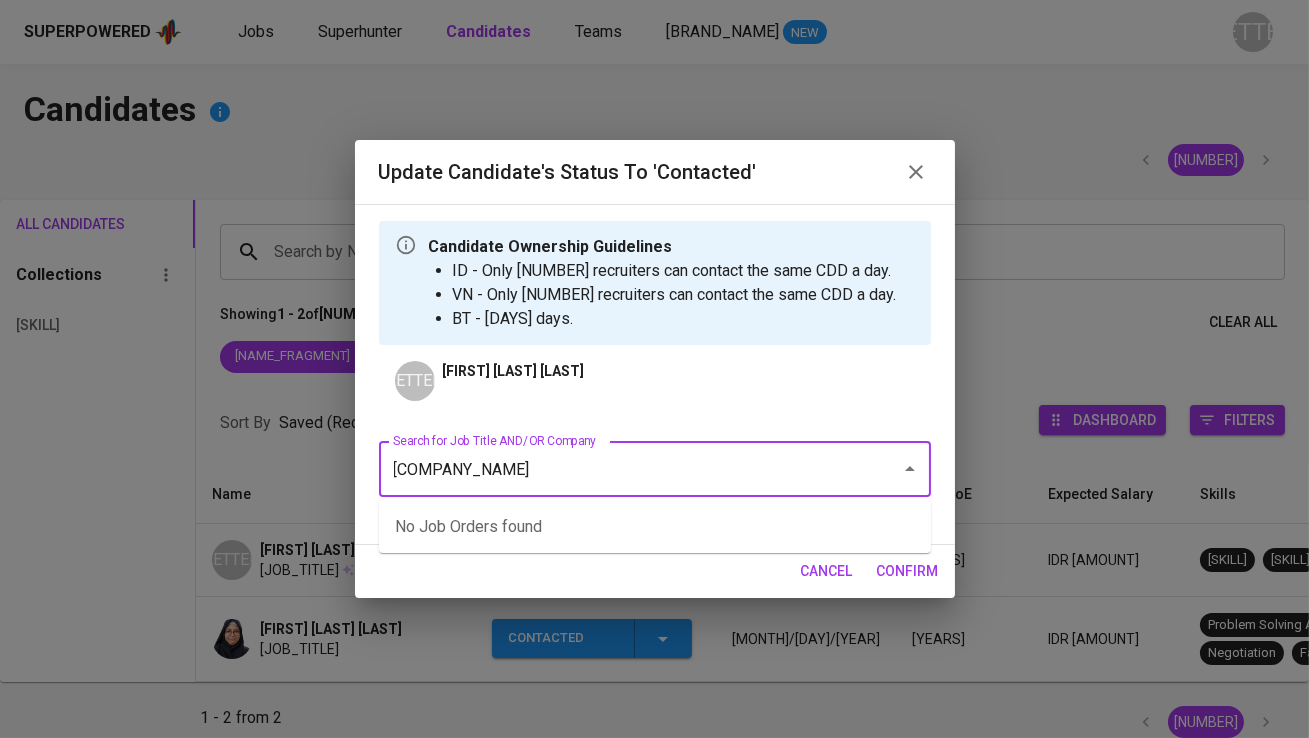 type on "[COMPANY_NAME]" 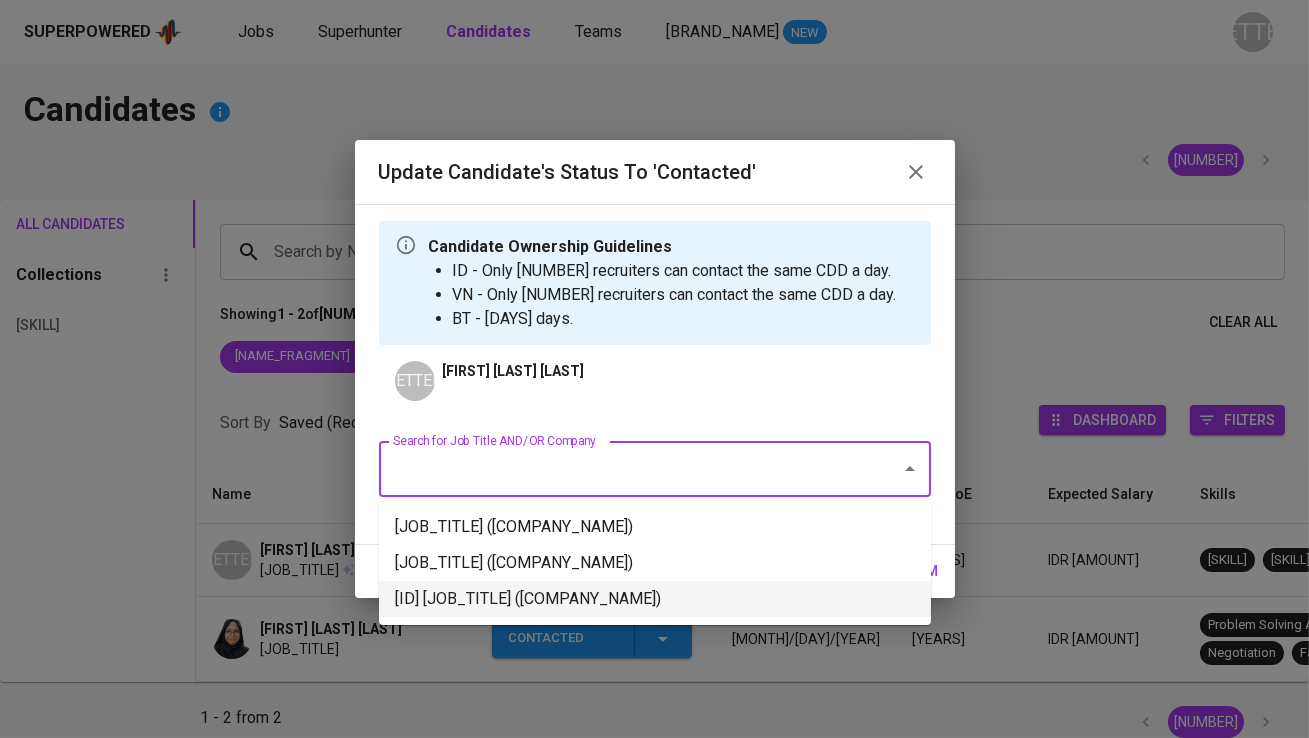 click on "[ID] [JOB_TITLE] ([COMPANY_NAME])" at bounding box center (655, 599) 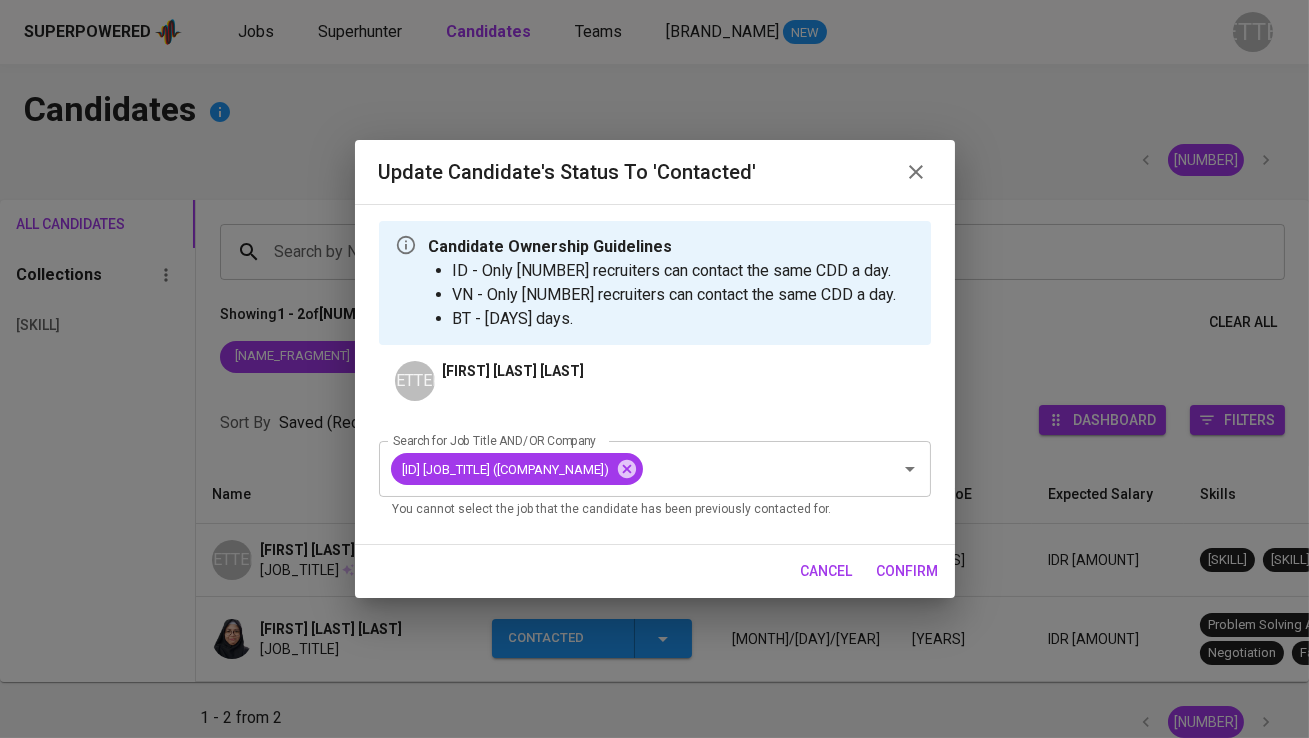 click on "confirm" at bounding box center [908, 571] 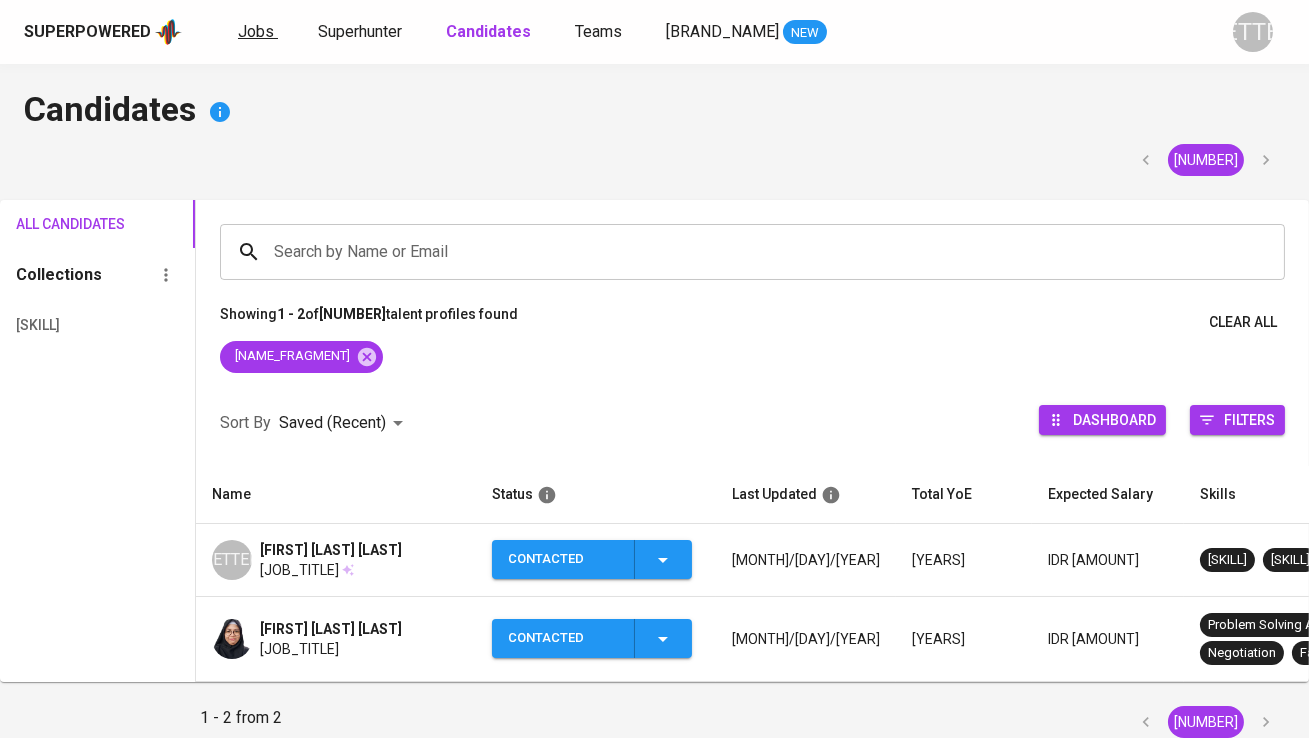 click on "Jobs" at bounding box center (256, 31) 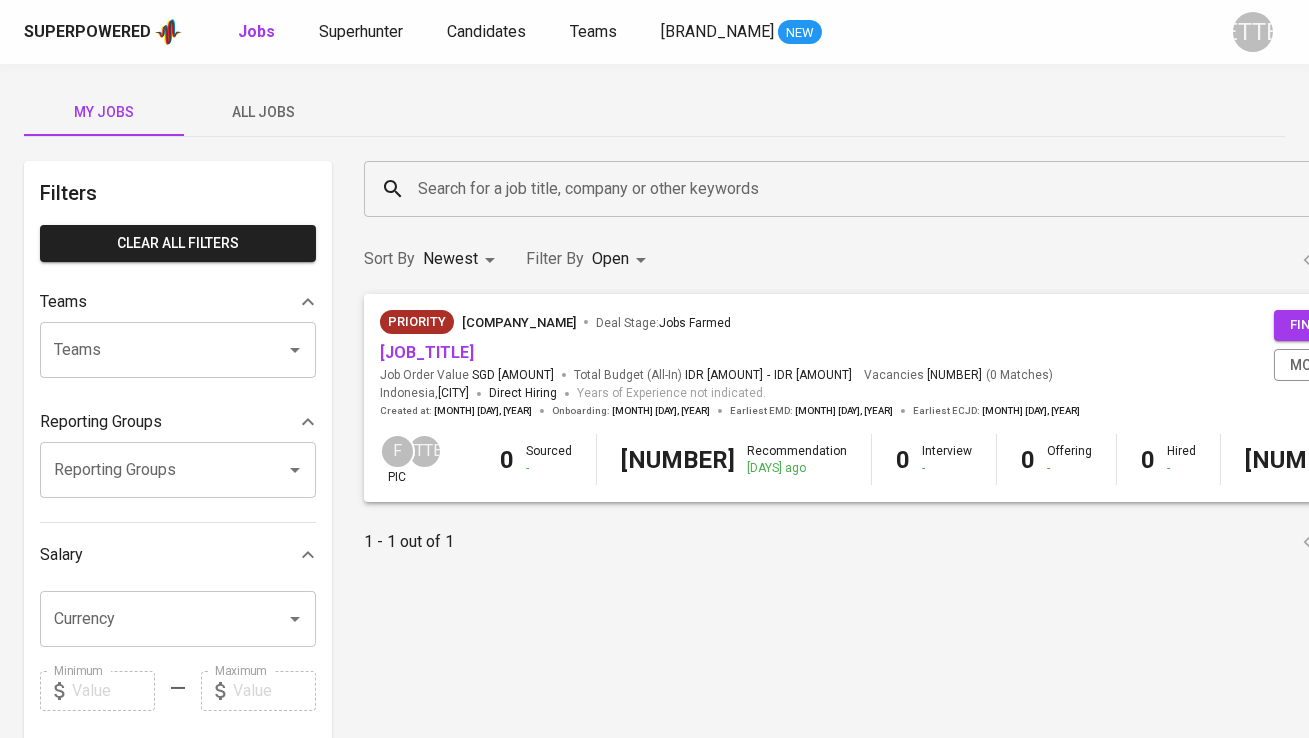 click on "Search for a job title, company or other keywords" at bounding box center (910, 189) 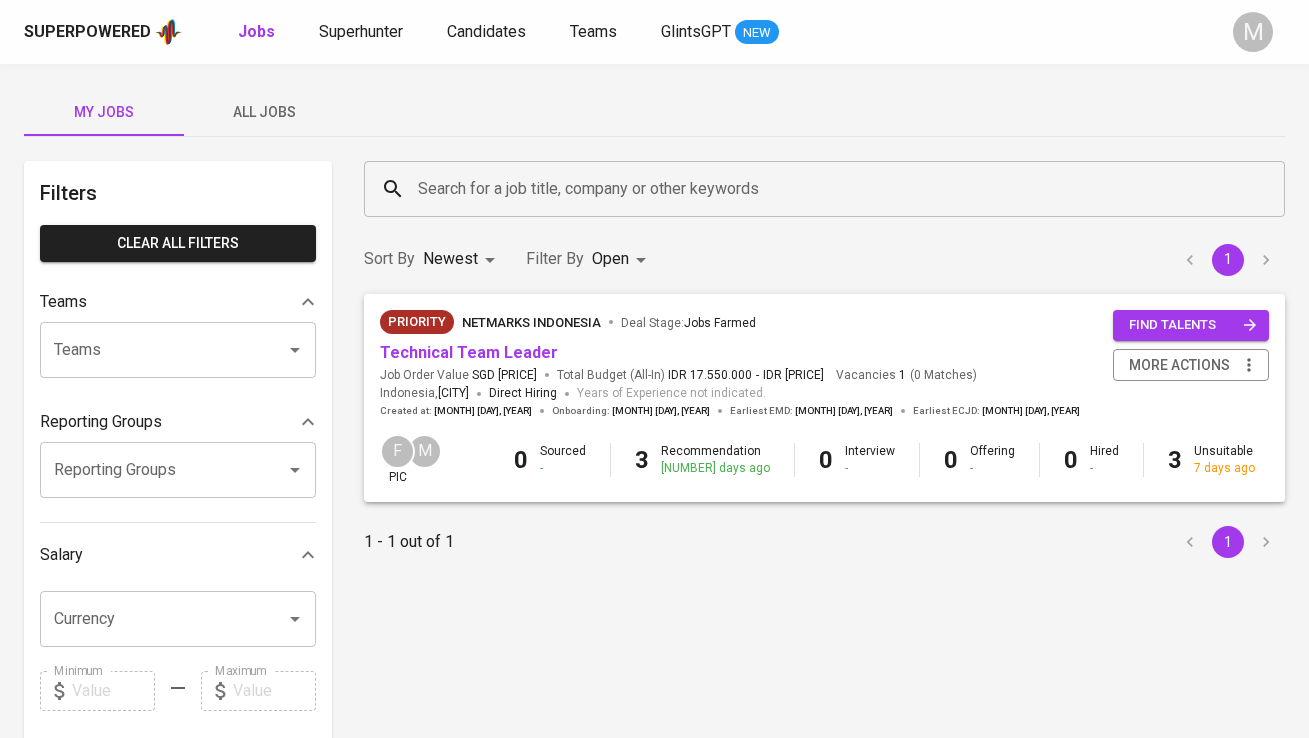 scroll, scrollTop: 0, scrollLeft: 0, axis: both 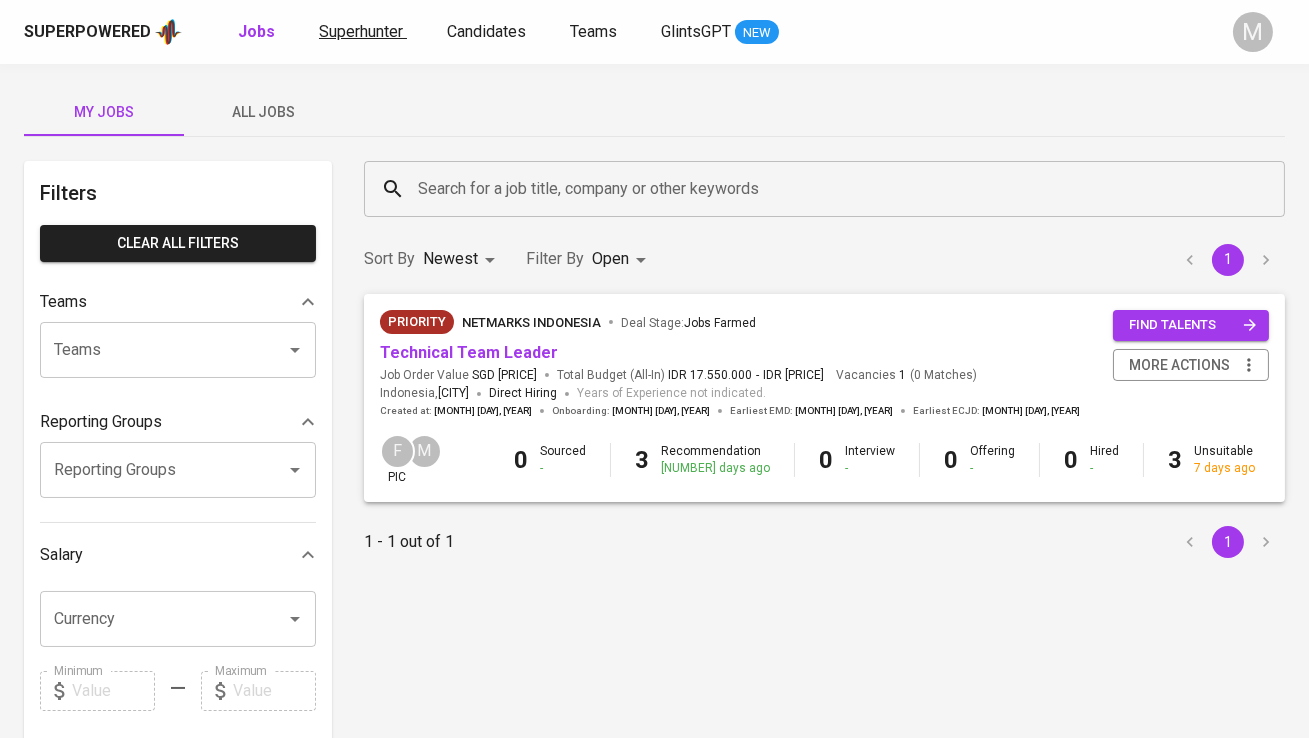 click on "Superhunter" at bounding box center [361, 31] 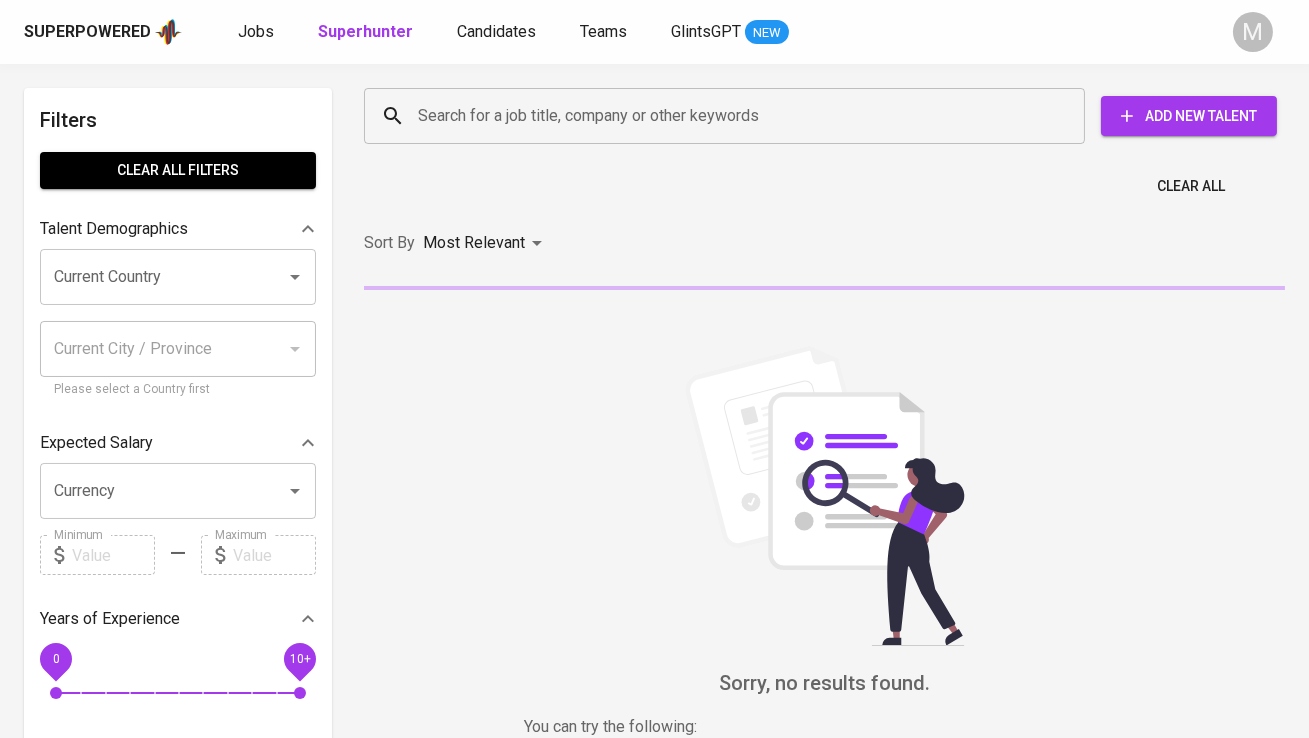 click on "Search for a job title, company or other keywords" at bounding box center (729, 116) 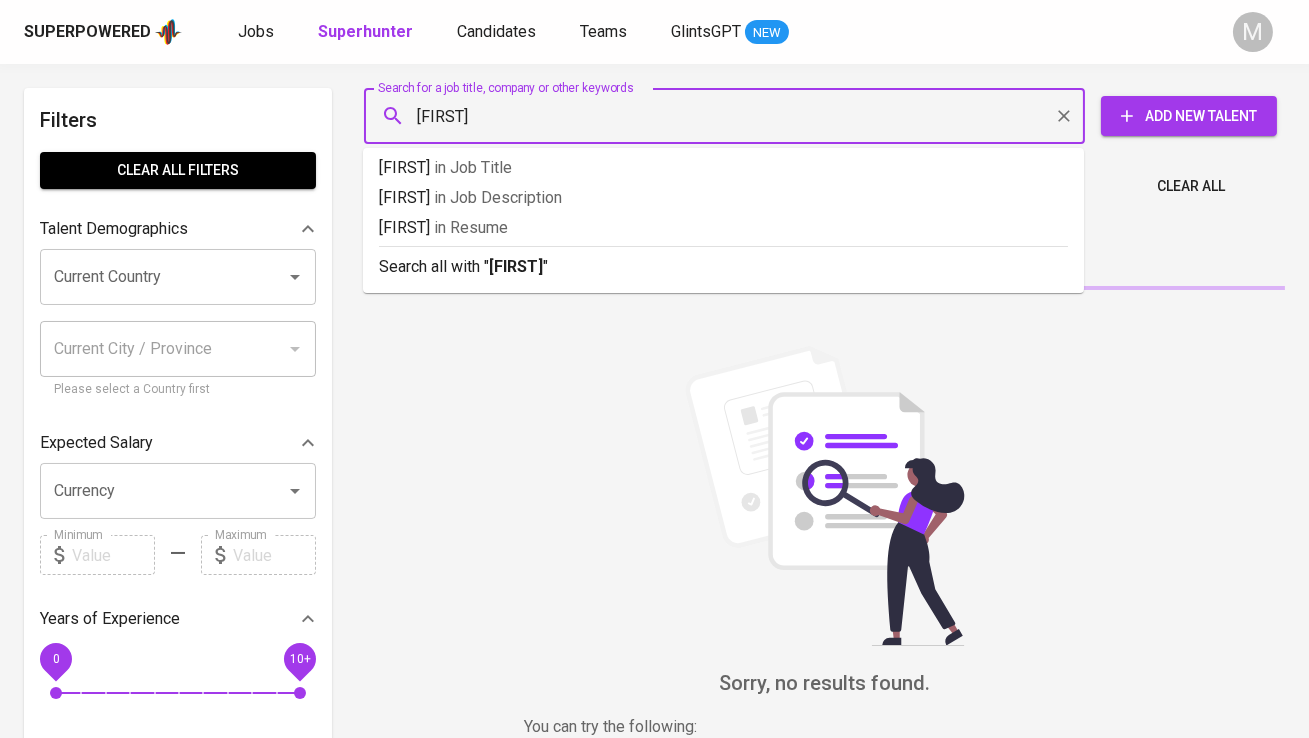 type 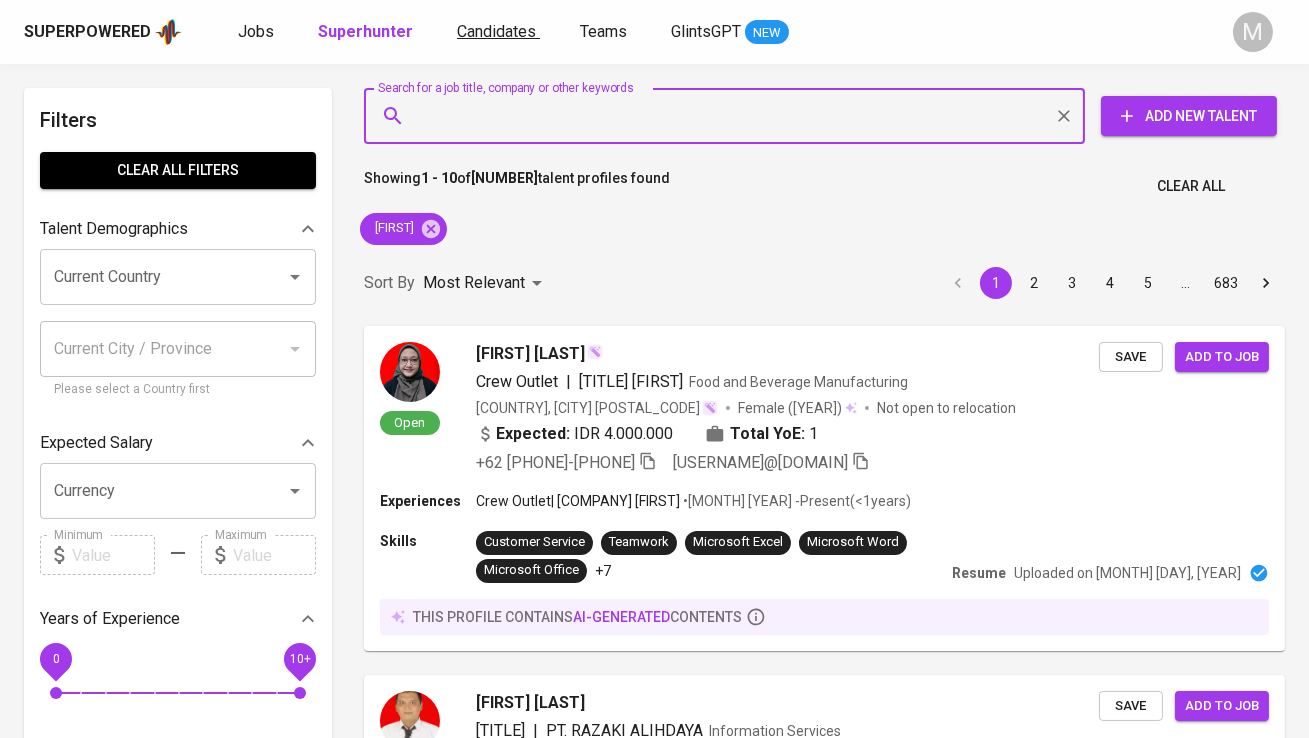 click on "Candidates" at bounding box center (496, 31) 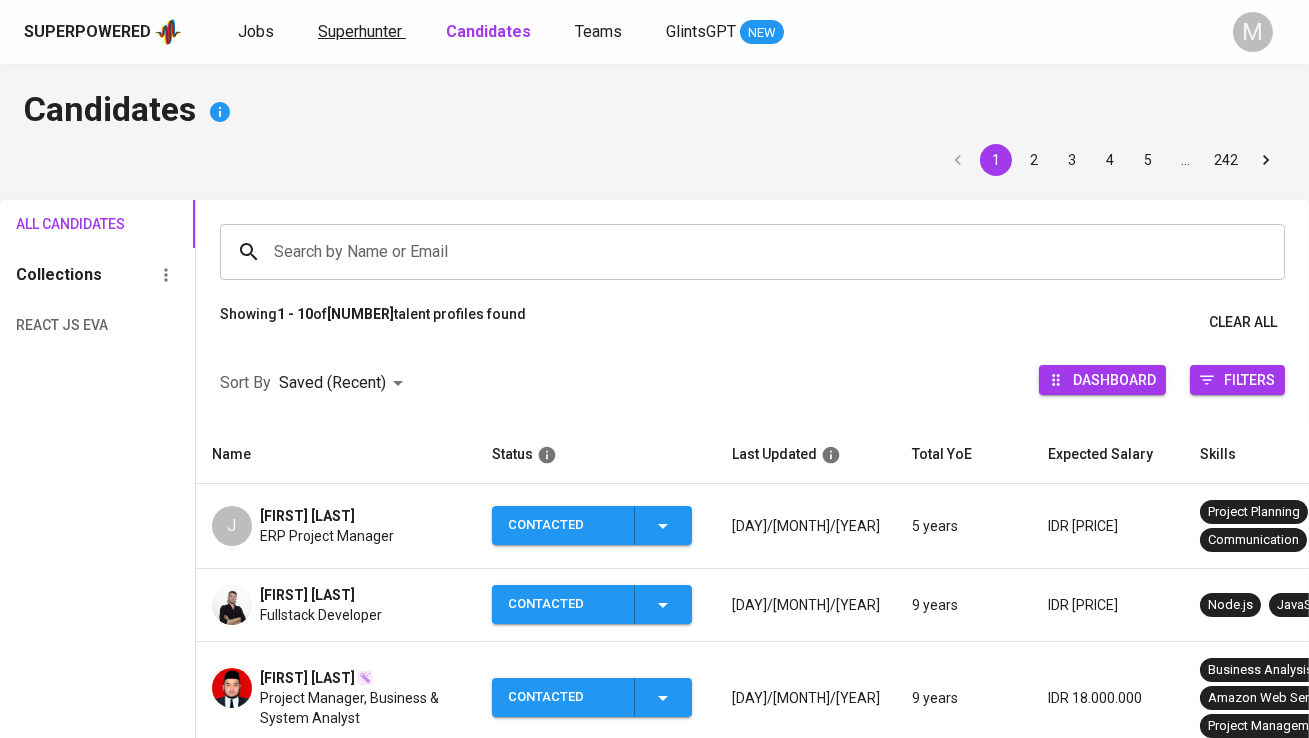 click on "Superhunter" at bounding box center (360, 31) 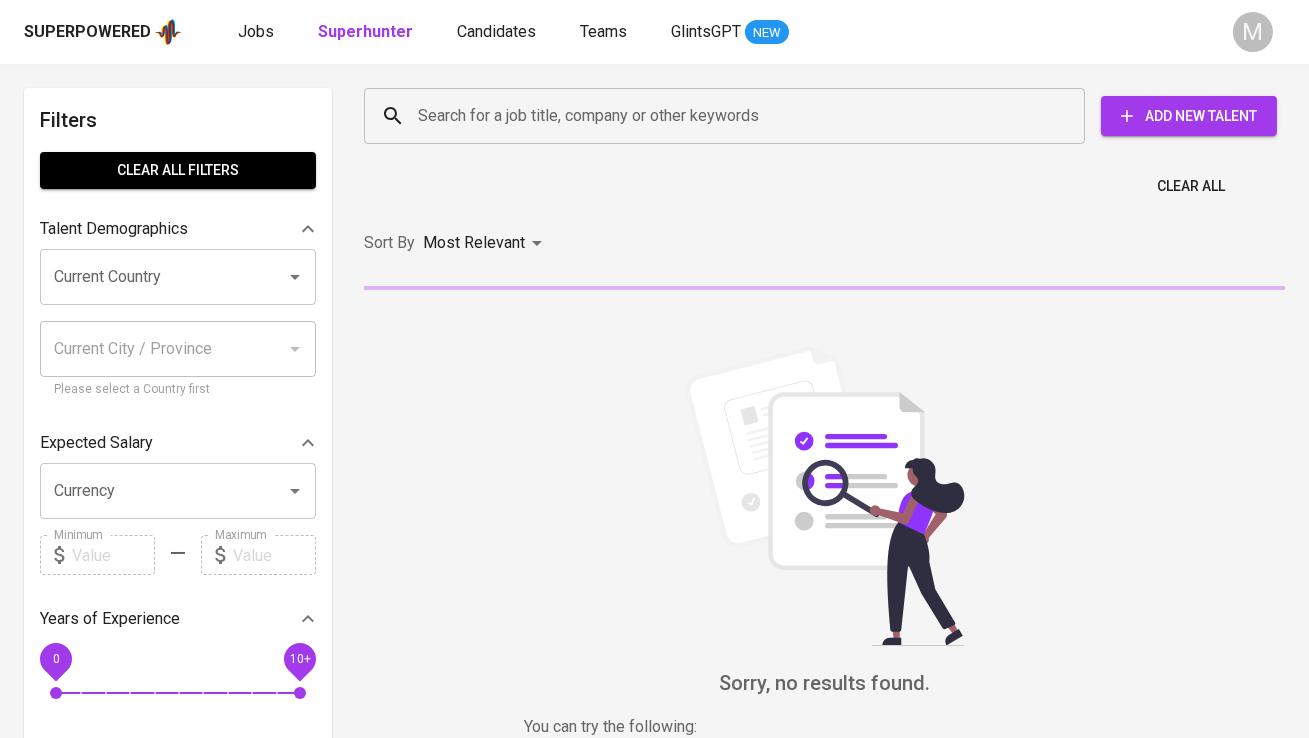 click on "Search for a job title, company or other keywords" at bounding box center (729, 116) 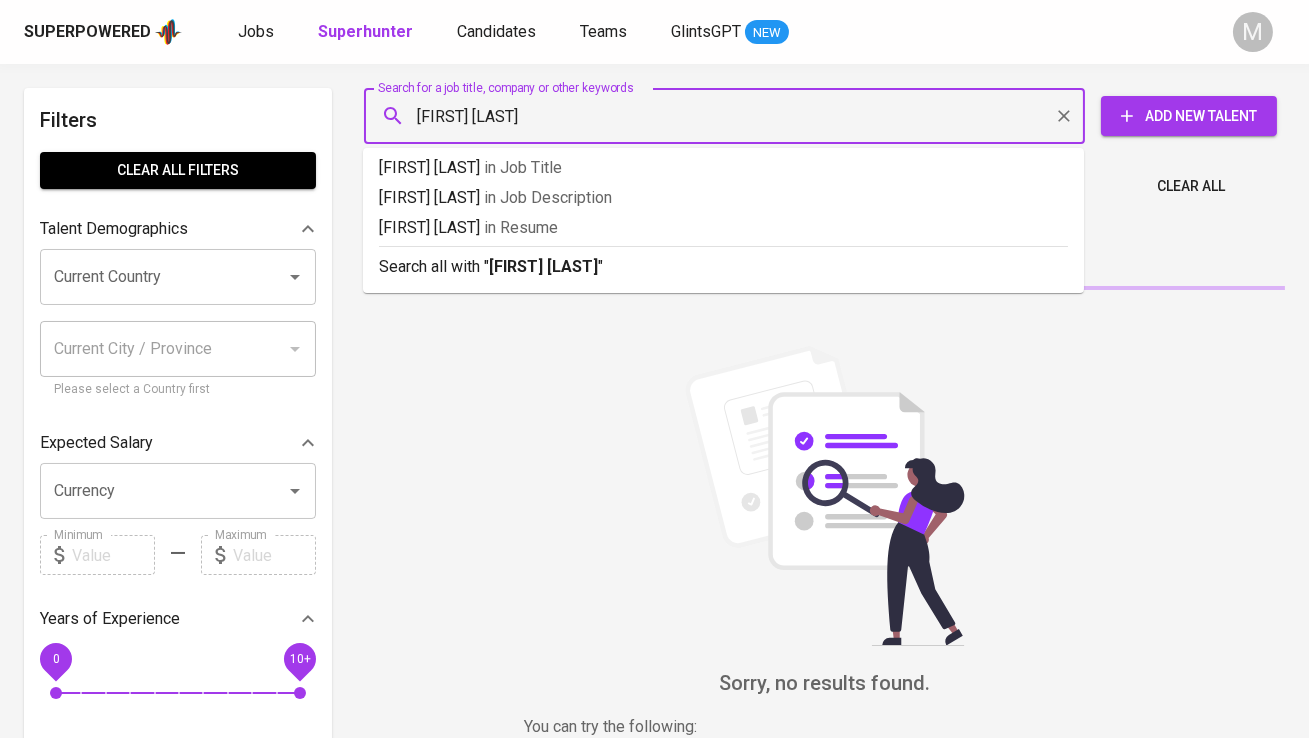 type on "jodi anjasm" 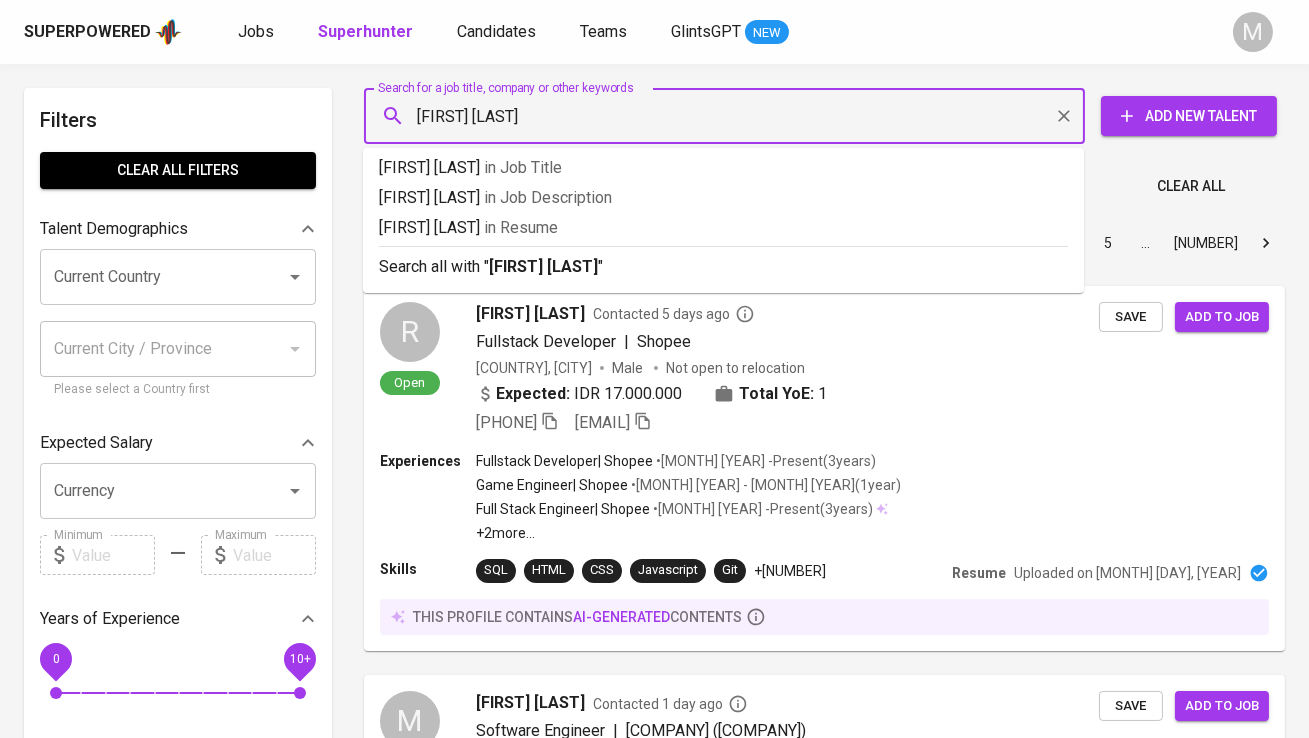 type 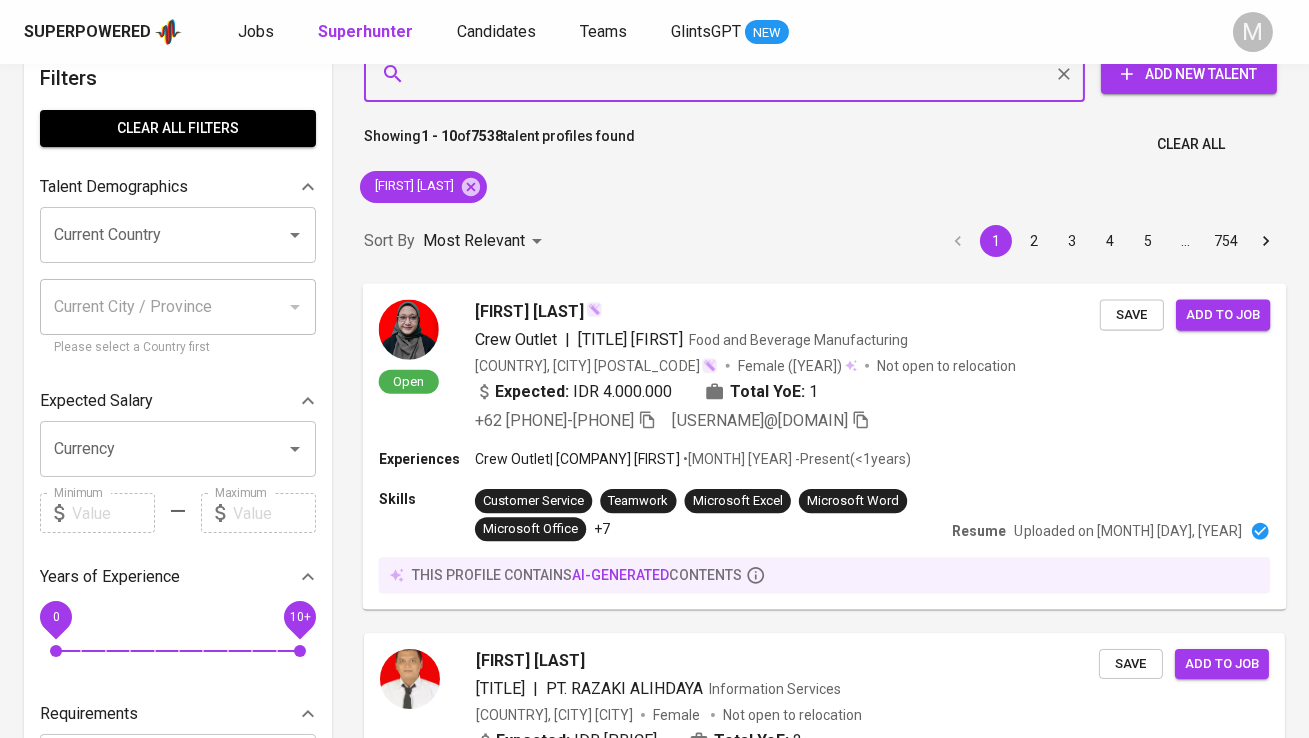 scroll, scrollTop: 0, scrollLeft: 0, axis: both 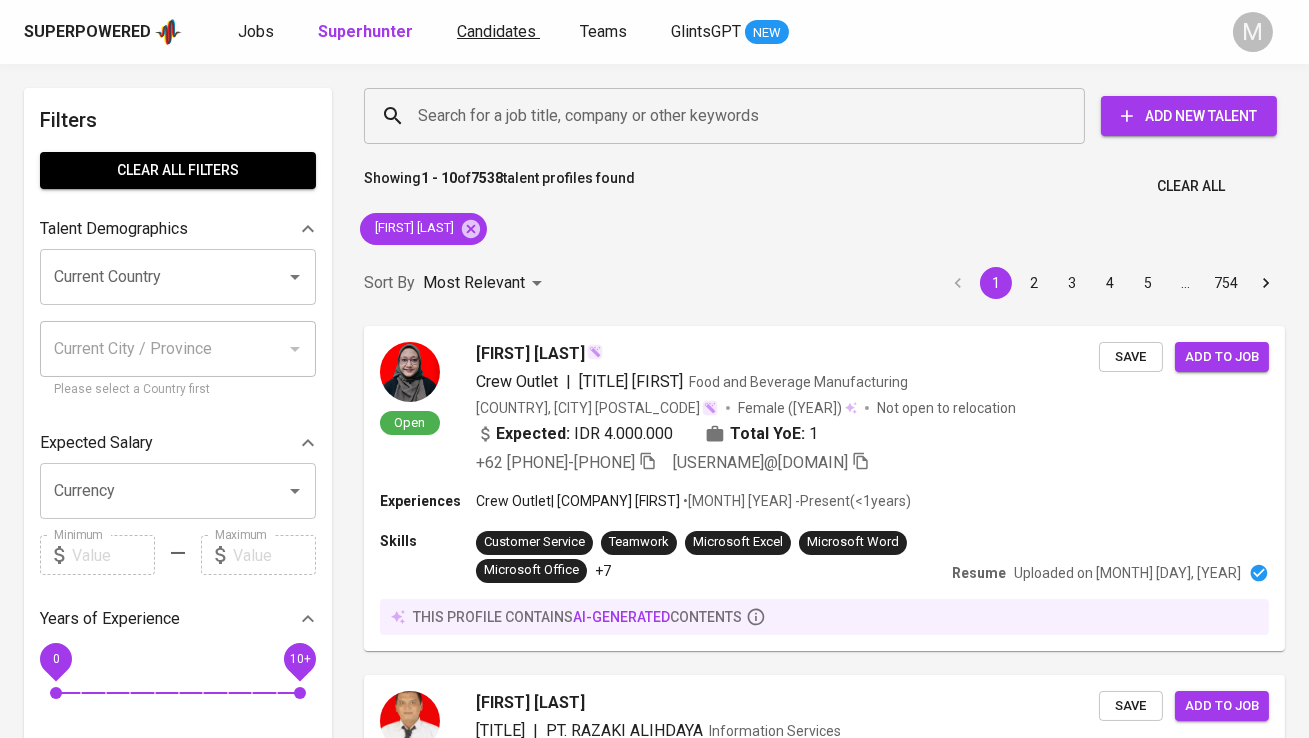 click on "Candidates" at bounding box center (496, 31) 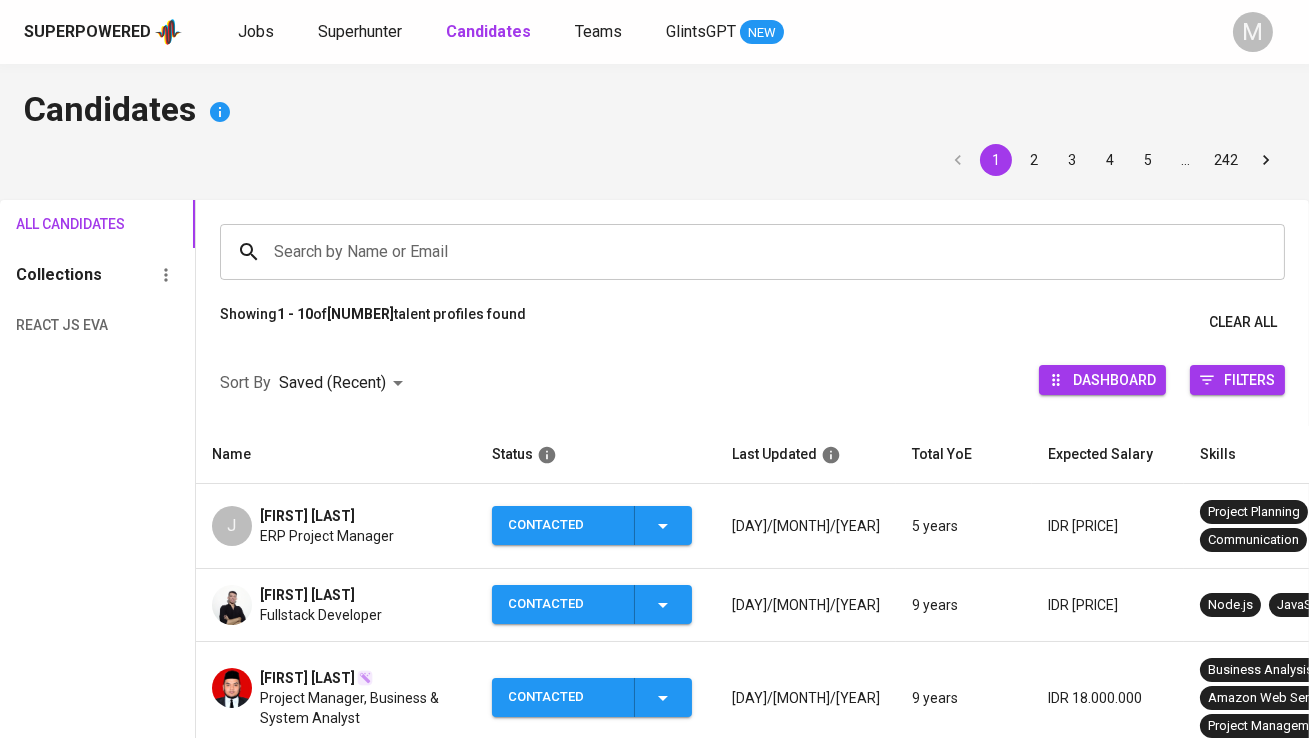 click on "[FIRST] [LAST]" at bounding box center (307, 516) 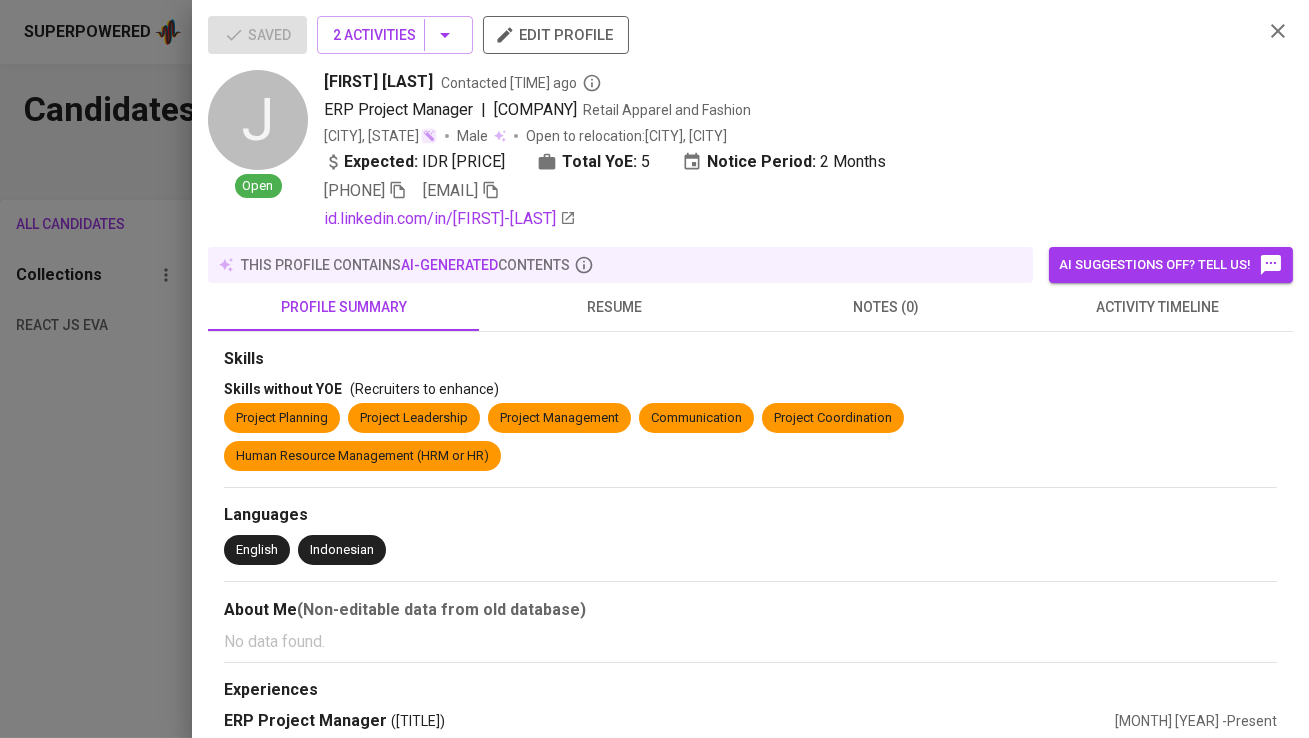 click at bounding box center [491, 190] 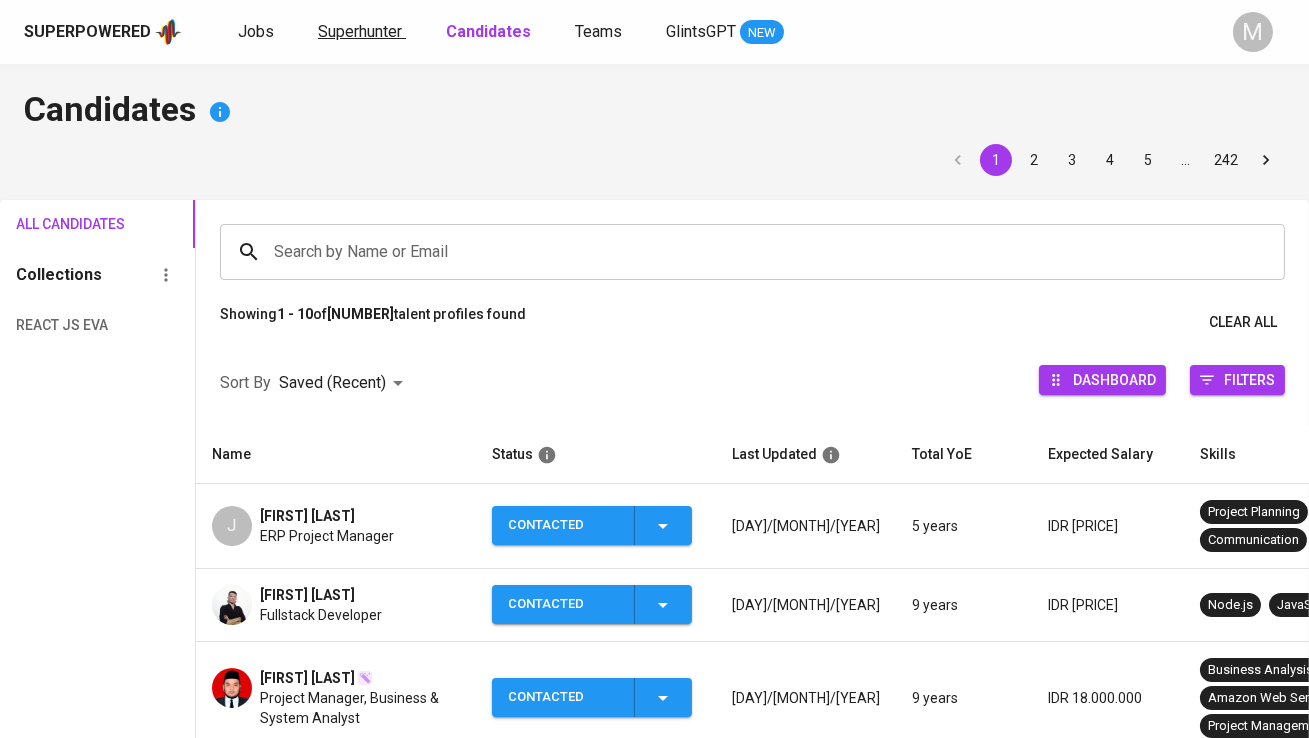 click on "Superhunter" at bounding box center (362, 32) 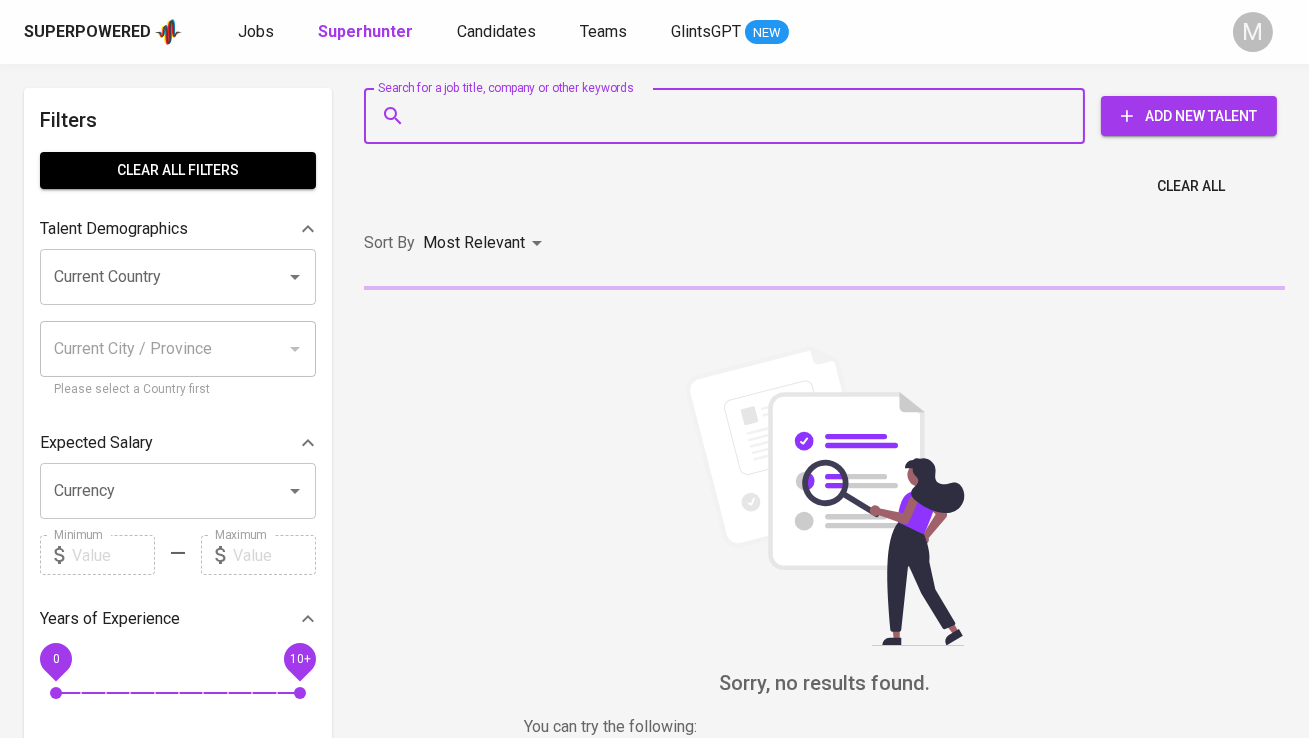 click on "Search for a job title, company or other keywords" at bounding box center (729, 116) 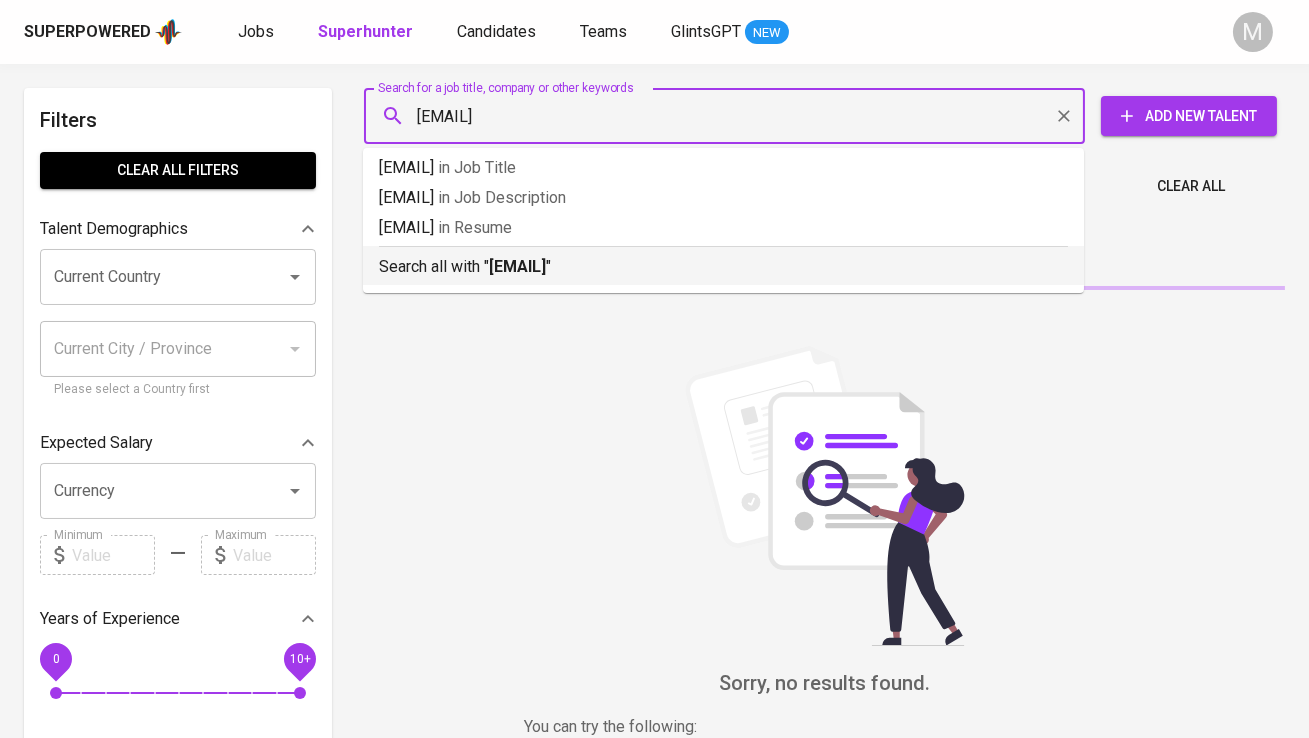 click on "Search all with " jodi.anjasmara7@gmail.com "" at bounding box center [723, 267] 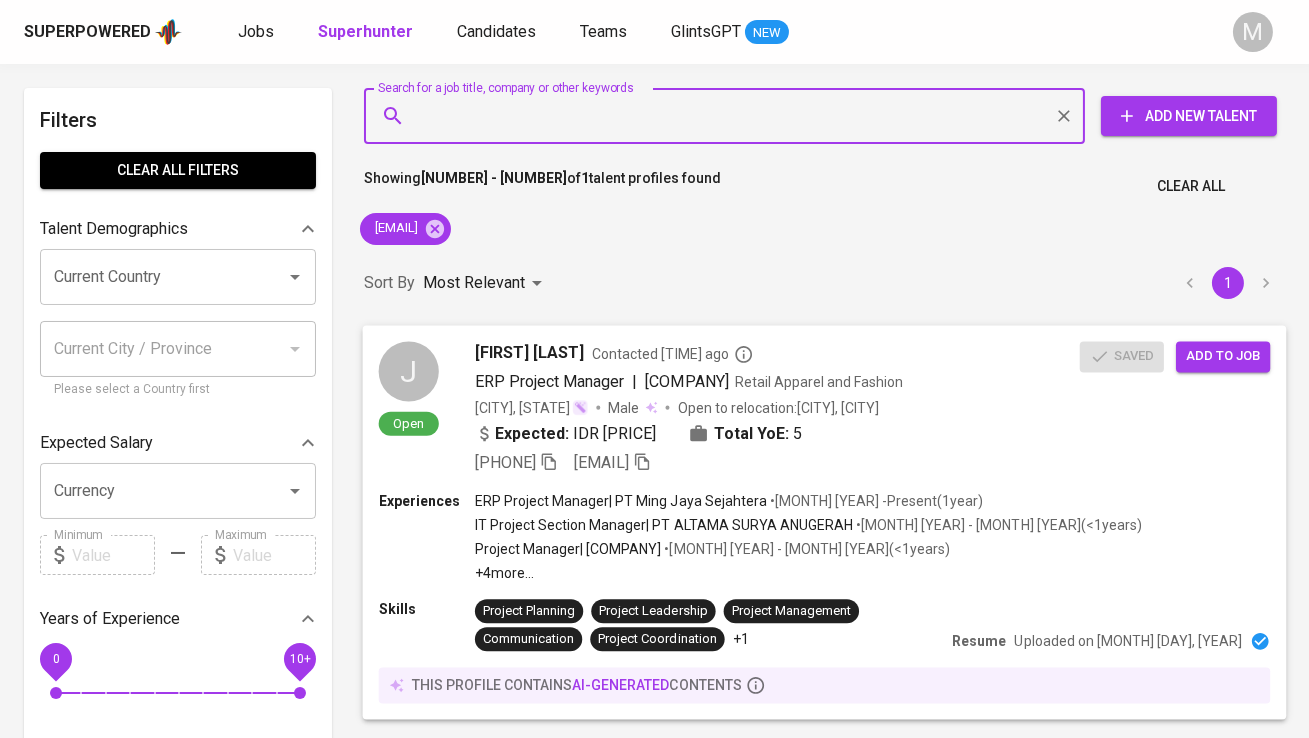 click on "Add to job" at bounding box center [1223, 356] 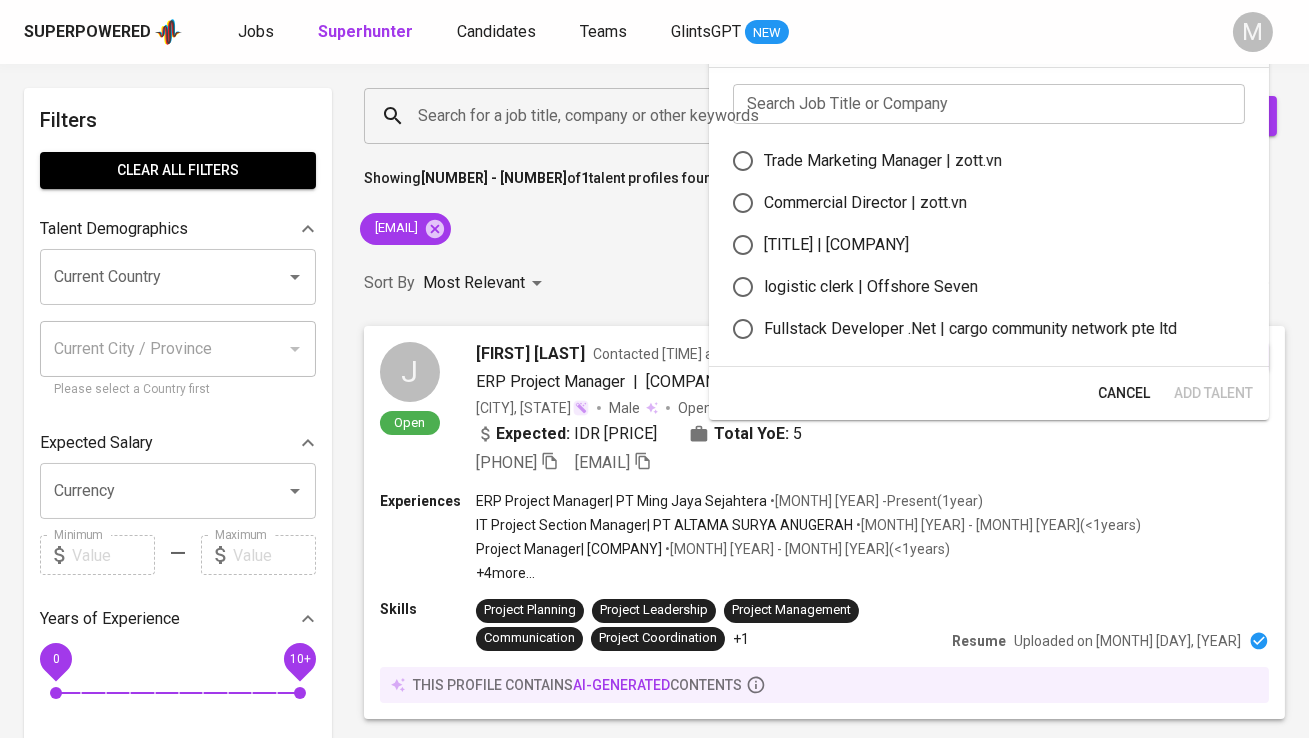 click at bounding box center (989, 104) 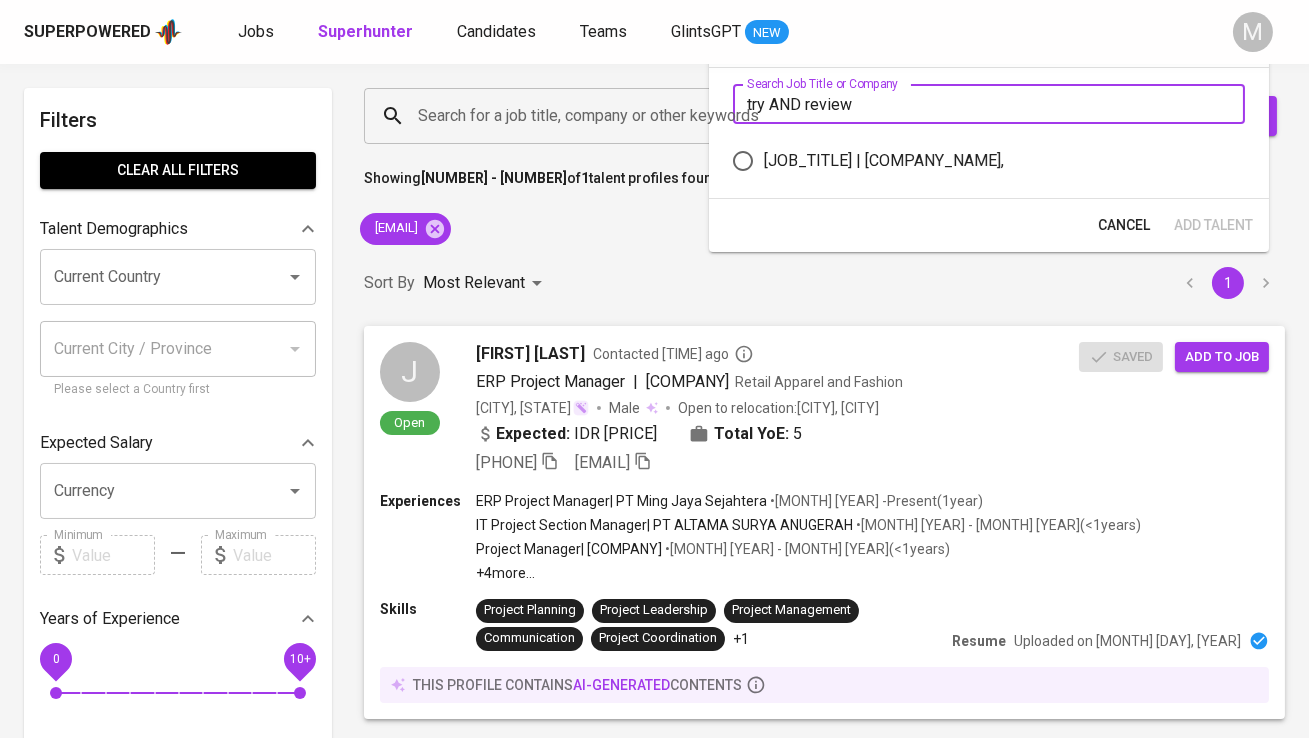 type on "try AND review" 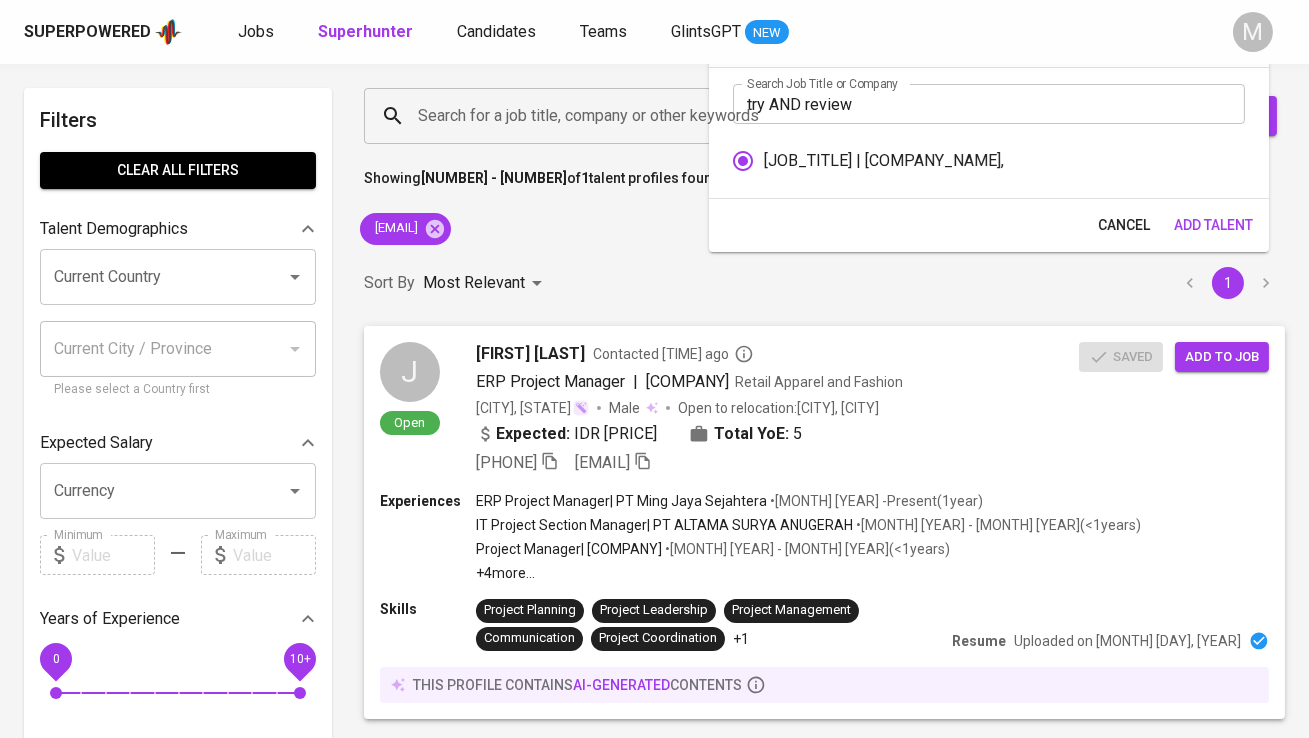 click on "Add Talent" at bounding box center [1213, 225] 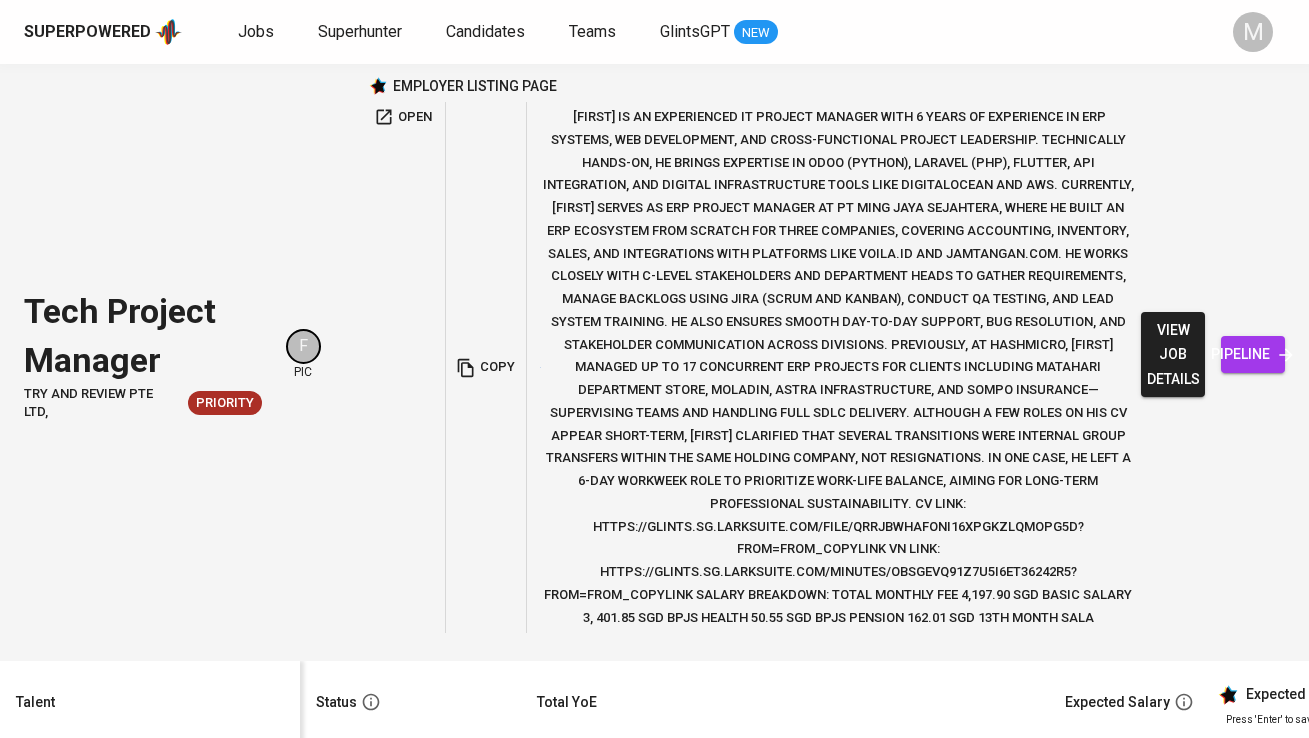 scroll, scrollTop: 0, scrollLeft: 0, axis: both 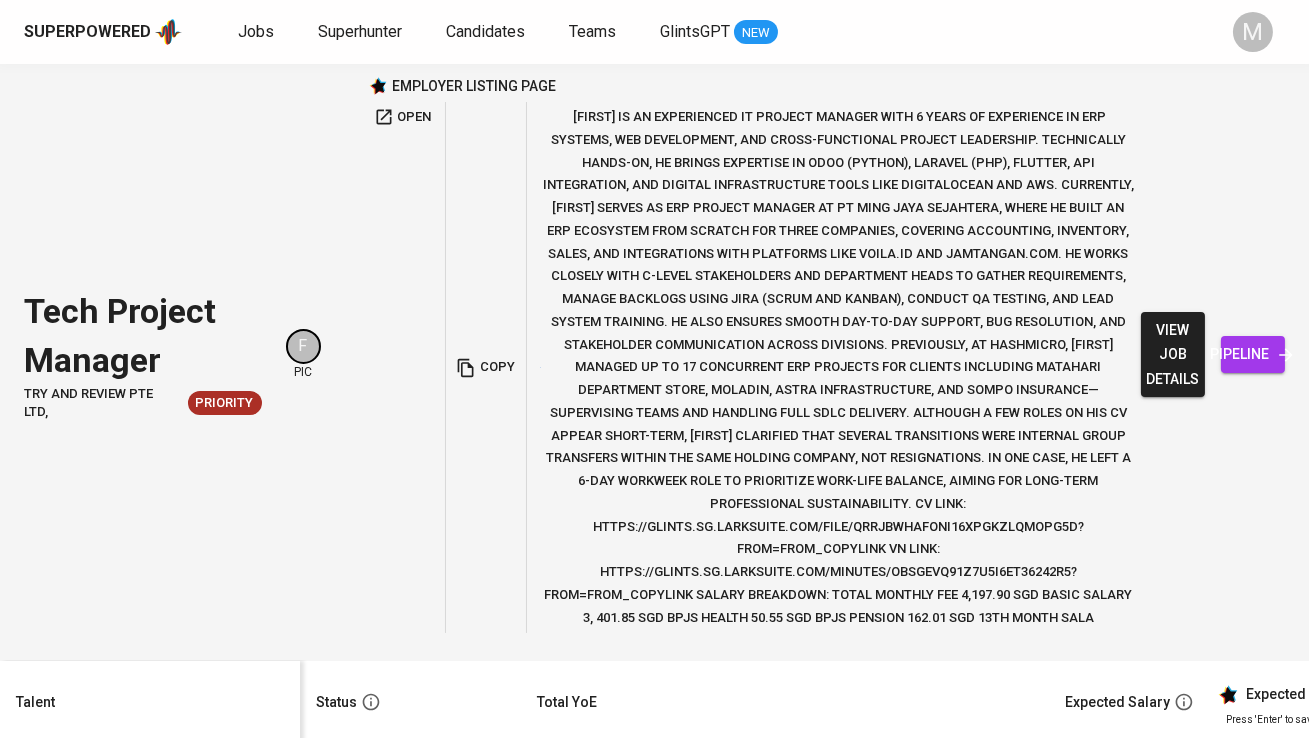 click on "To Review" at bounding box center (410, 788) 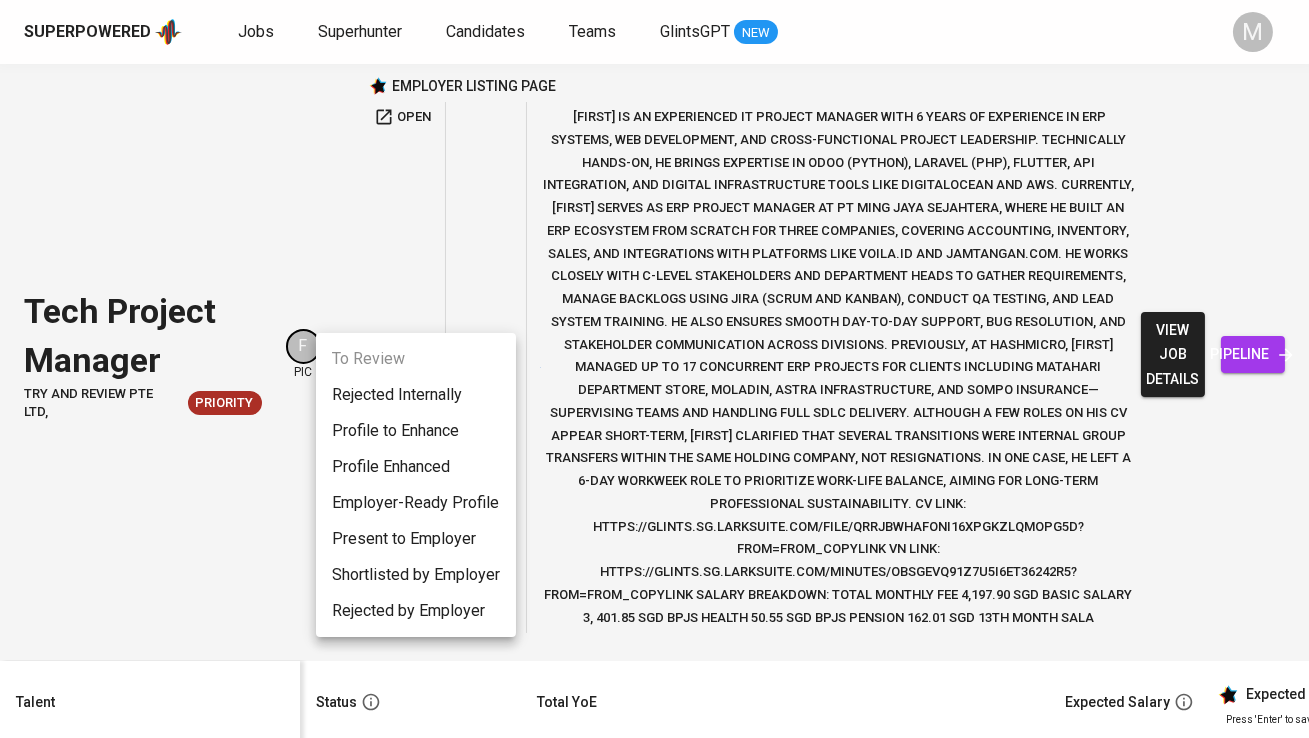 click on "Profile to Enhance" at bounding box center [416, 431] 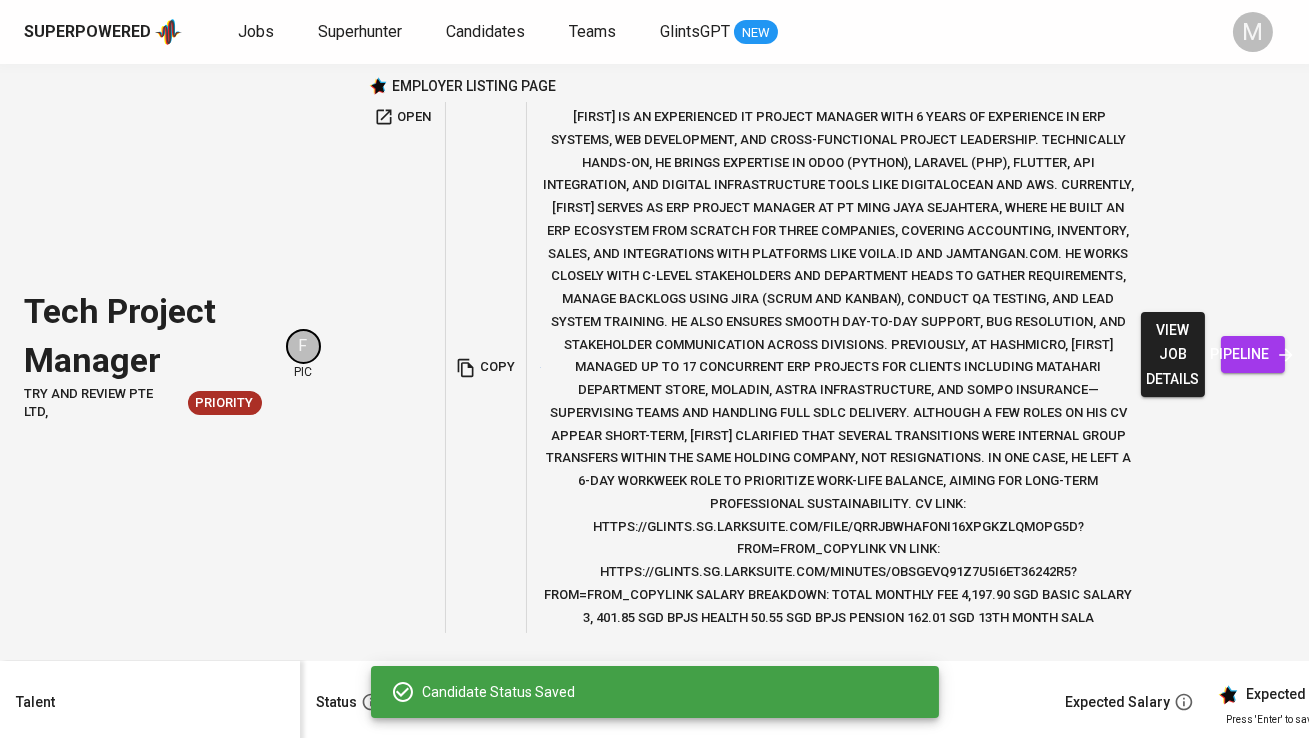 scroll, scrollTop: 0, scrollLeft: 75, axis: horizontal 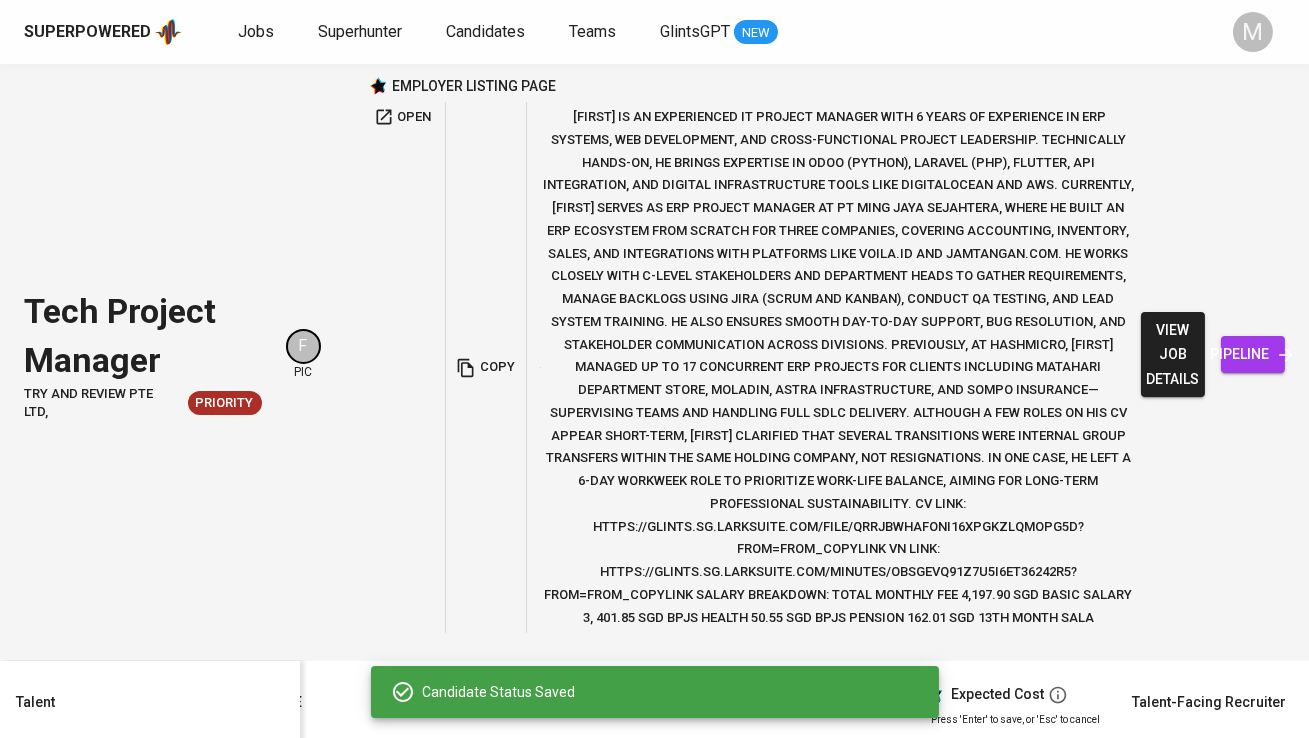 click on "edit" at bounding box center [1437, 788] 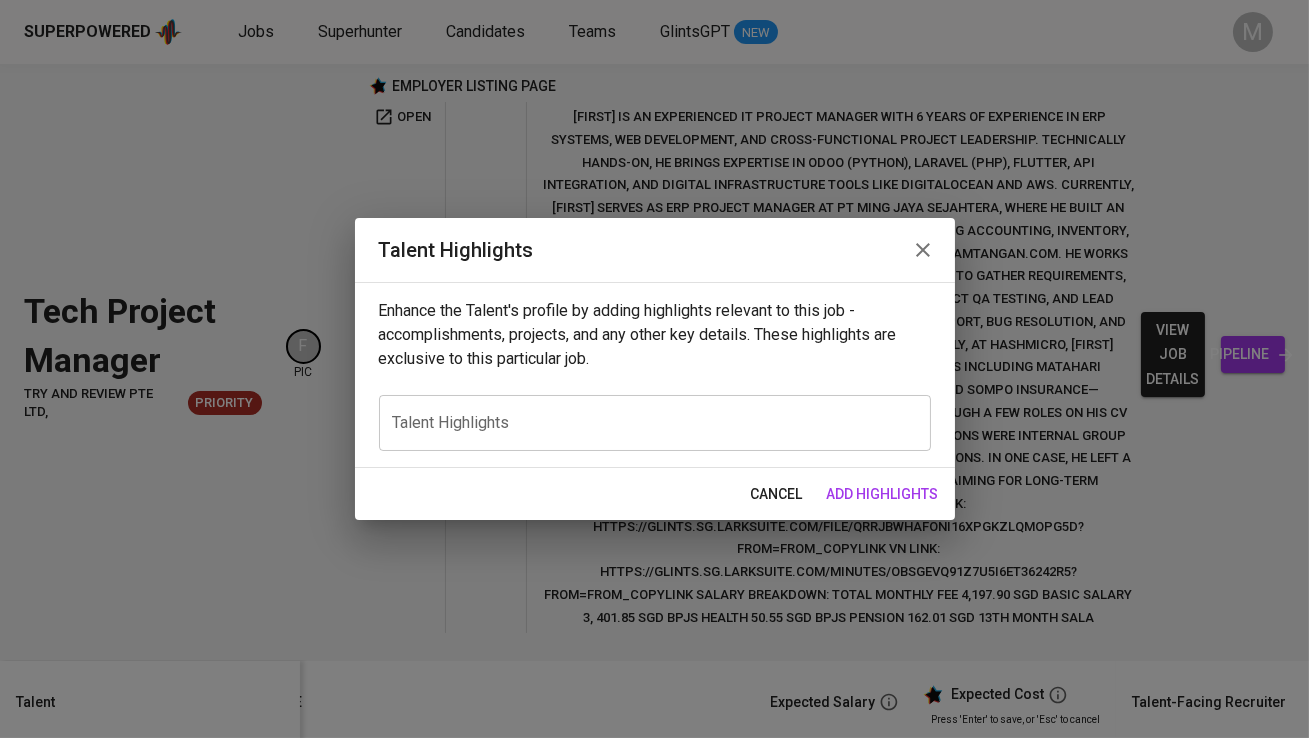 click at bounding box center (655, 422) 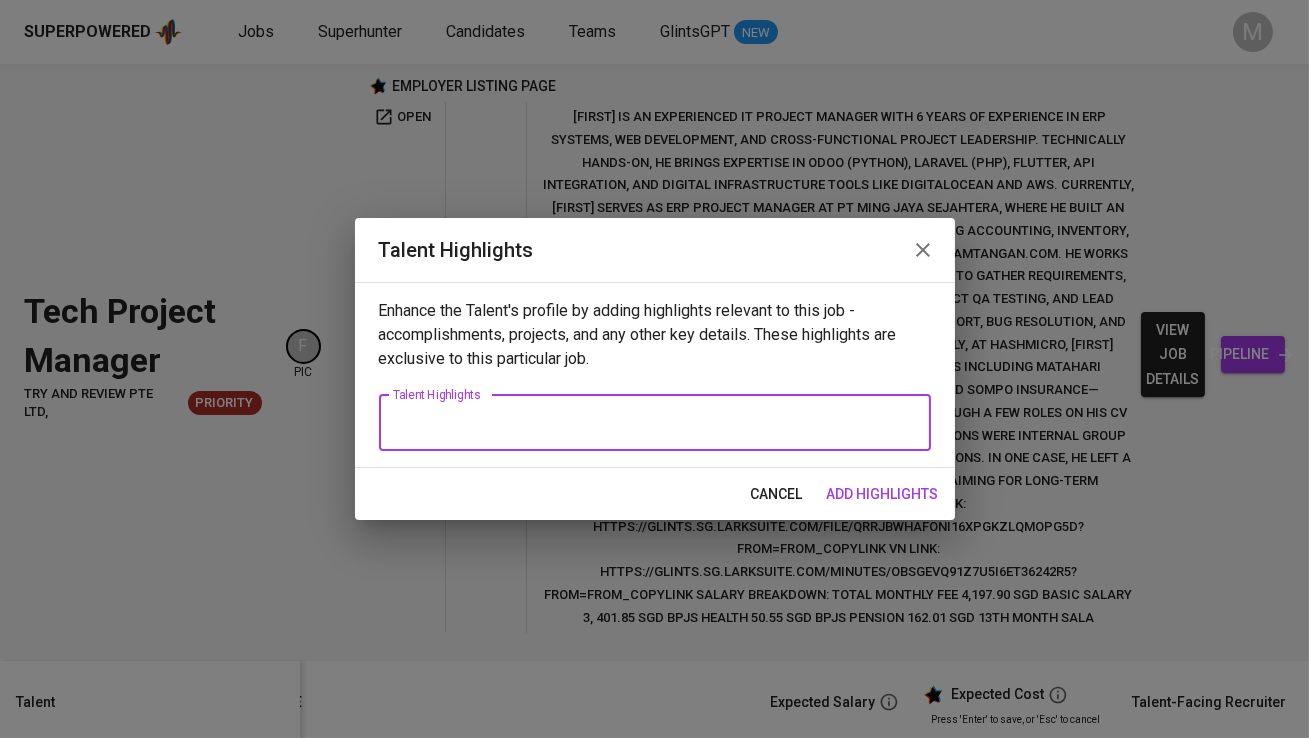 click at bounding box center (655, 422) 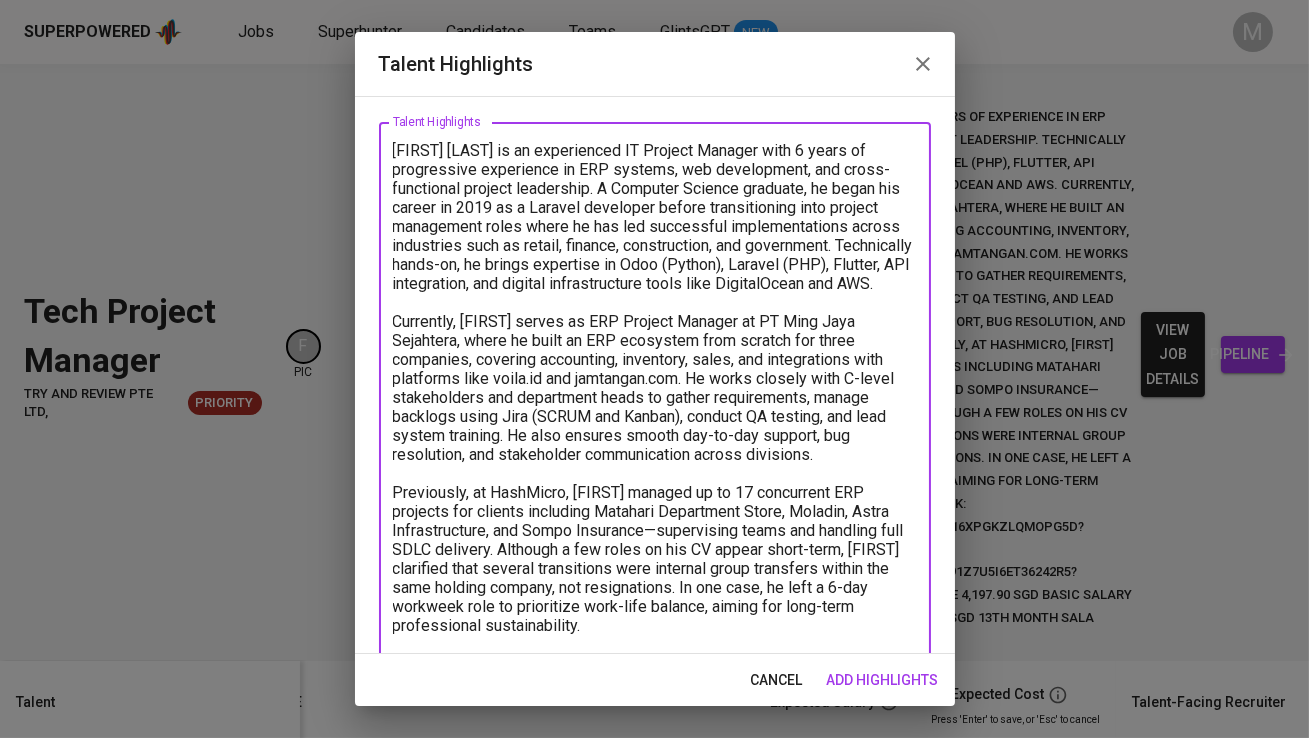 scroll, scrollTop: 0, scrollLeft: 0, axis: both 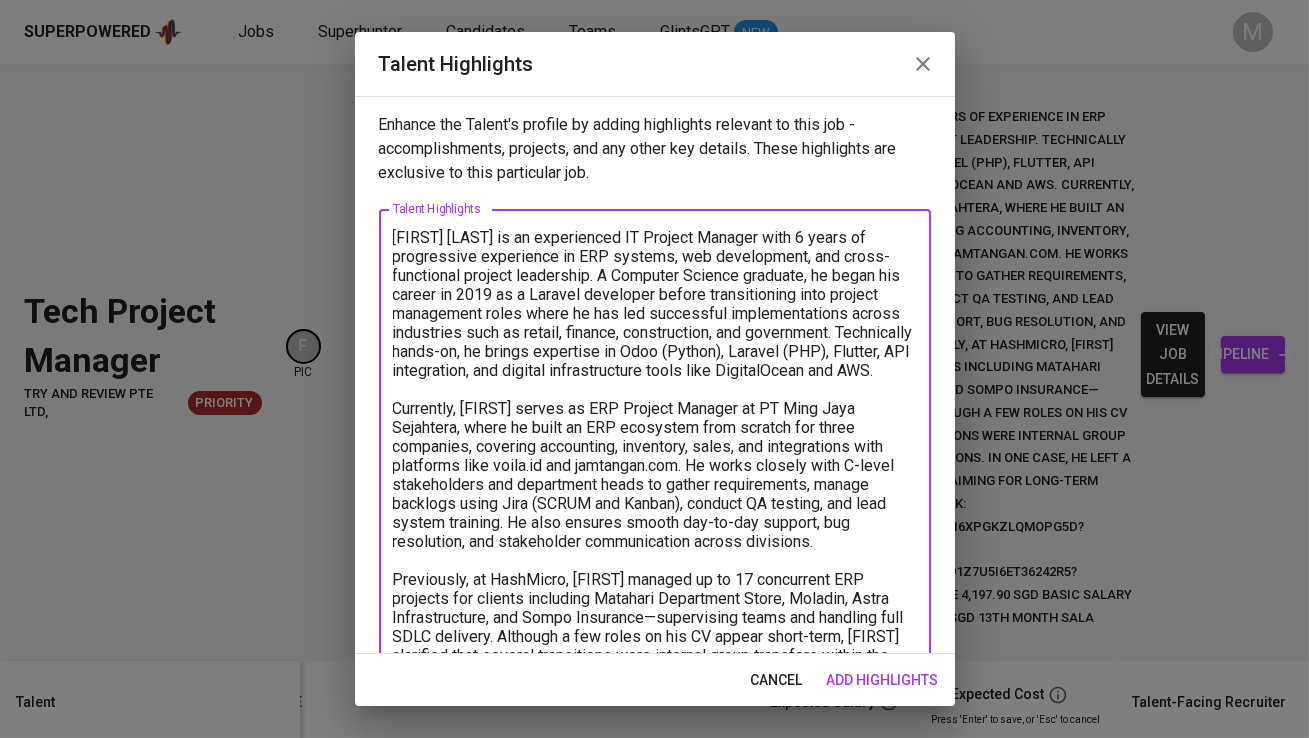 drag, startPoint x: 430, startPoint y: 235, endPoint x: 521, endPoint y: 244, distance: 91.44397 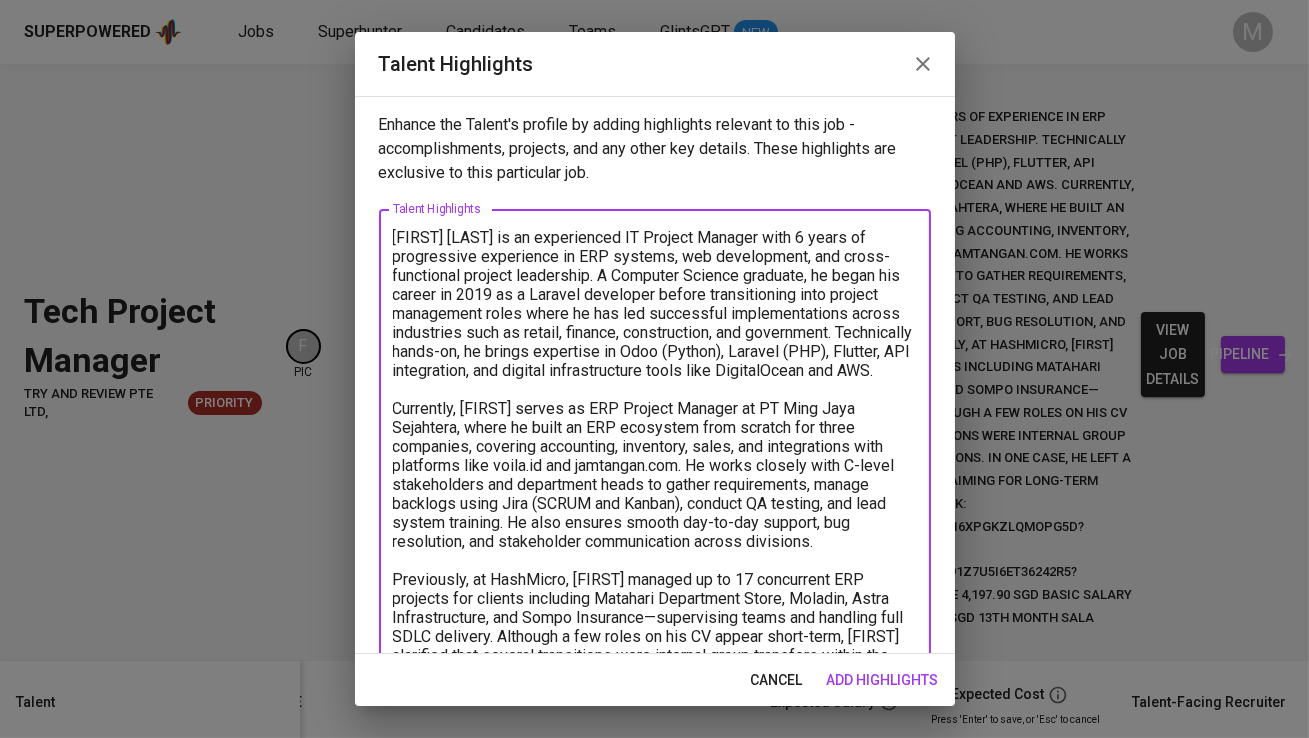 click at bounding box center (655, 484) 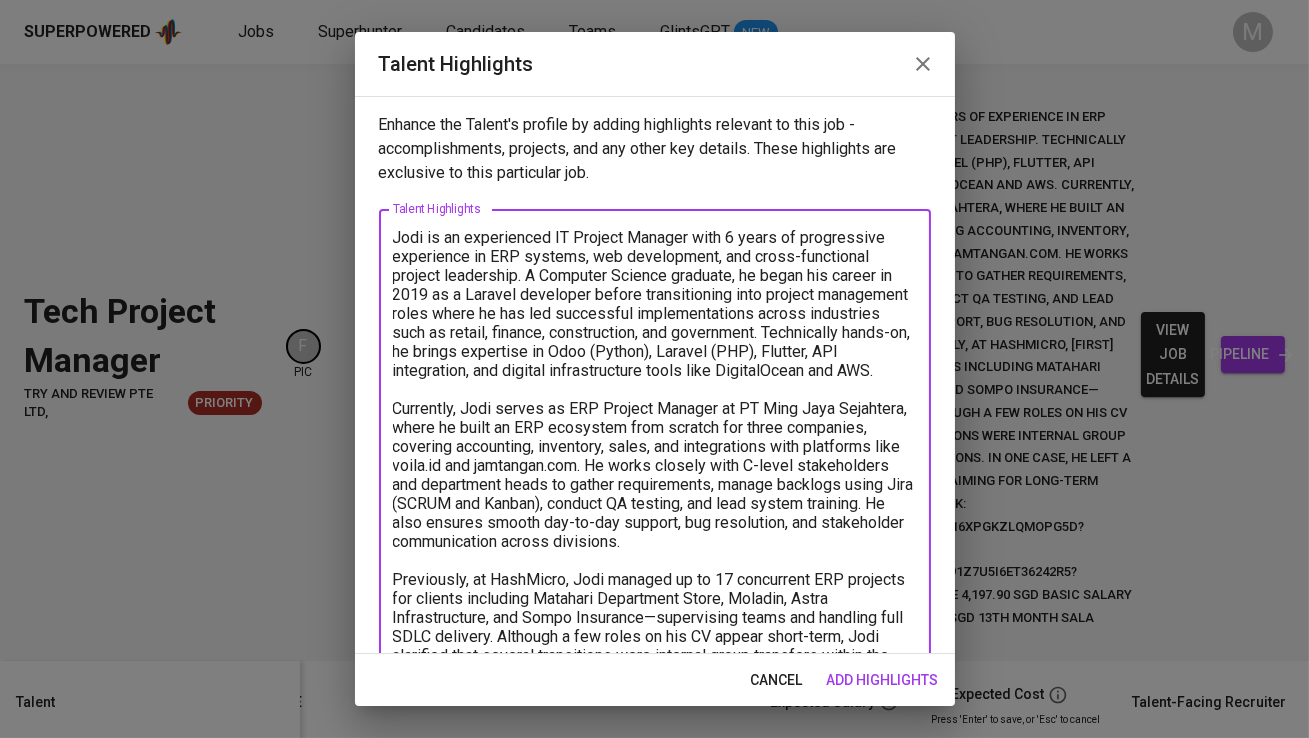 drag, startPoint x: 804, startPoint y: 235, endPoint x: 937, endPoint y: 241, distance: 133.13527 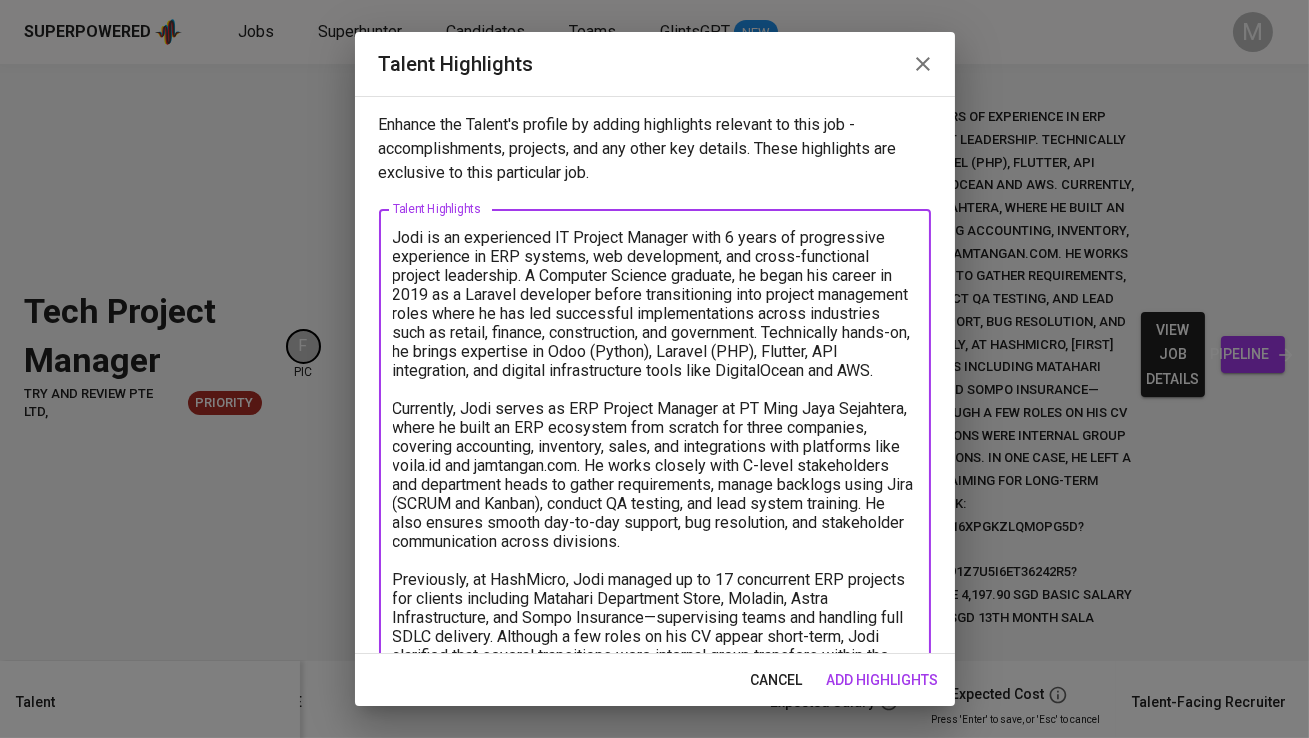 click on "Enhance the Talent's profile by adding highlights relevant to this job - accomplishments, projects, and any other key details. These highlights are exclusive to this particular job. Talent Highlights x Talent Highlights" at bounding box center [655, 375] 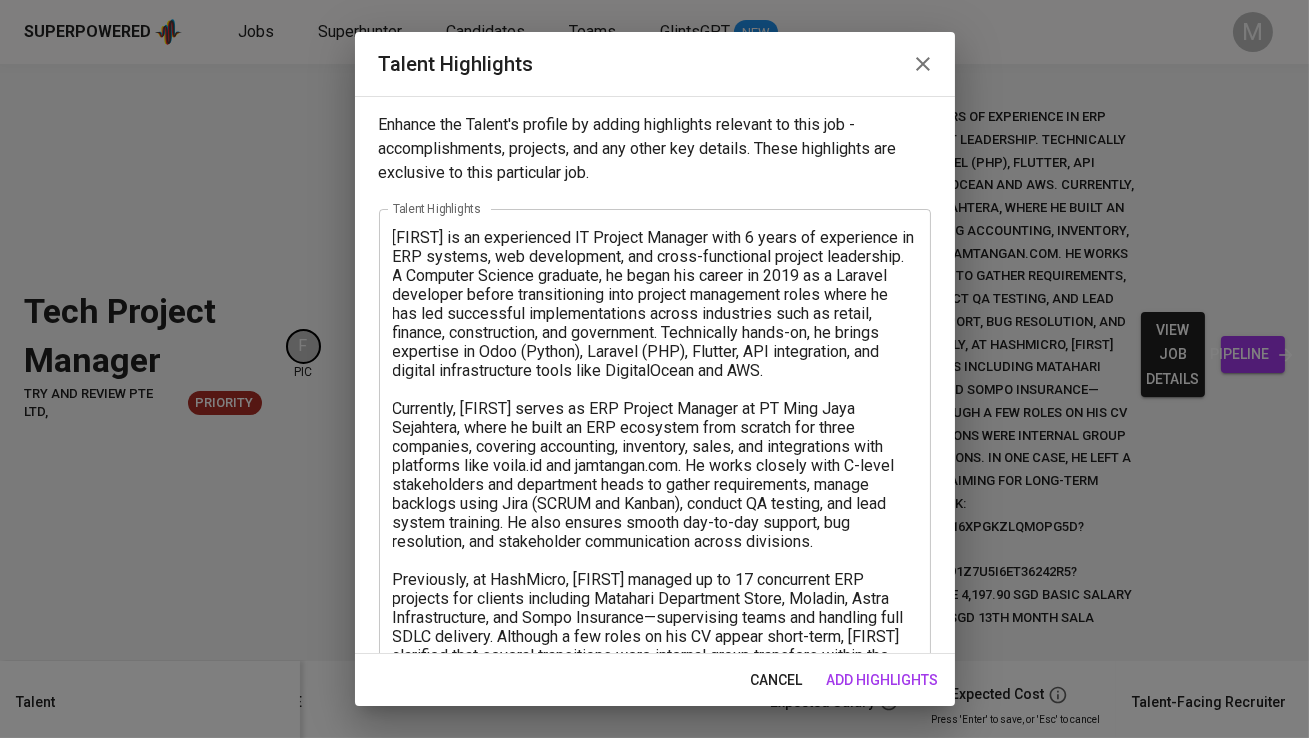drag, startPoint x: 391, startPoint y: 272, endPoint x: 675, endPoint y: 331, distance: 290.06378 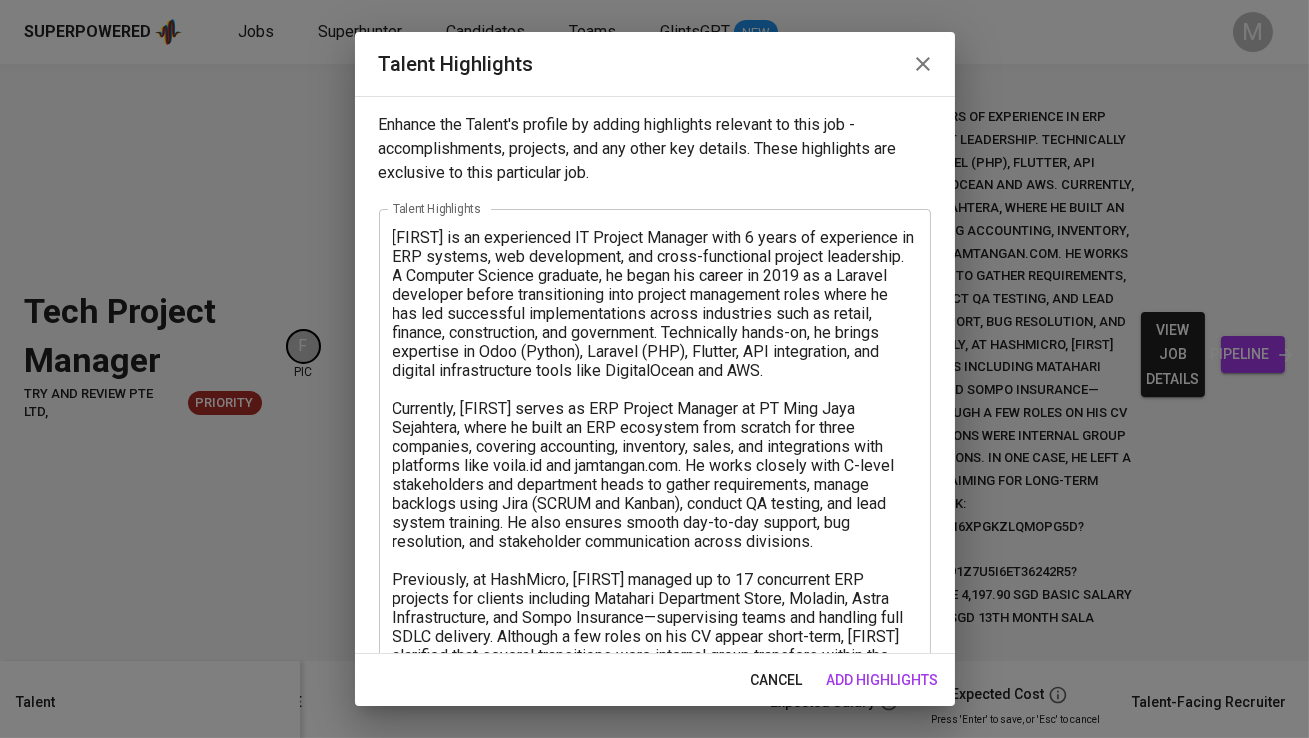 click on "x Talent Highlights" at bounding box center [655, 474] 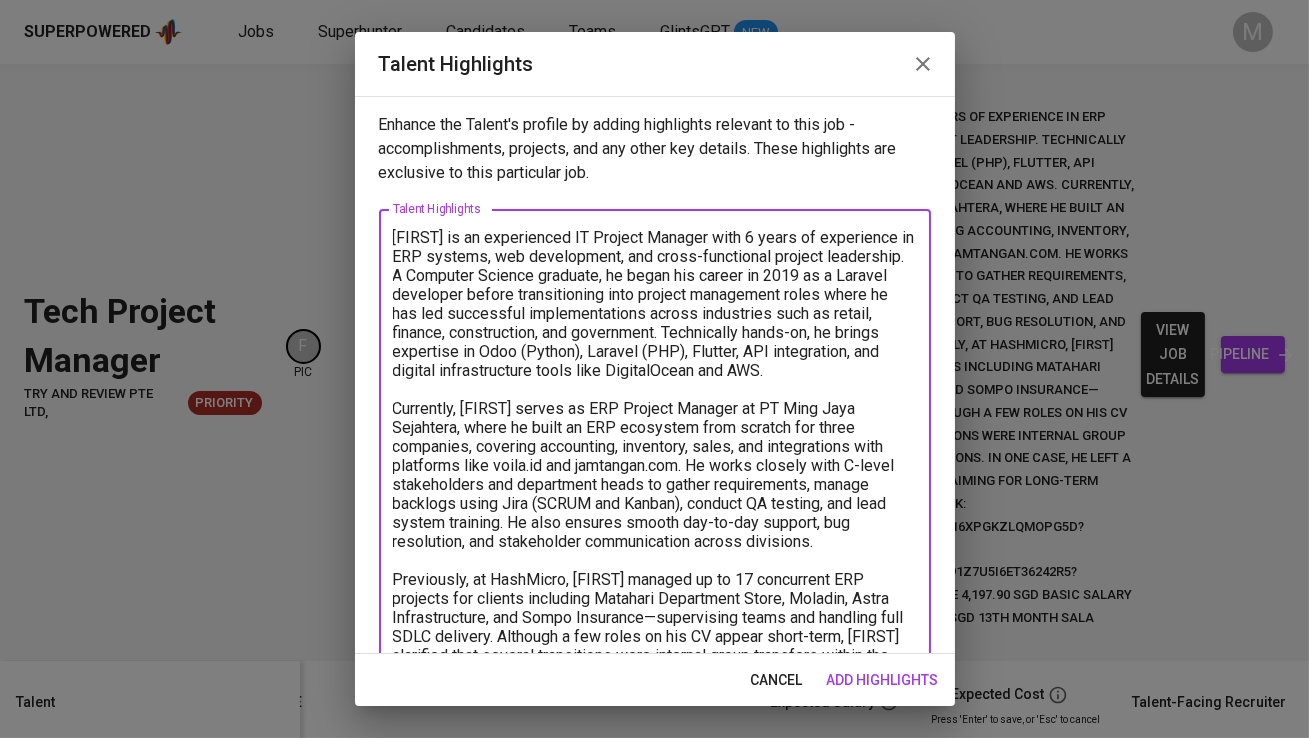 drag, startPoint x: 392, startPoint y: 272, endPoint x: 669, endPoint y: 332, distance: 283.4237 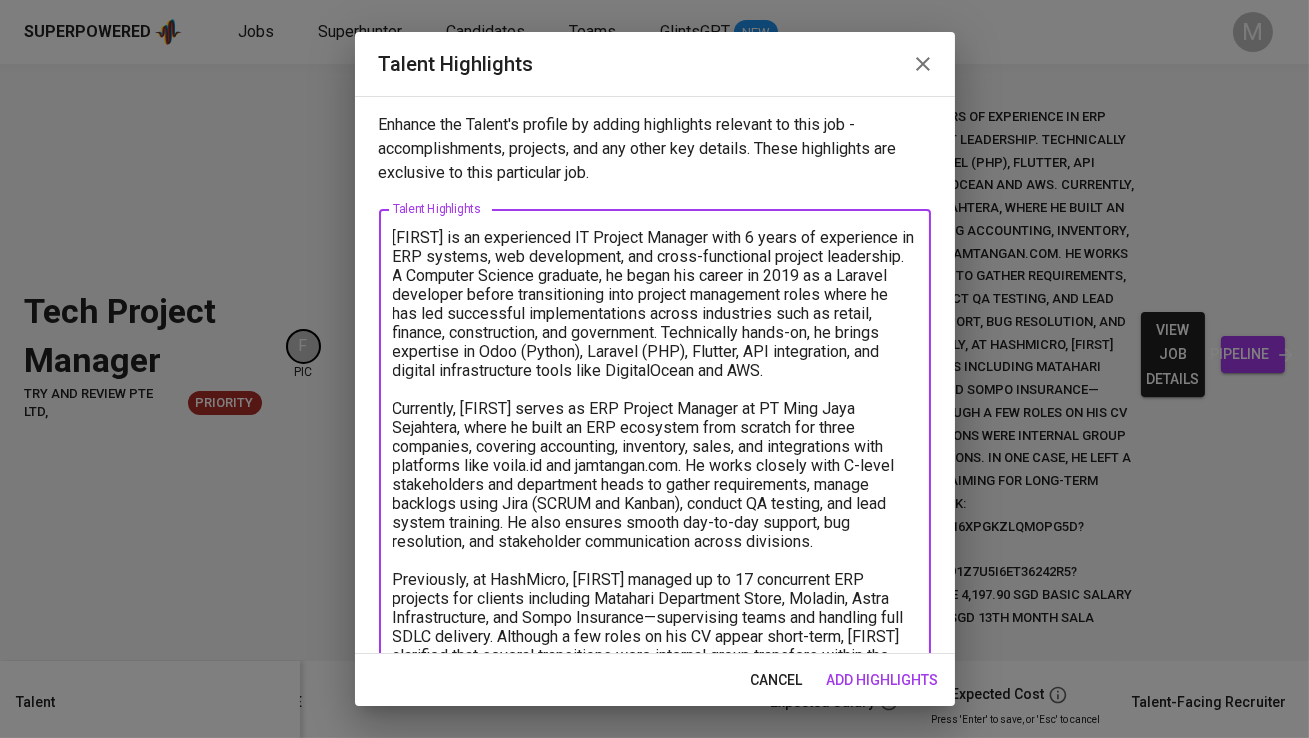 click at bounding box center [655, 475] 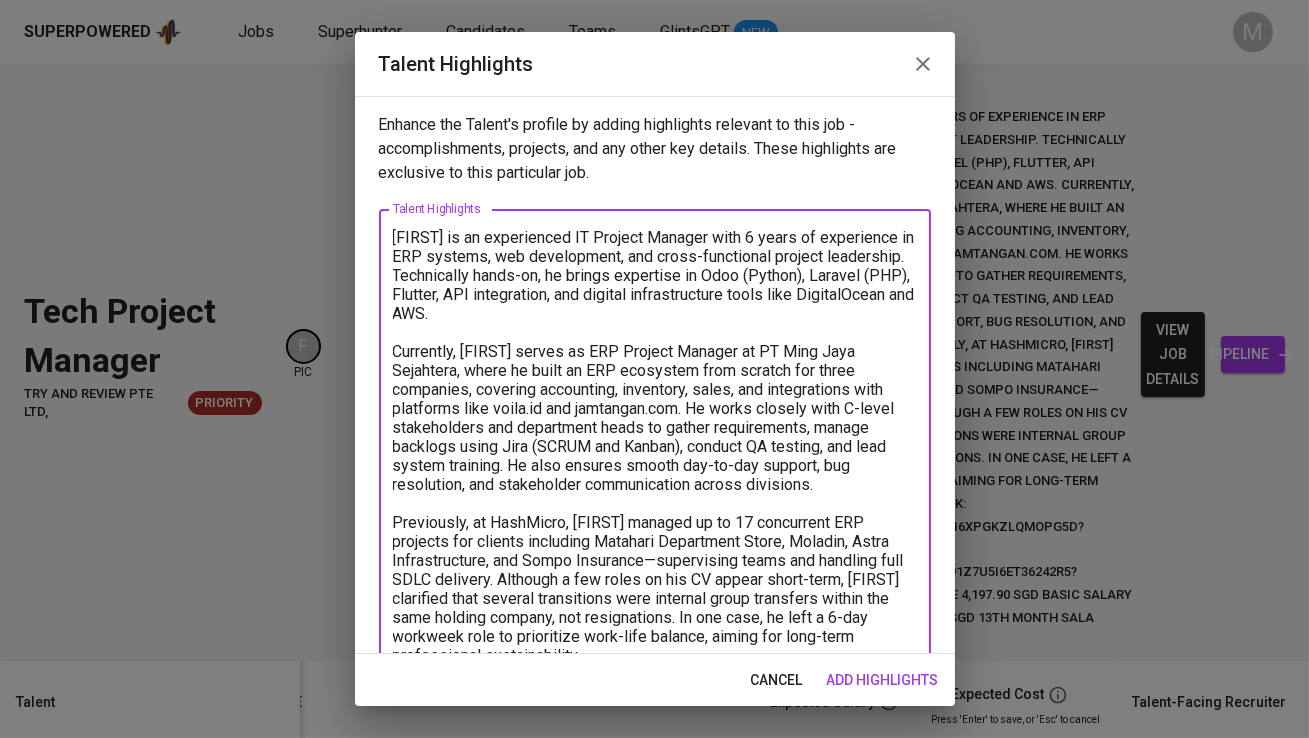 scroll, scrollTop: 45, scrollLeft: 0, axis: vertical 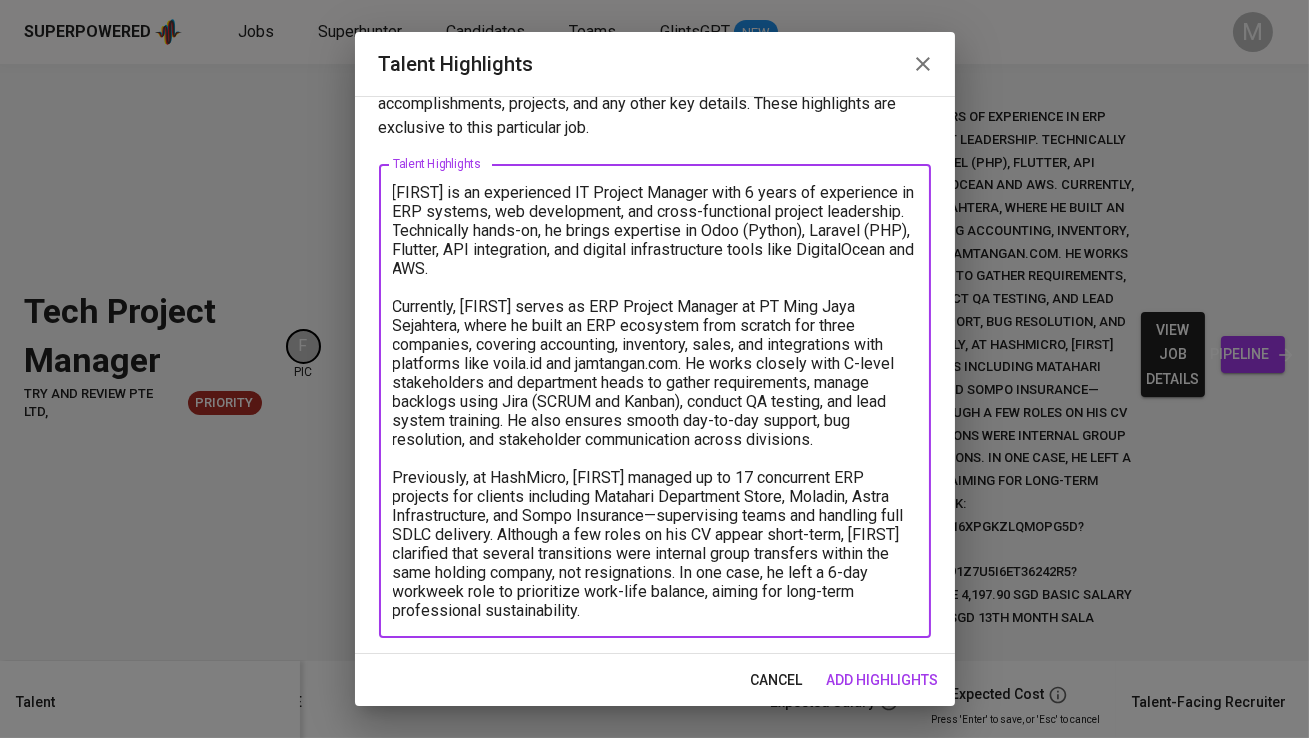 click on "x Talent Highlights" at bounding box center (655, 401) 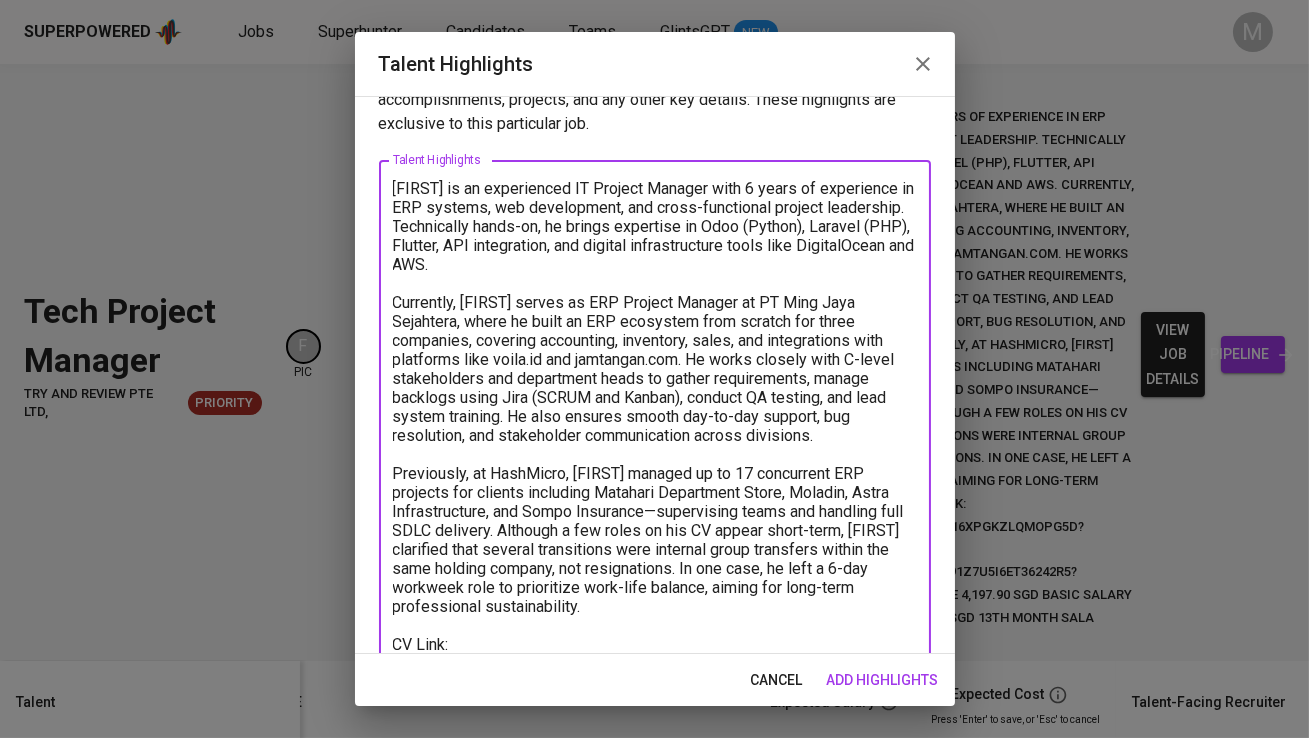 scroll, scrollTop: 68, scrollLeft: 0, axis: vertical 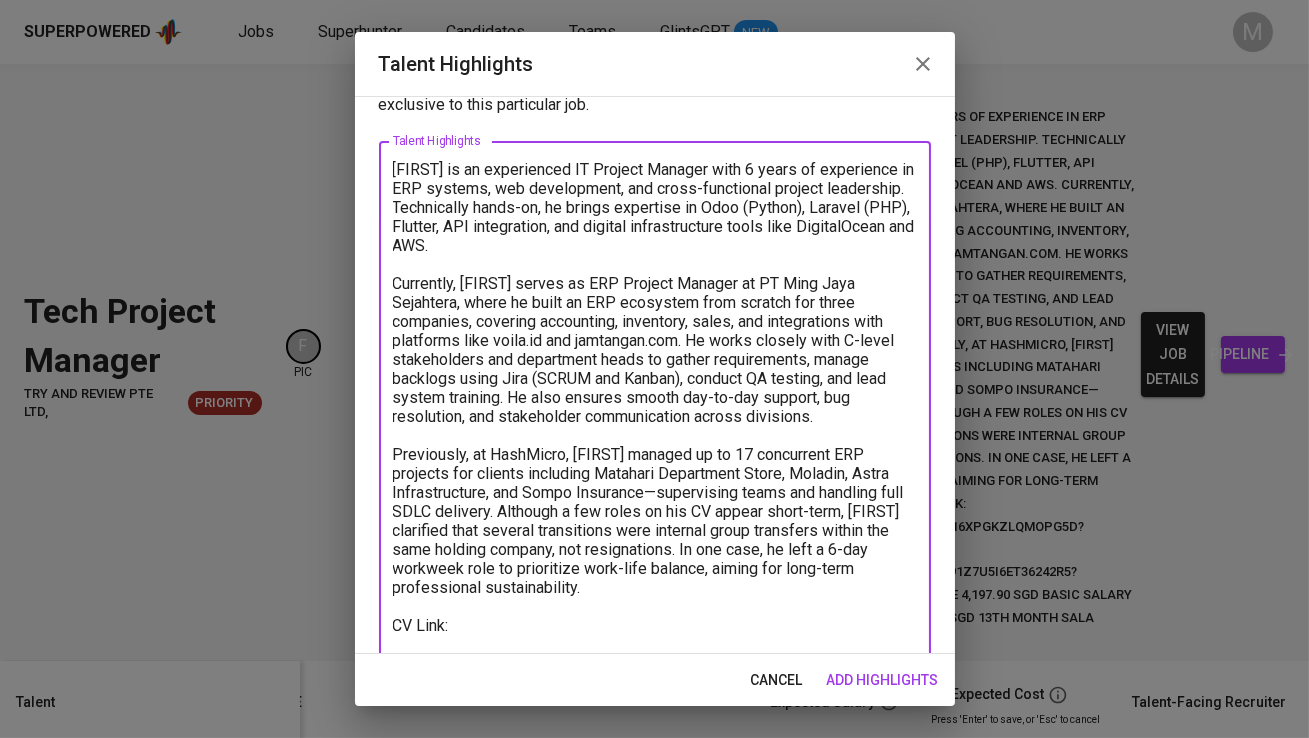 type on "[FIRST] is an experienced IT Project Manager with 6 years of experience in ERP systems, web development, and cross-functional project leadership.  Technically hands-on, he brings expertise in Odoo (Python), Laravel (PHP), Flutter, API integration, and digital infrastructure tools like DigitalOcean and AWS.
Currently, [FIRST] serves as ERP Project Manager at PT Ming Jaya Sejahtera, where he built an ERP ecosystem from scratch for three companies, covering accounting, inventory, sales, and integrations with platforms like voila.id and jamtangan.com. He works closely with C-level stakeholders and department heads to gather requirements, manage backlogs using Jira (SCRUM and Kanban), conduct QA testing, and lead system training. He also ensures smooth day-to-day support, bug resolution, and stakeholder communication across divisions.
Previously, at HashMicro, [FIRST] managed up to 17 concurrent ERP projects for clients including Matahari Department Store, Moladin, Astra Infrastructure, and Sompo Insurance—supervising..." 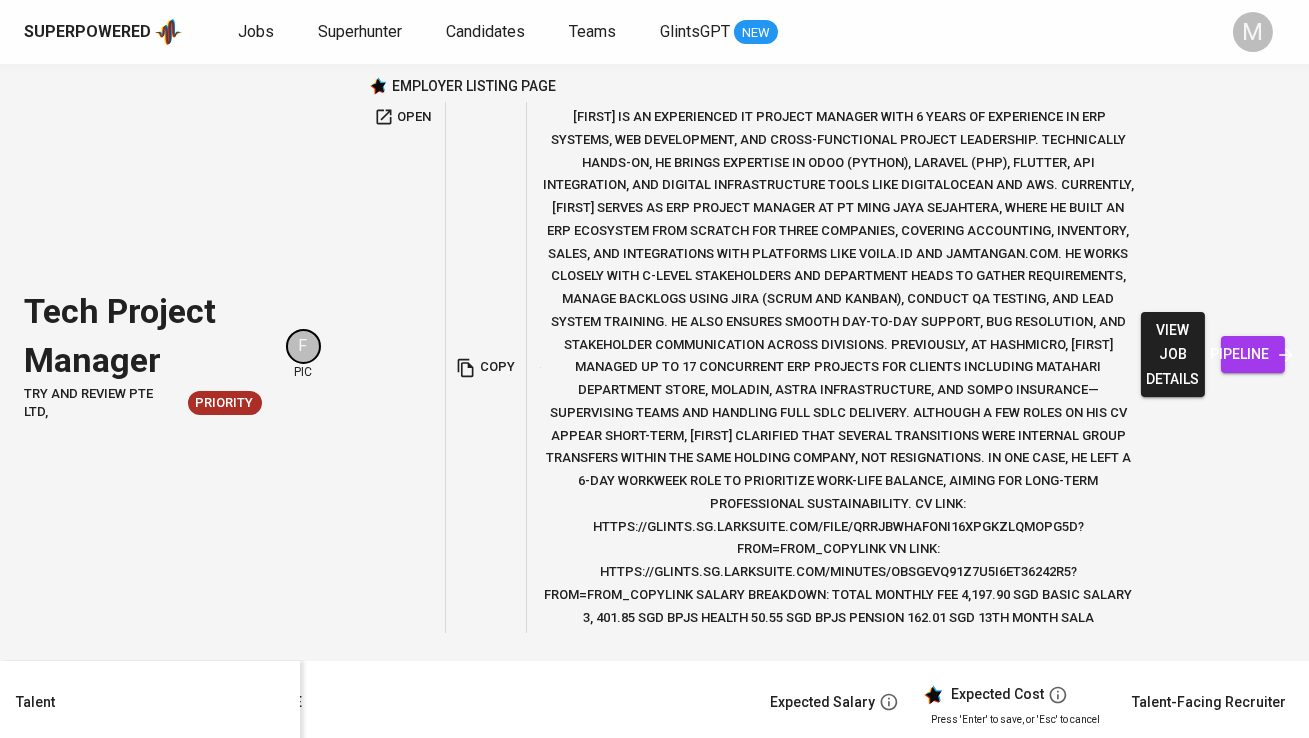 click at bounding box center [1531, 788] 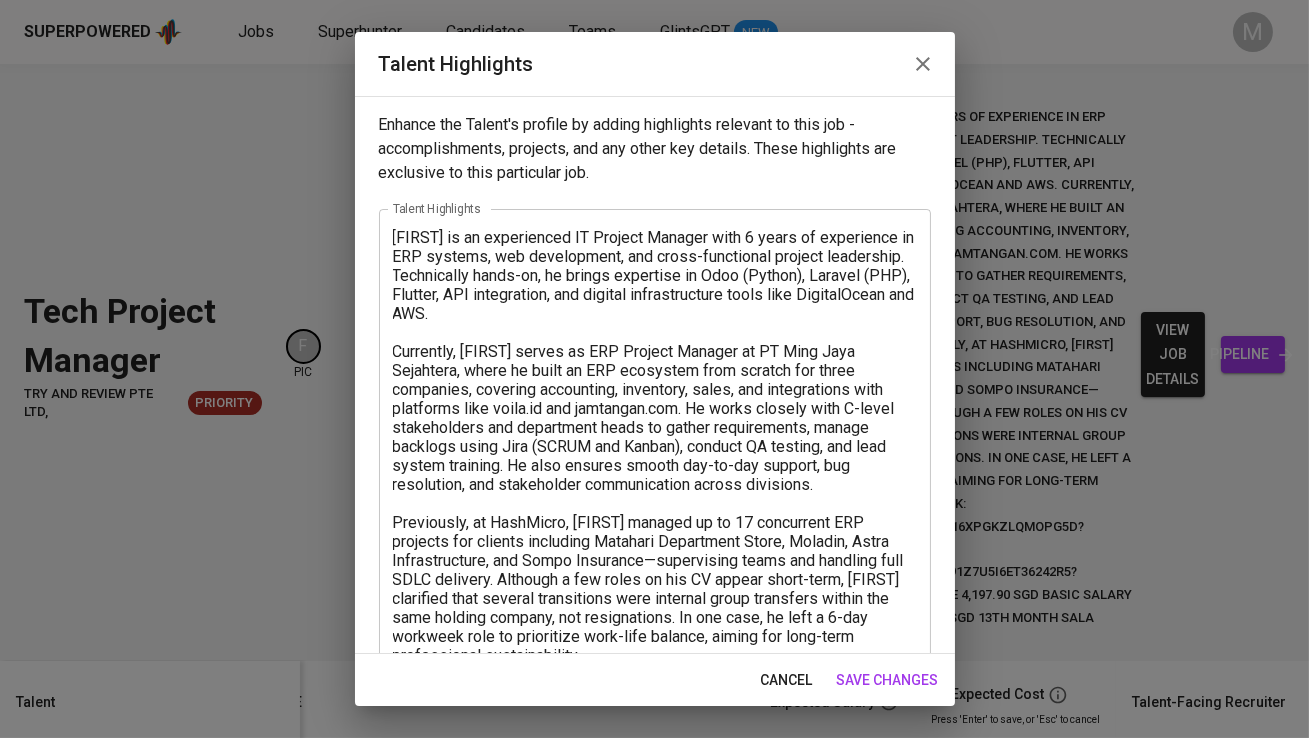 scroll, scrollTop: 103, scrollLeft: 0, axis: vertical 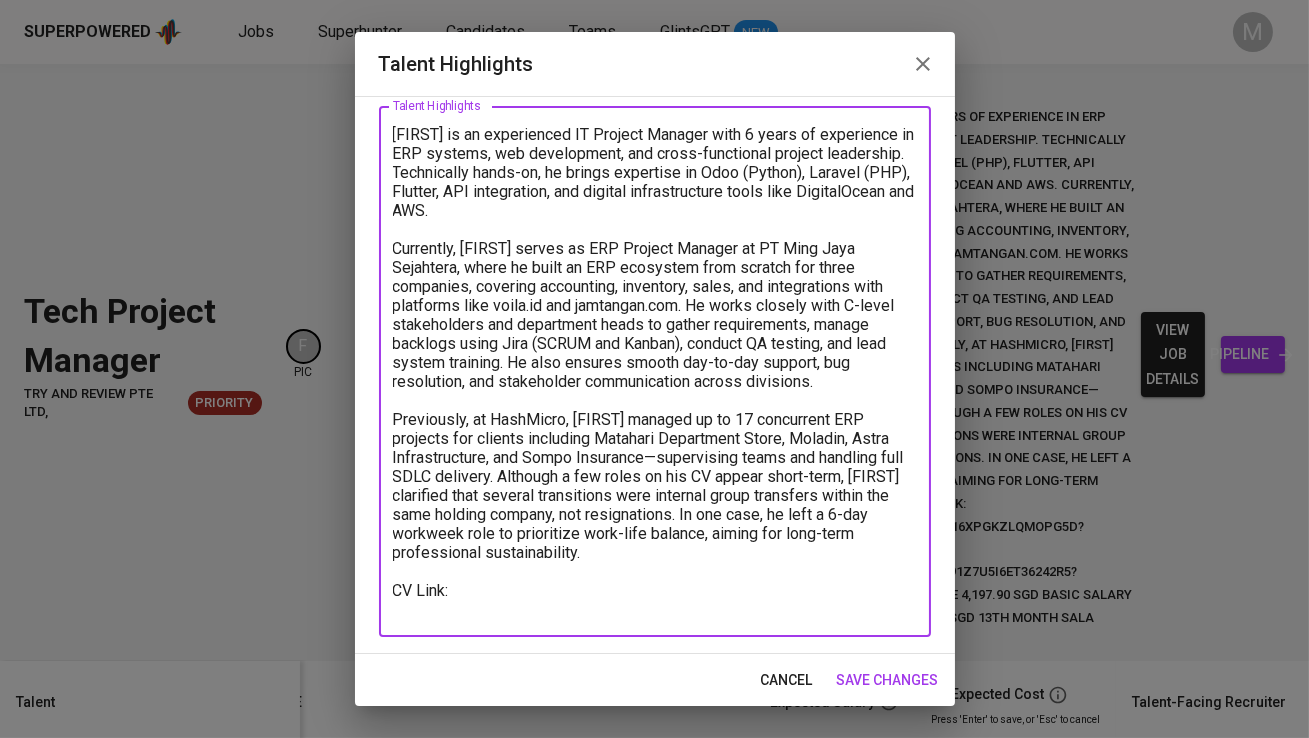 click at bounding box center [655, 372] 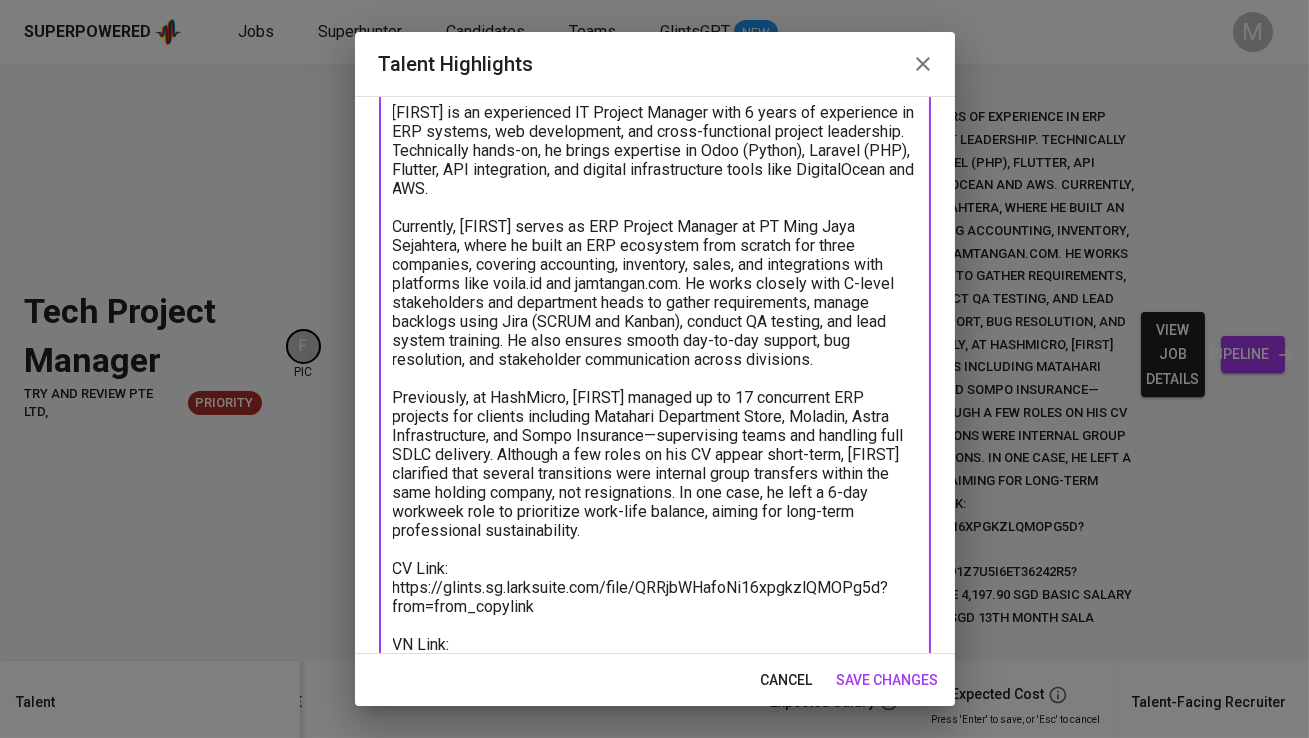 scroll, scrollTop: 144, scrollLeft: 0, axis: vertical 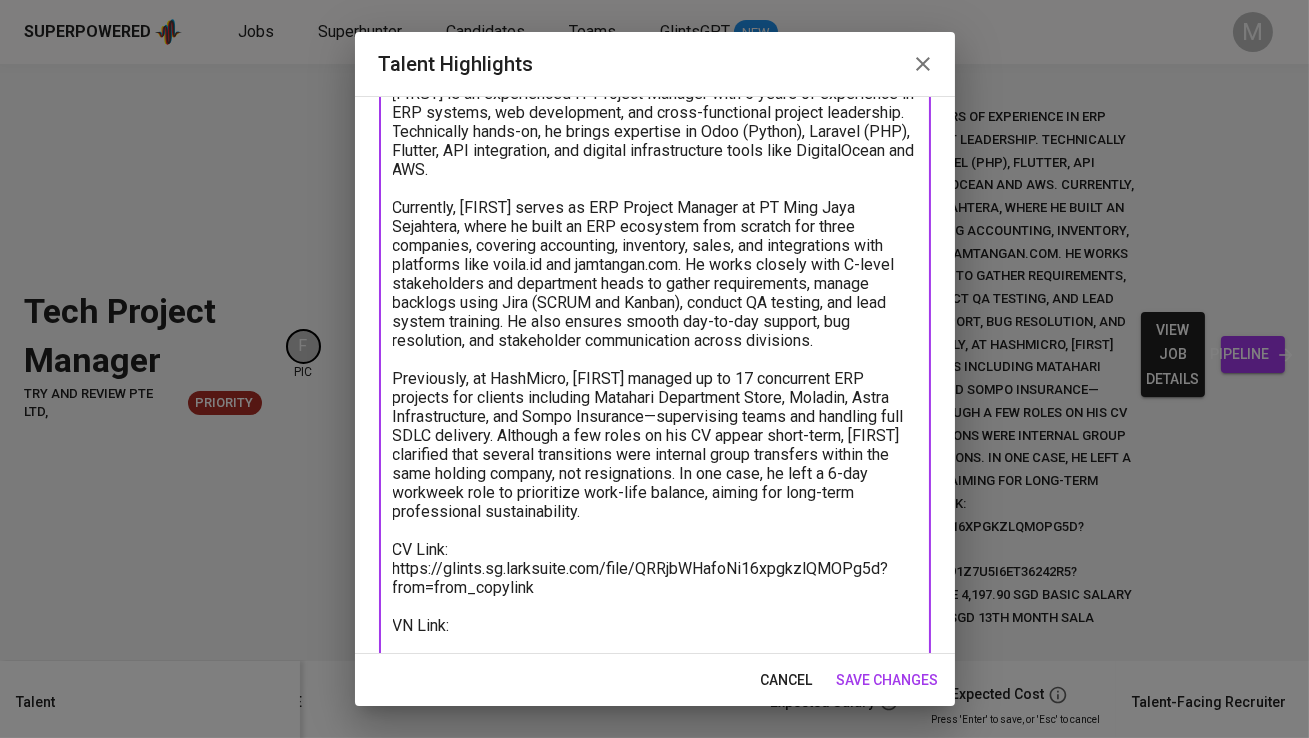type on "[FIRST] is an experienced IT Project Manager with 6 years of experience in ERP systems, web development, and cross-functional project leadership.  Technically hands-on, he brings expertise in Odoo (Python), Laravel (PHP), Flutter, API integration, and digital infrastructure tools like DigitalOcean and AWS.
Currently, [FIRST] serves as ERP Project Manager at PT Ming Jaya Sejahtera, where he built an ERP ecosystem from scratch for three companies, covering accounting, inventory, sales, and integrations with platforms like voila.id and jamtangan.com. He works closely with C-level stakeholders and department heads to gather requirements, manage backlogs using Jira (SCRUM and Kanban), conduct QA testing, and lead system training. He also ensures smooth day-to-day support, bug resolution, and stakeholder communication across divisions.
Previously, at HashMicro, [FIRST] managed up to 17 concurrent ERP projects for clients including Matahari Department Store, Moladin, Astra Infrastructure, and Sompo Insurance—supervising..." 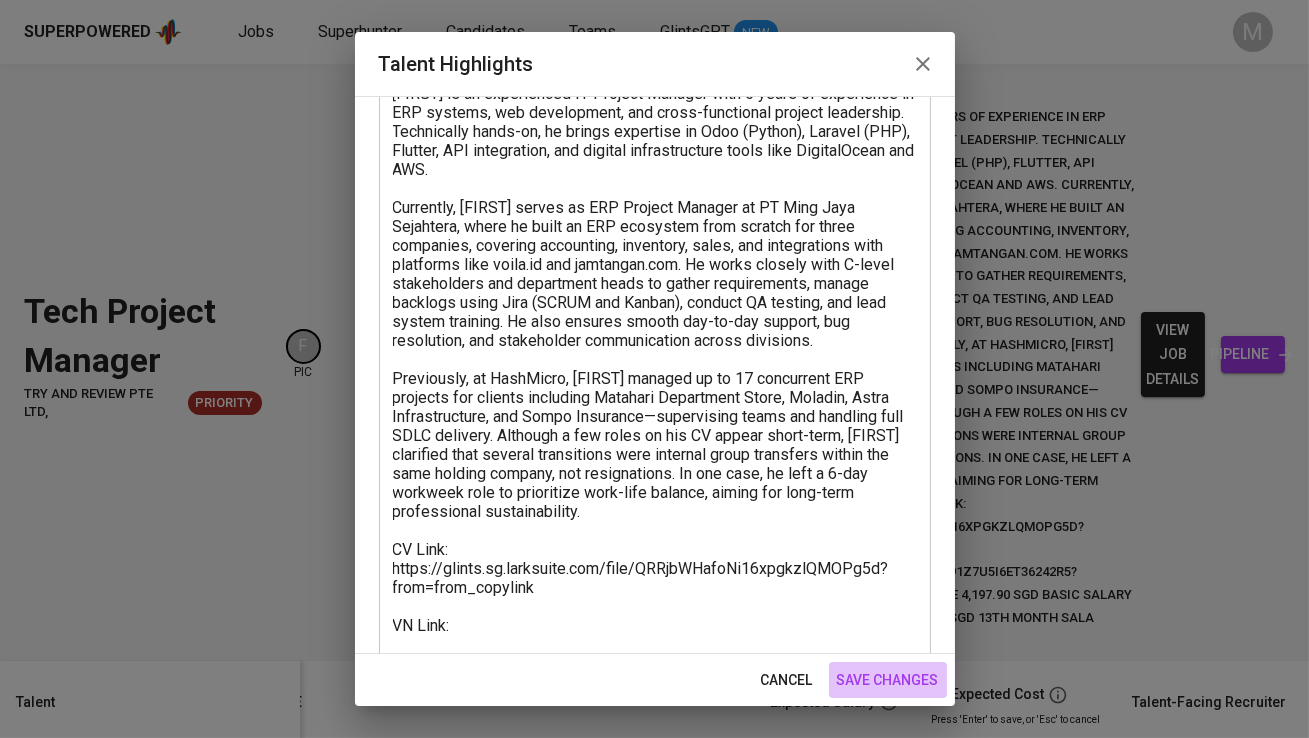 click on "save changes" at bounding box center (888, 680) 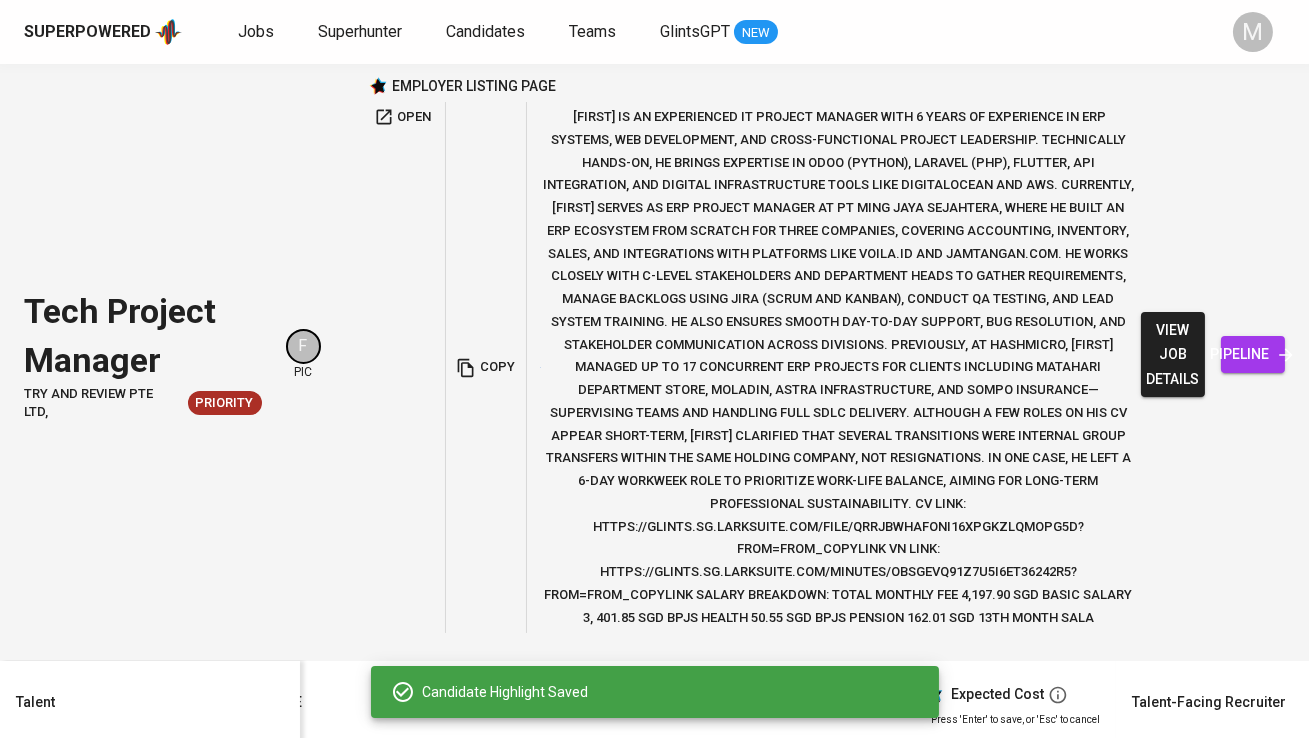 click on "edit" at bounding box center [1551, 788] 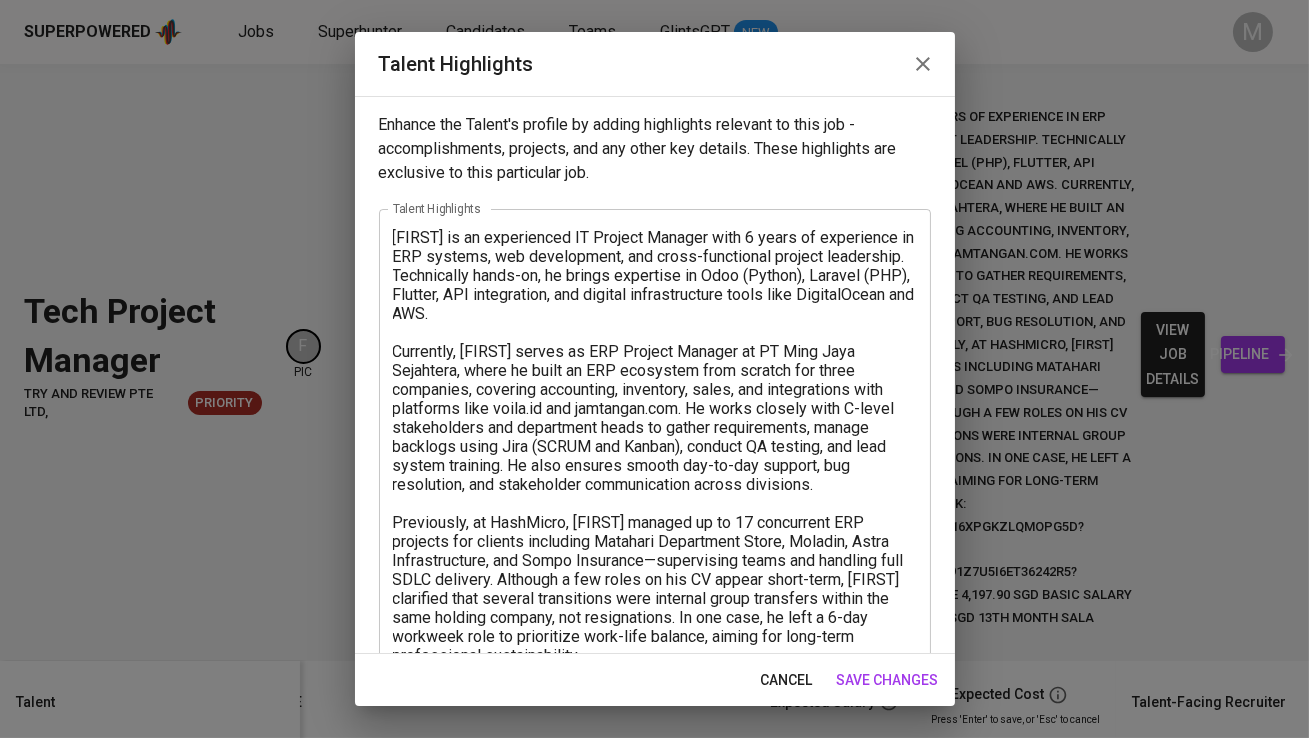 scroll, scrollTop: 179, scrollLeft: 0, axis: vertical 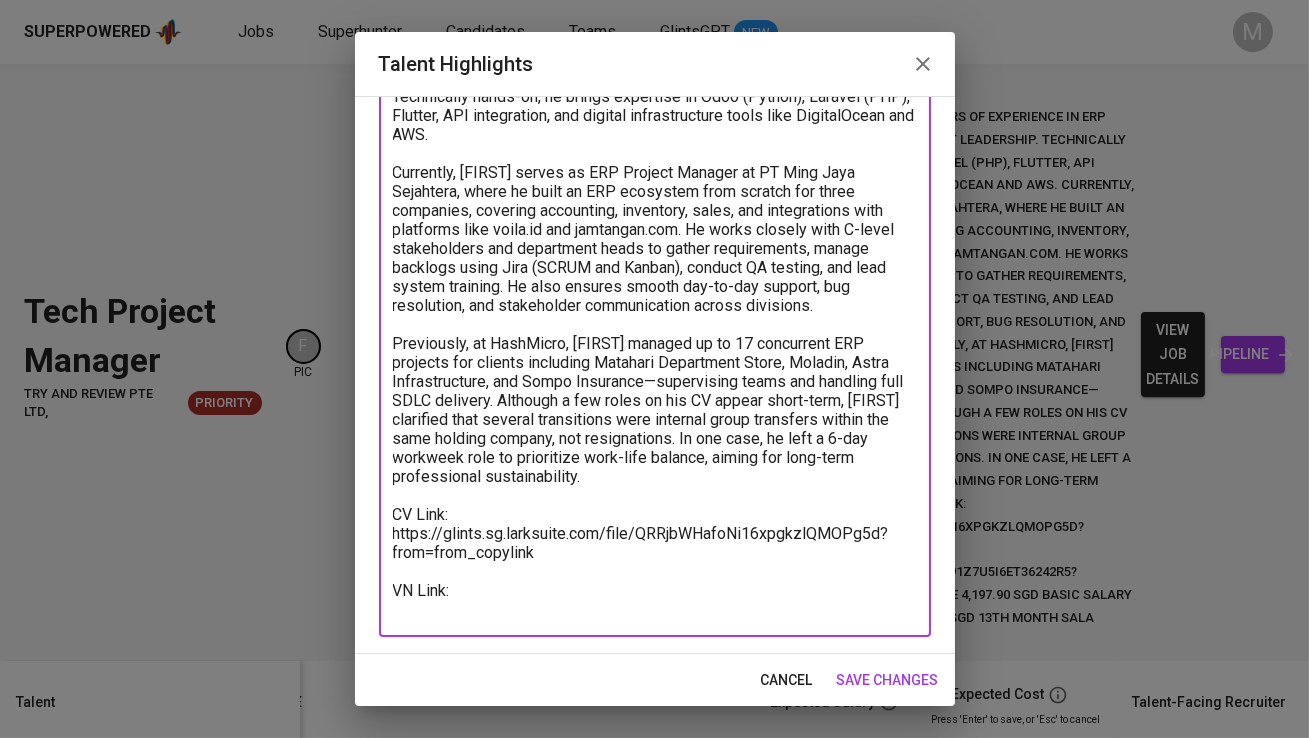 click at bounding box center [655, 334] 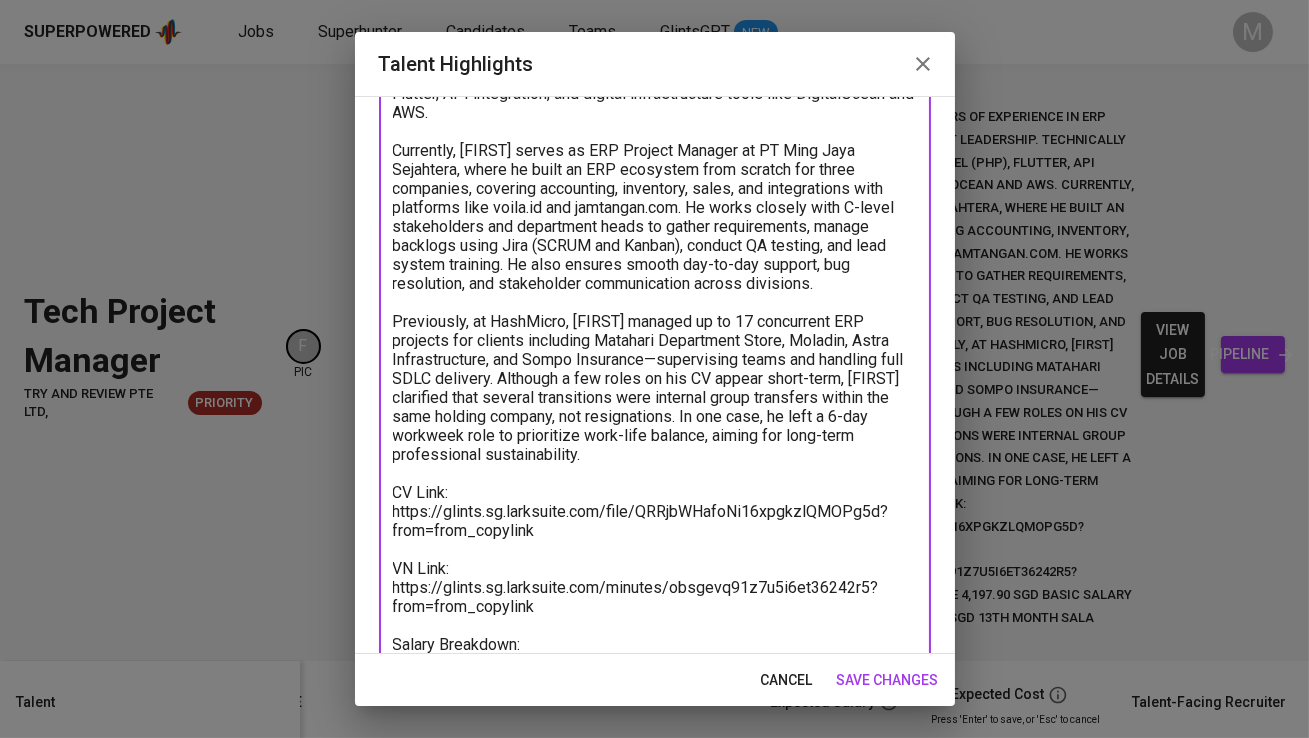 scroll, scrollTop: 220, scrollLeft: 0, axis: vertical 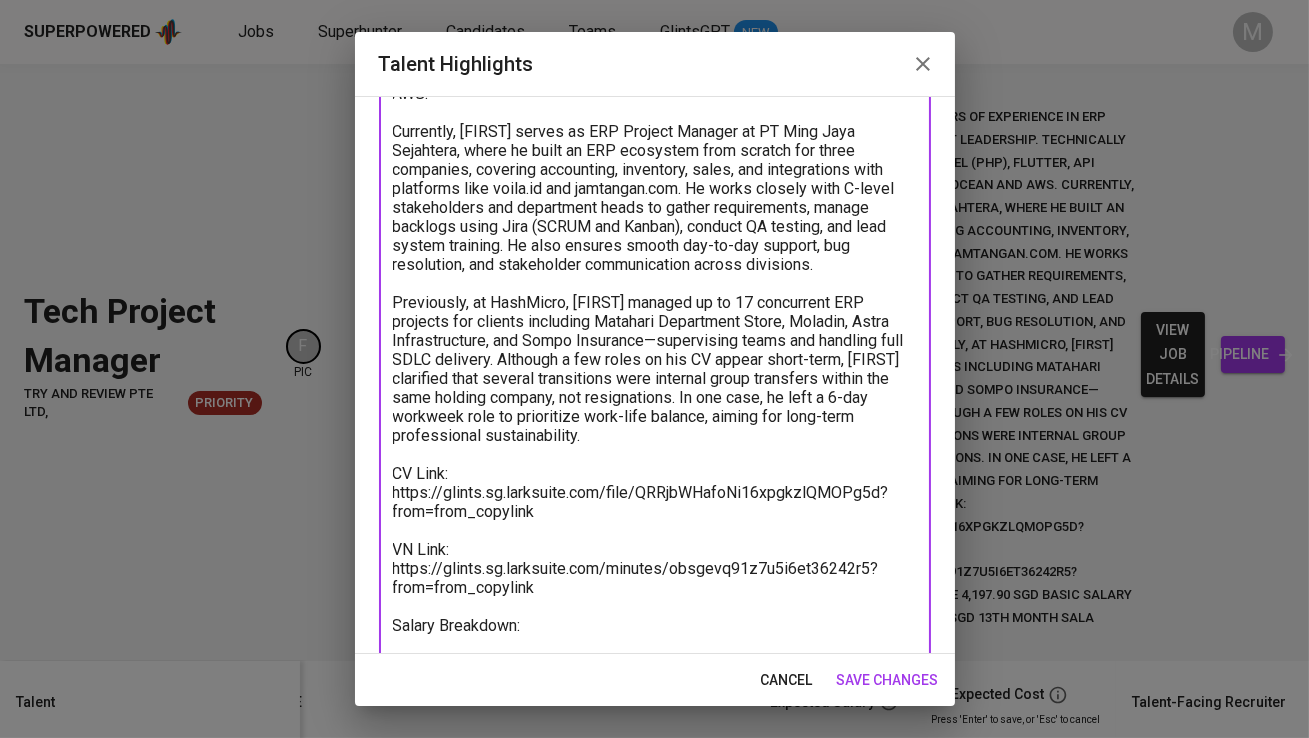 type on "[FIRST] is an experienced IT Project Manager with 6 years of experience in ERP systems, web development, and cross-functional project leadership.  Technically hands-on, he brings expertise in Odoo (Python), Laravel (PHP), Flutter, API integration, and digital infrastructure tools like DigitalOcean and AWS.
Currently, [FIRST] serves as ERP Project Manager at PT Ming Jaya Sejahtera, where he built an ERP ecosystem from scratch for three companies, covering accounting, inventory, sales, and integrations with platforms like voila.id and jamtangan.com. He works closely with C-level stakeholders and department heads to gather requirements, manage backlogs using Jira (SCRUM and Kanban), conduct QA testing, and lead system training. He also ensures smooth day-to-day support, bug resolution, and stakeholder communication across divisions.
Previously, at HashMicro, [FIRST] managed up to 17 concurrent ERP projects for clients including Matahari Department Store, Moladin, Astra Infrastructure, and Sompo Insurance—supervising..." 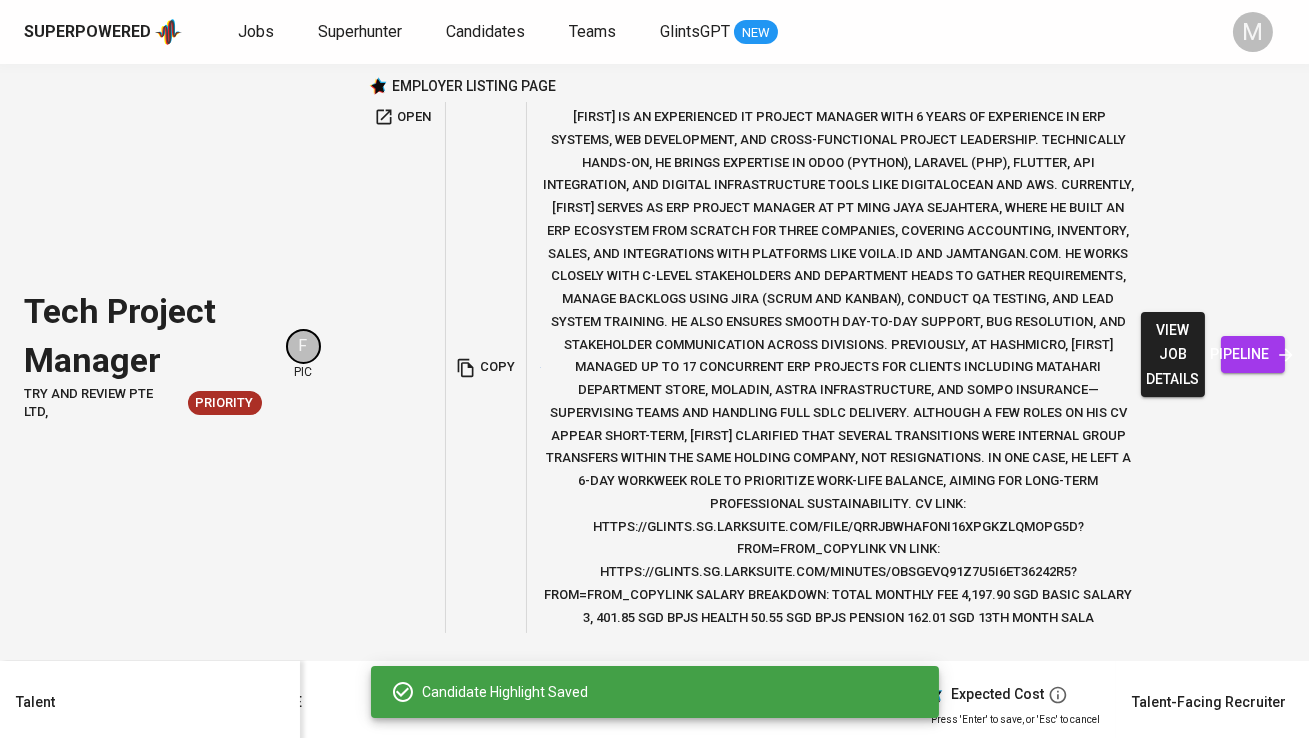 click on "edit" at bounding box center (1551, 788) 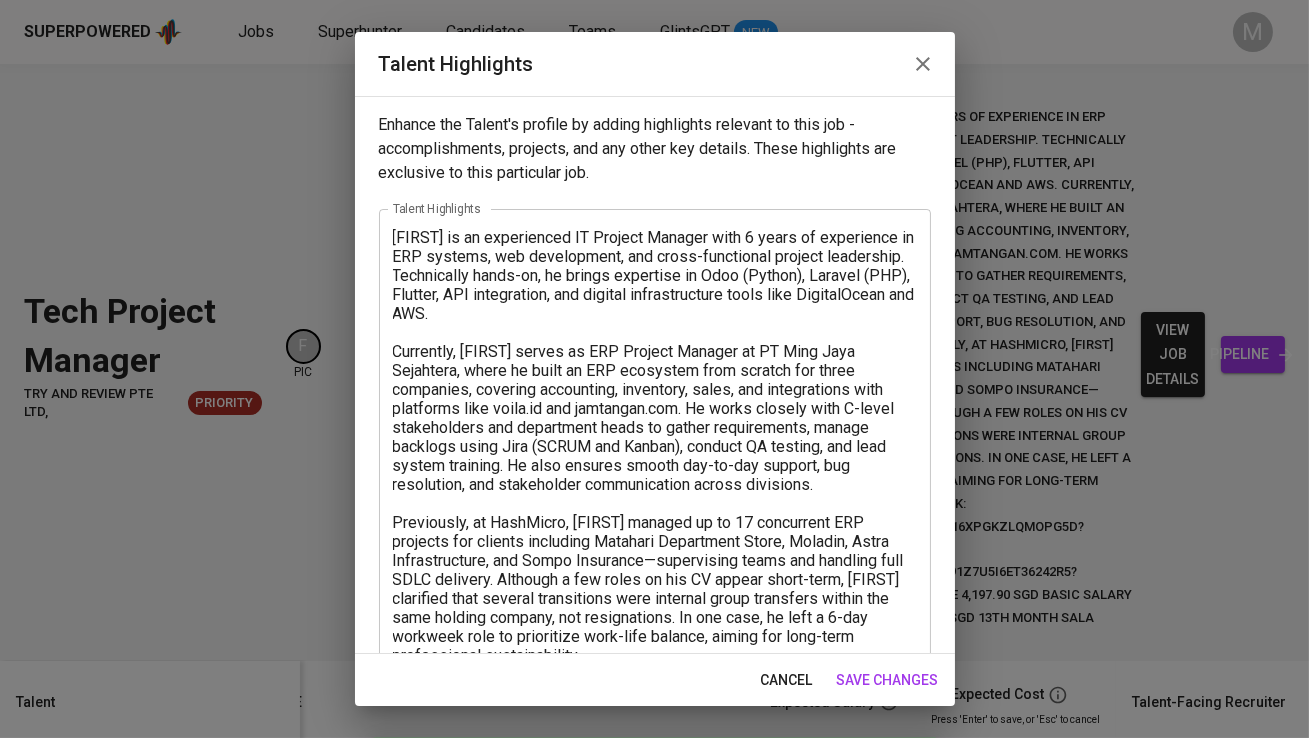 scroll, scrollTop: 255, scrollLeft: 0, axis: vertical 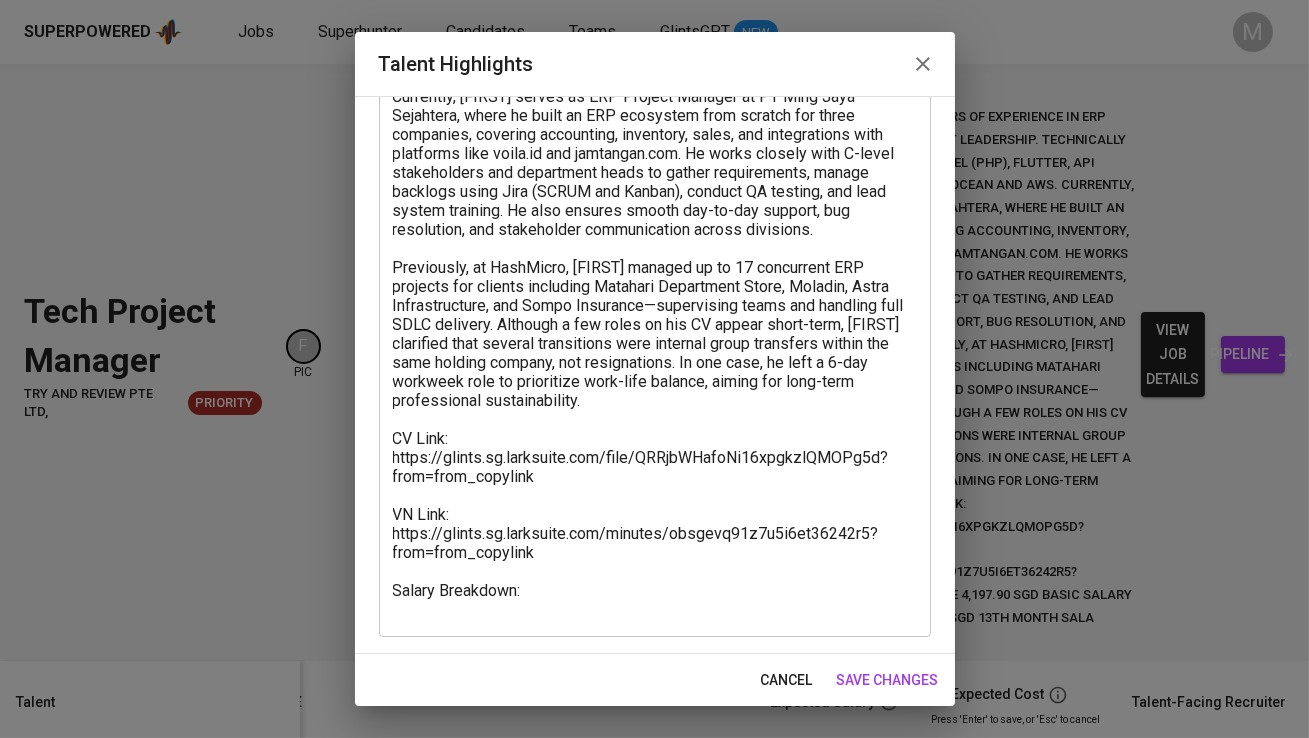 click at bounding box center (655, 296) 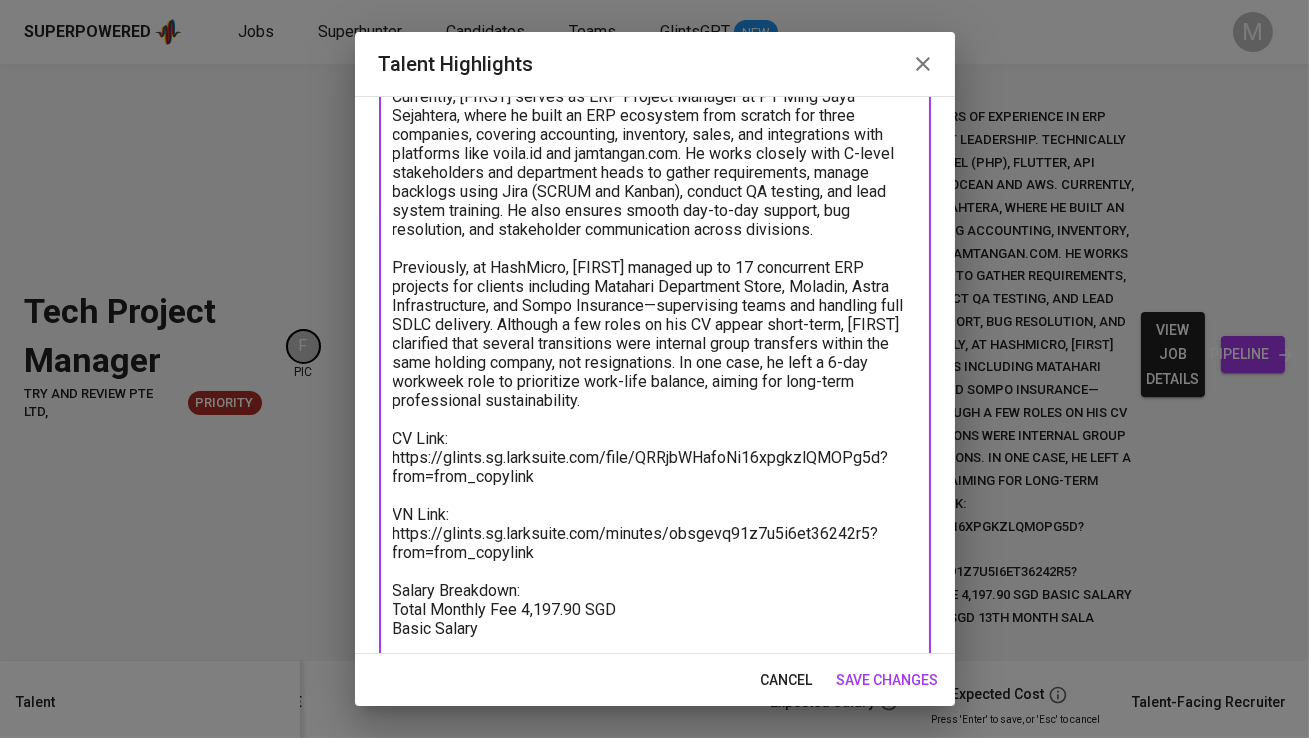 paste on "3401.85" 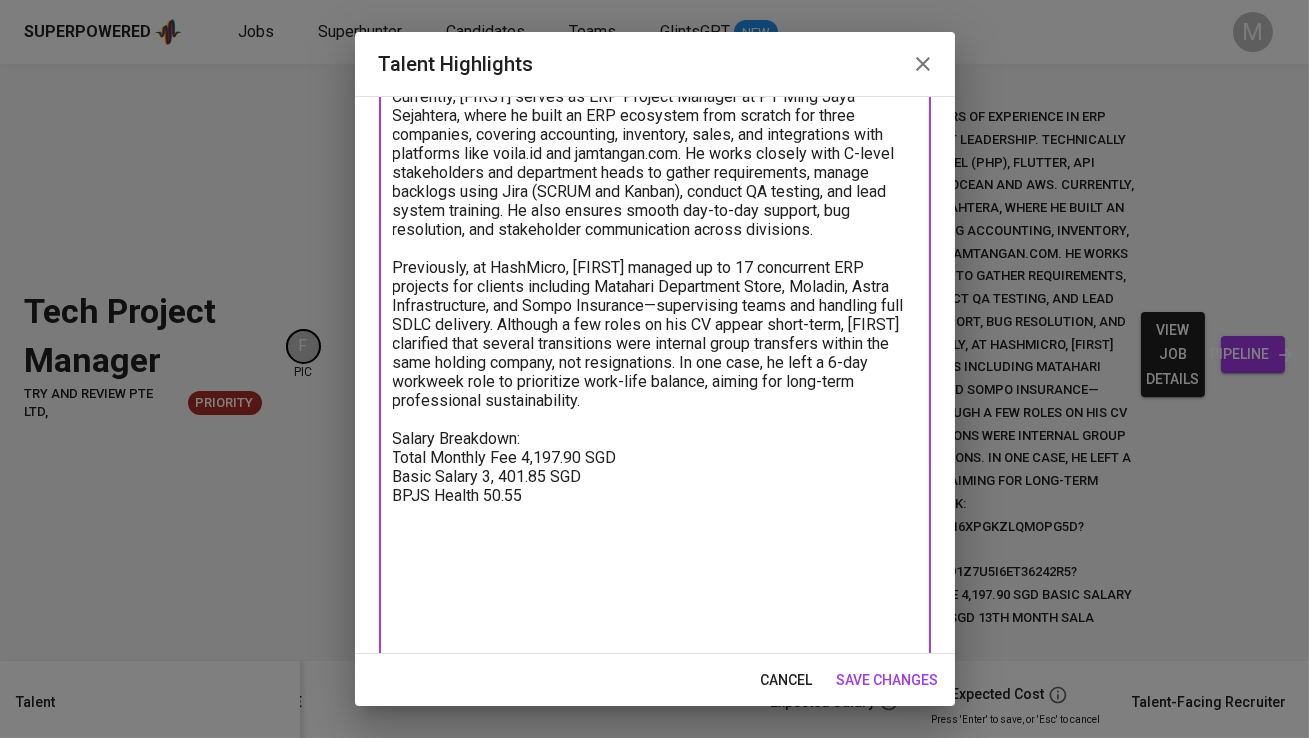 scroll, scrollTop: 258, scrollLeft: 0, axis: vertical 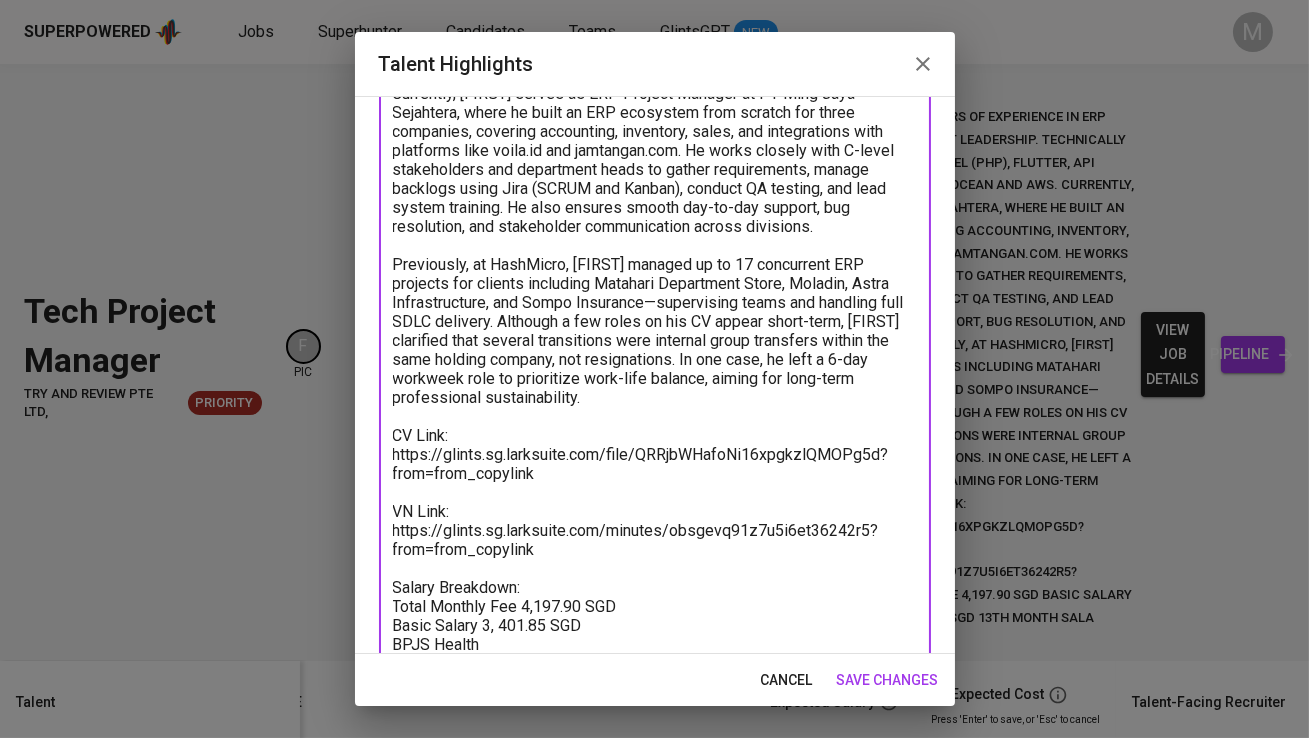 paste on "50.55" 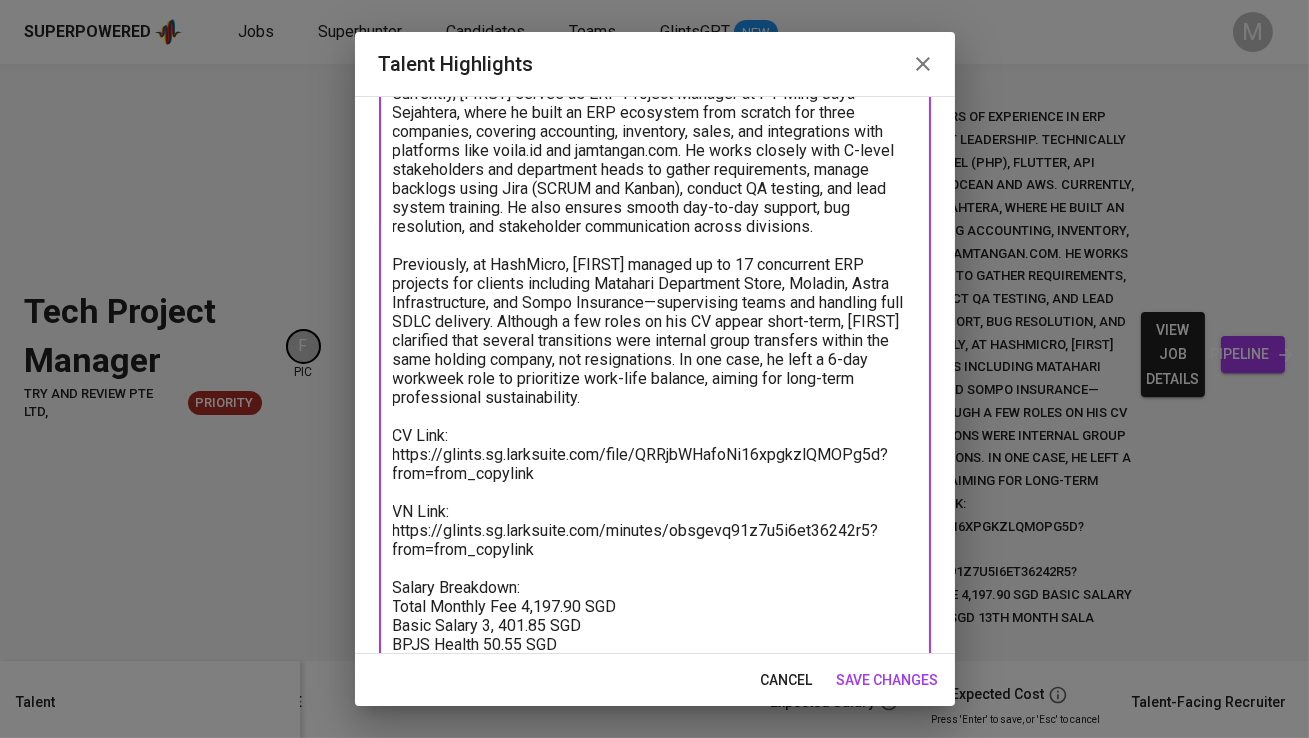 scroll, scrollTop: 277, scrollLeft: 0, axis: vertical 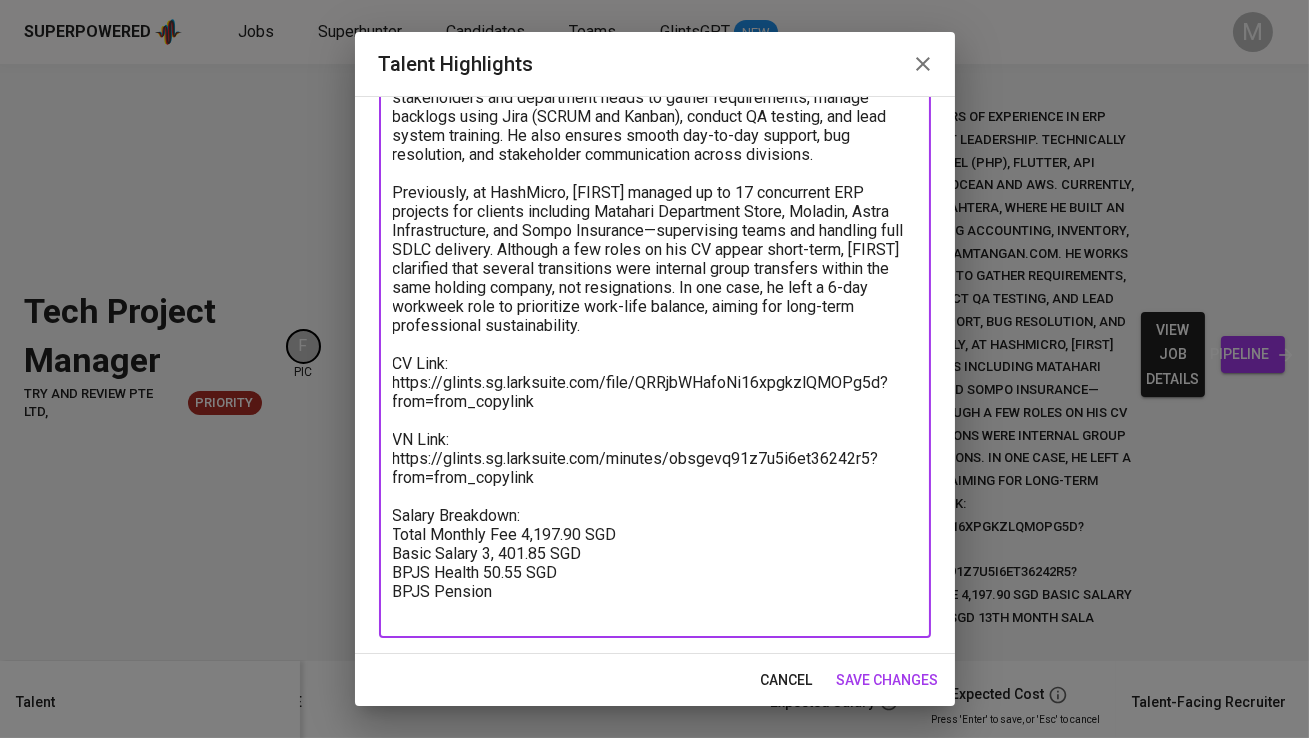 paste on "162.01" 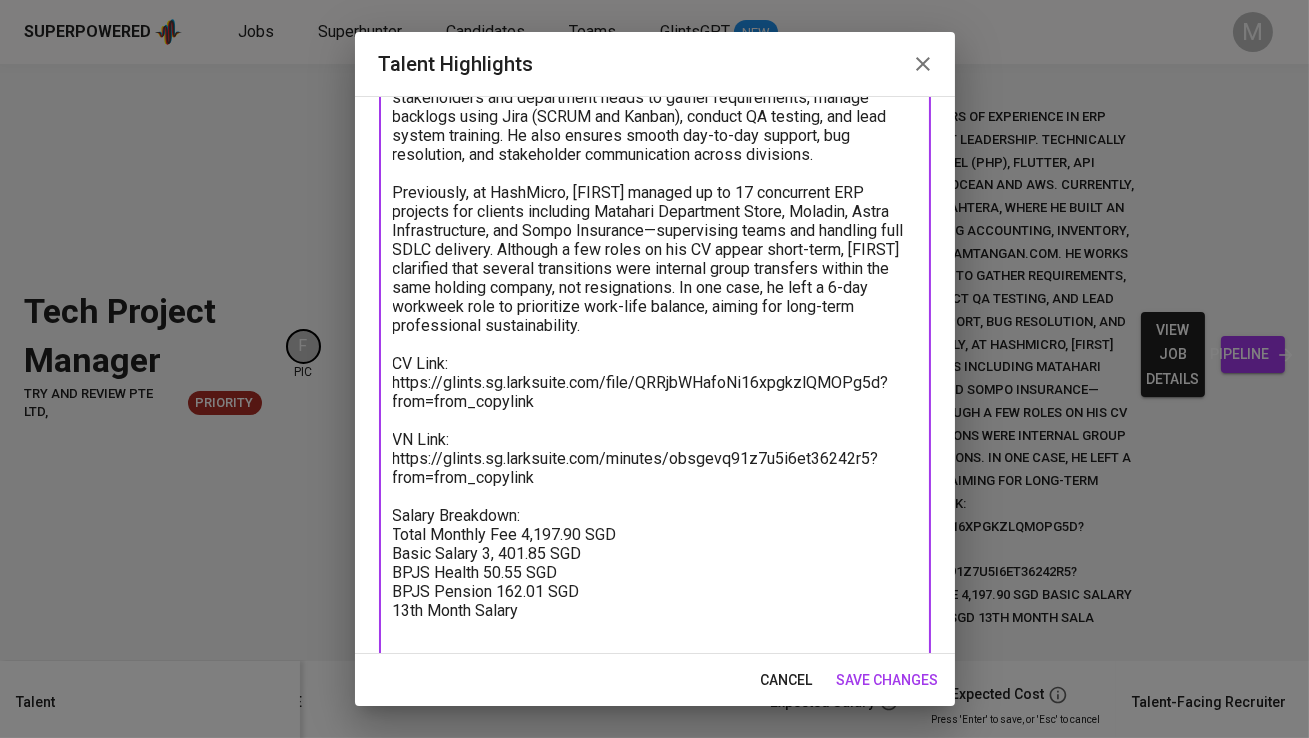 paste on "283.49" 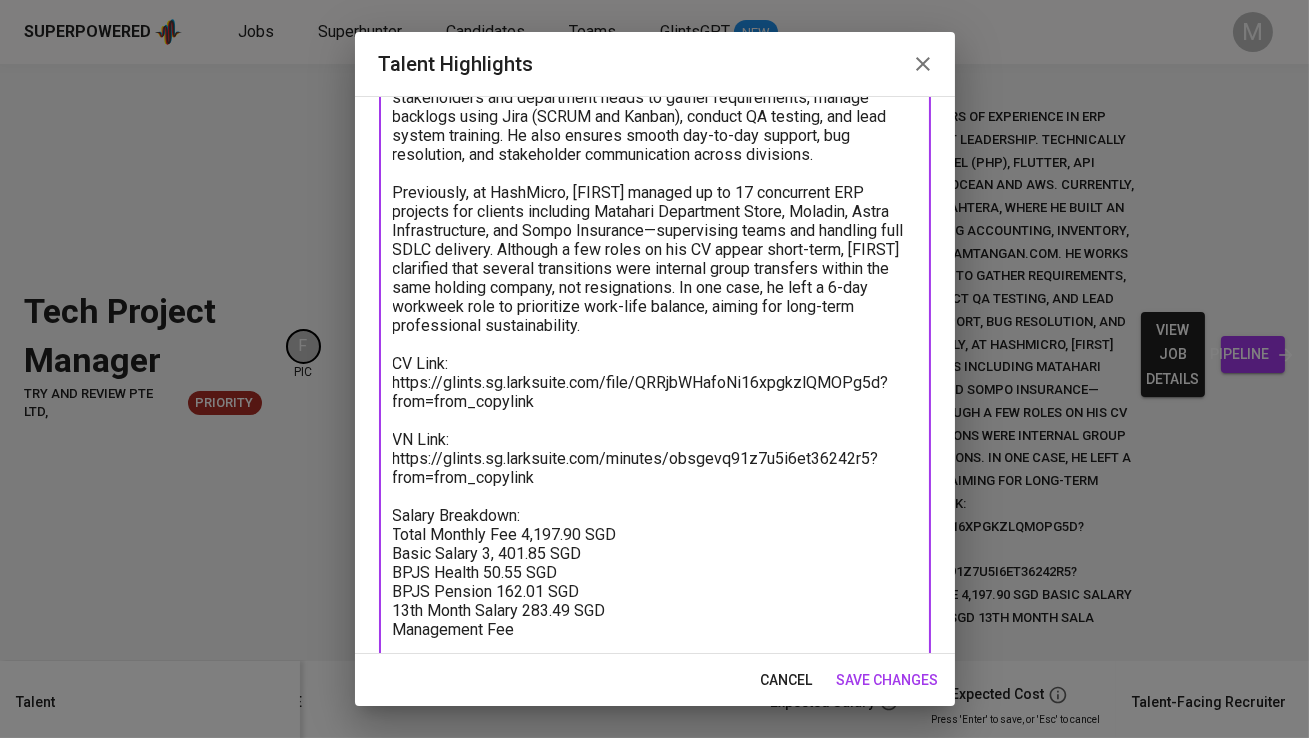 paste on "300.00" 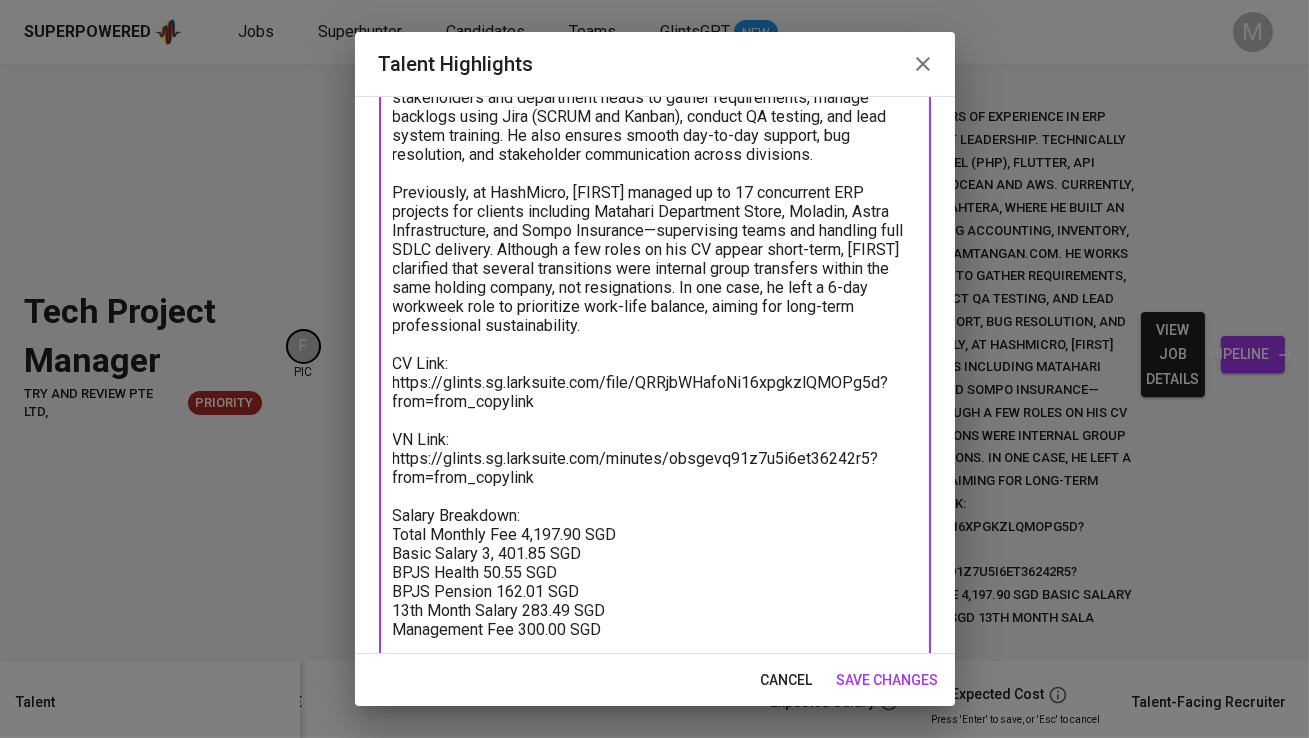 type on "[FIRST] is an experienced IT Project Manager with 6 years of experience in ERP systems, web development, and cross-functional project leadership.  Technically hands-on, he brings expertise in Odoo (Python), Laravel (PHP), Flutter, API integration, and digital infrastructure tools like DigitalOcean and AWS.
Currently, [FIRST] serves as ERP Project Manager at PT Ming Jaya Sejahtera, where he built an ERP ecosystem from scratch for three companies, covering accounting, inventory, sales, and integrations with platforms like voila.id and jamtangan.com. He works closely with C-level stakeholders and department heads to gather requirements, manage backlogs using Jira (SCRUM and Kanban), conduct QA testing, and lead system training. He also ensures smooth day-to-day support, bug resolution, and stakeholder communication across divisions.
Previously, at HashMicro, [FIRST] managed up to 17 concurrent ERP projects for clients including Matahari Department Store, Moladin, Astra Infrastructure, and Sompo Insurance—supervising..." 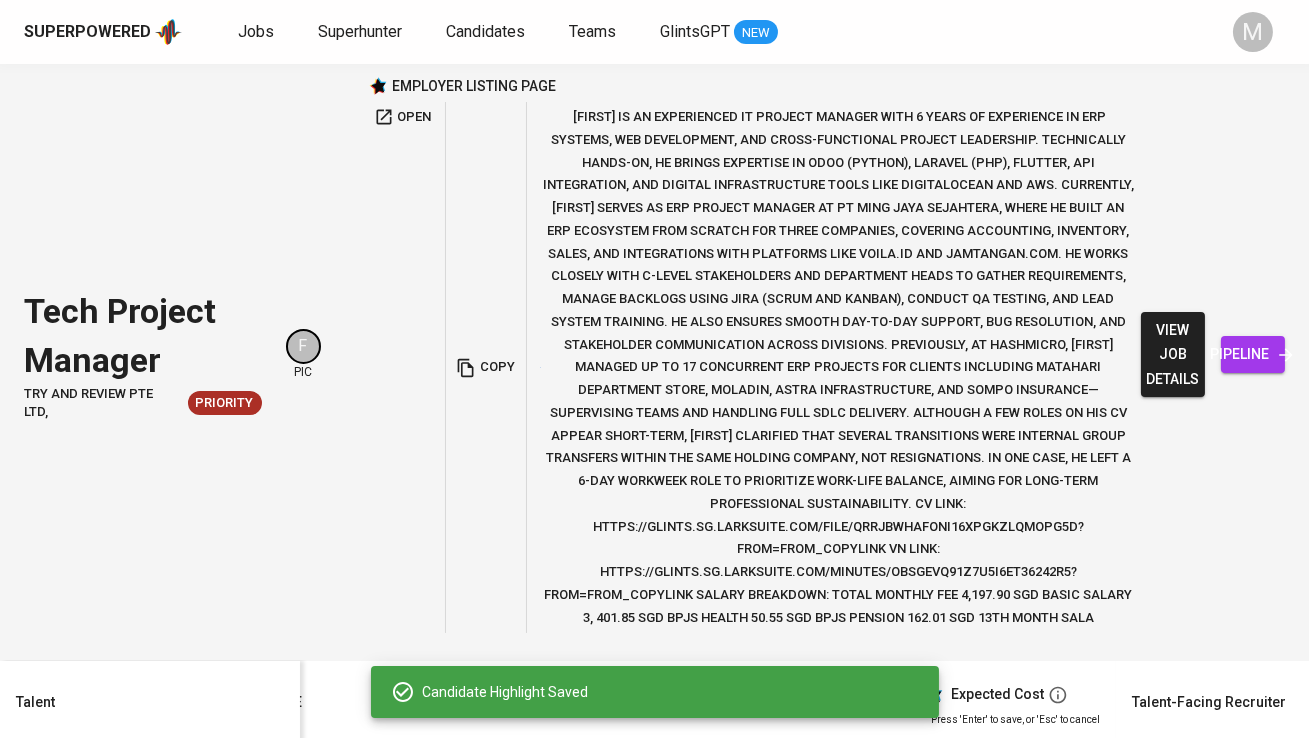 scroll, scrollTop: 0, scrollLeft: 0, axis: both 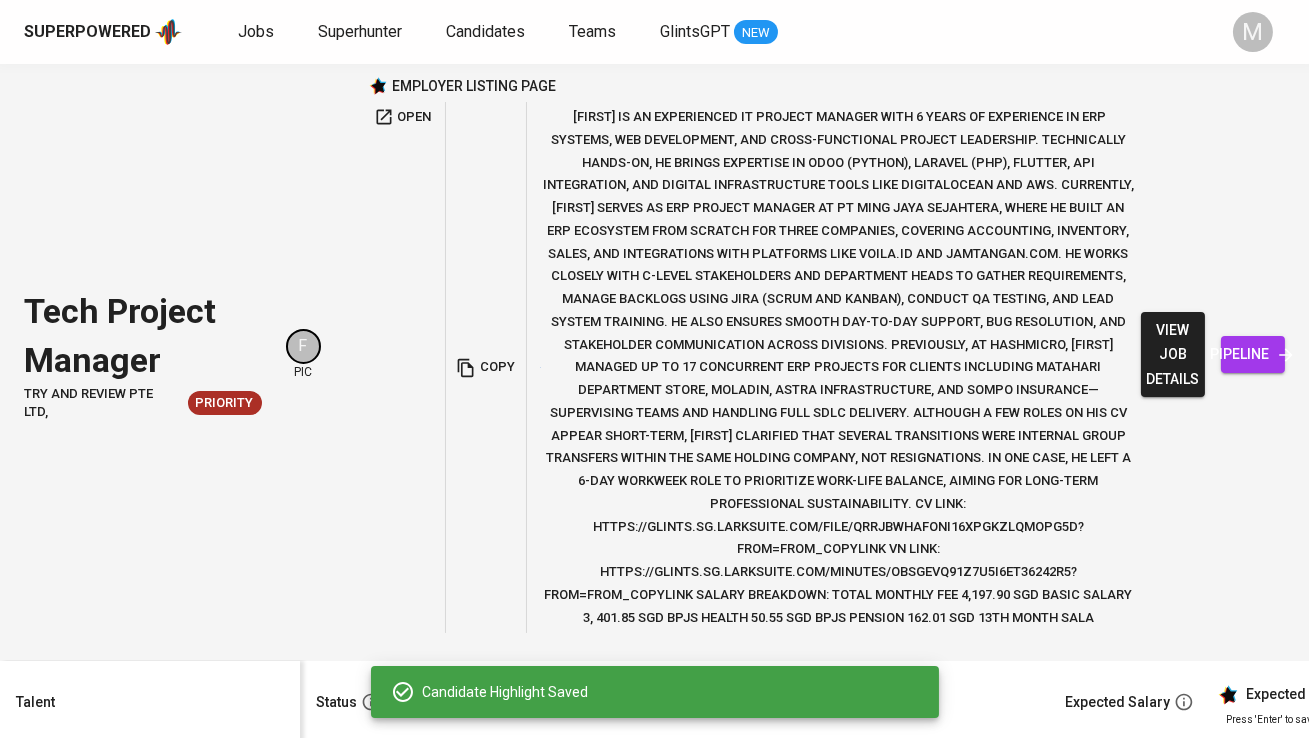 click on "Profile to Enhance" at bounding box center [378, 788] 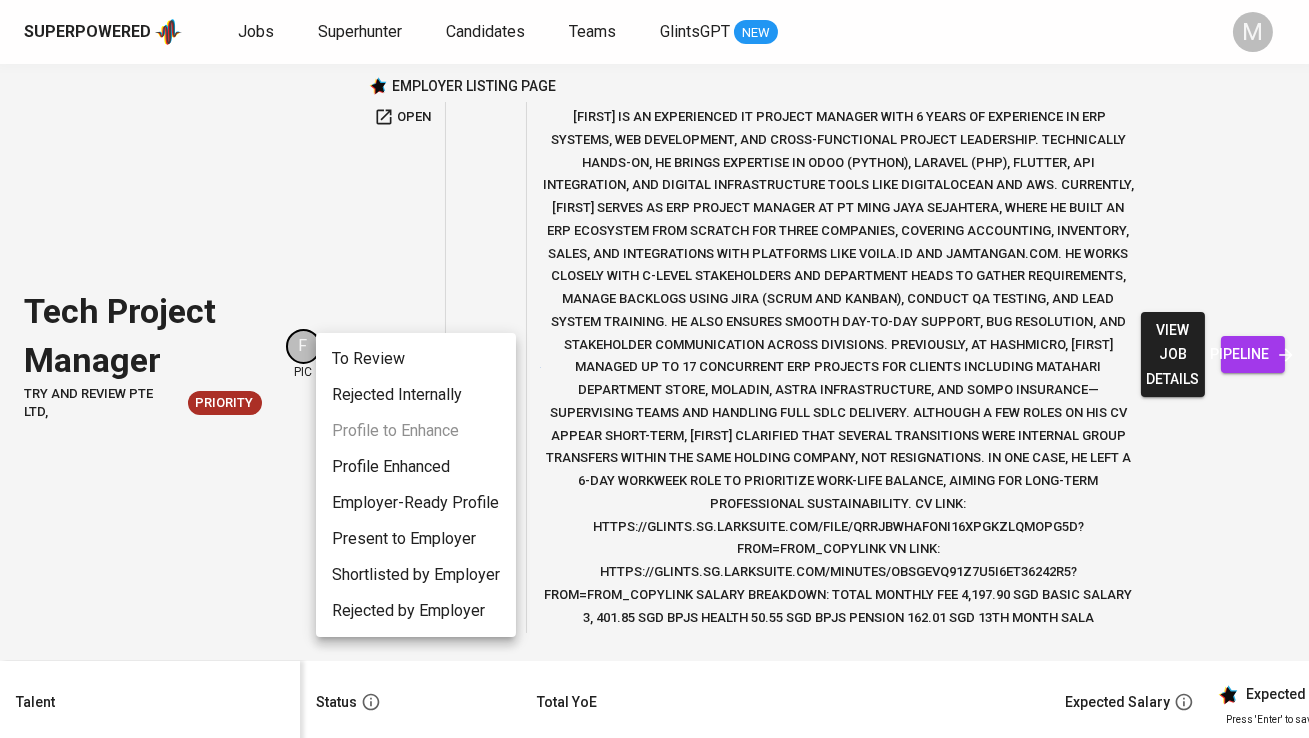 click on "Profile Enhanced" at bounding box center (416, 467) 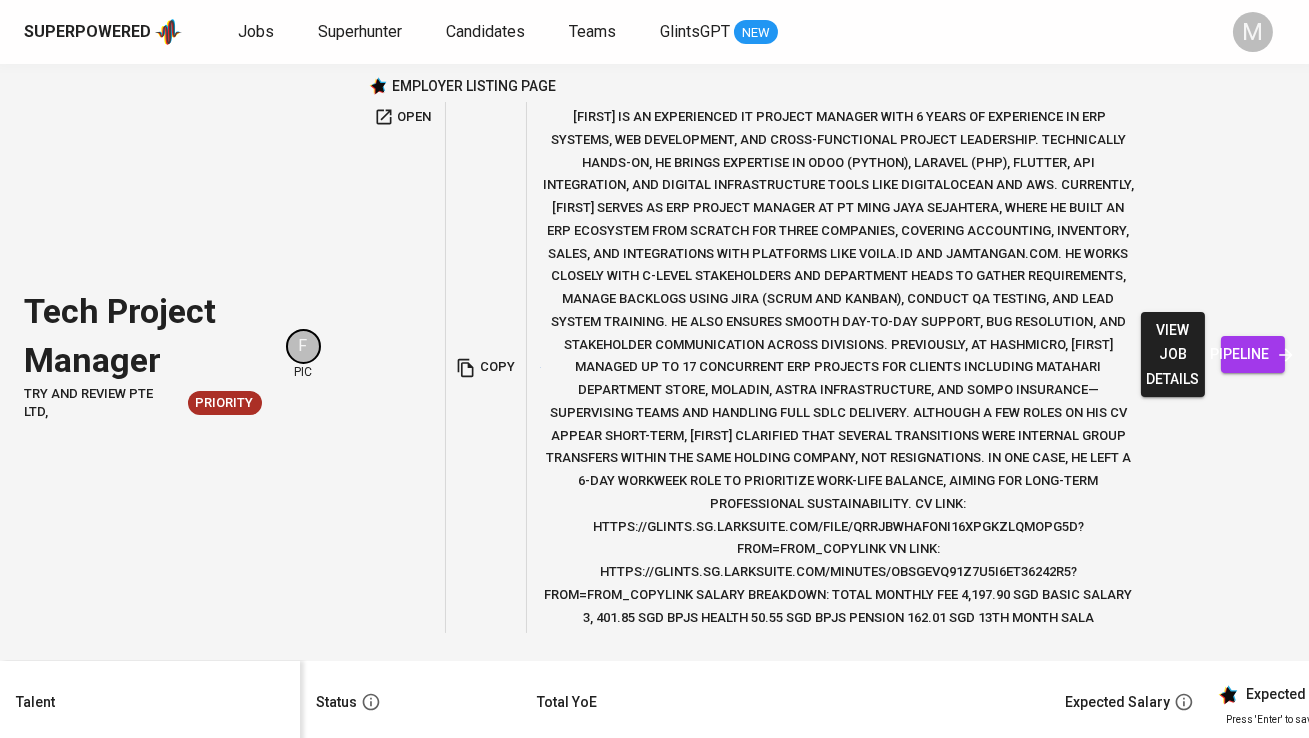 scroll, scrollTop: 0, scrollLeft: 35, axis: horizontal 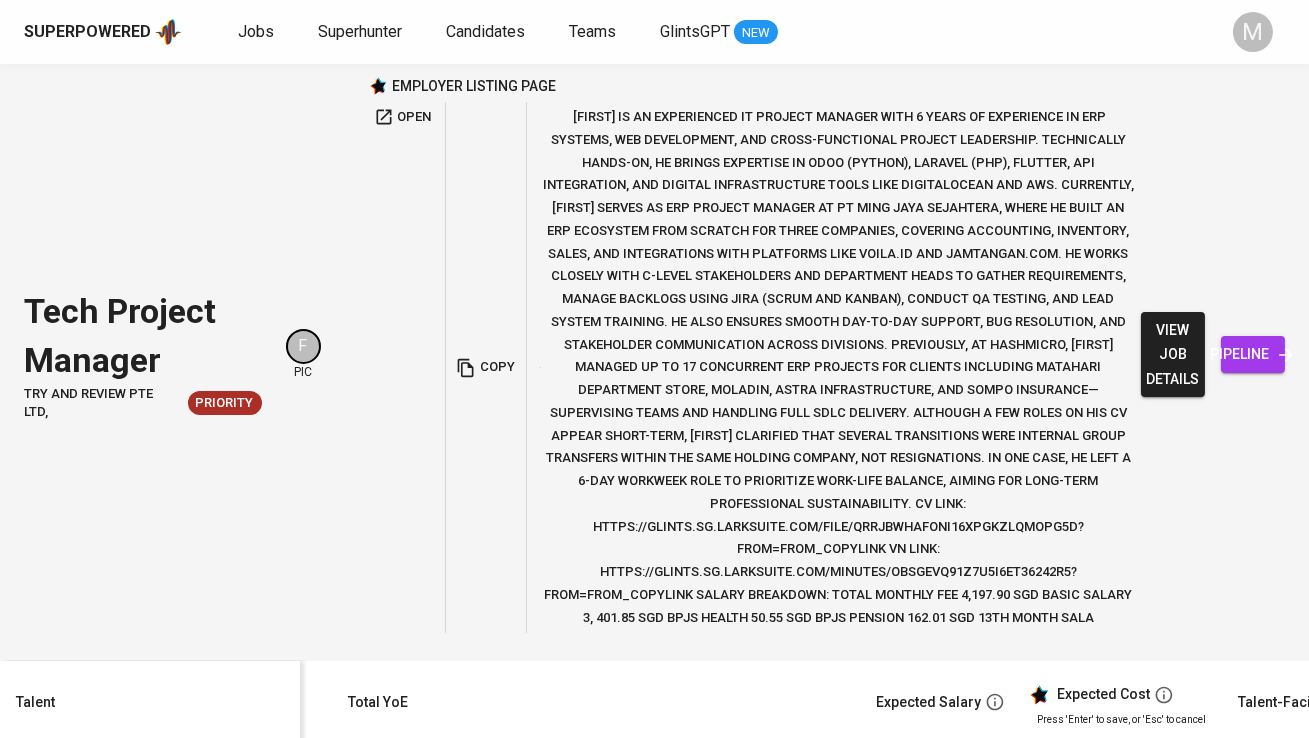 click on "edit" at bounding box center (1657, 788) 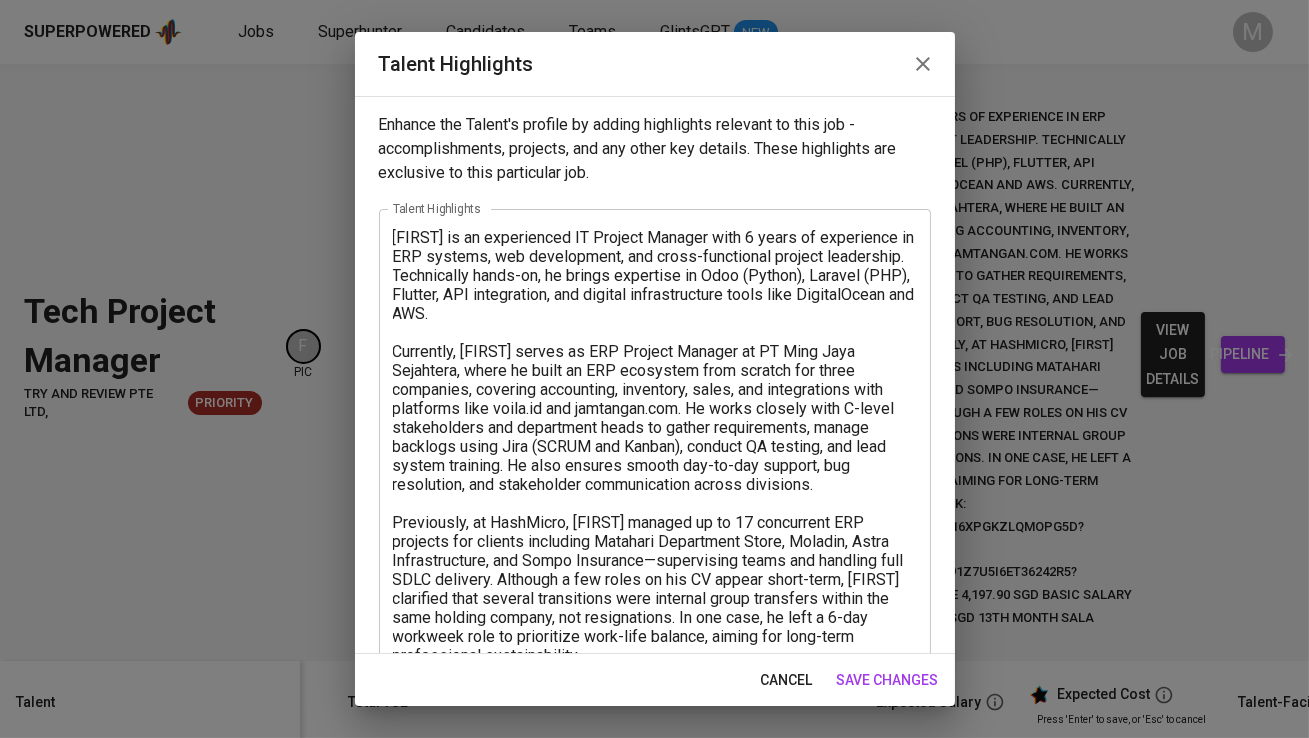scroll, scrollTop: 369, scrollLeft: 0, axis: vertical 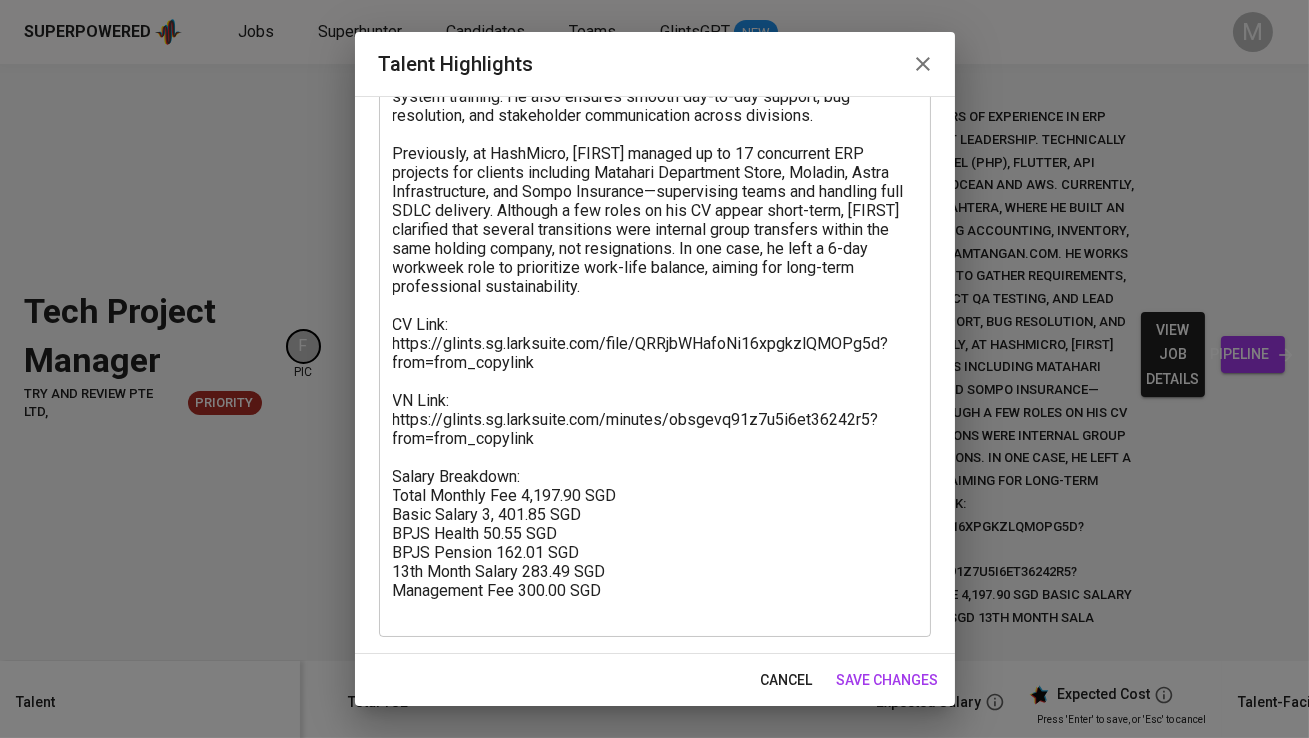 type 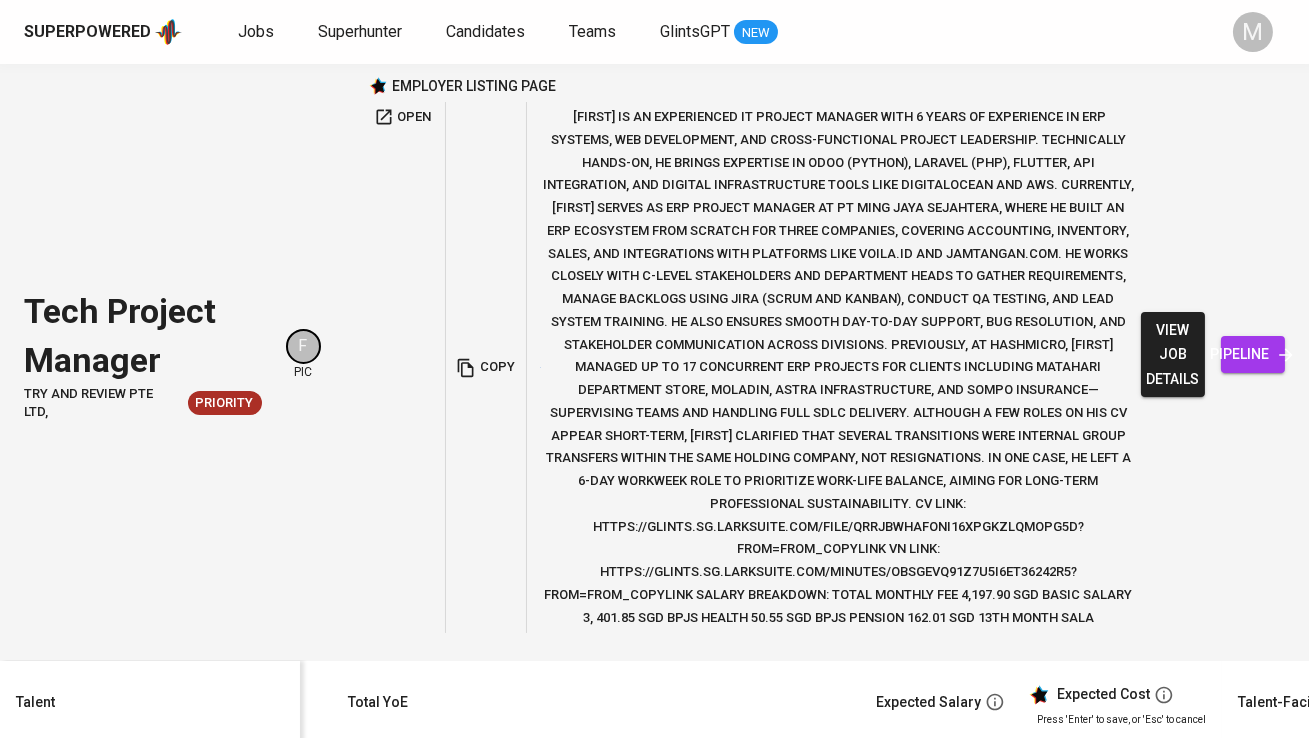 click on "28,000,000" at bounding box center (1149, 788) 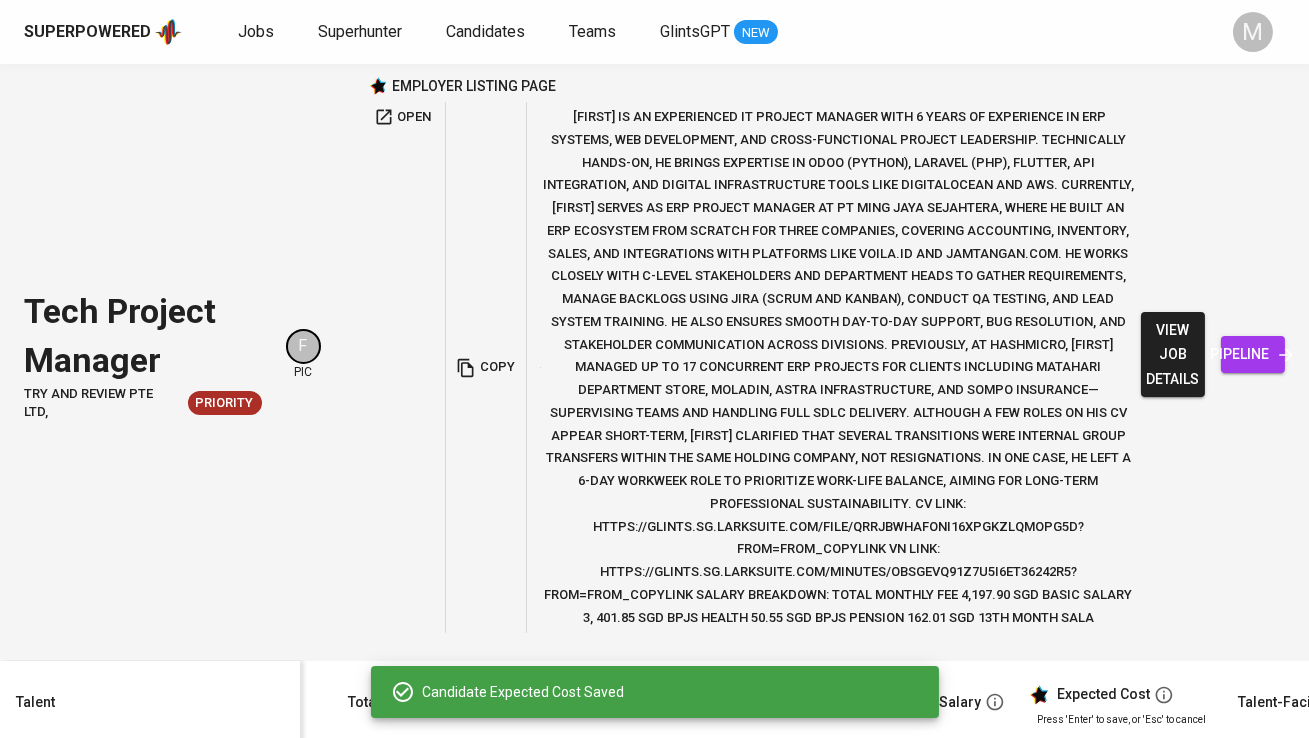 click on "edit" at bounding box center (1657, 891) 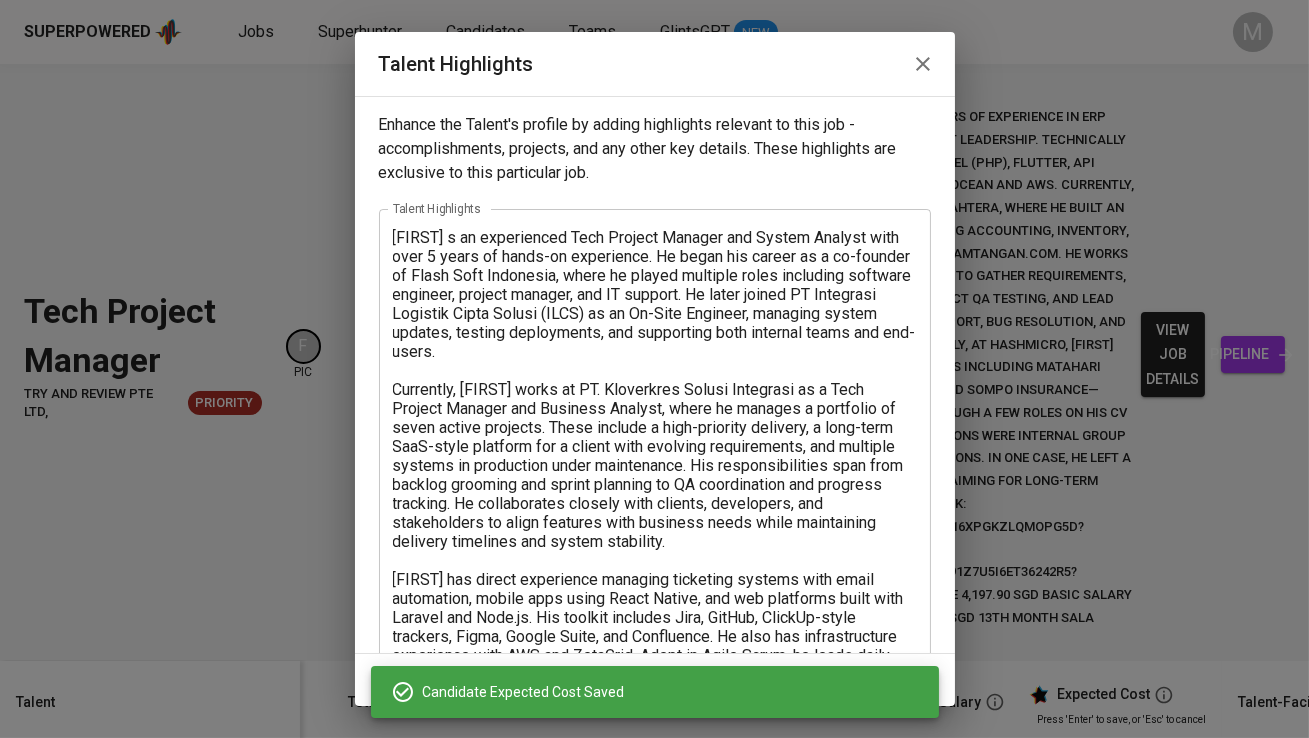 scroll, scrollTop: 445, scrollLeft: 0, axis: vertical 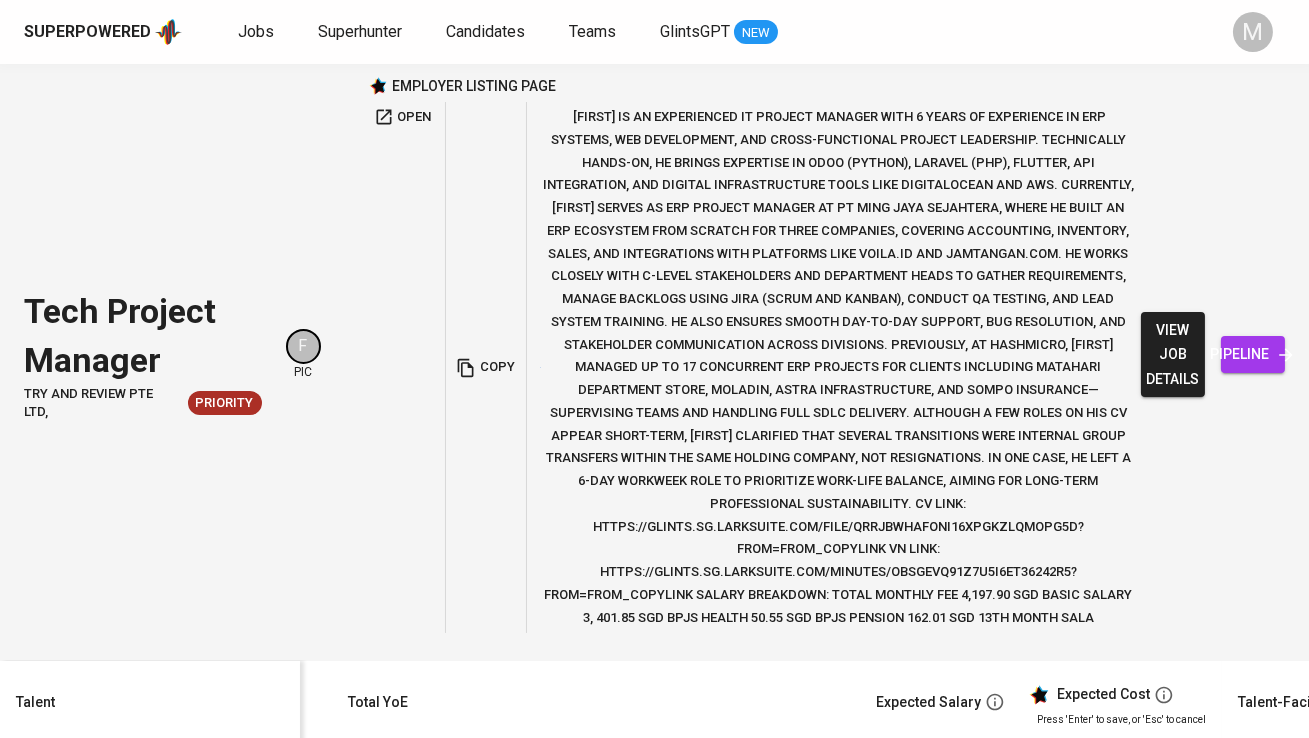 type 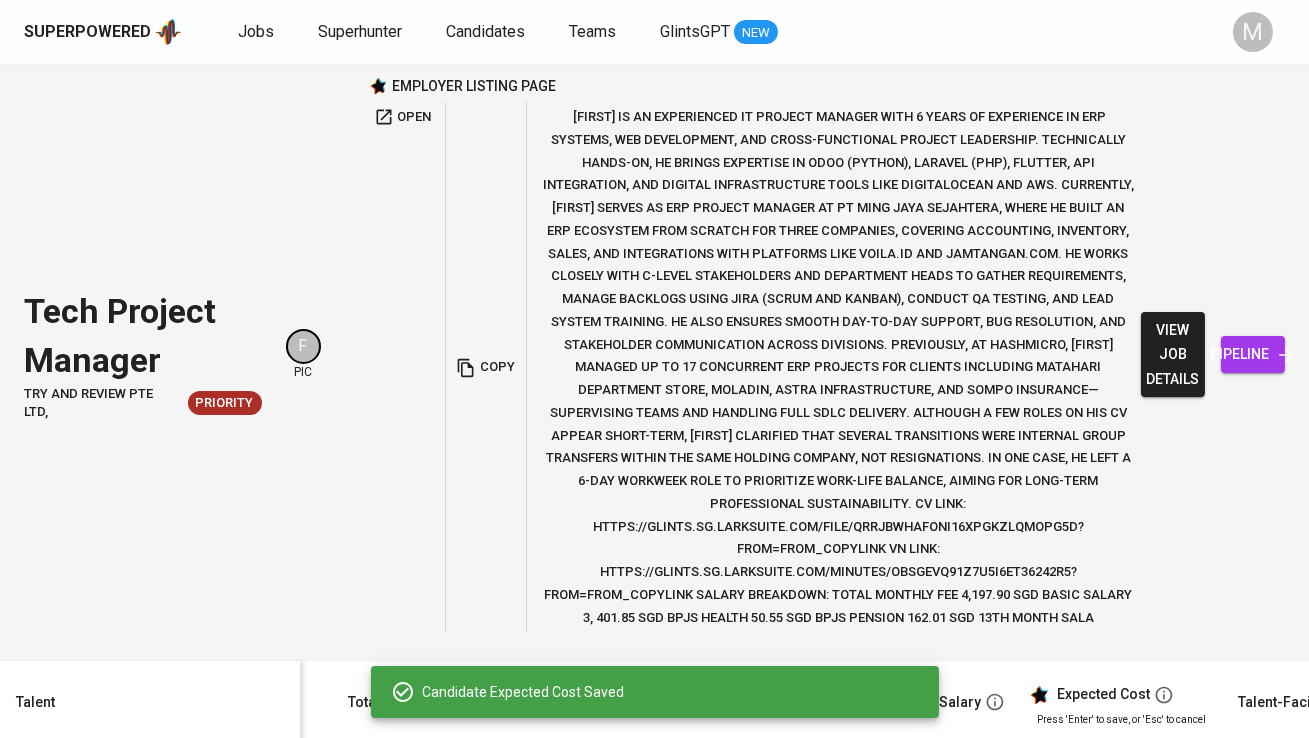 scroll, scrollTop: 0, scrollLeft: 0, axis: both 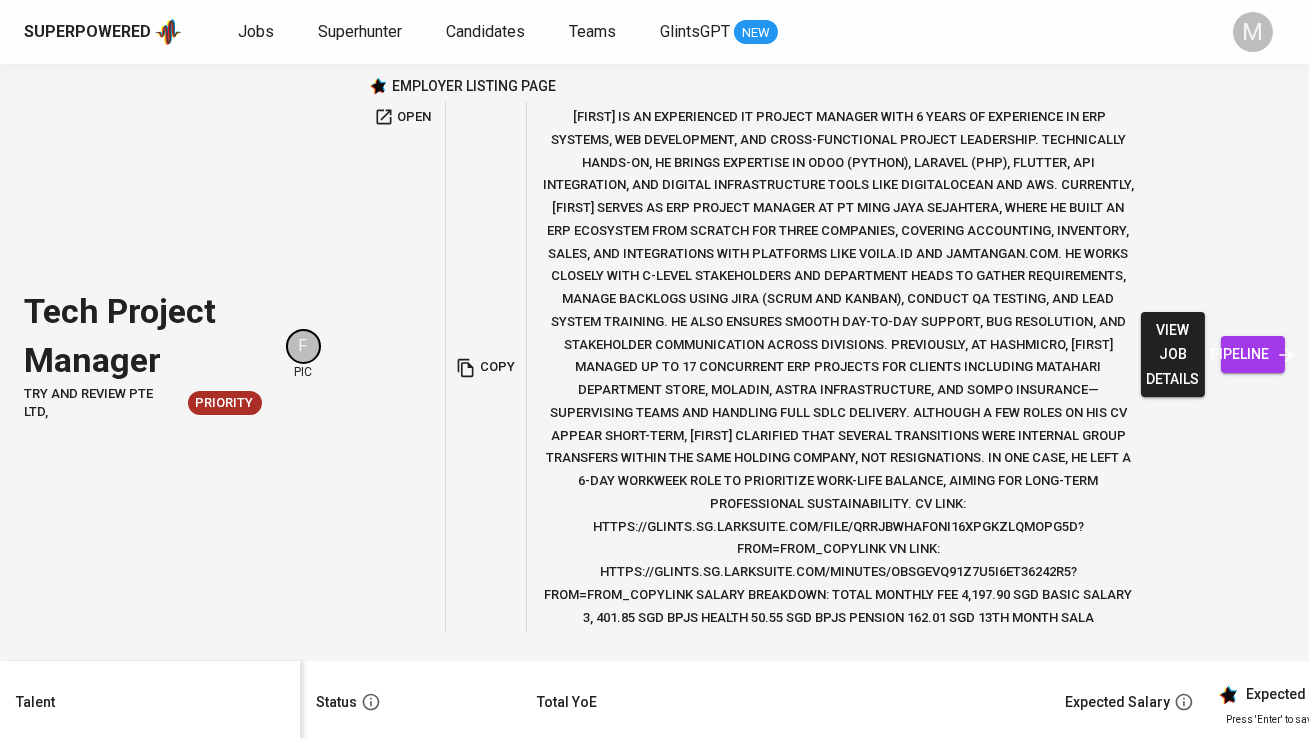 click on "Jobs   Superhunter   Candidates   Teams   GlintsGPT   NEW" at bounding box center [508, 32] 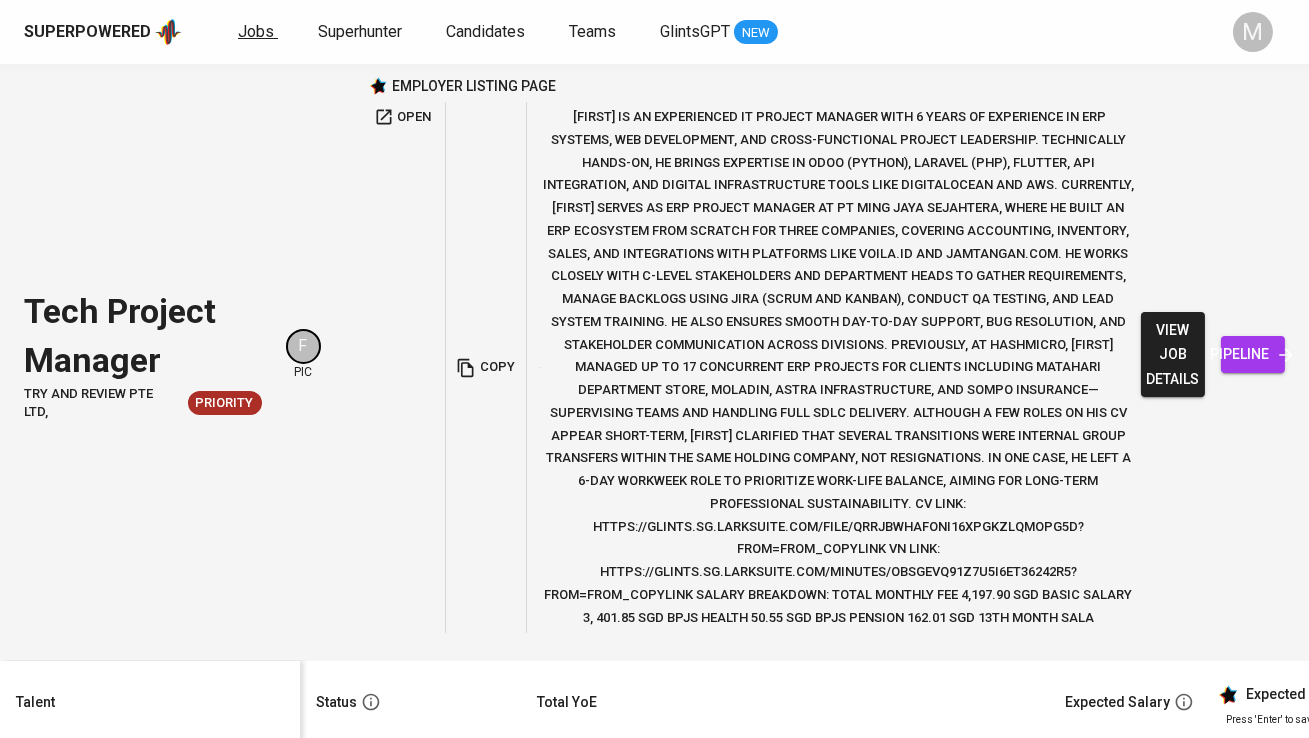 click on "Jobs" at bounding box center [256, 31] 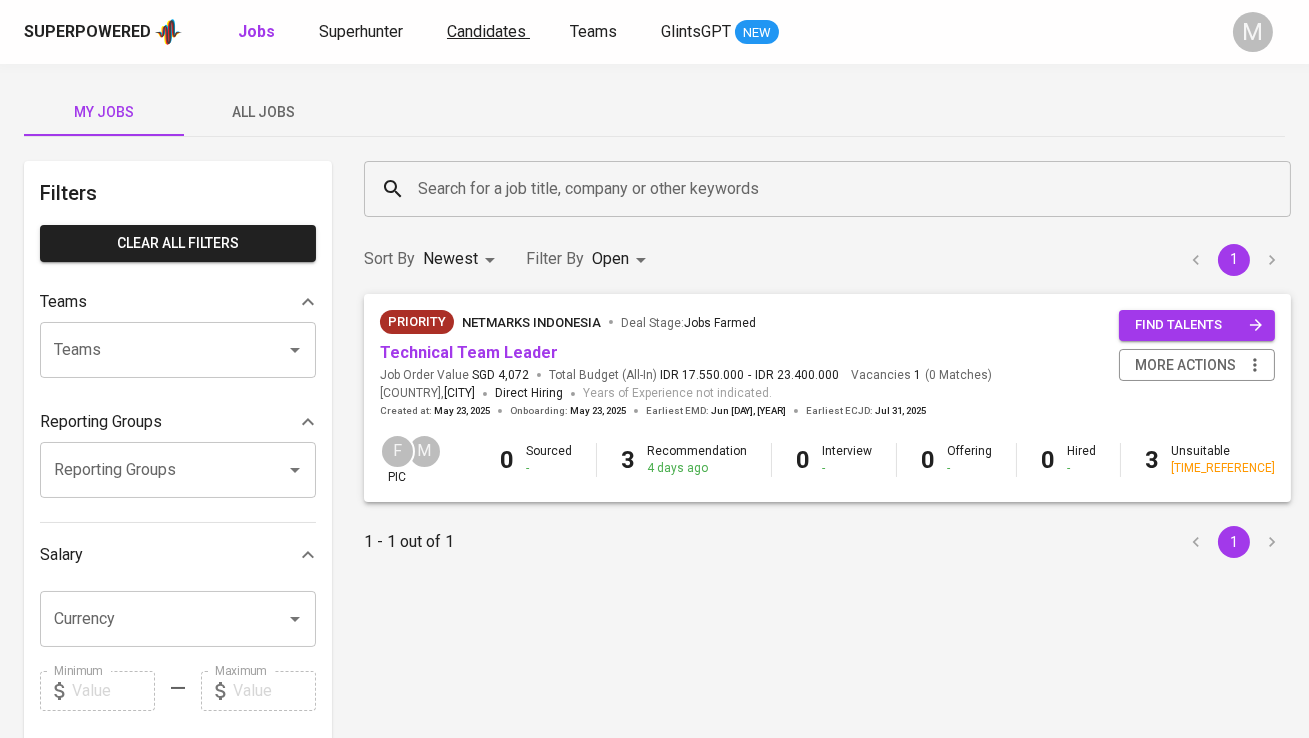 click on "Candidates" at bounding box center [486, 31] 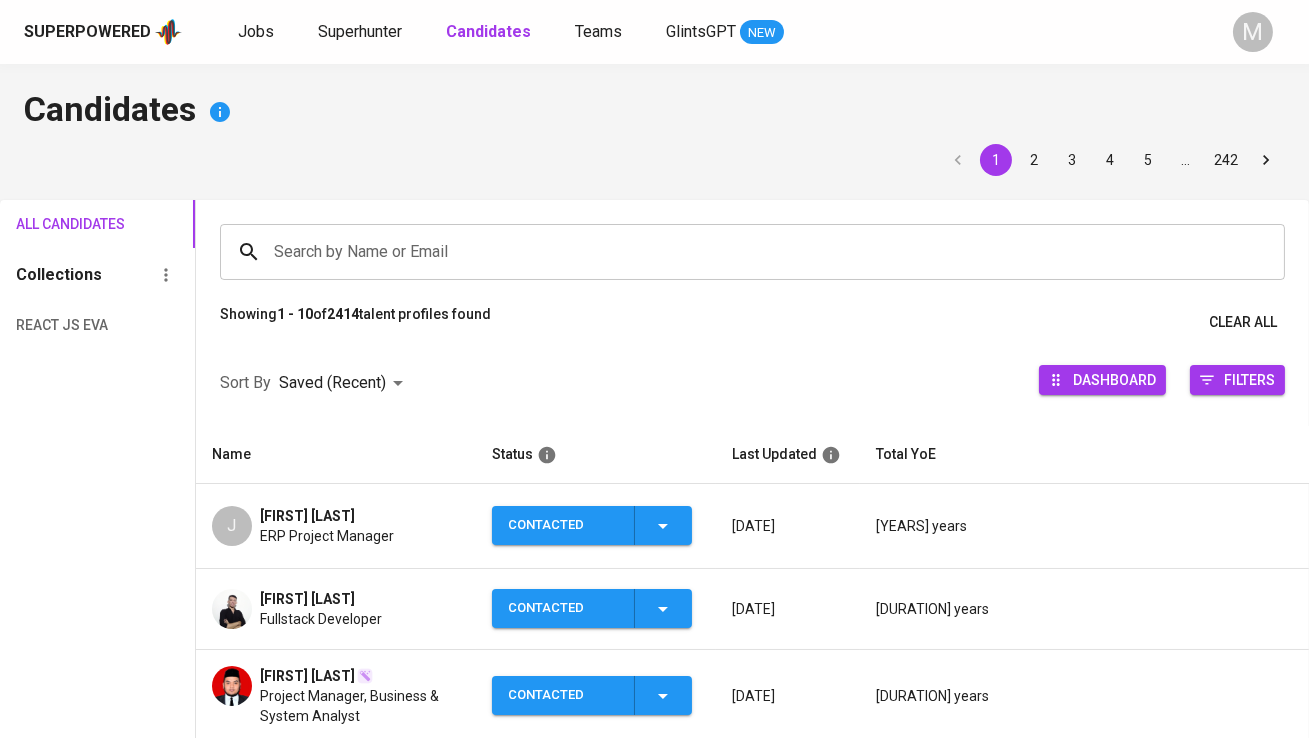 click on "Search by Name or Email" at bounding box center [757, 252] 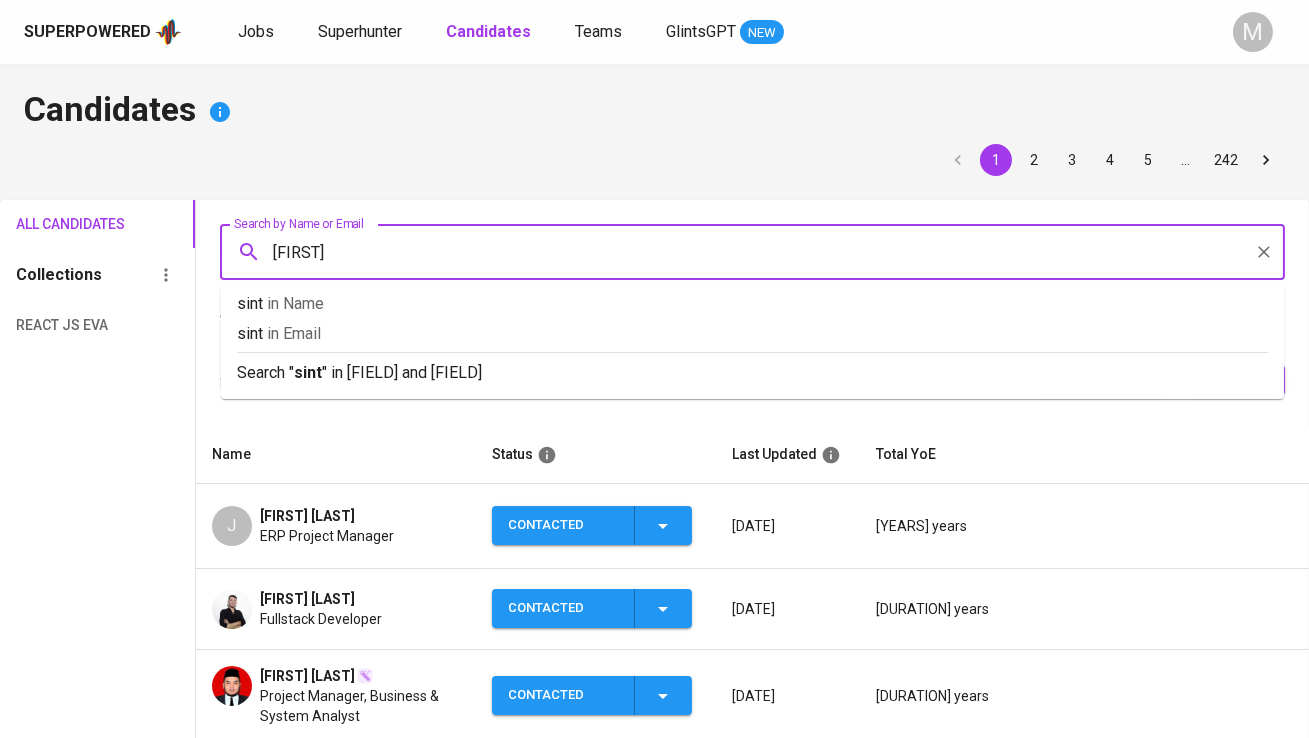 type 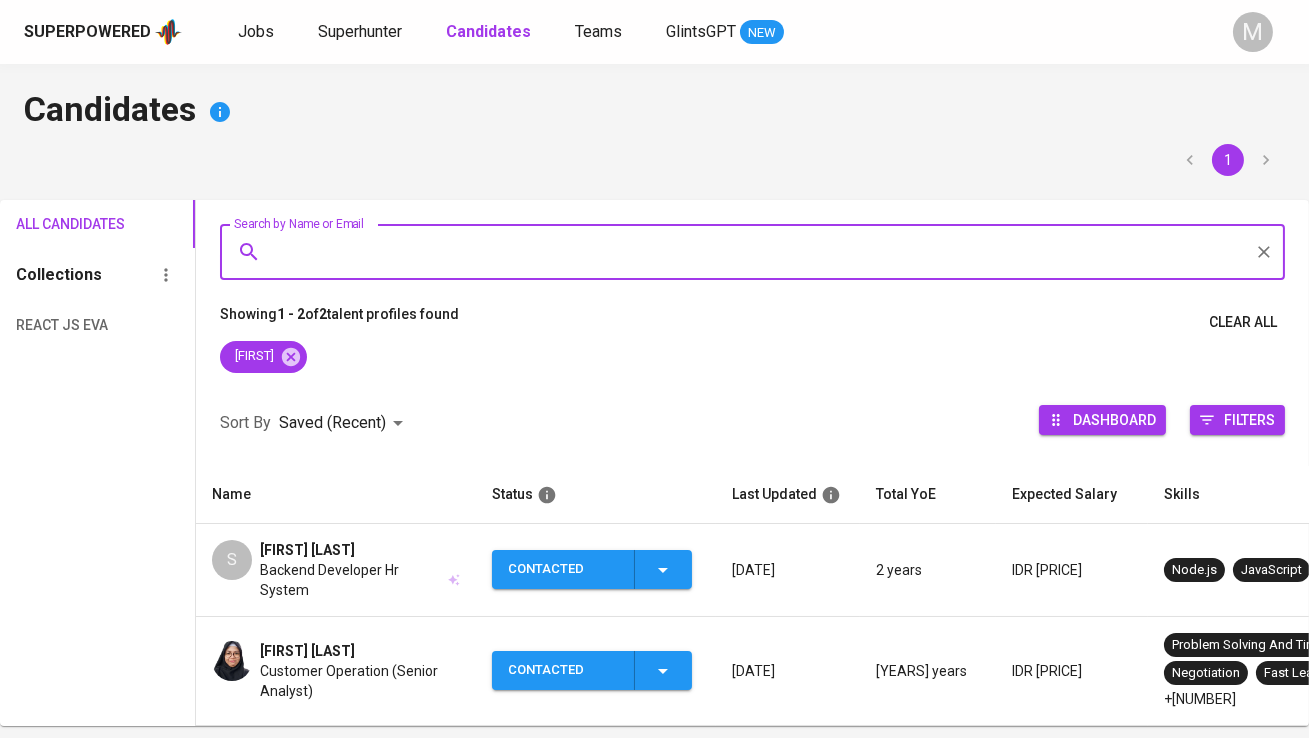 scroll, scrollTop: 11, scrollLeft: 0, axis: vertical 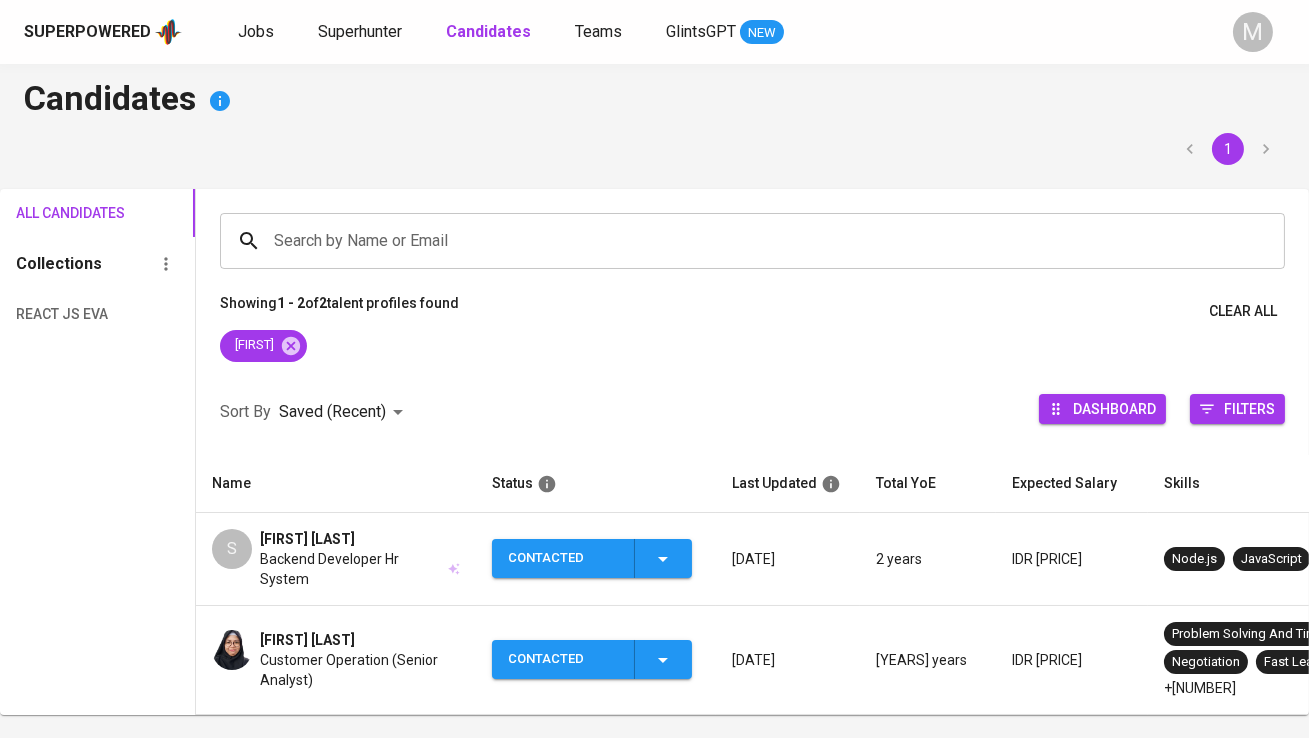 click on "[FIRST] [LAST]" at bounding box center [360, 539] 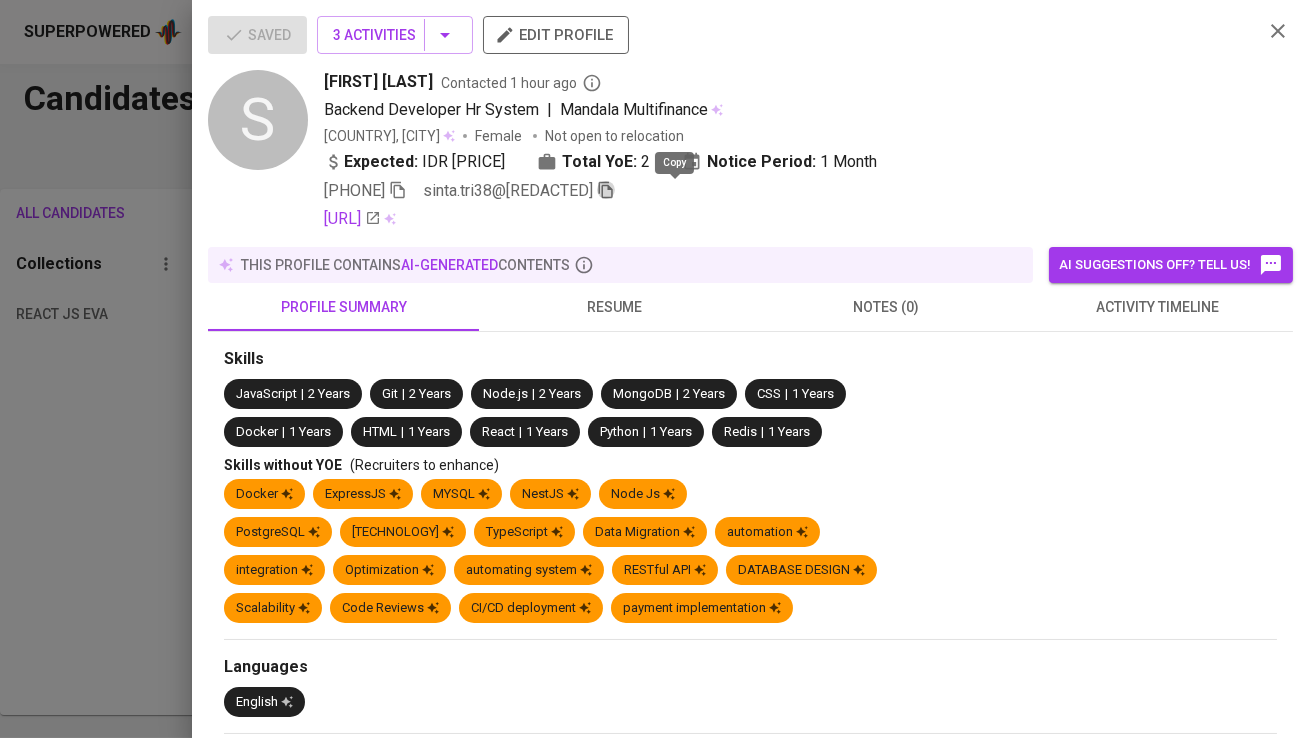 click at bounding box center (606, 190) 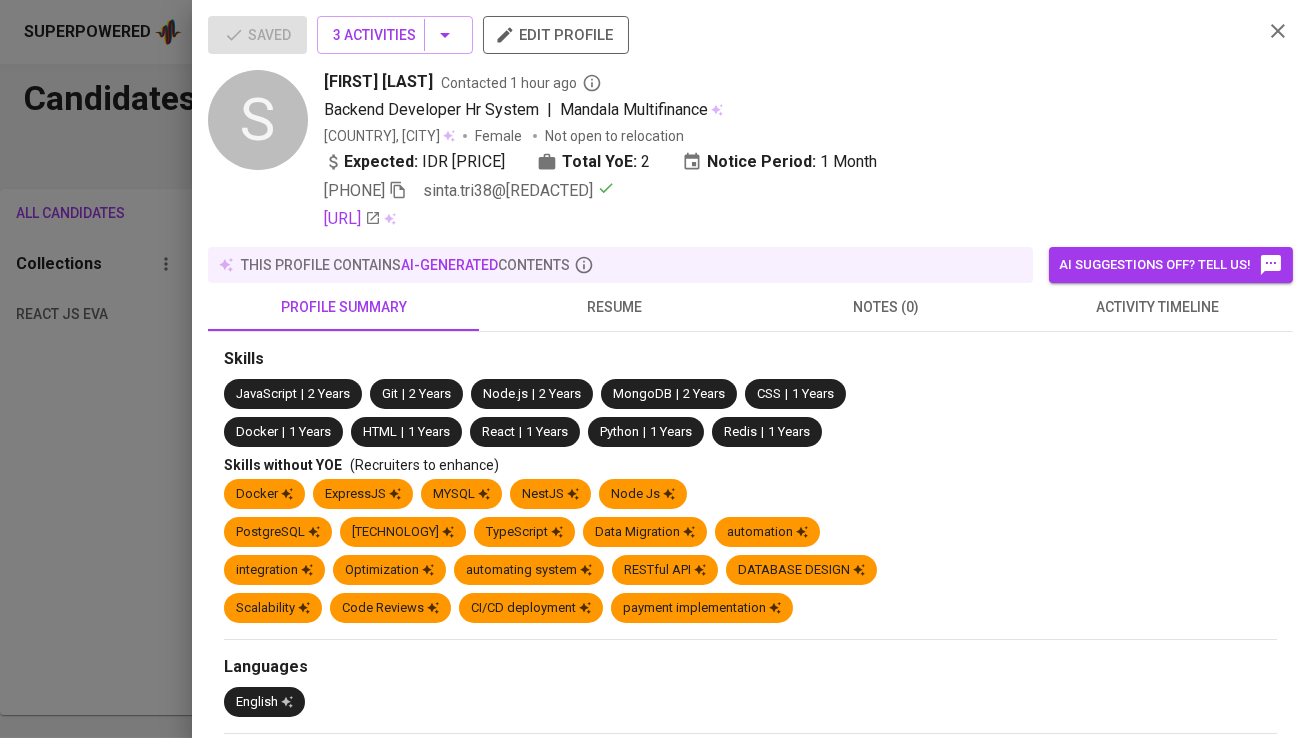 click on "Saved 3 Activities   edit profile S Sinta Tri Astuti Contacted 1 hour ago Backend Developer Hr System | Mandala Multifinance Indonesia, Kab. Grobogan Female   Not open to relocation Expected:   IDR 8.000.000 Total YoE:   2 Notice Period:   1 Month +62 858-9057-8613   sinta.tri38@gmail.com   linkedin.com/in/sinta-tri-astuti-0946b4171 this profile contains  AI-generated  contents AI suggestions off? Tell us! profile summary resume notes (0) activity timeline Skills JavaScript | 2   Years Git | 2   Years Node.js | 2   Years MongoDB | 2   Years CSS | 1   Years Docker | 1   Years HTML | 1   Years React | 1   Years Python | 1   Years Redis | 1   Years Skills without YOE (Recruiters to enhance) Docker  ExpressJS MYSQL NestJS Node Js PostgreSQL socket io TypeScript Data Migration automation integration Optimization automating system RESTful API DATABASE DESIGN Scalability Code Reviews CI/CD deployment payment implementation Languages English About Me  (Non-editable data from old database) No data found.  -" at bounding box center (750, 369) 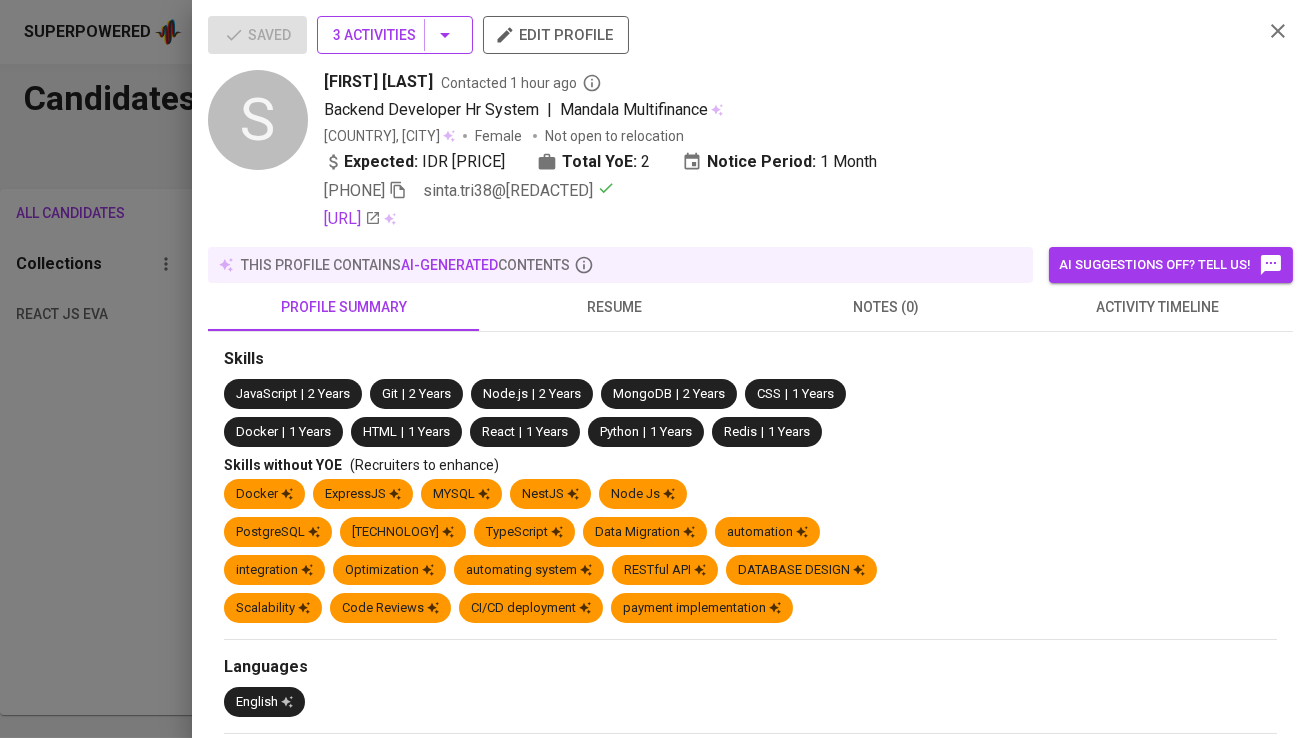 click on "3 Activities" at bounding box center [395, 35] 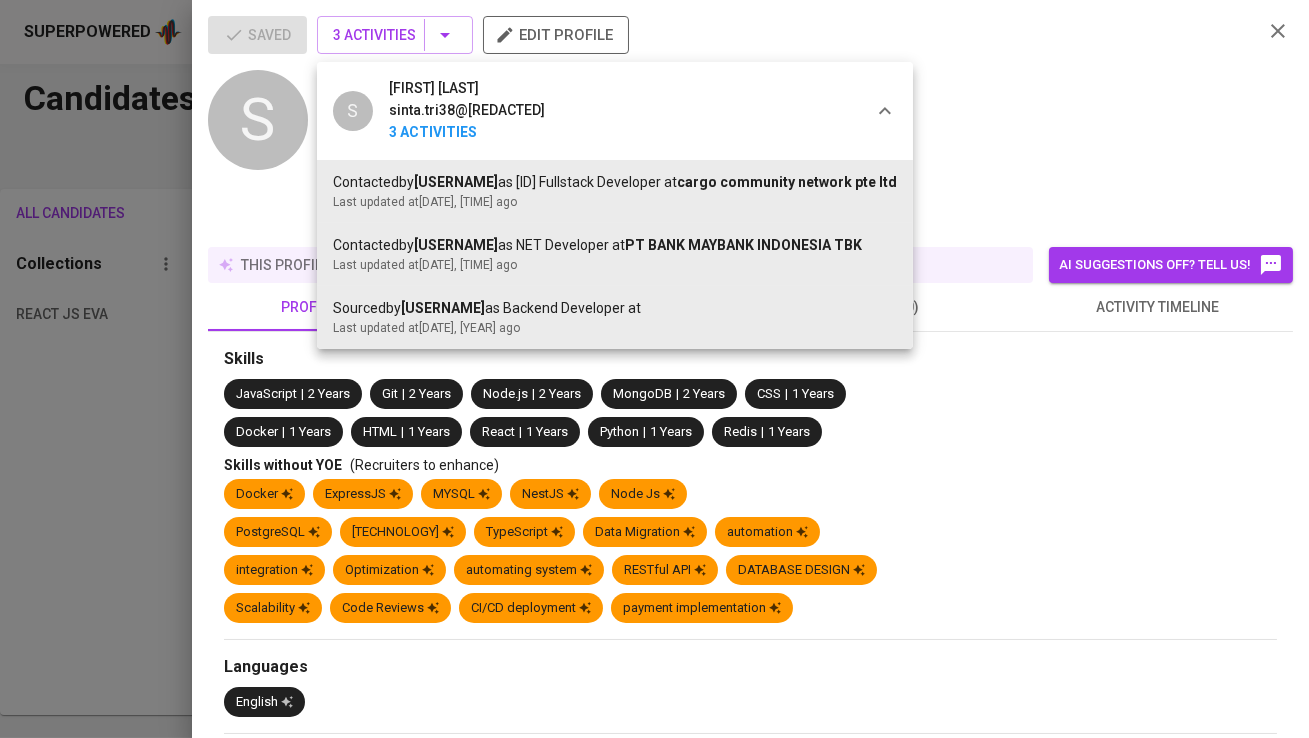 click at bounding box center [654, 369] 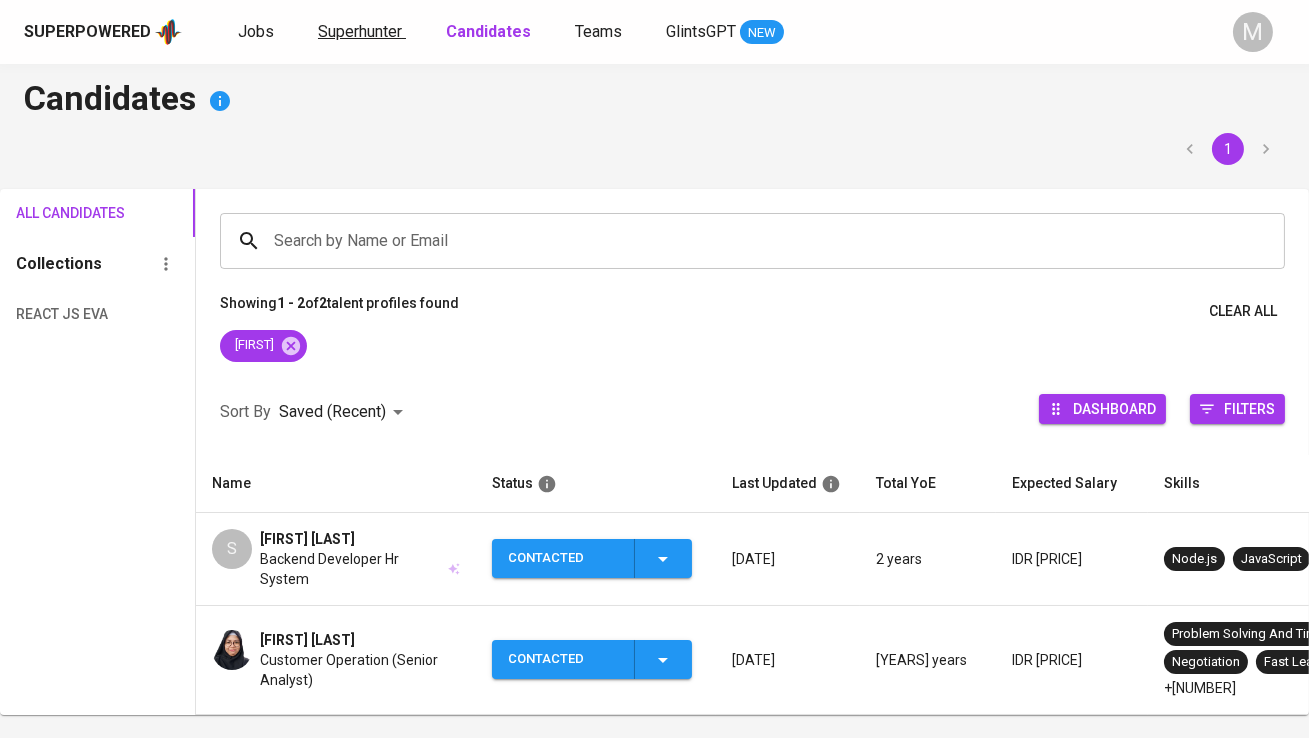 click on "Superhunter" at bounding box center [360, 31] 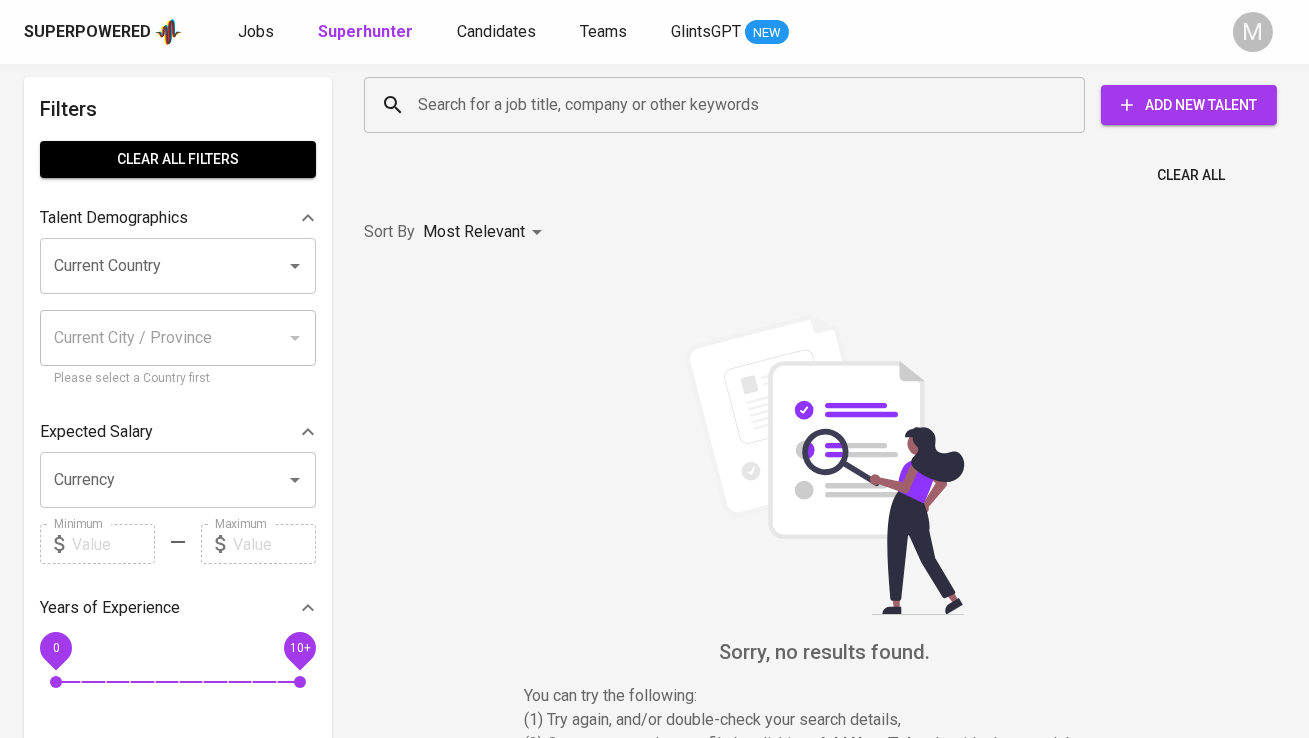 scroll, scrollTop: 0, scrollLeft: 0, axis: both 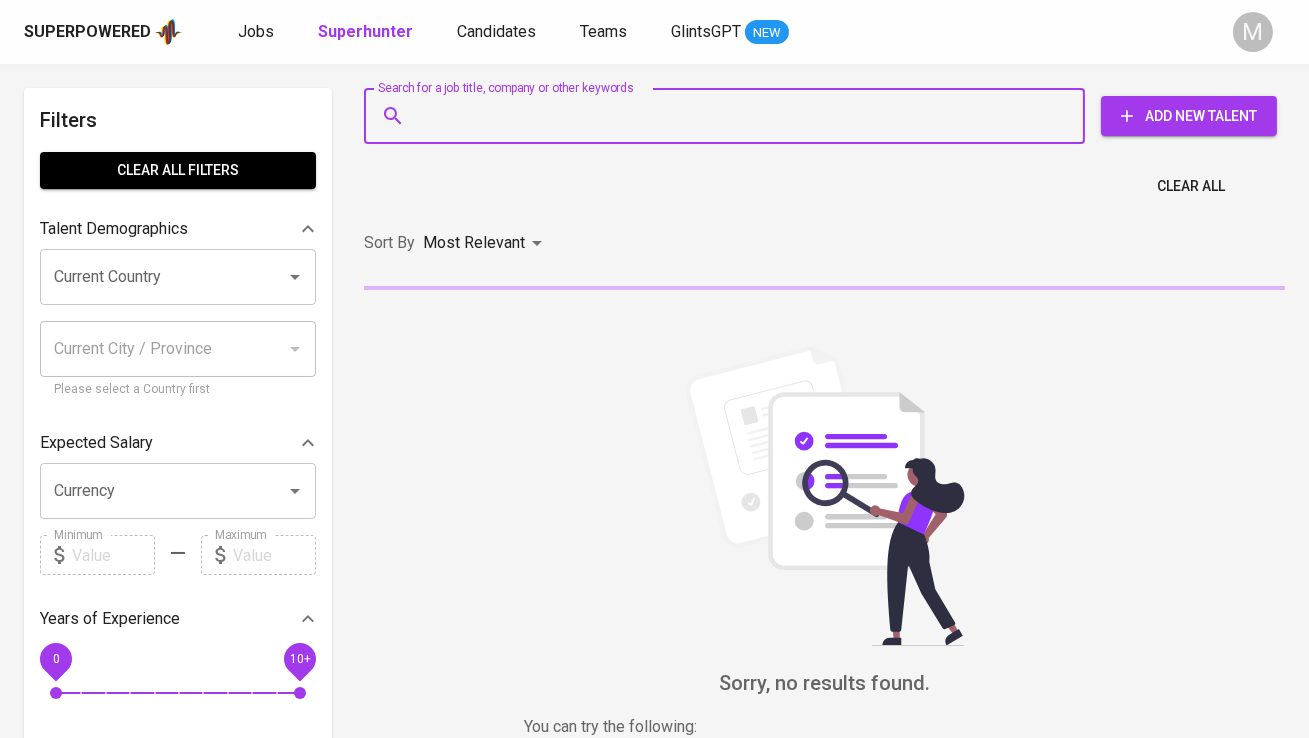 click on "Search for a job title, company or other keywords" at bounding box center [729, 116] 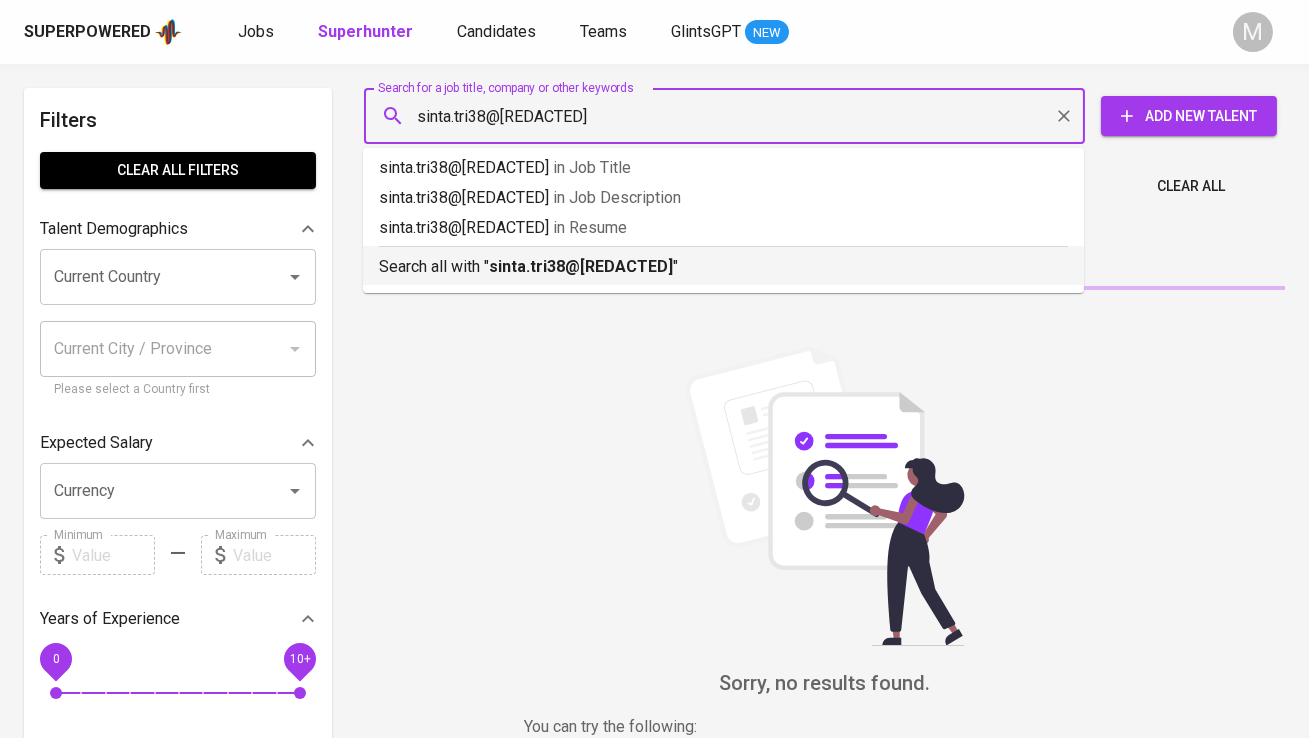 click on "Search all with " [EMAIL] "" at bounding box center (723, 267) 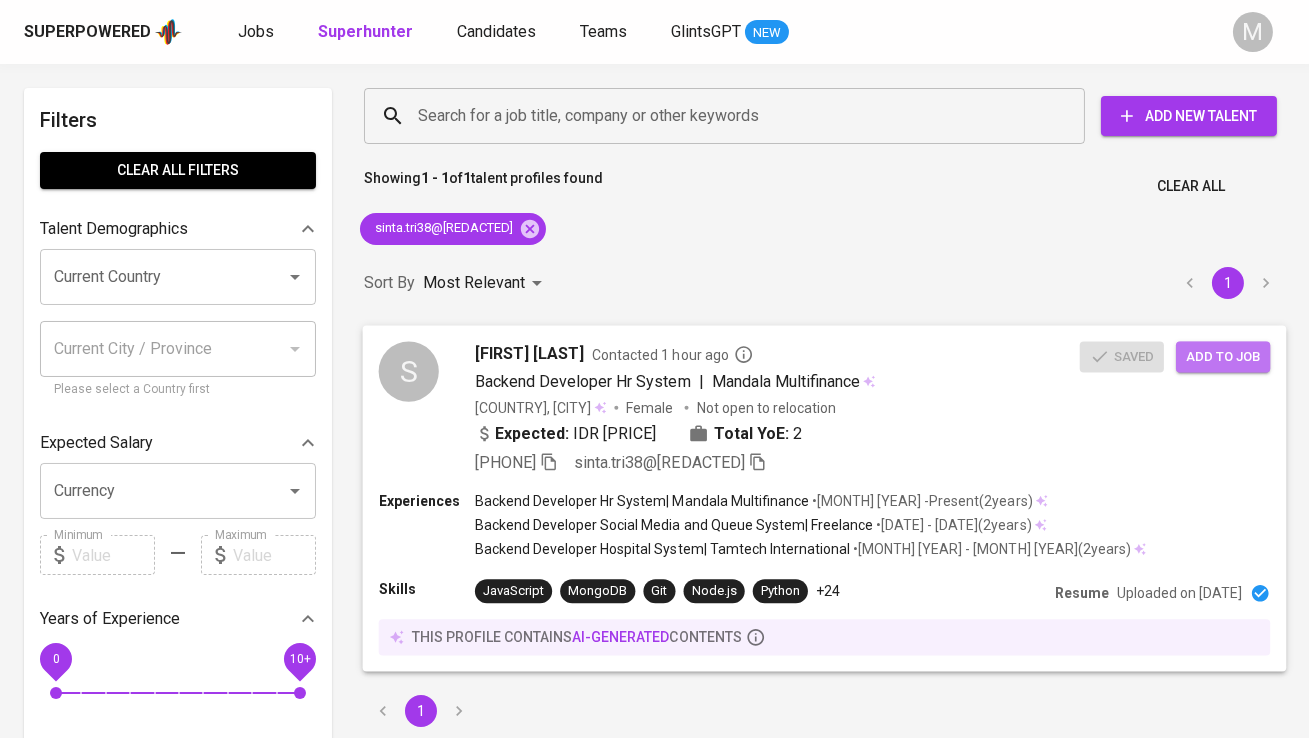 click on "Add to job" at bounding box center (1223, 356) 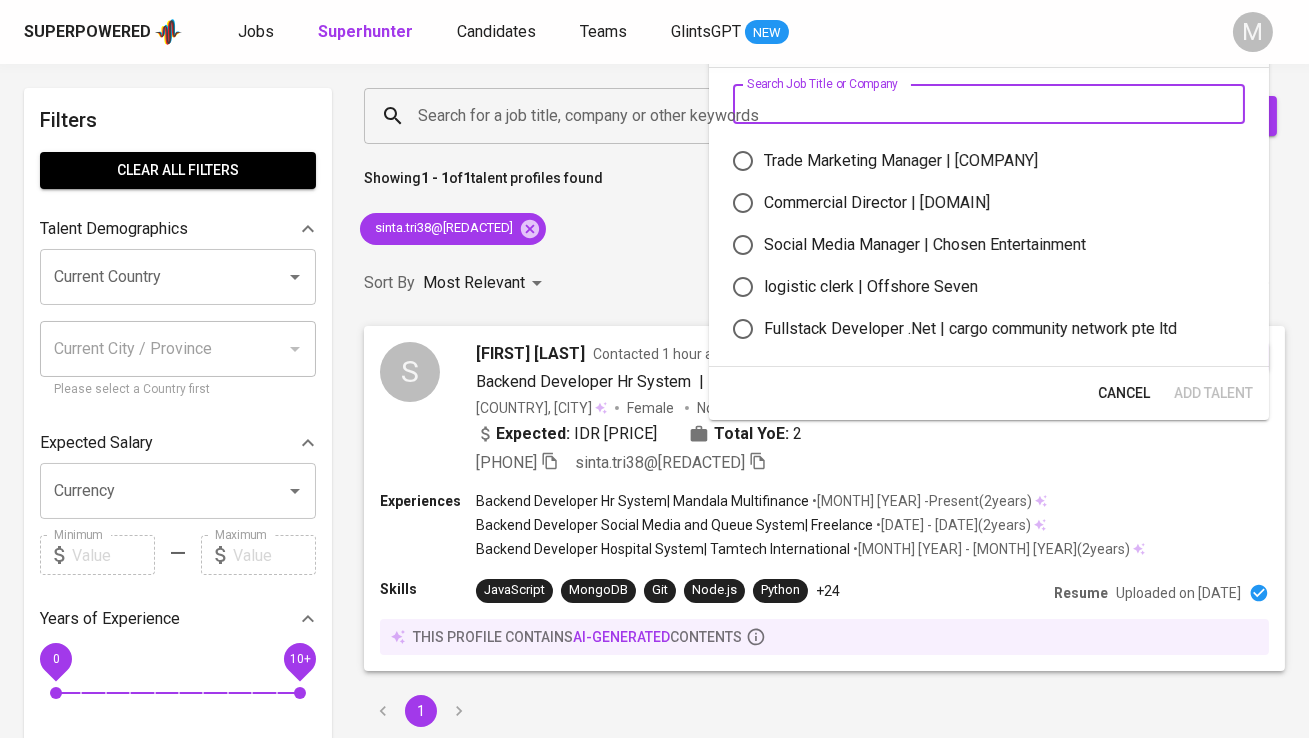 click at bounding box center (989, 104) 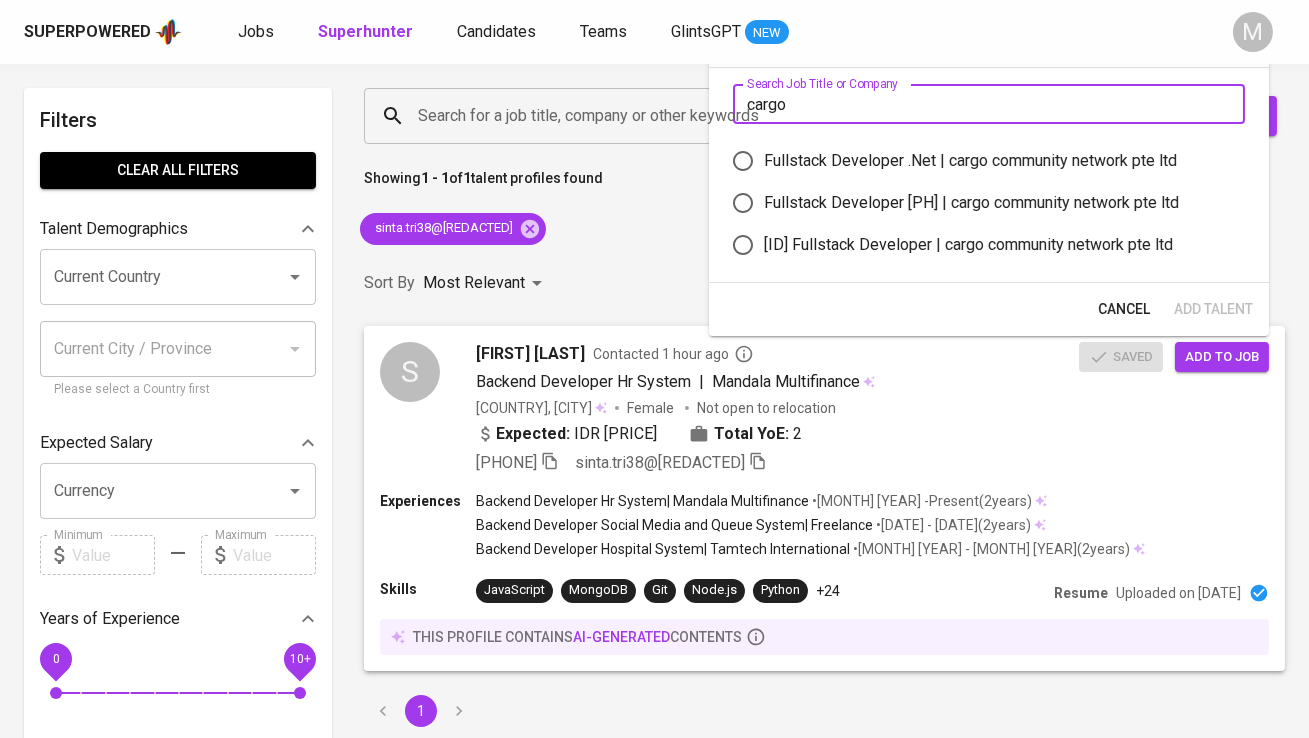 type on "cargo" 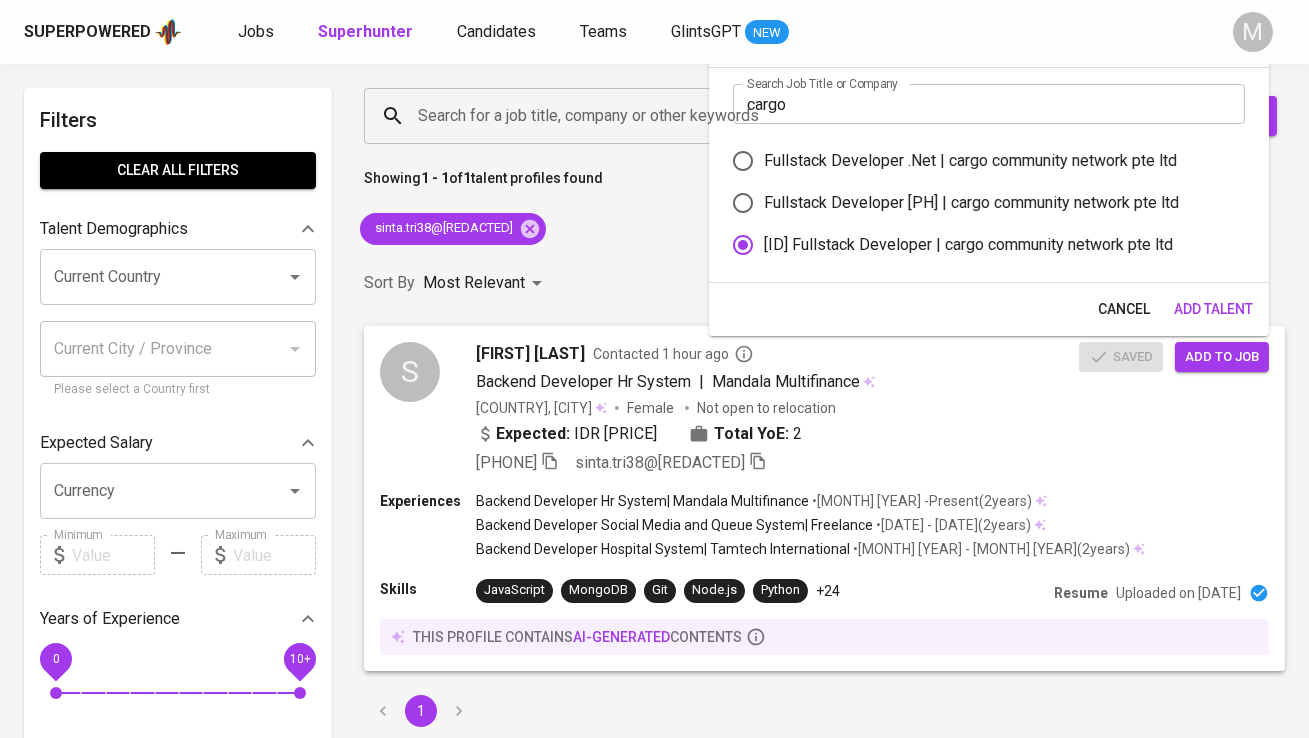 click on "Add Talent" at bounding box center (1213, 309) 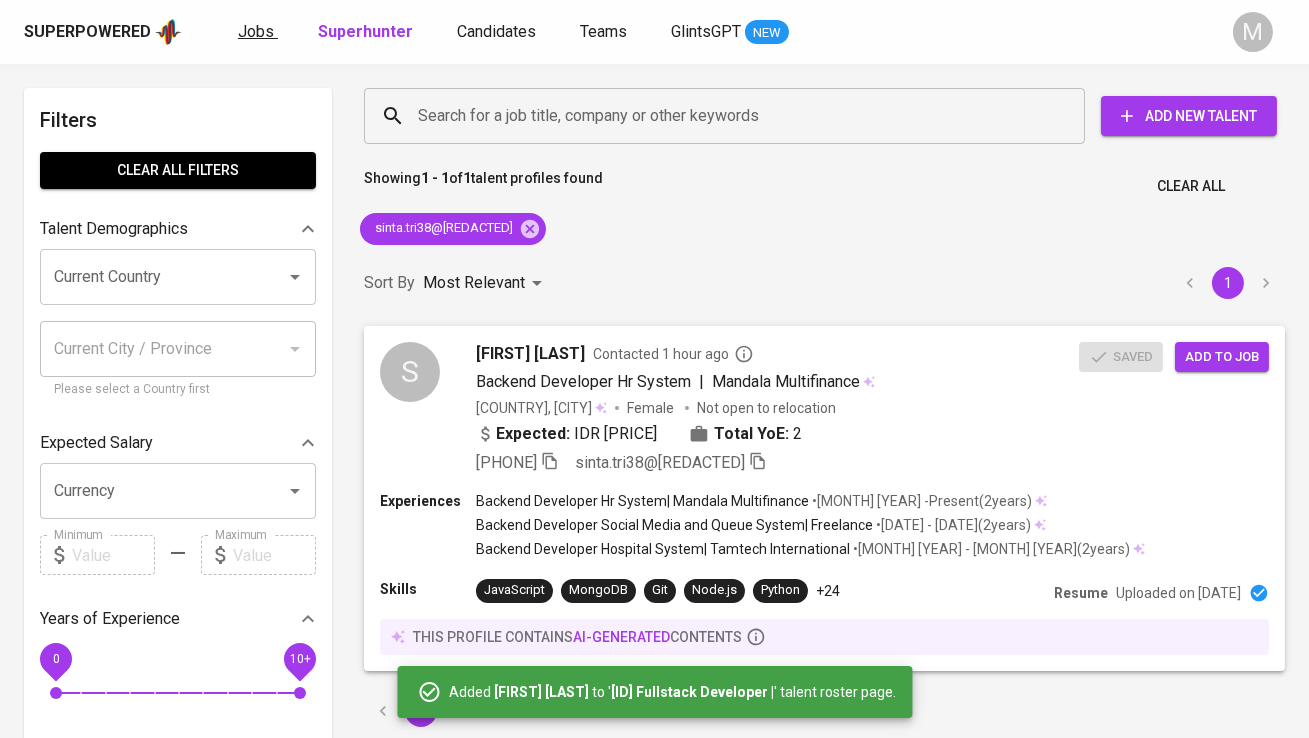 click on "Jobs" at bounding box center [258, 32] 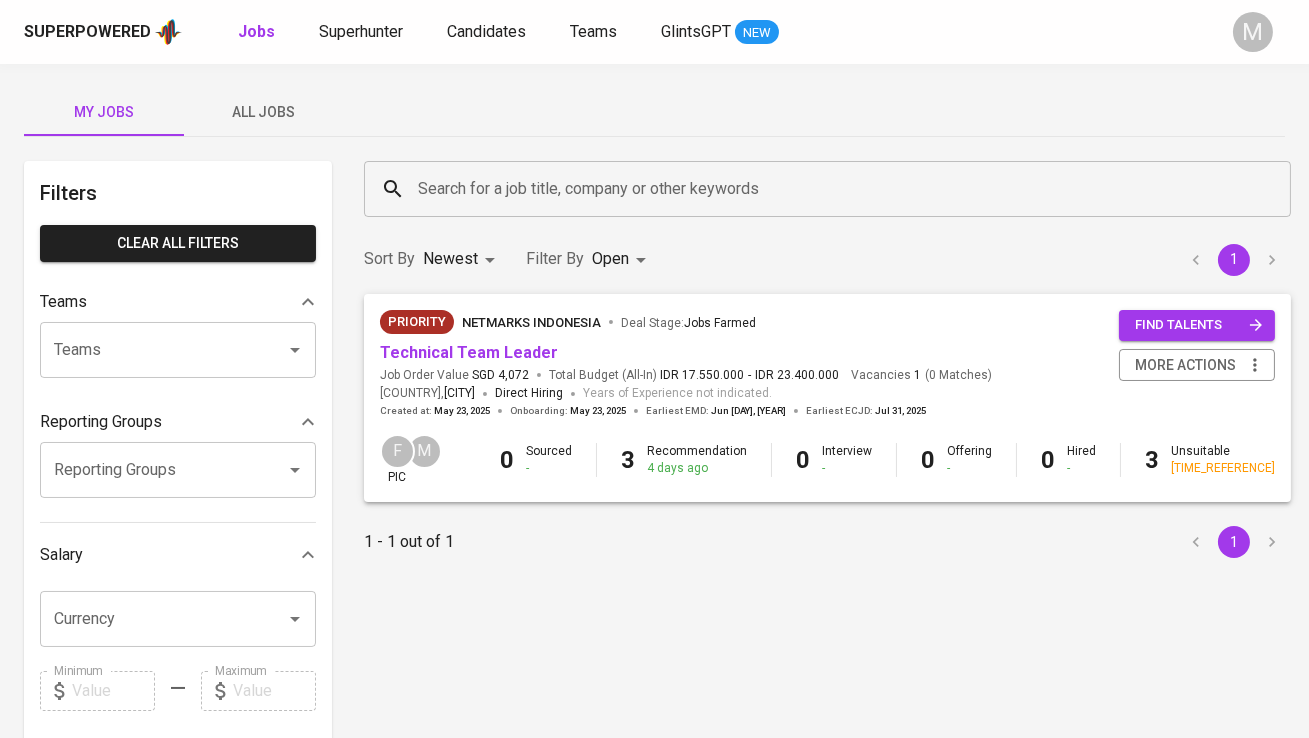 click on "All Jobs" at bounding box center [104, 112] 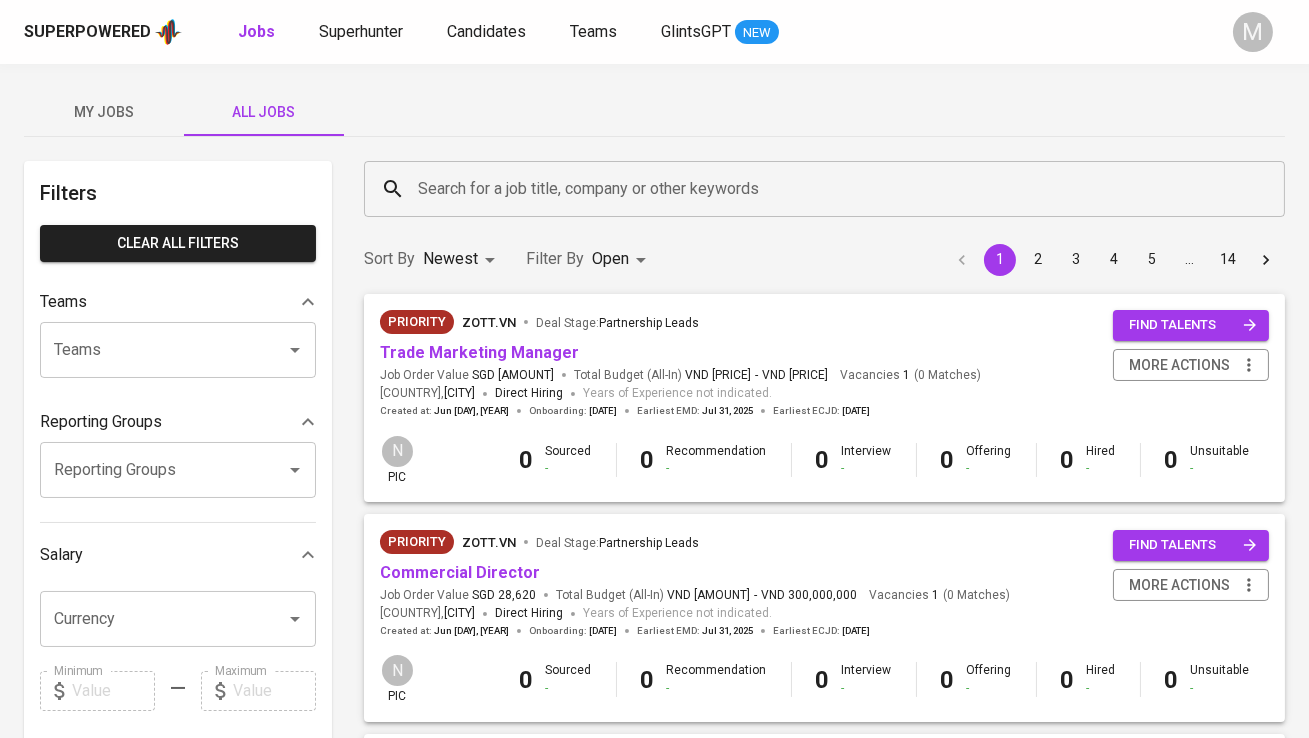 click on "Search for a job title, company or other keywords" at bounding box center [829, 189] 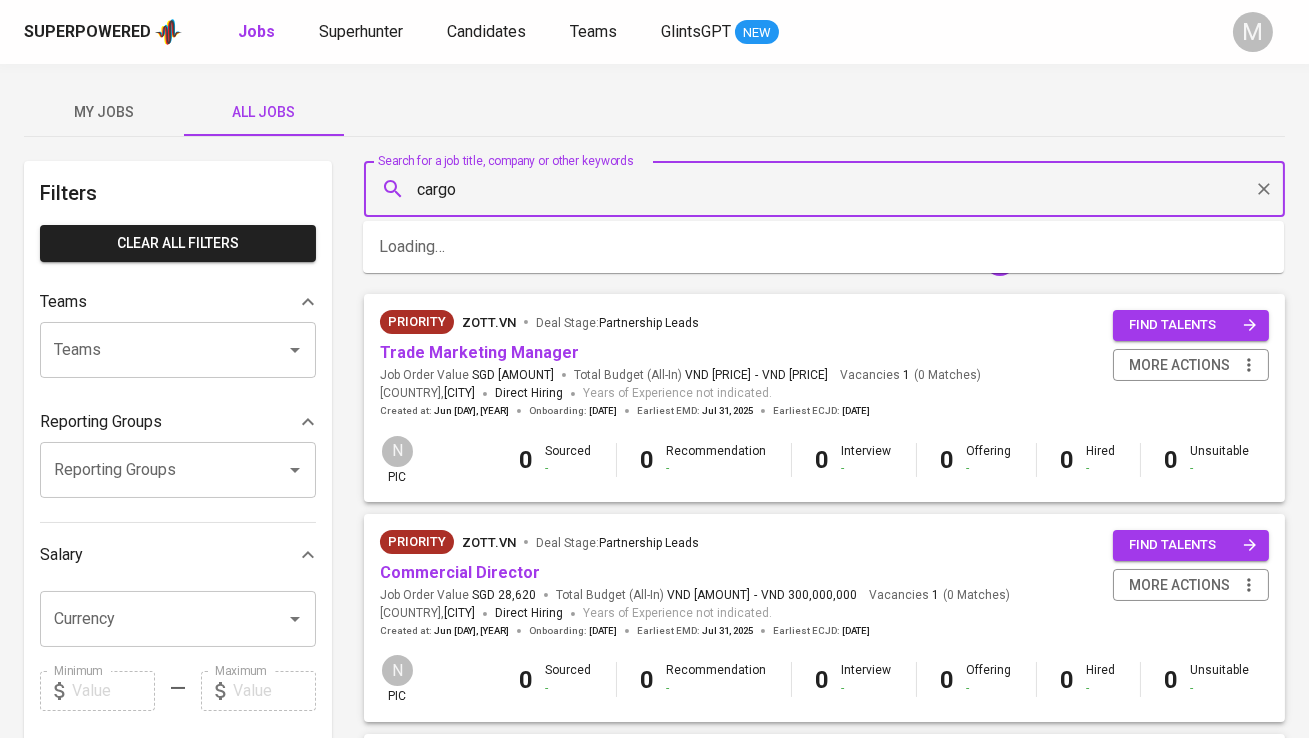type on "cargo" 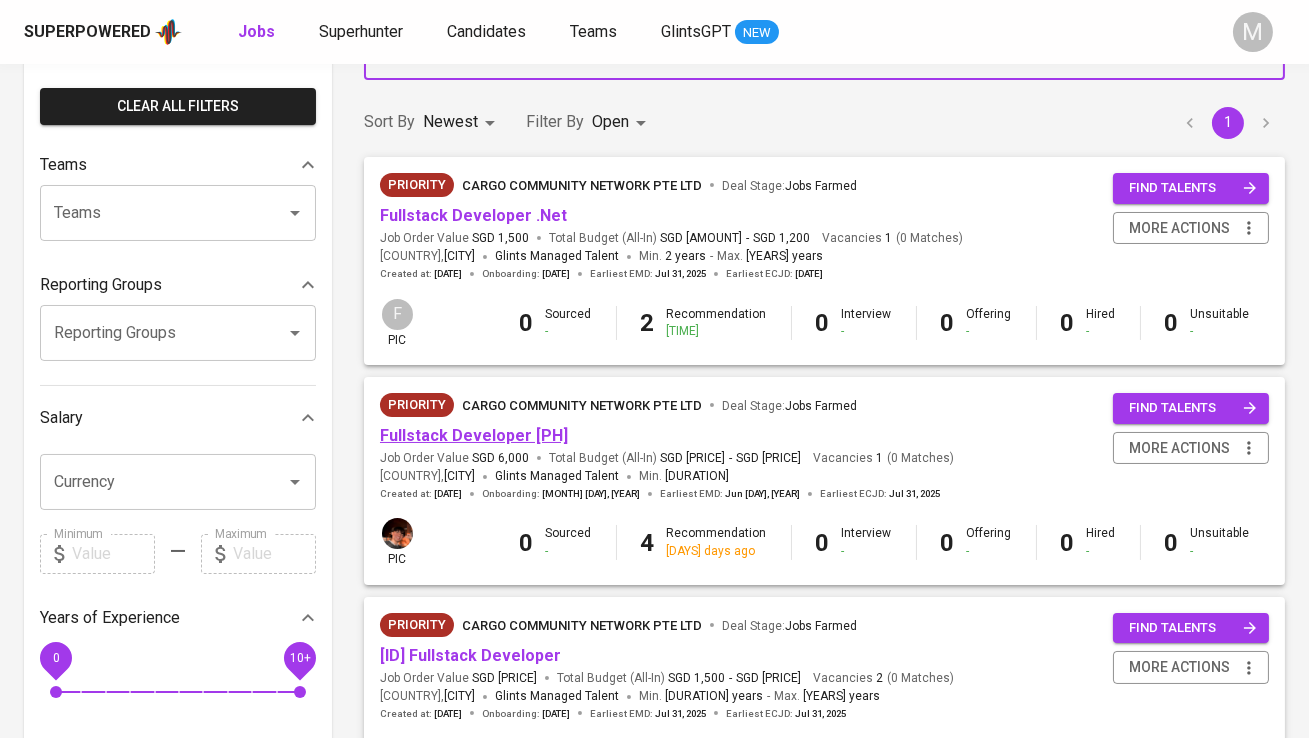 scroll, scrollTop: 147, scrollLeft: 0, axis: vertical 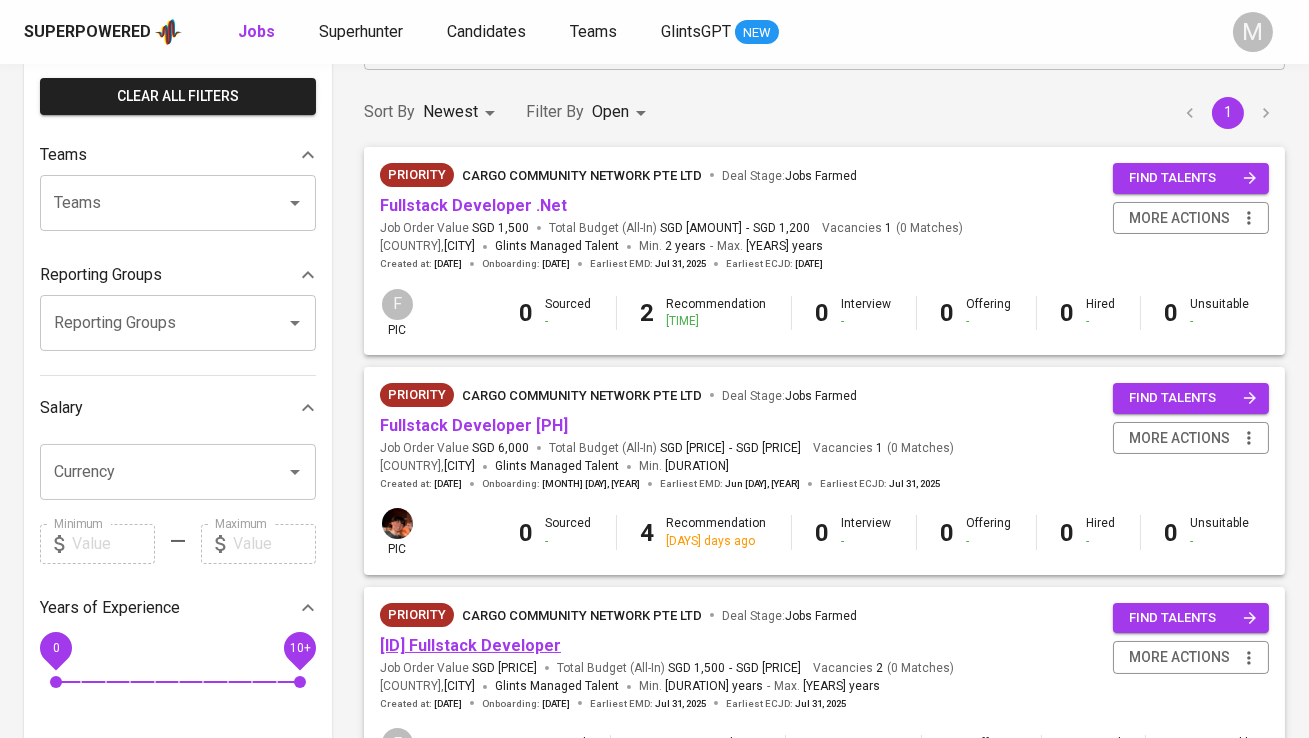 click on "[ID] Fullstack Developer" at bounding box center [470, 645] 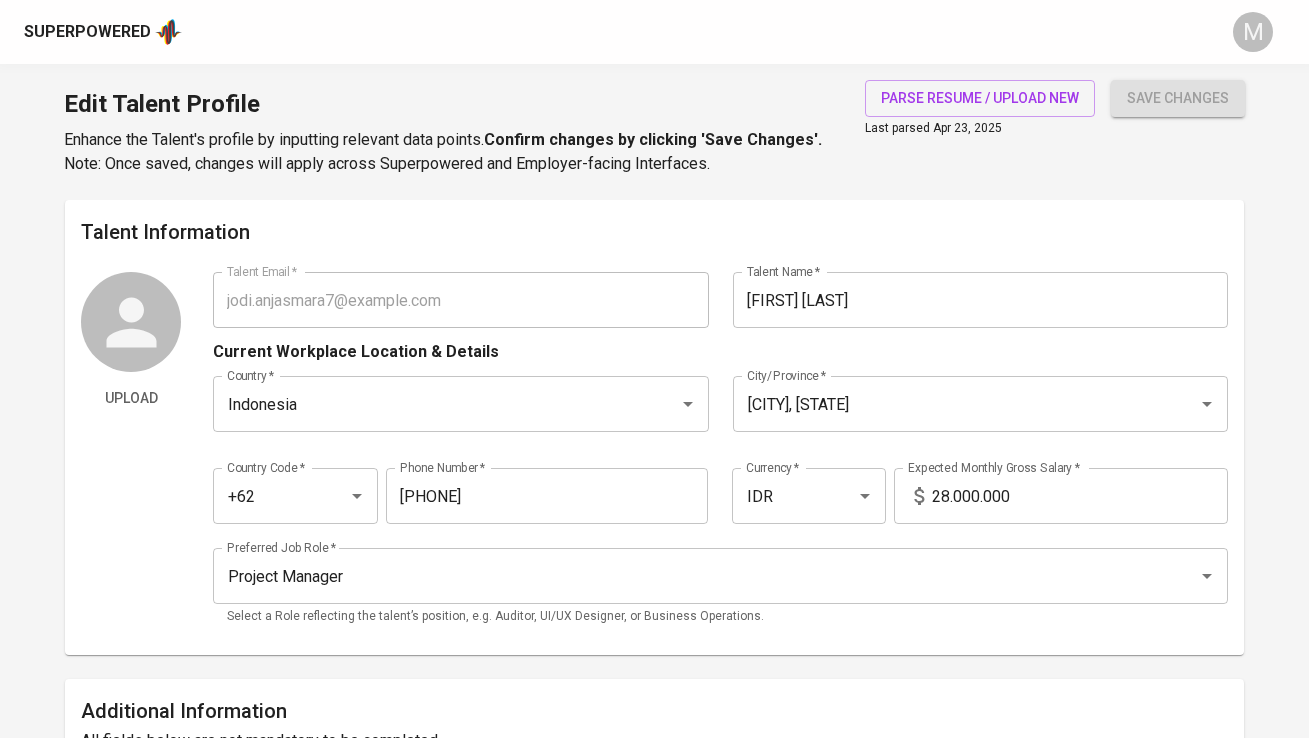 scroll, scrollTop: 0, scrollLeft: 0, axis: both 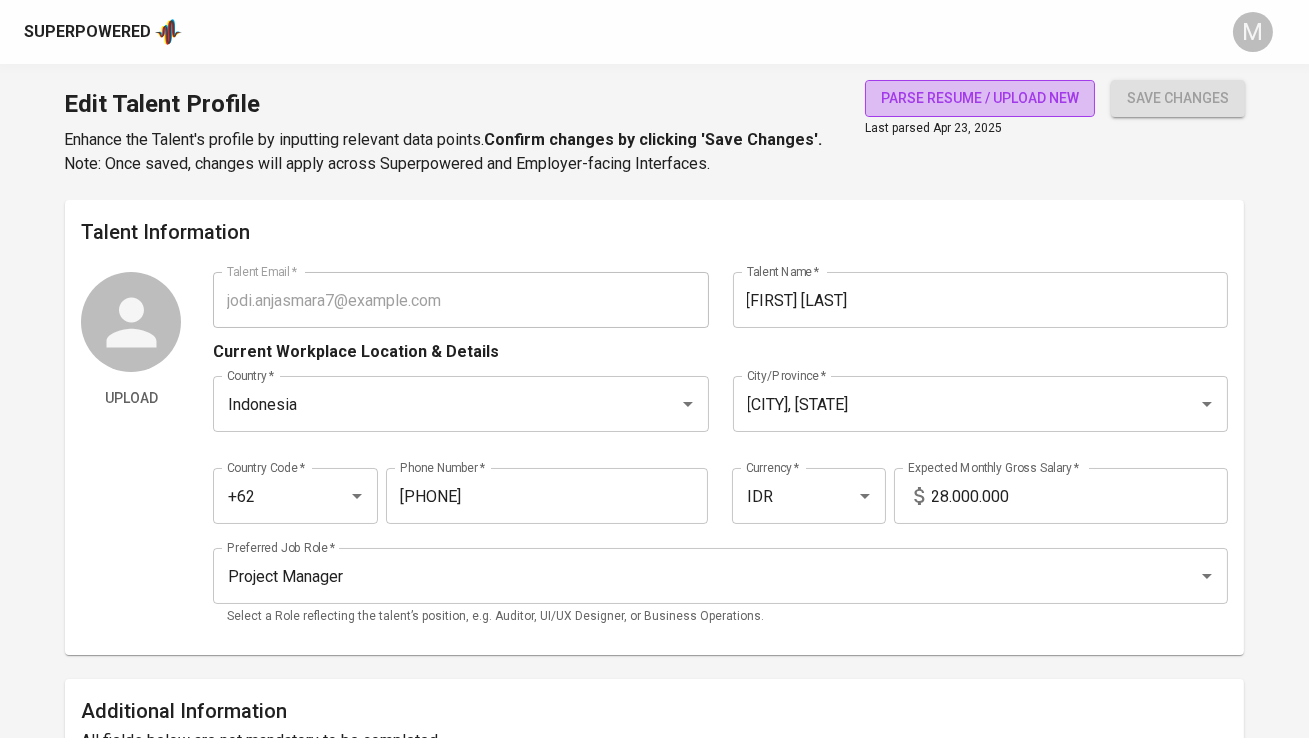 click on "parse resume / upload new" at bounding box center (980, 98) 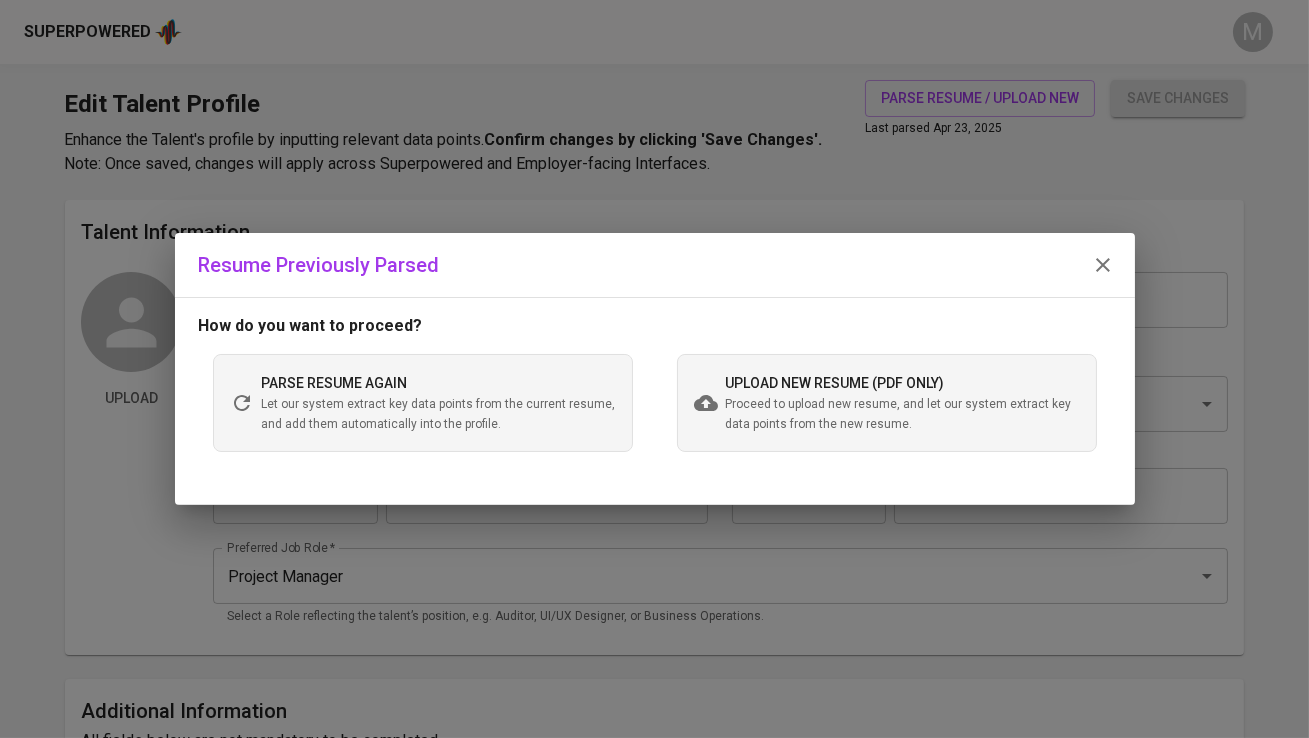 click on "Proceed to upload new resume, and let our system extract key data points from the new resume." at bounding box center (903, 415) 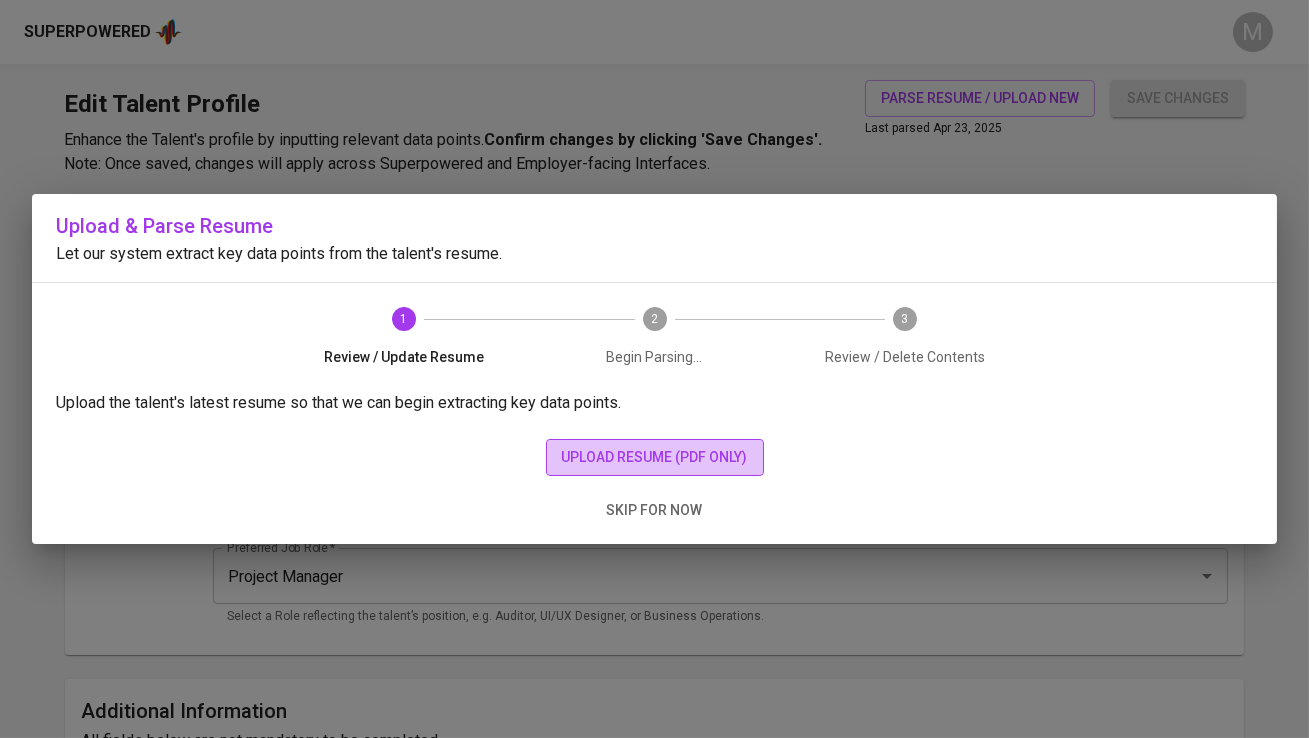 click on "upload resume (pdf only)" at bounding box center (655, 457) 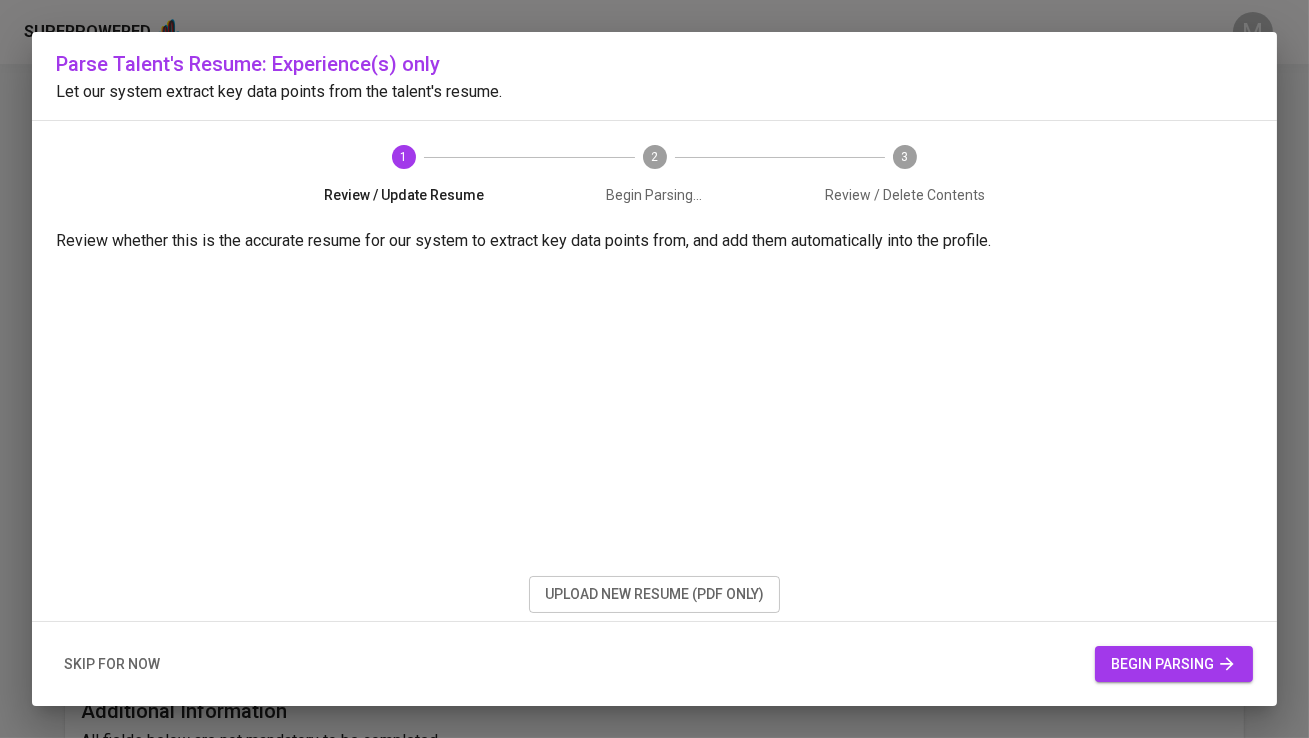 click on "begin parsing" at bounding box center (1174, 664) 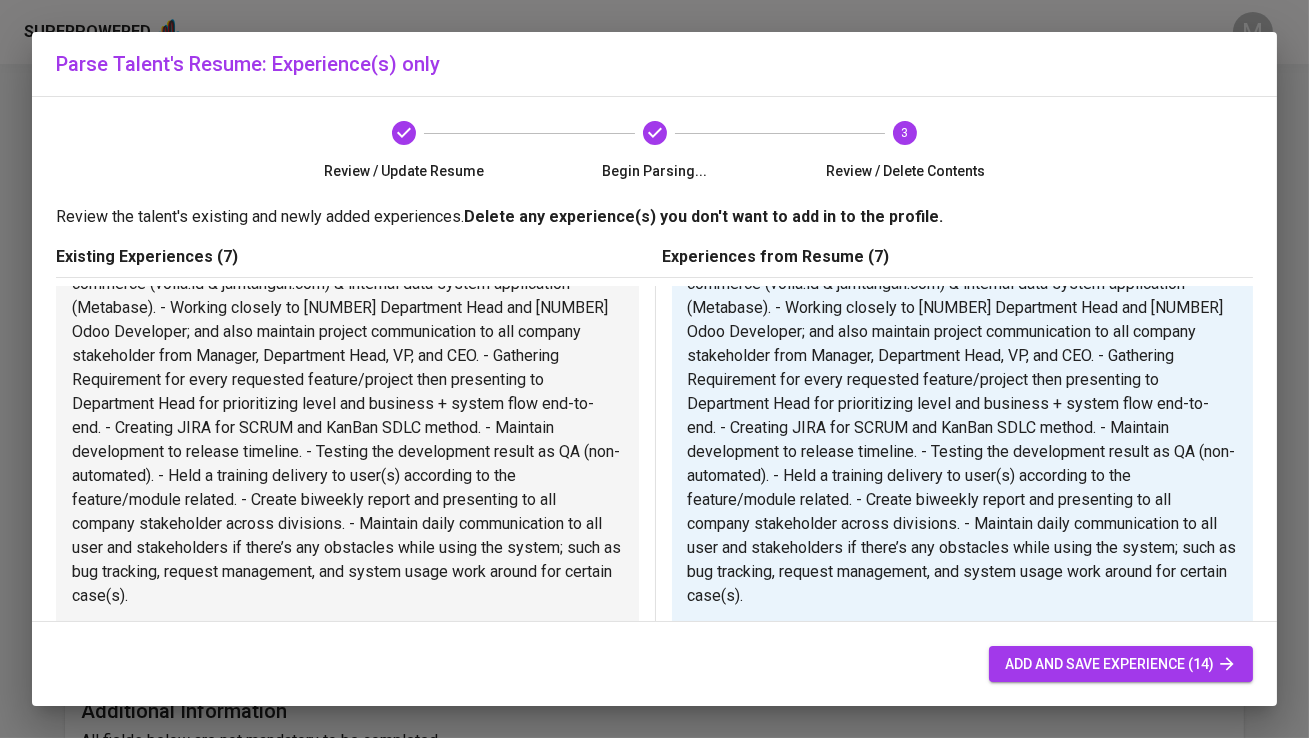 scroll, scrollTop: 260, scrollLeft: 0, axis: vertical 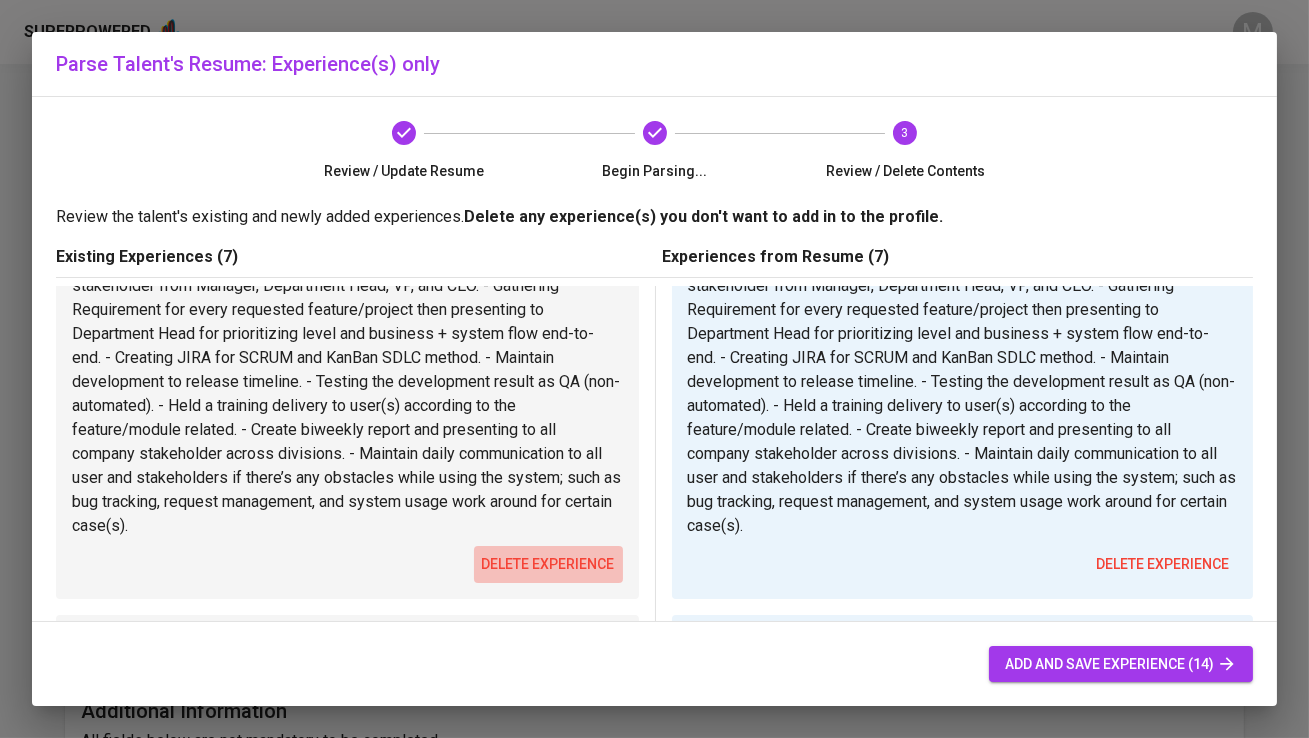 click on "delete experience" at bounding box center [548, 564] 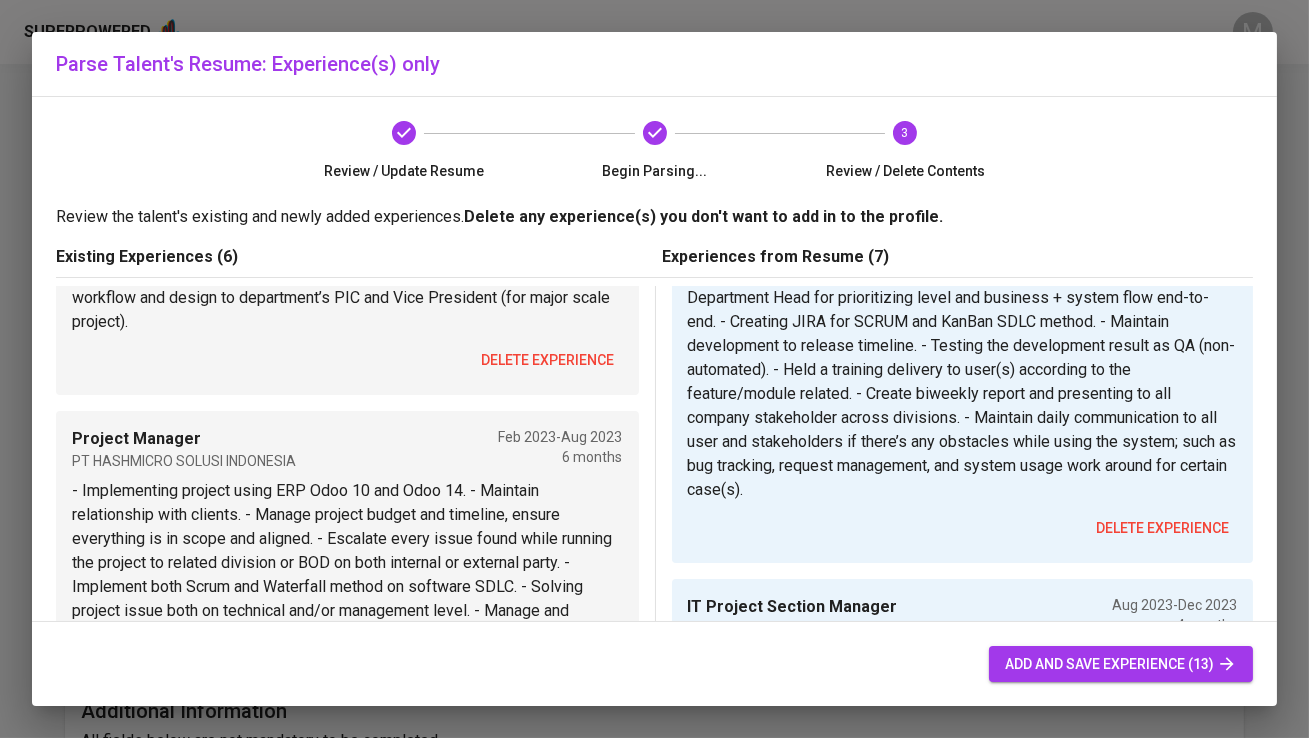 scroll, scrollTop: 300, scrollLeft: 0, axis: vertical 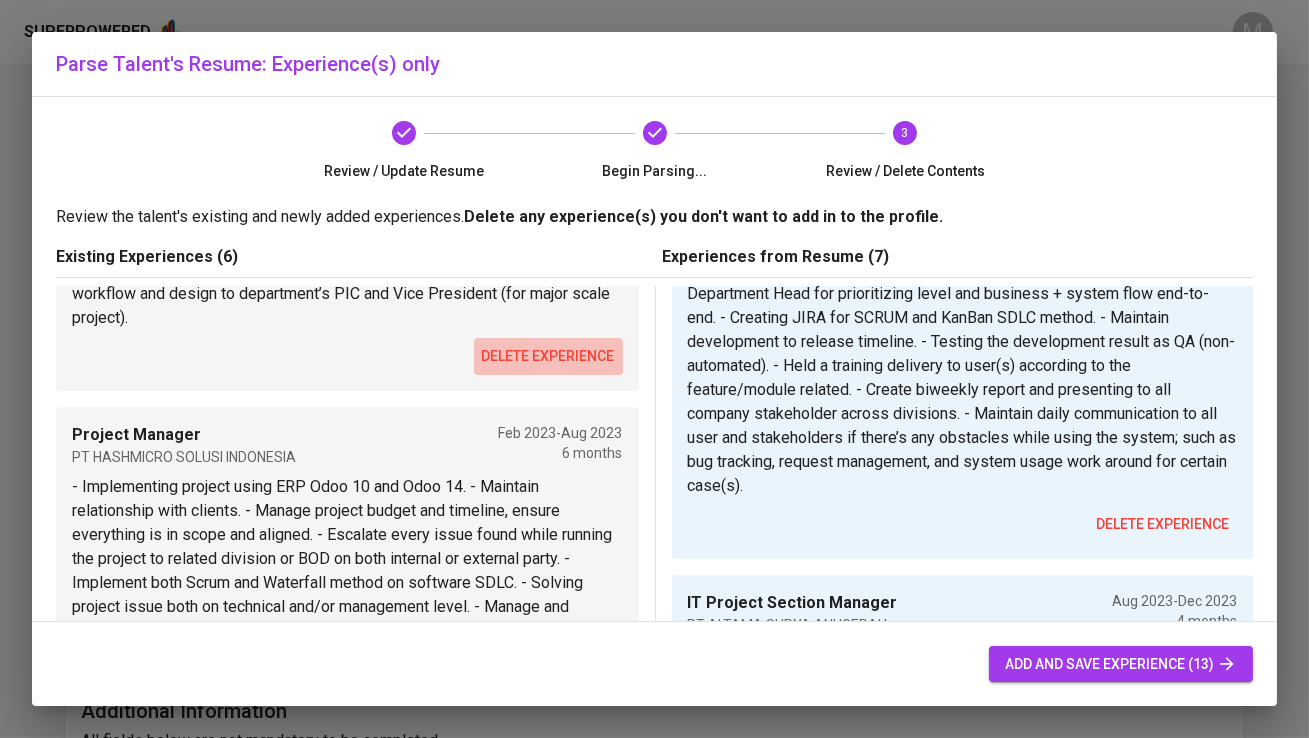 click on "delete experience" at bounding box center (548, 356) 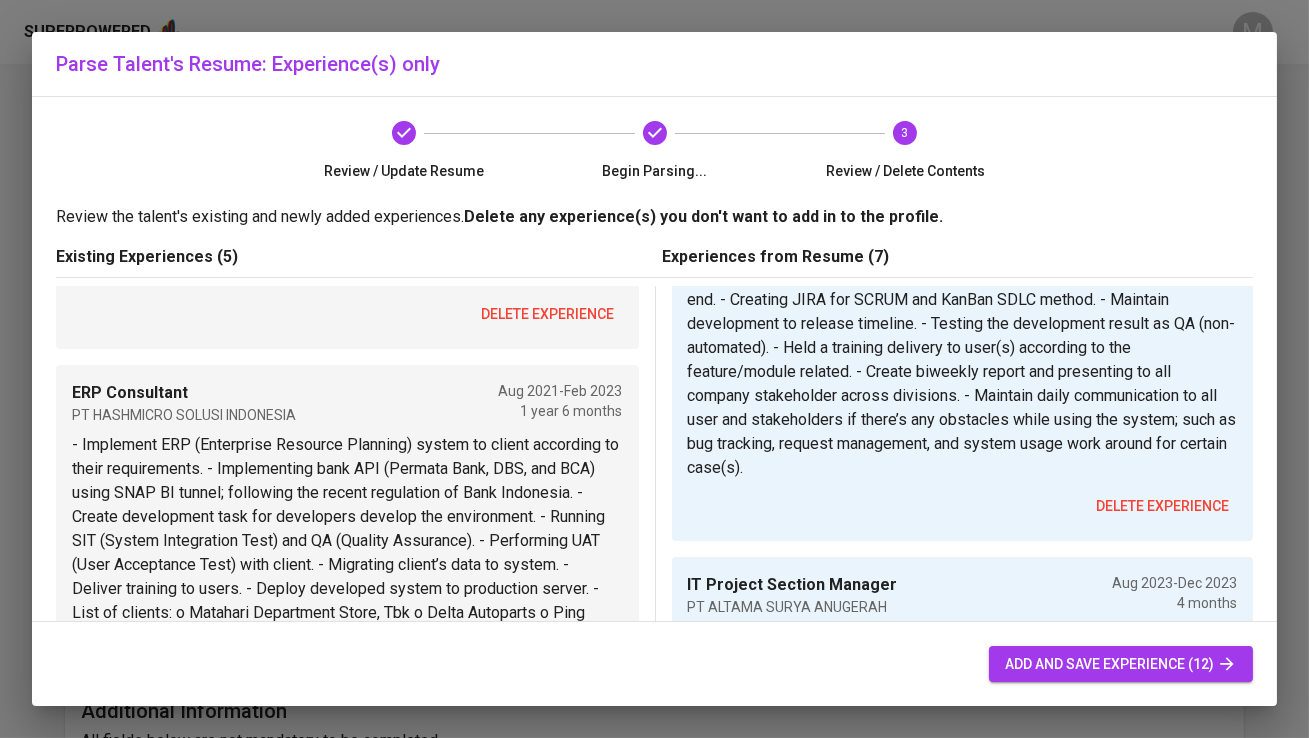scroll, scrollTop: 310, scrollLeft: 0, axis: vertical 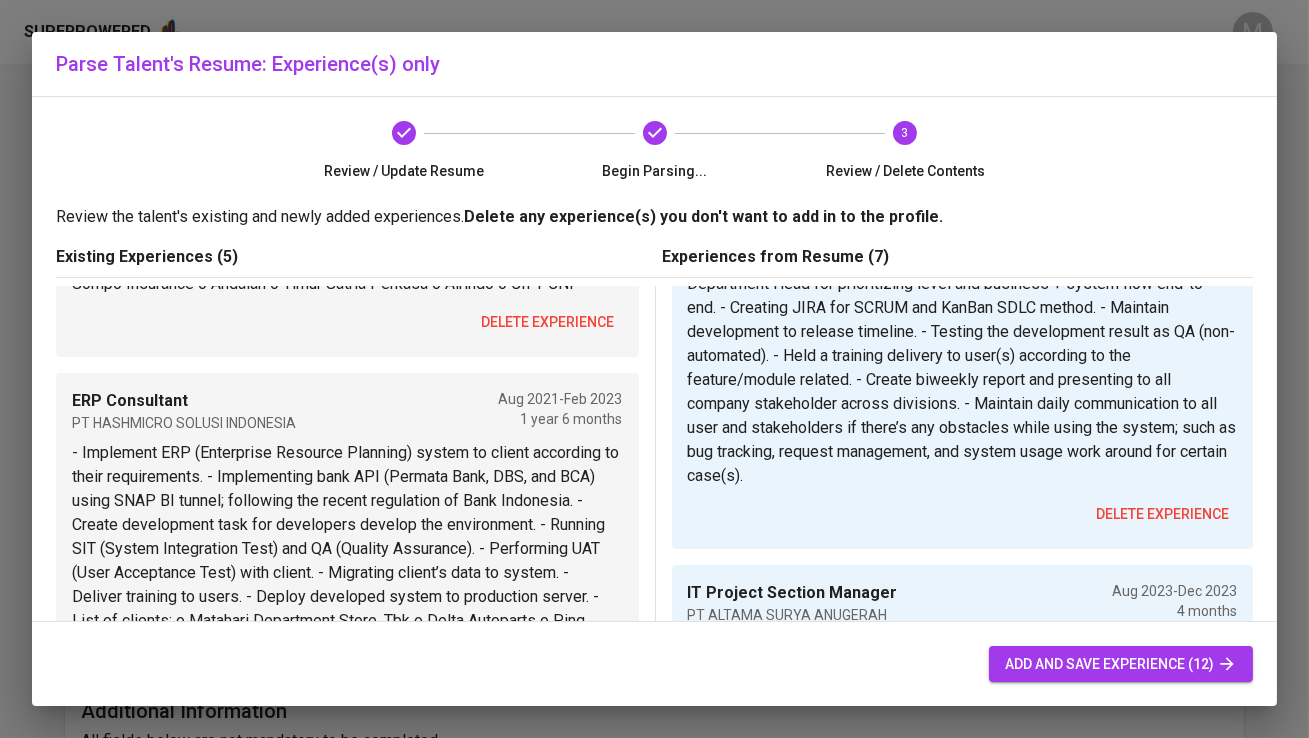 click on "delete experience" at bounding box center (548, 322) 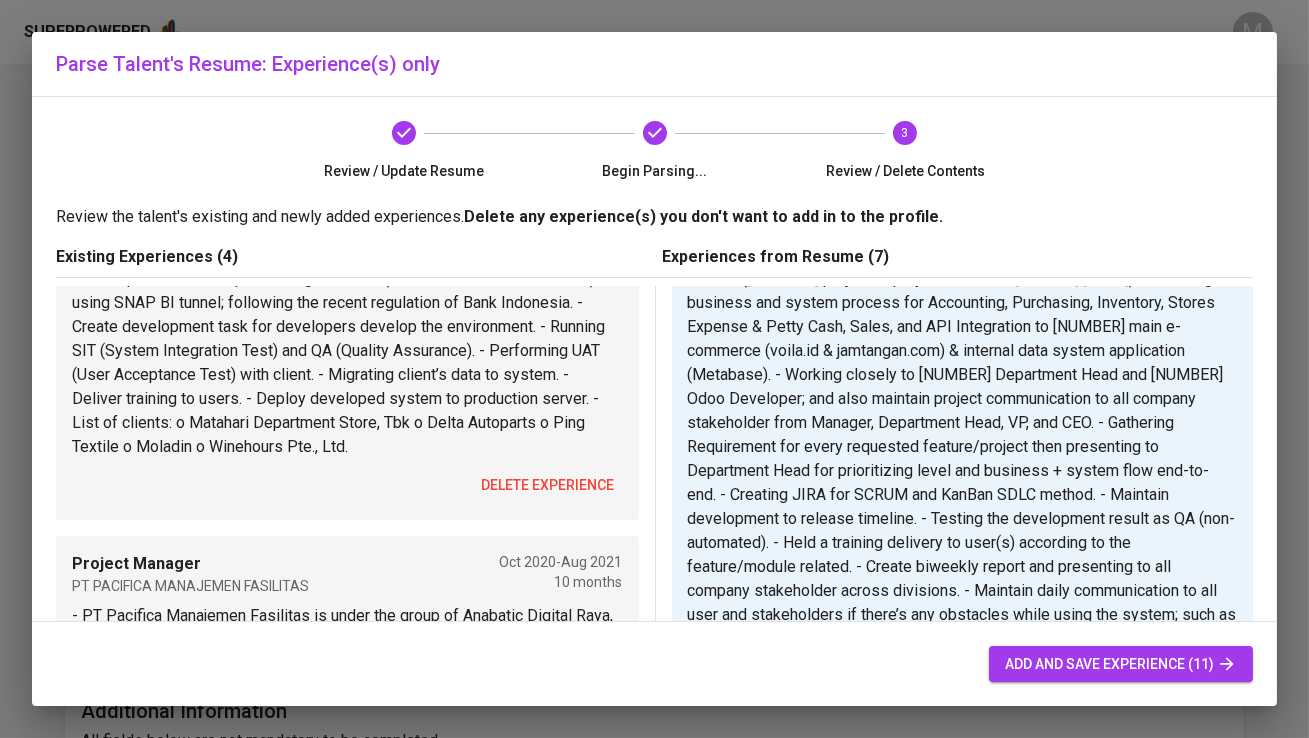scroll, scrollTop: 156, scrollLeft: 0, axis: vertical 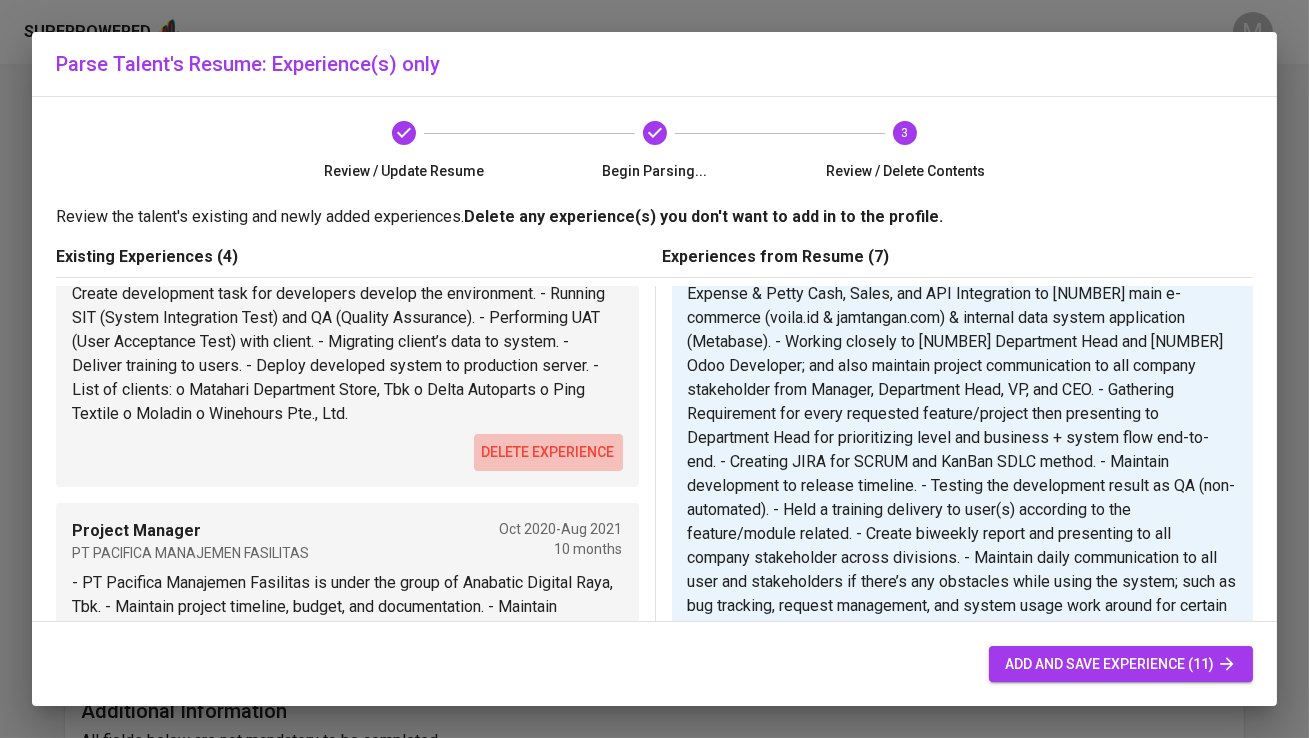 click on "delete experience" at bounding box center [548, 452] 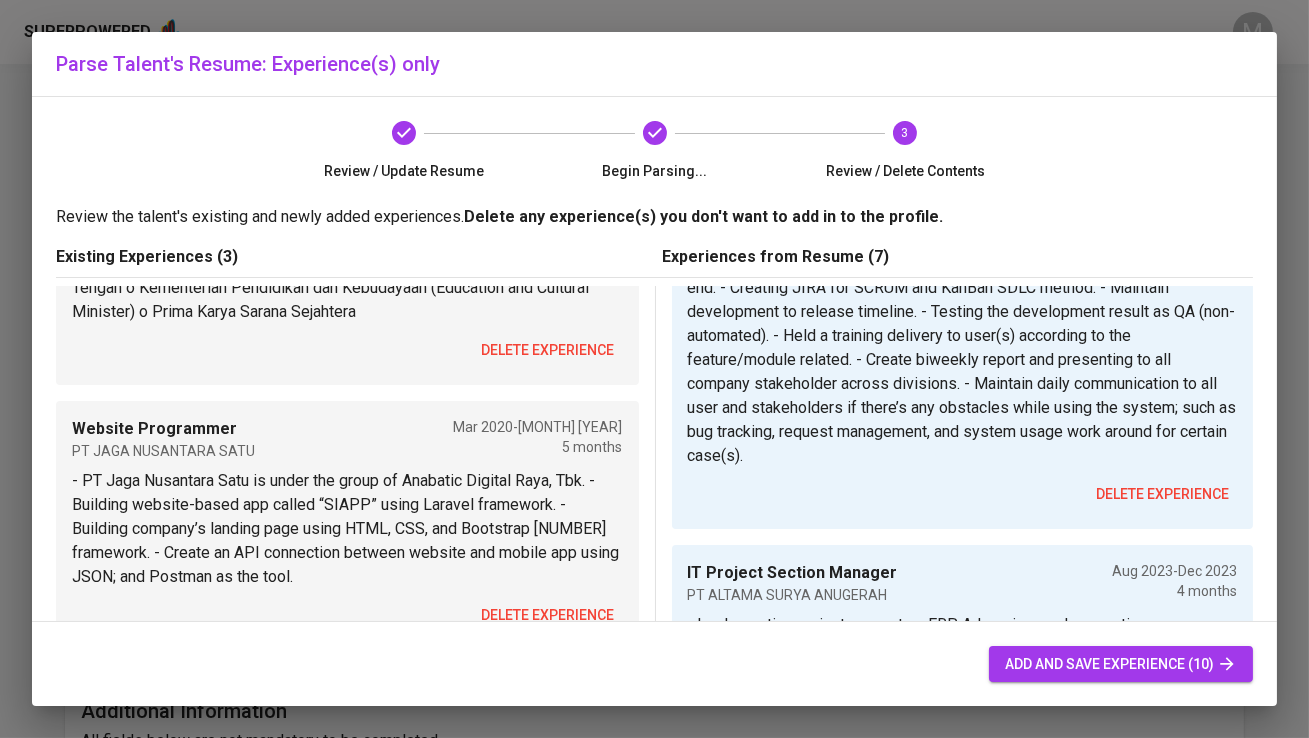 scroll, scrollTop: 331, scrollLeft: 0, axis: vertical 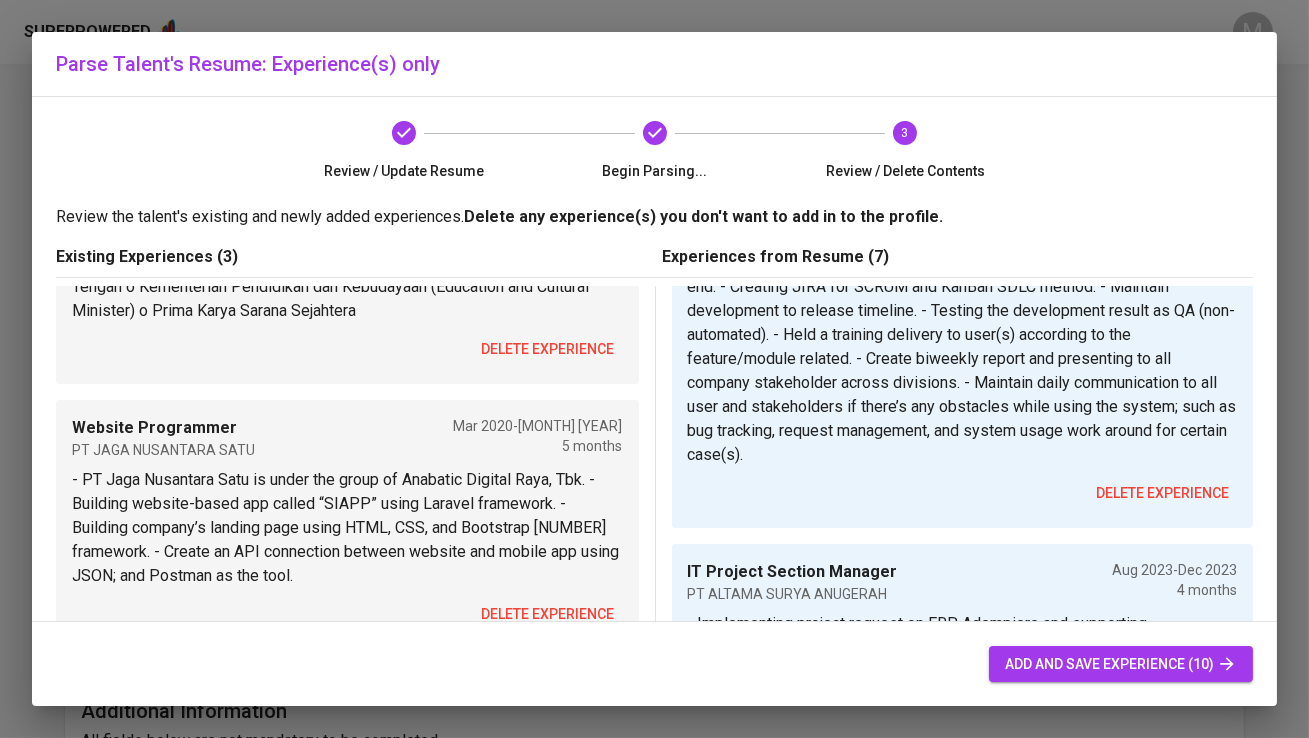 click on "delete experience" at bounding box center [548, 349] 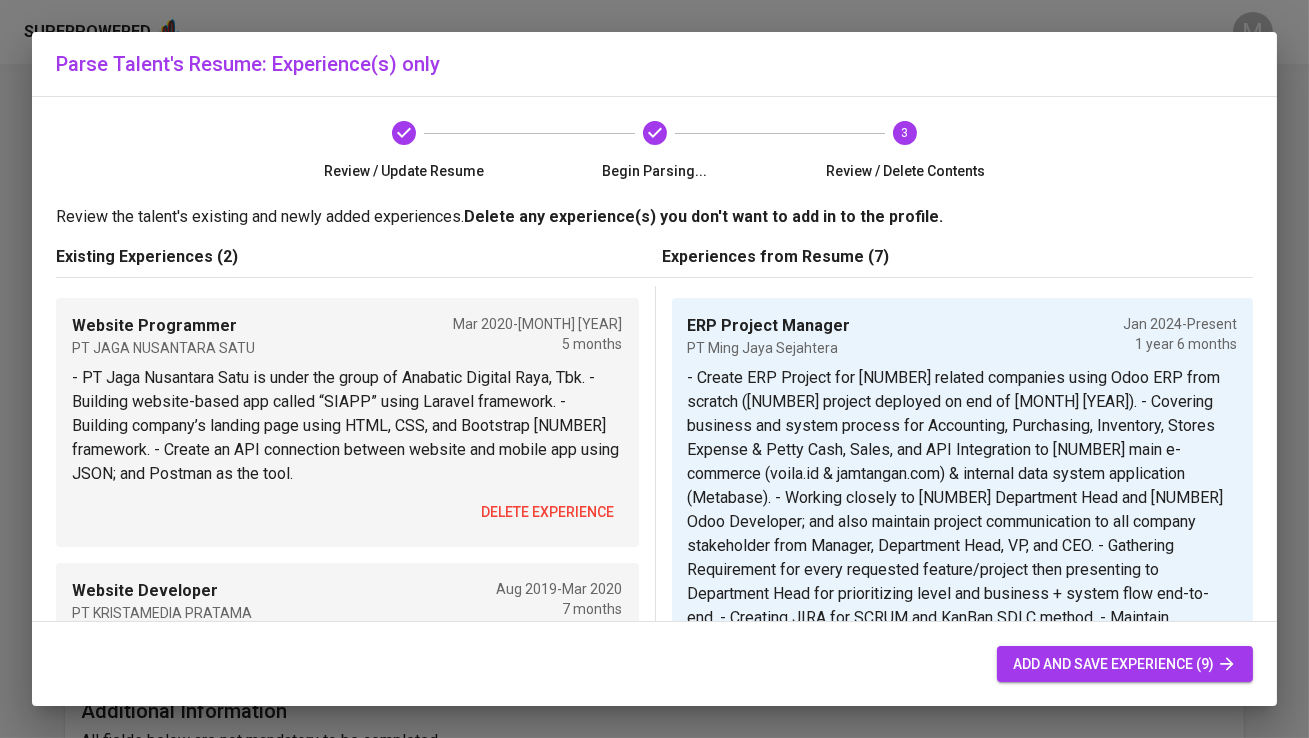 click on "delete experience" at bounding box center (548, 512) 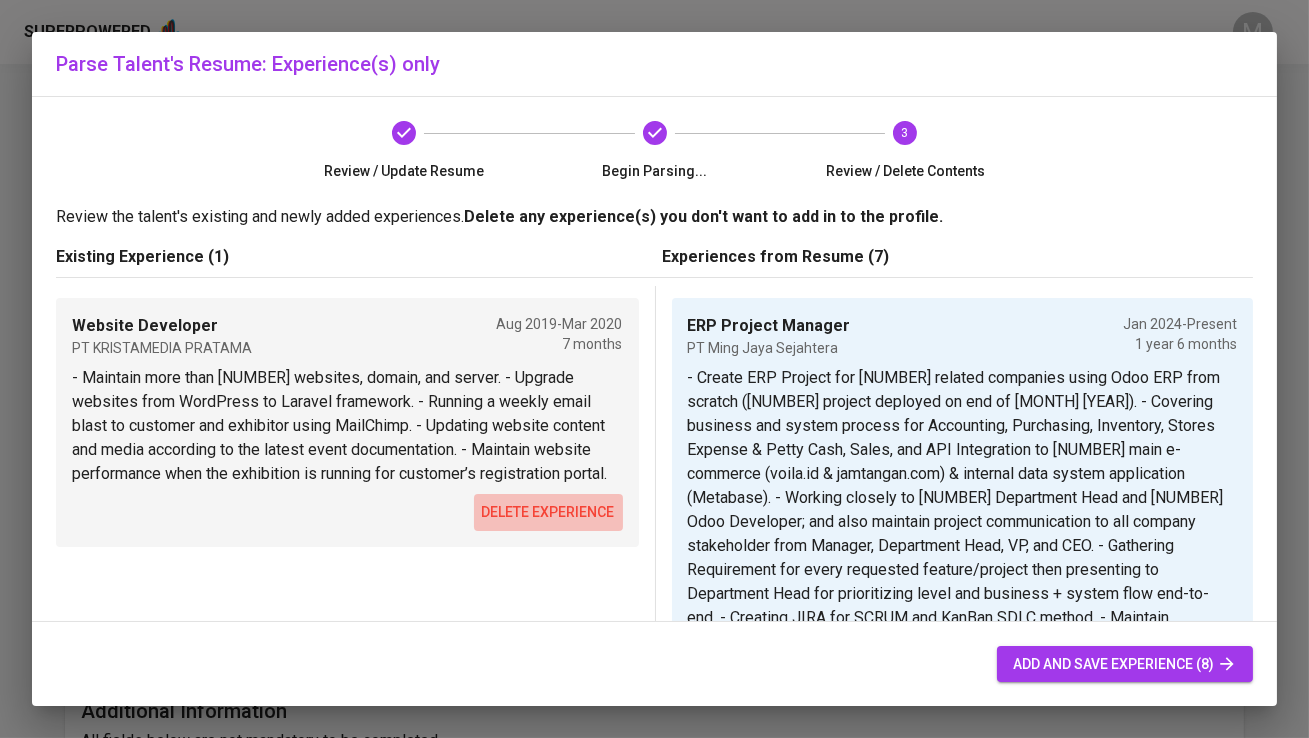 click on "delete experience" at bounding box center (548, 512) 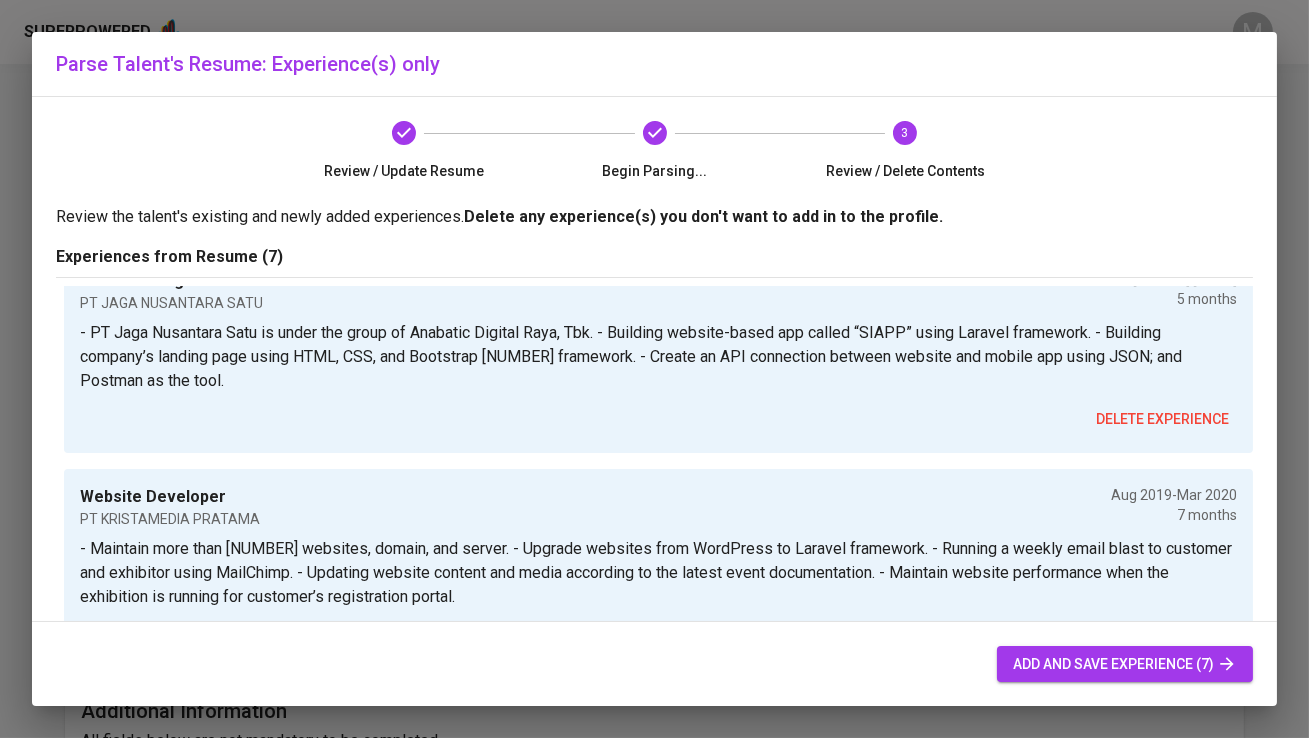 scroll, scrollTop: 1447, scrollLeft: 0, axis: vertical 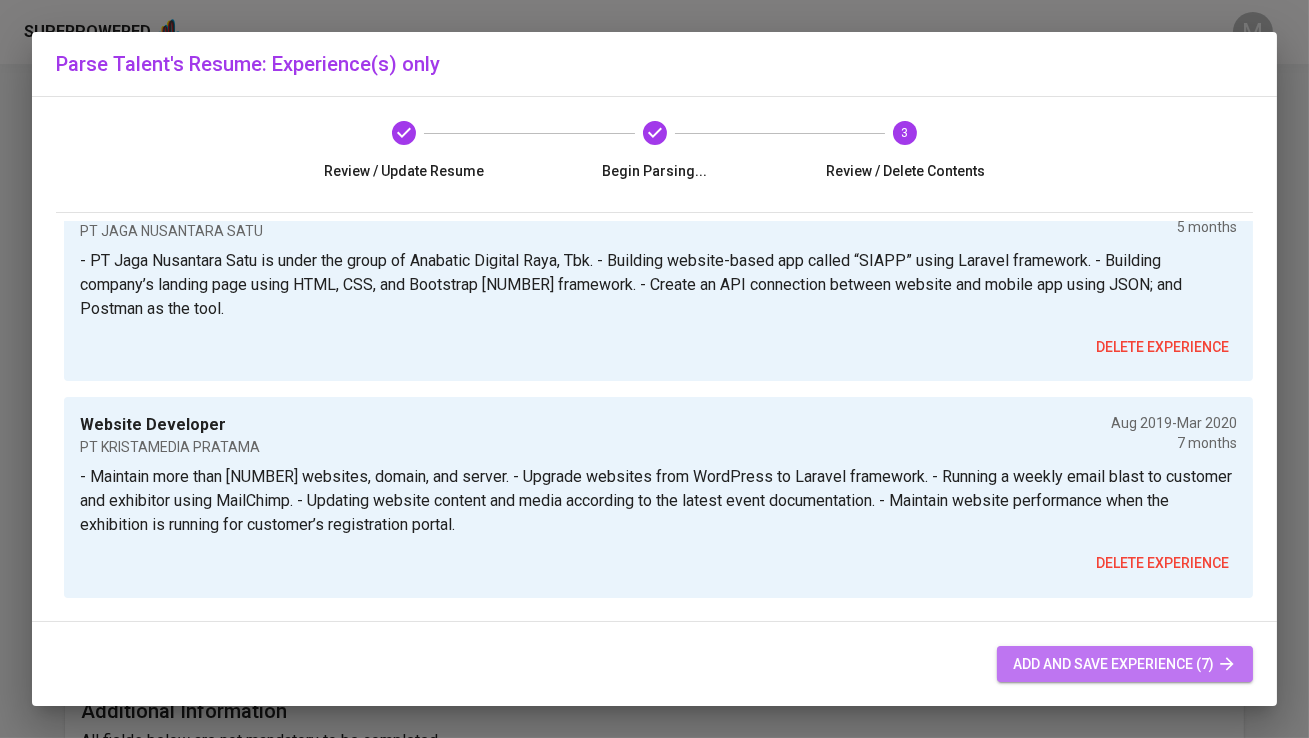 click on "add and save experience (7)" at bounding box center [1125, 664] 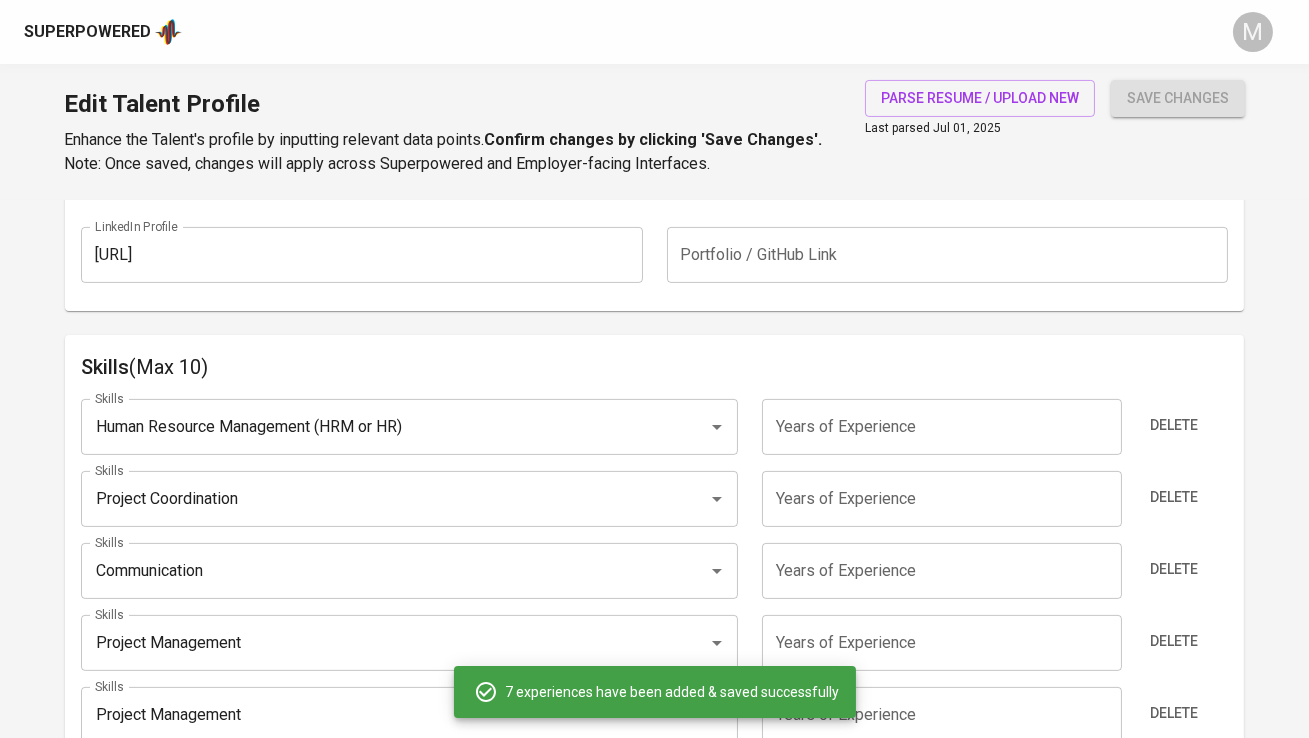 scroll, scrollTop: 968, scrollLeft: 0, axis: vertical 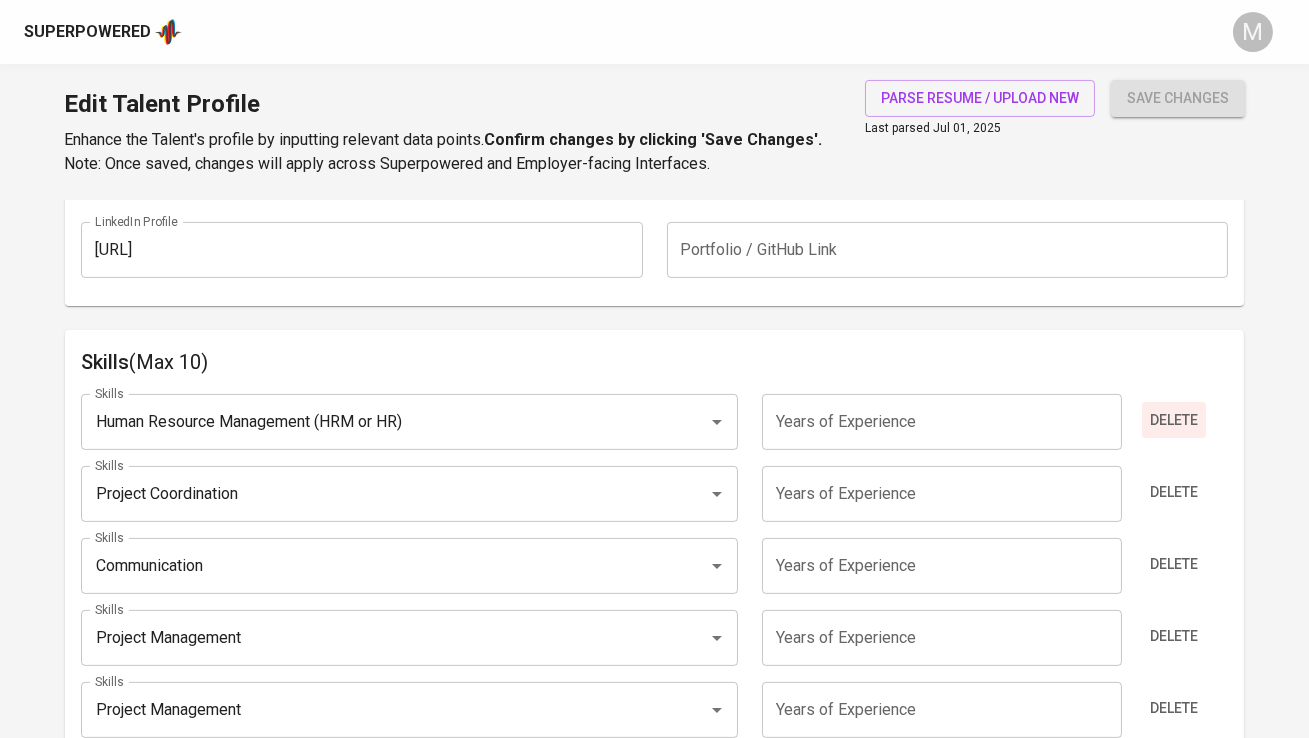click on "Delete" at bounding box center [1174, 420] 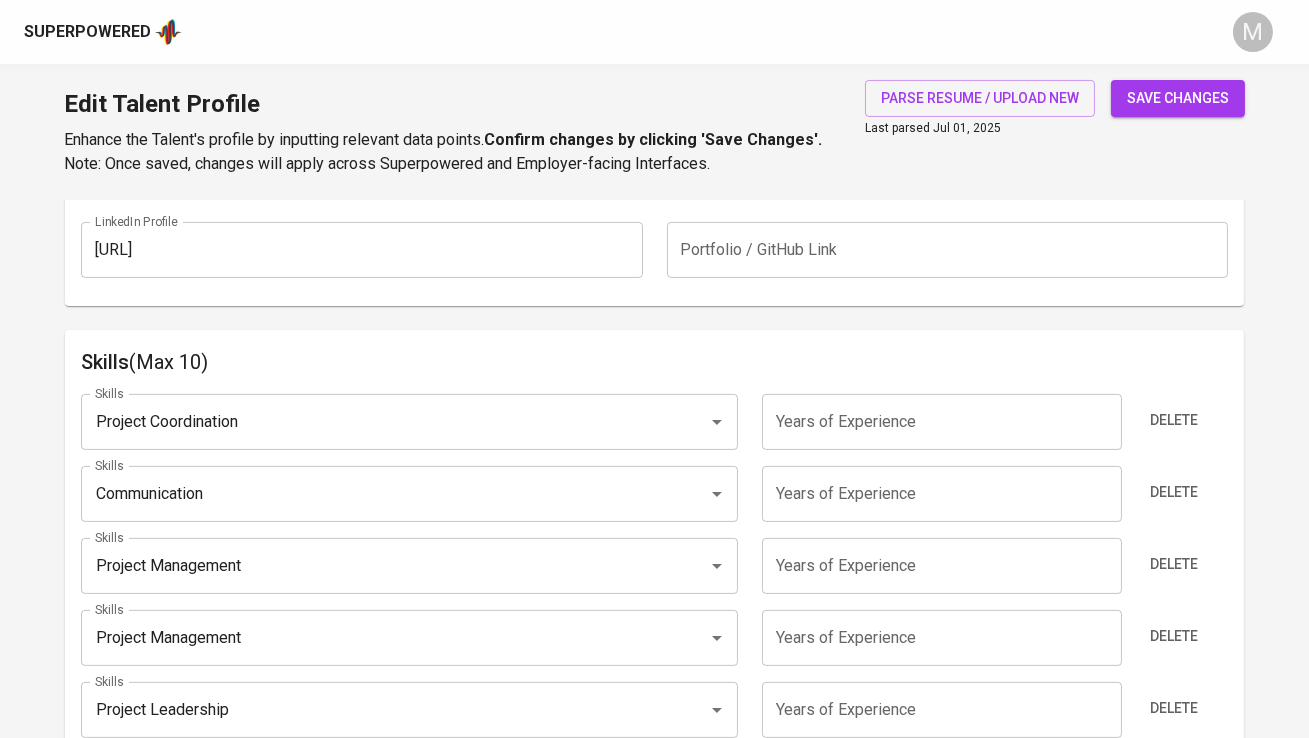 click at bounding box center (942, 422) 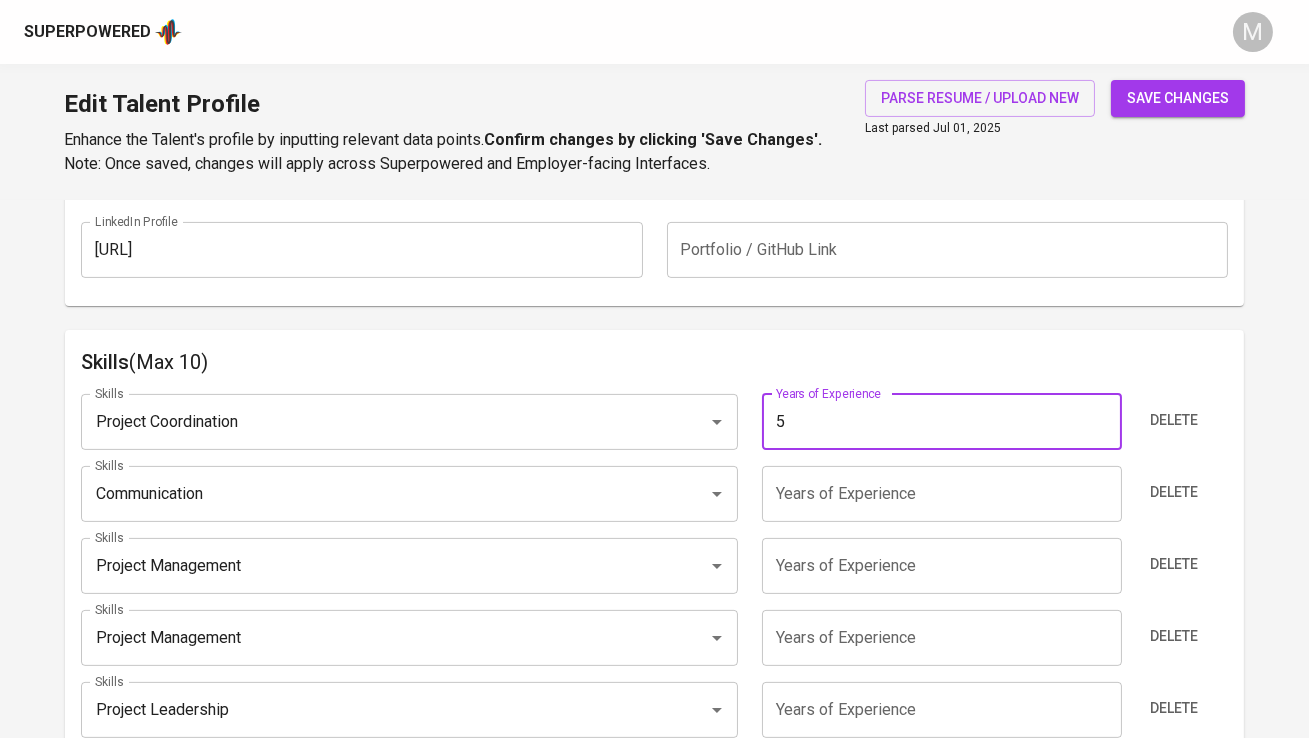 type on "[NUMBER]" 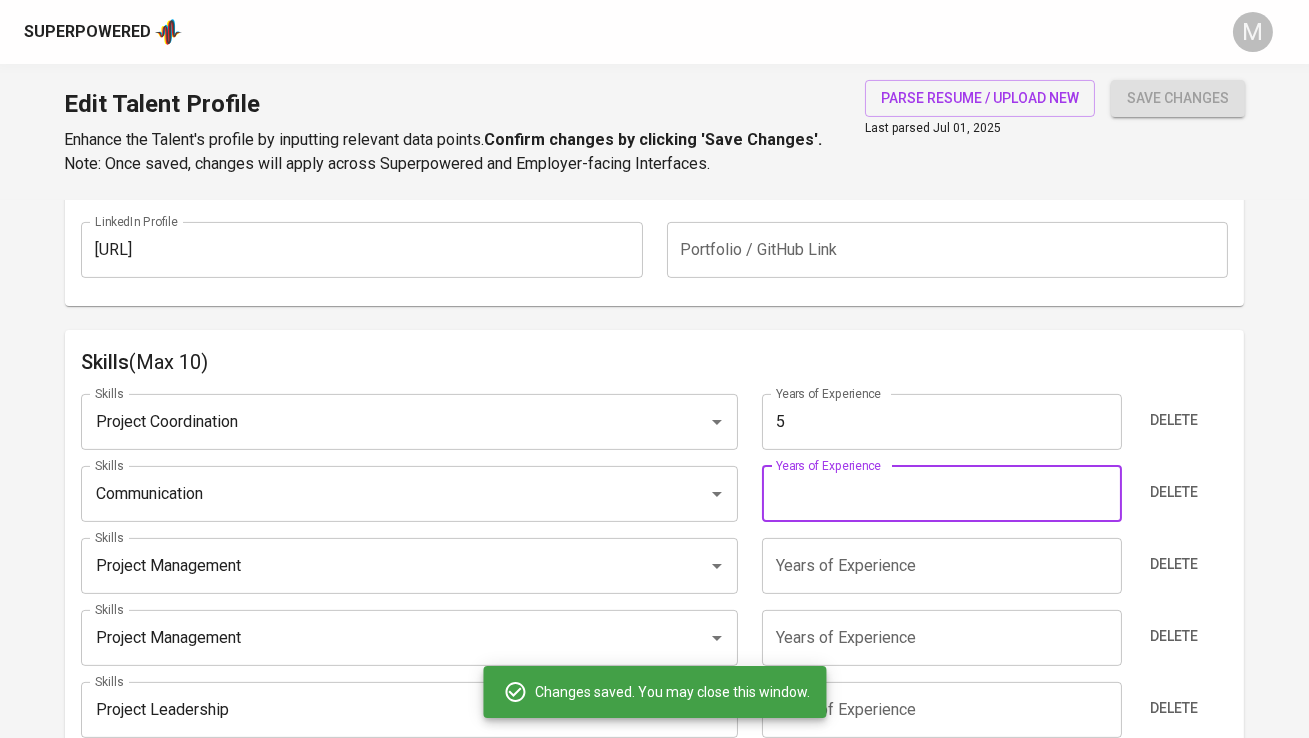 click at bounding box center [942, 494] 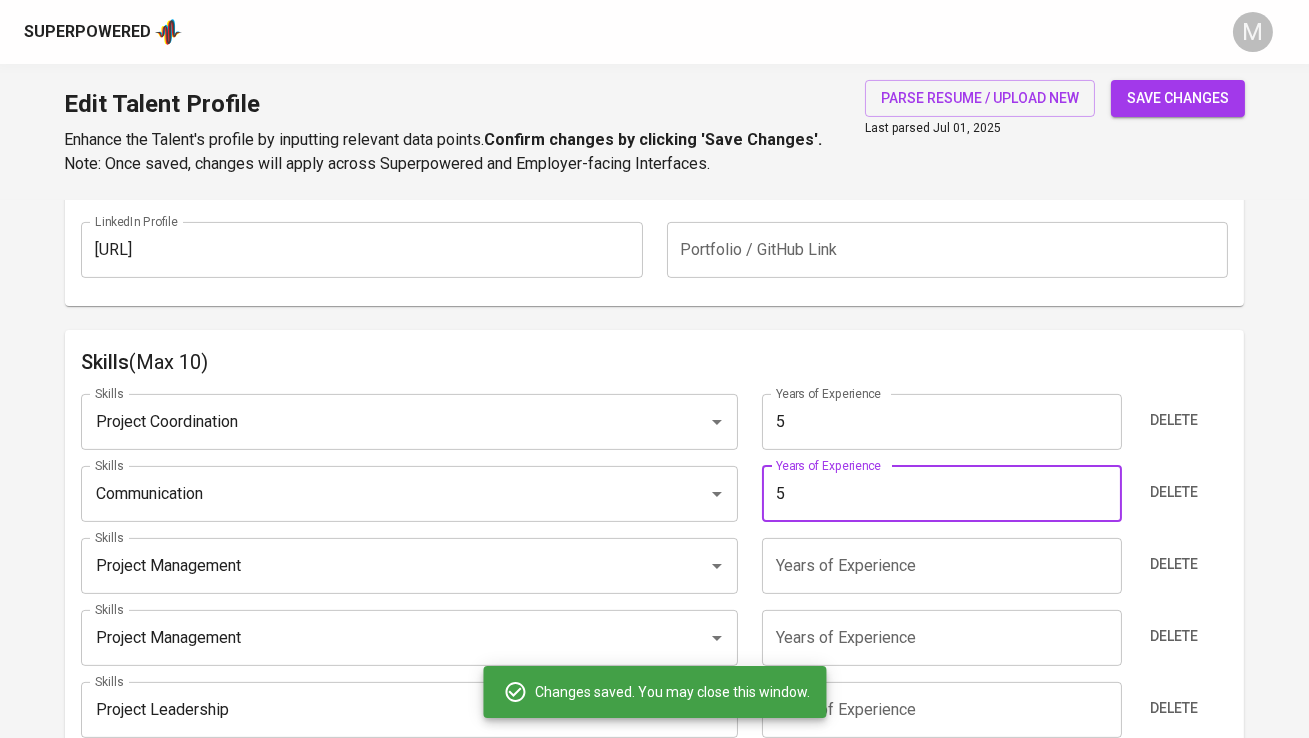 type on "[NUMBER]" 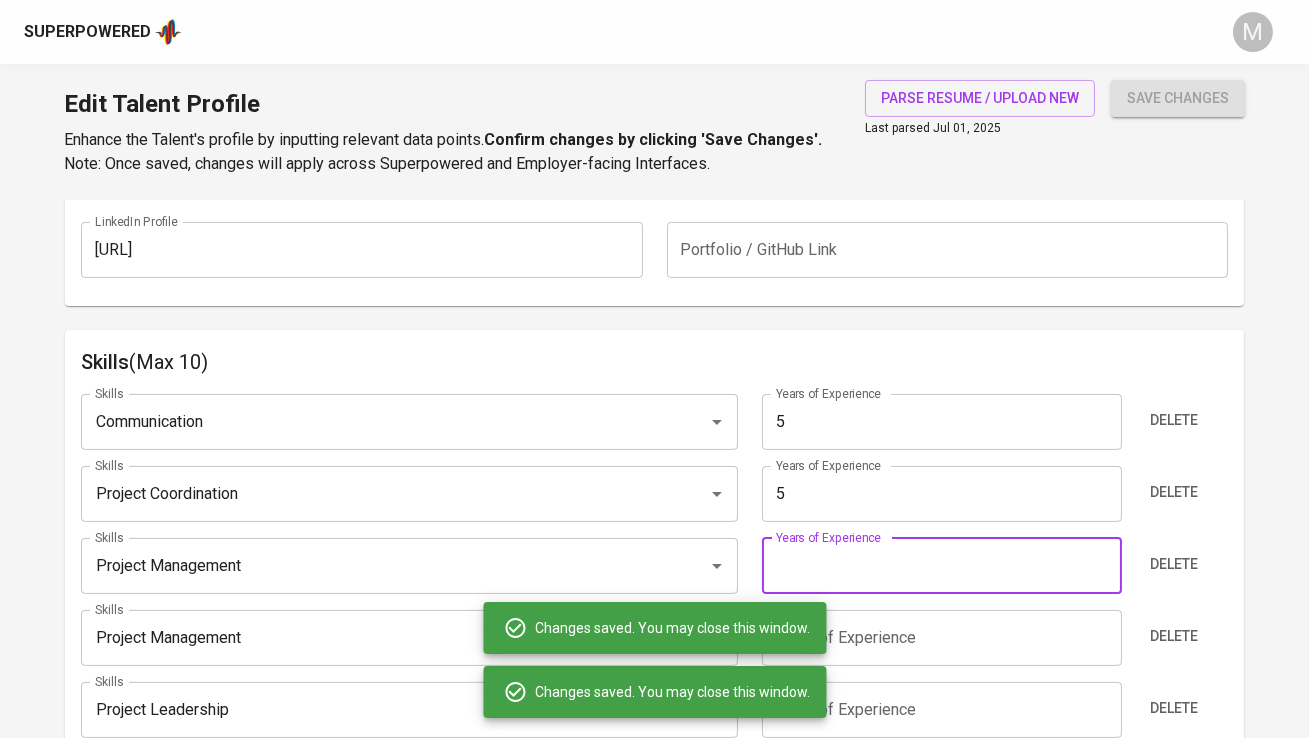 click at bounding box center [942, 566] 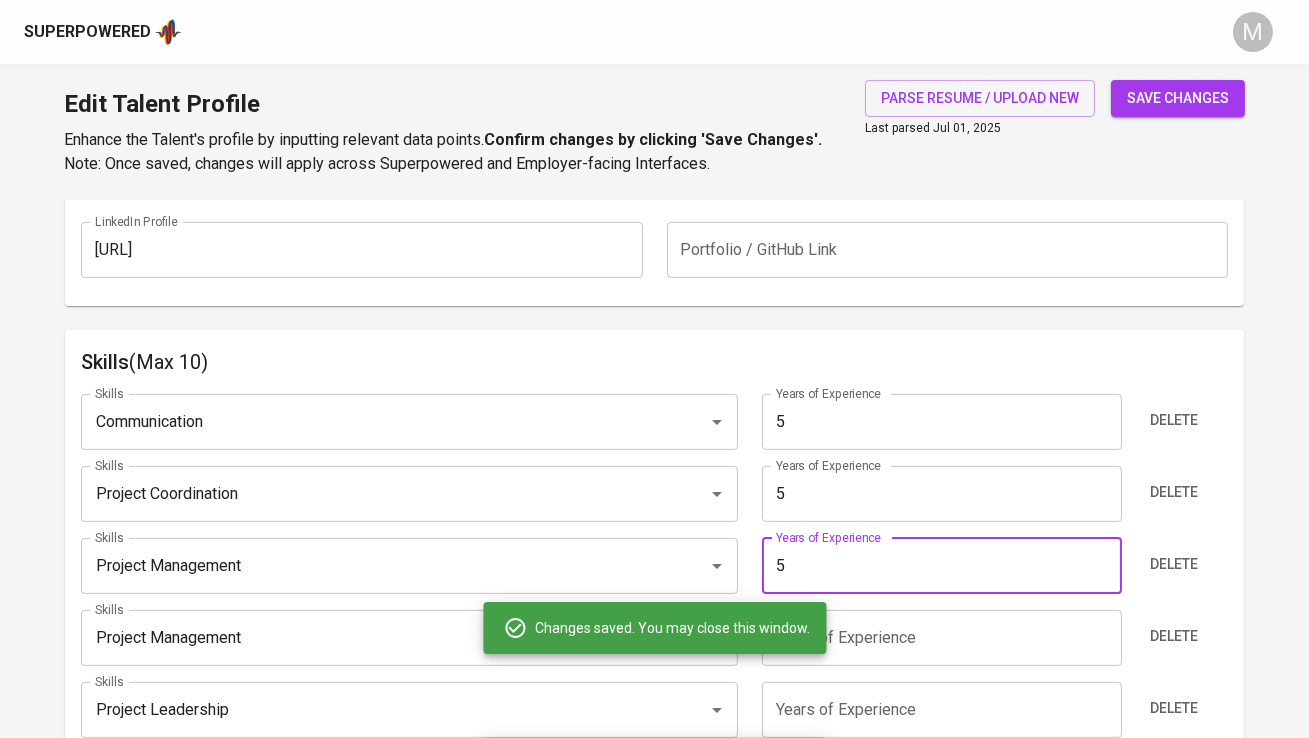 type on "[NUMBER]" 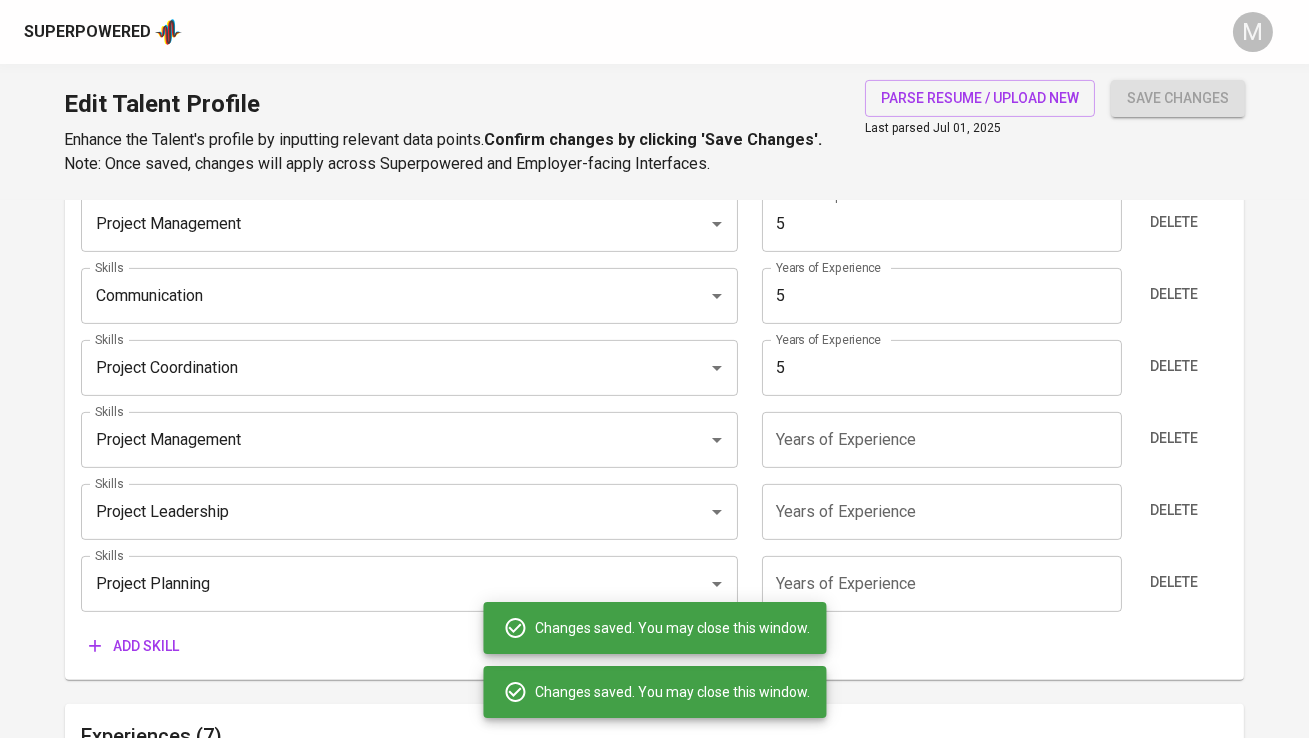scroll, scrollTop: 1171, scrollLeft: 0, axis: vertical 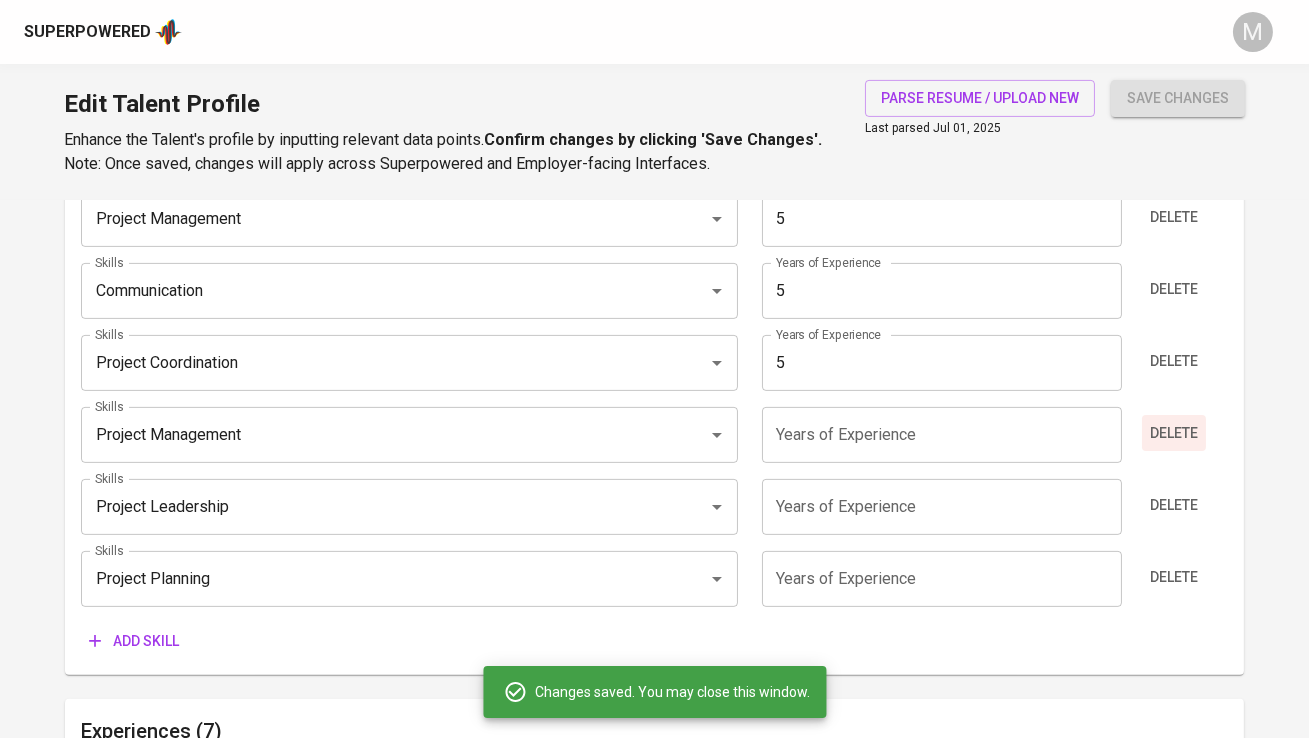 click on "Delete" at bounding box center (1174, 217) 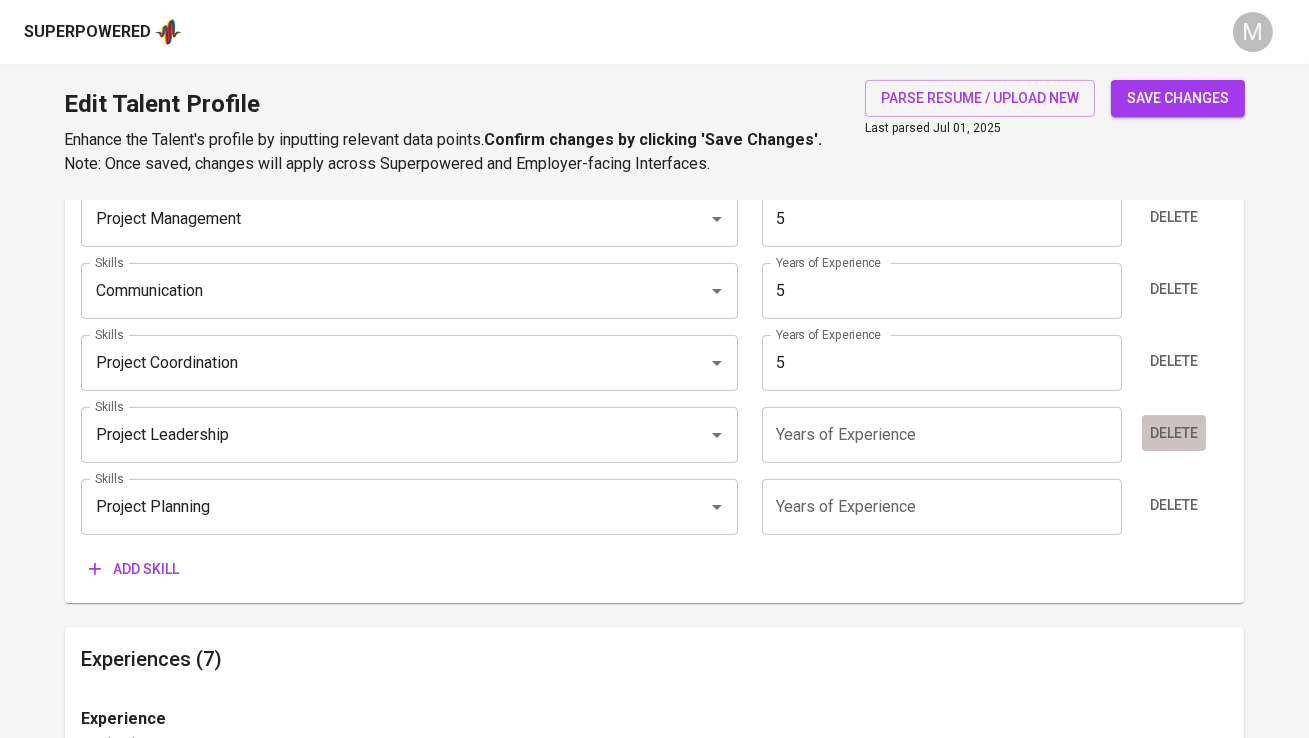 click on "Delete" at bounding box center [1174, 217] 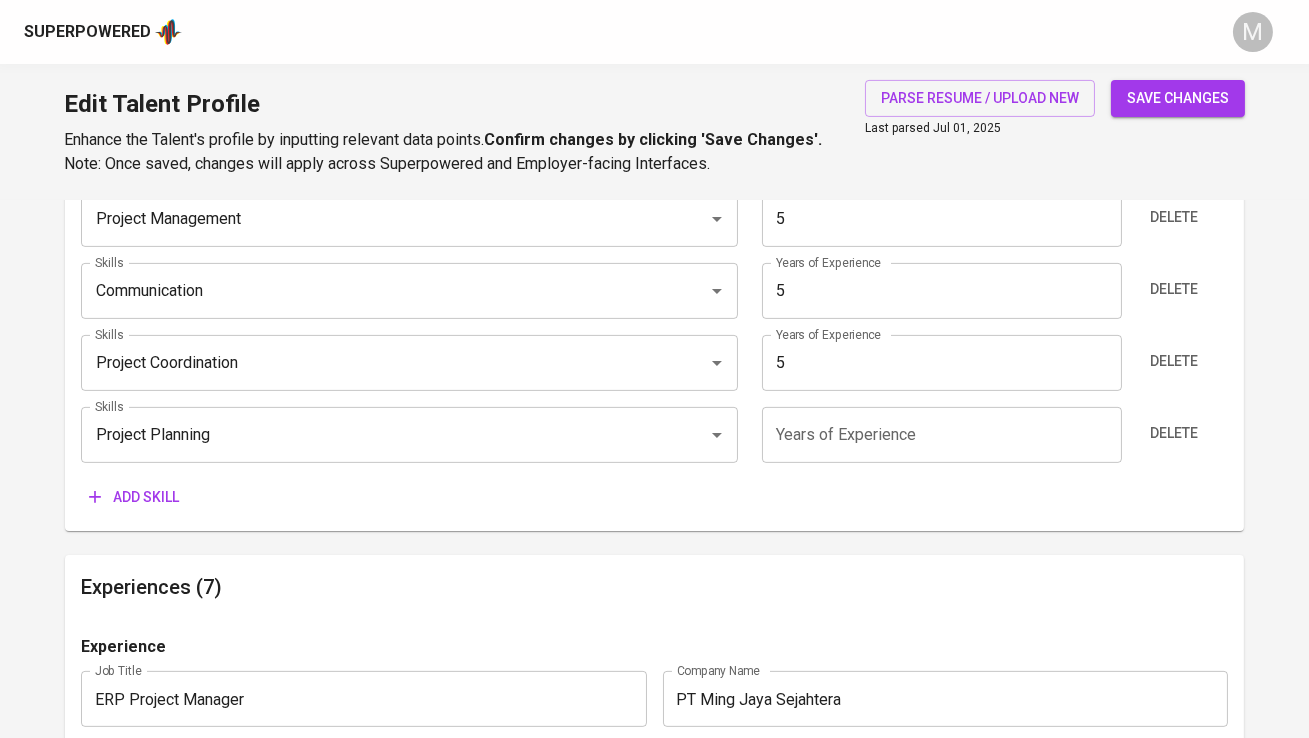 click on "Delete" at bounding box center (1174, 217) 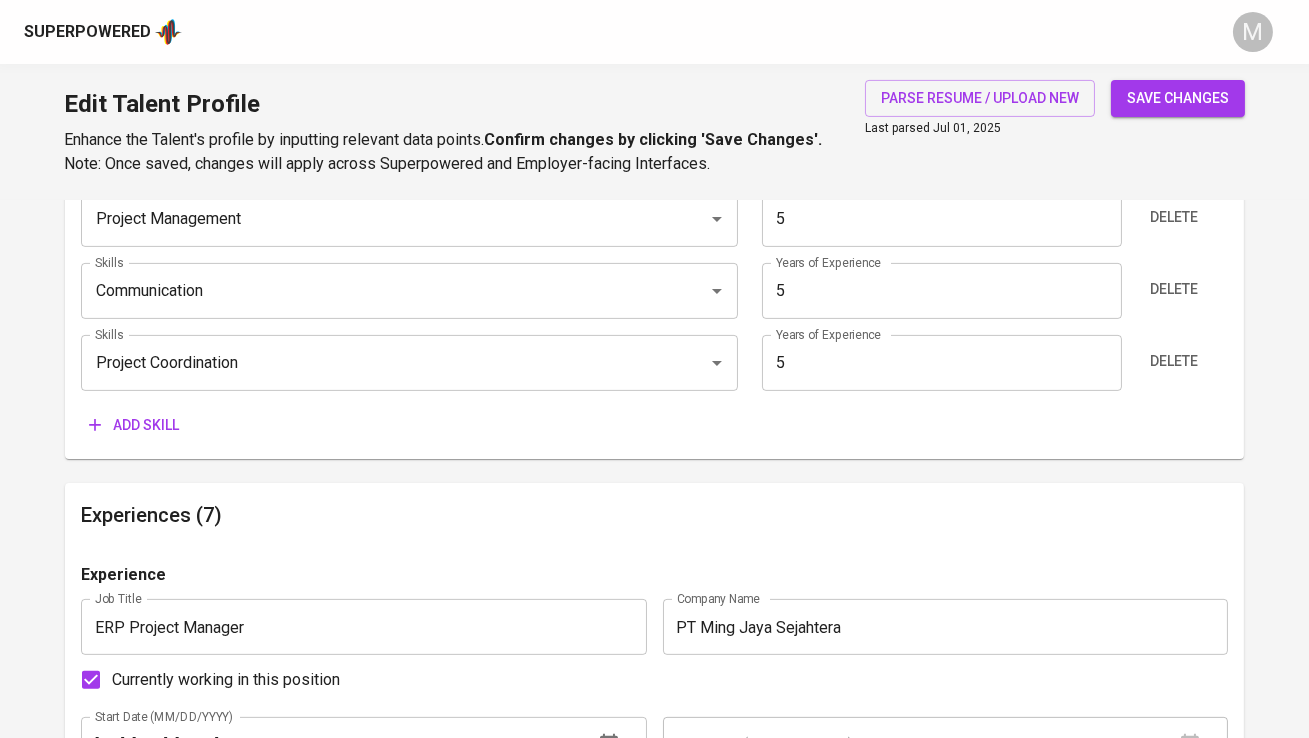 click on "Add skill" at bounding box center [134, 425] 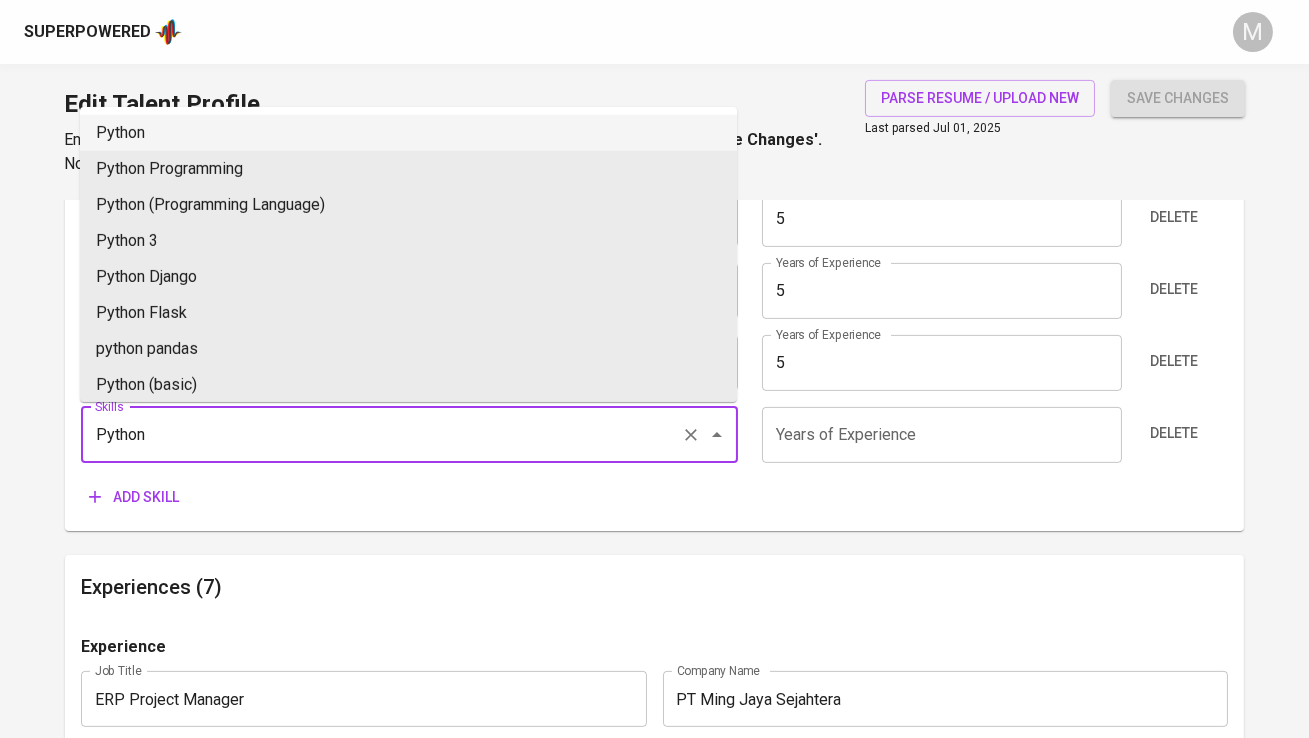 click on "Python" at bounding box center (408, 133) 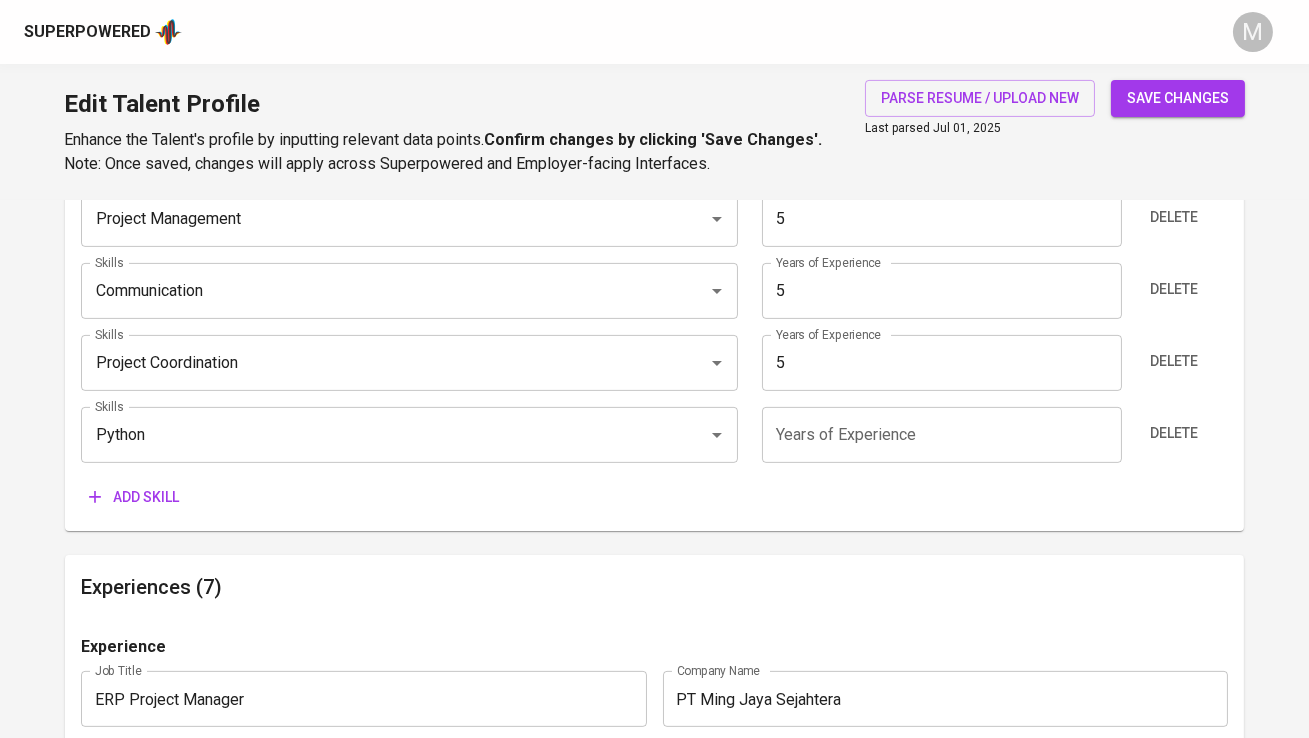 click on "Add skill" at bounding box center [134, 497] 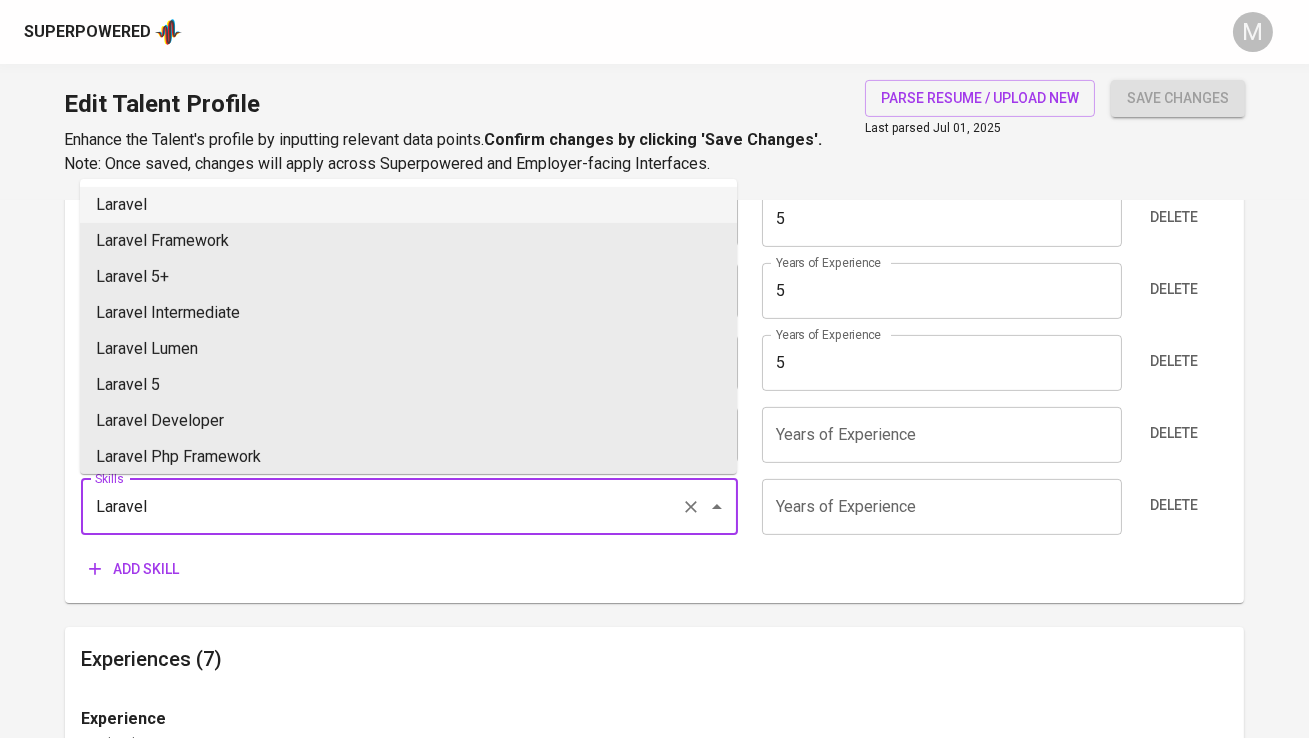 click on "Laravel" at bounding box center [408, 205] 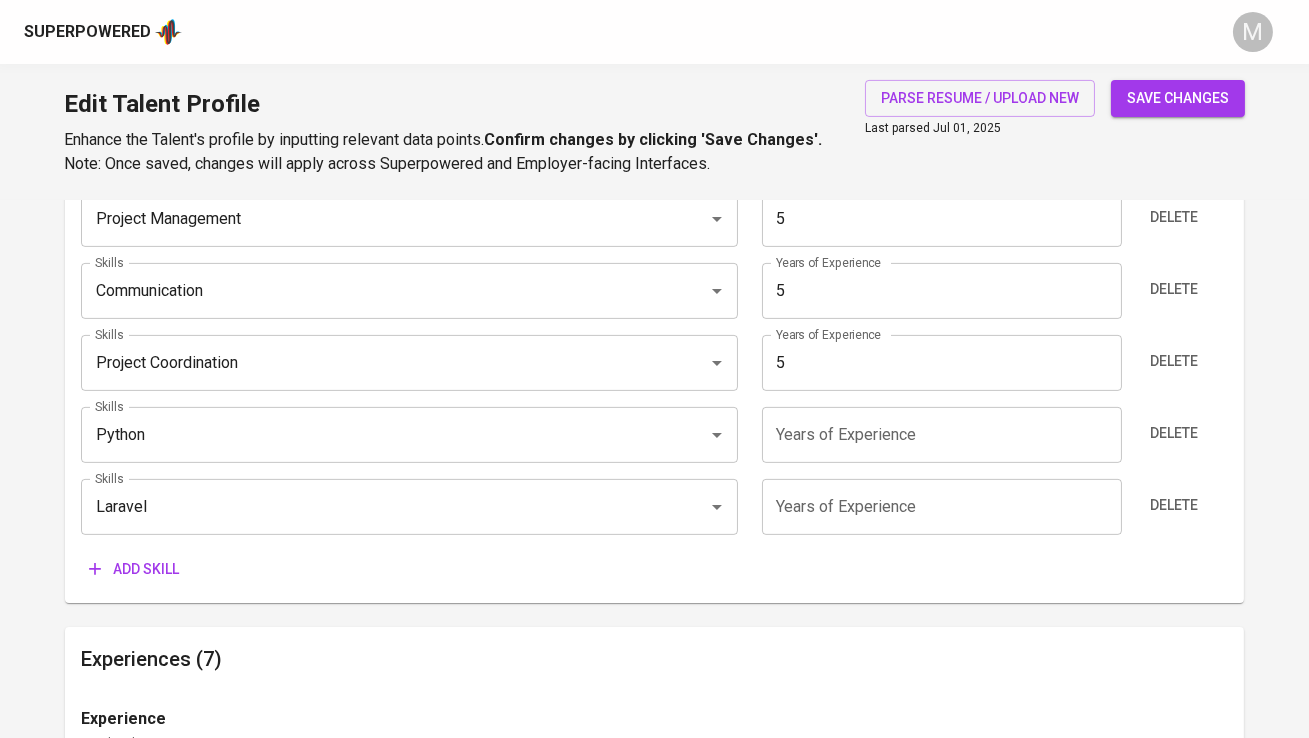 click at bounding box center [942, 507] 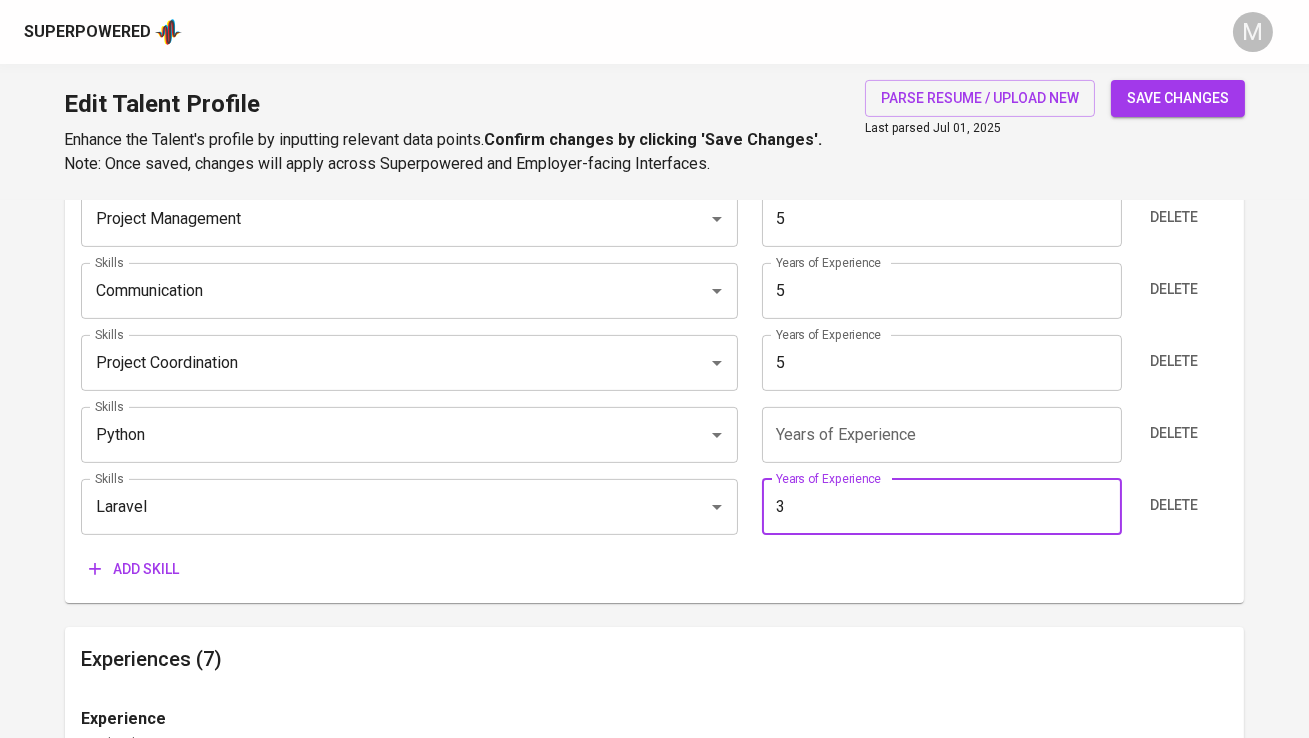click on "save changes" at bounding box center (1178, 98) 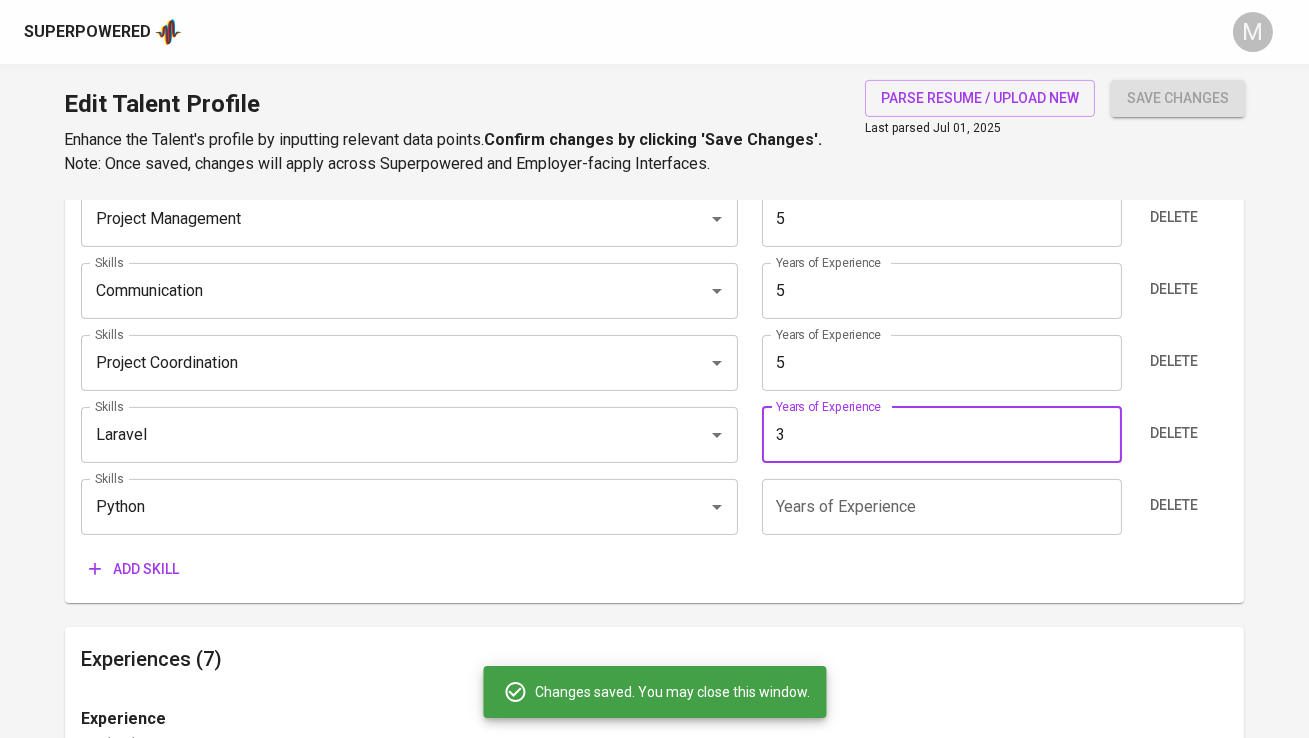 click on "[NUMBER]" at bounding box center (942, 435) 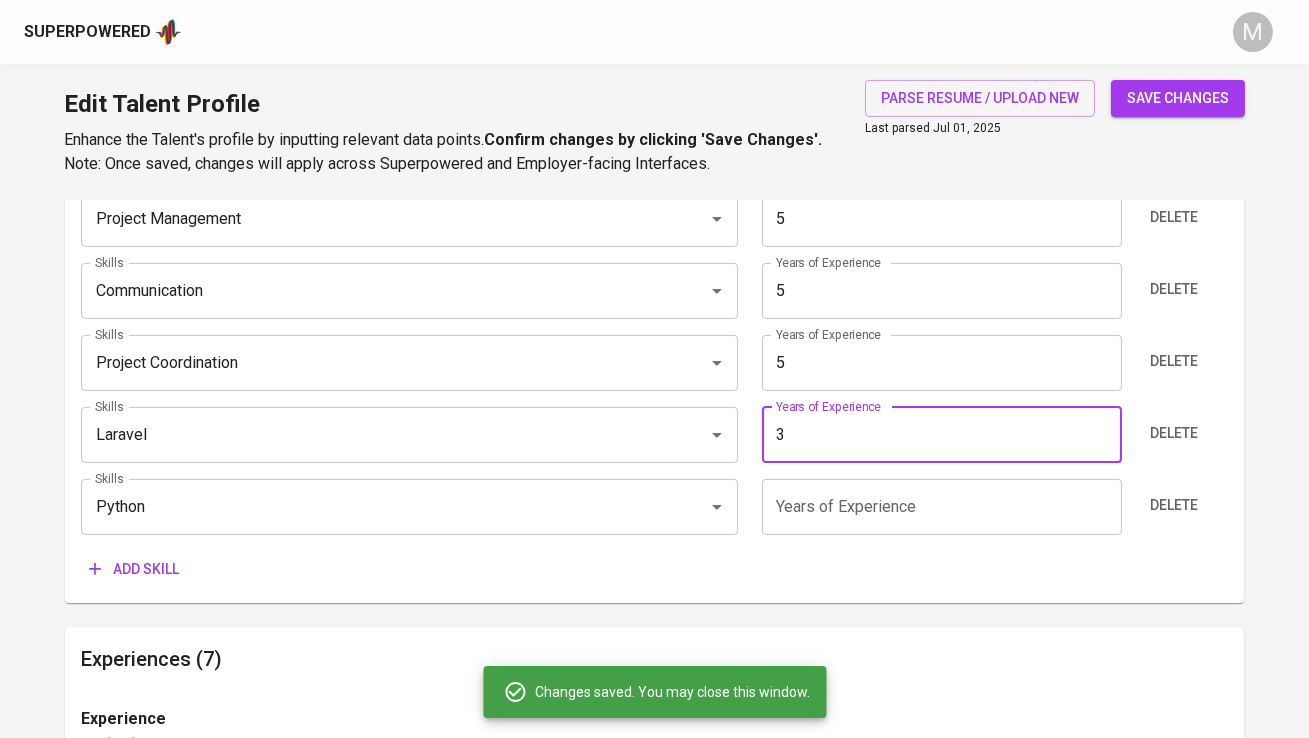 click at bounding box center [942, 507] 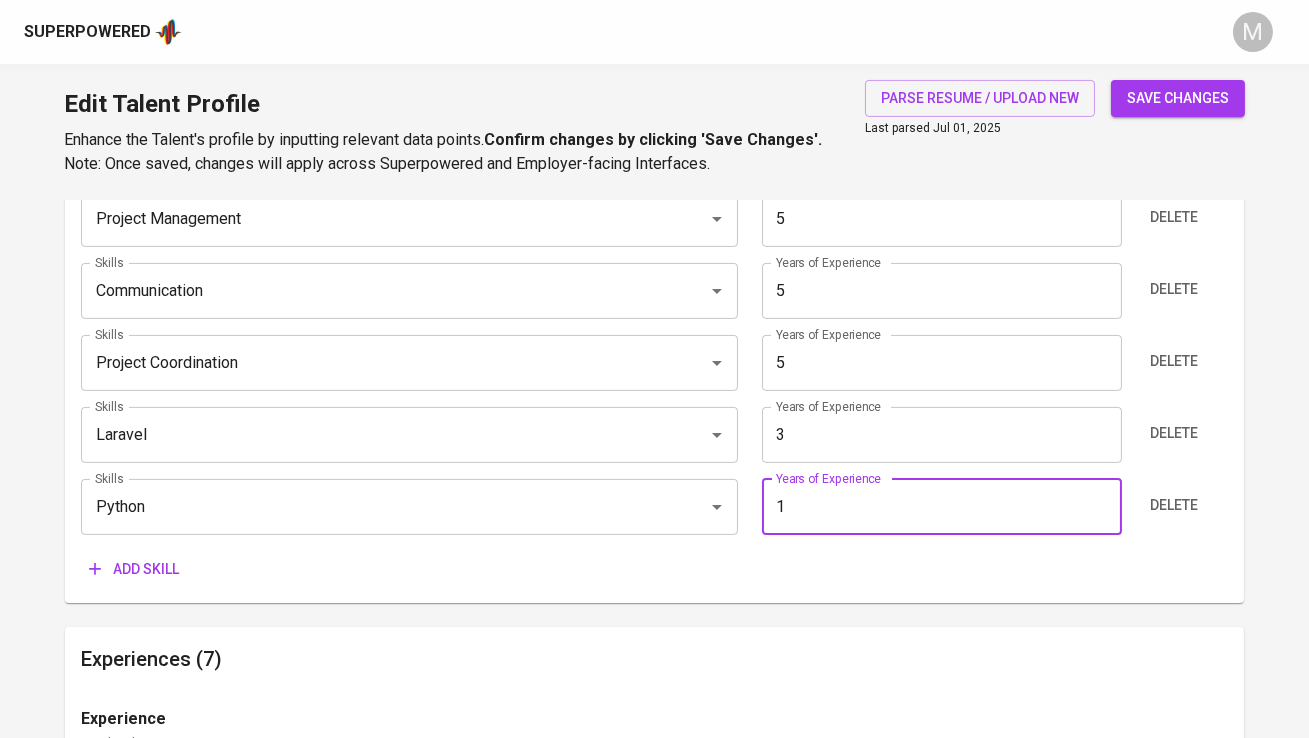 type on "[NUMBER]" 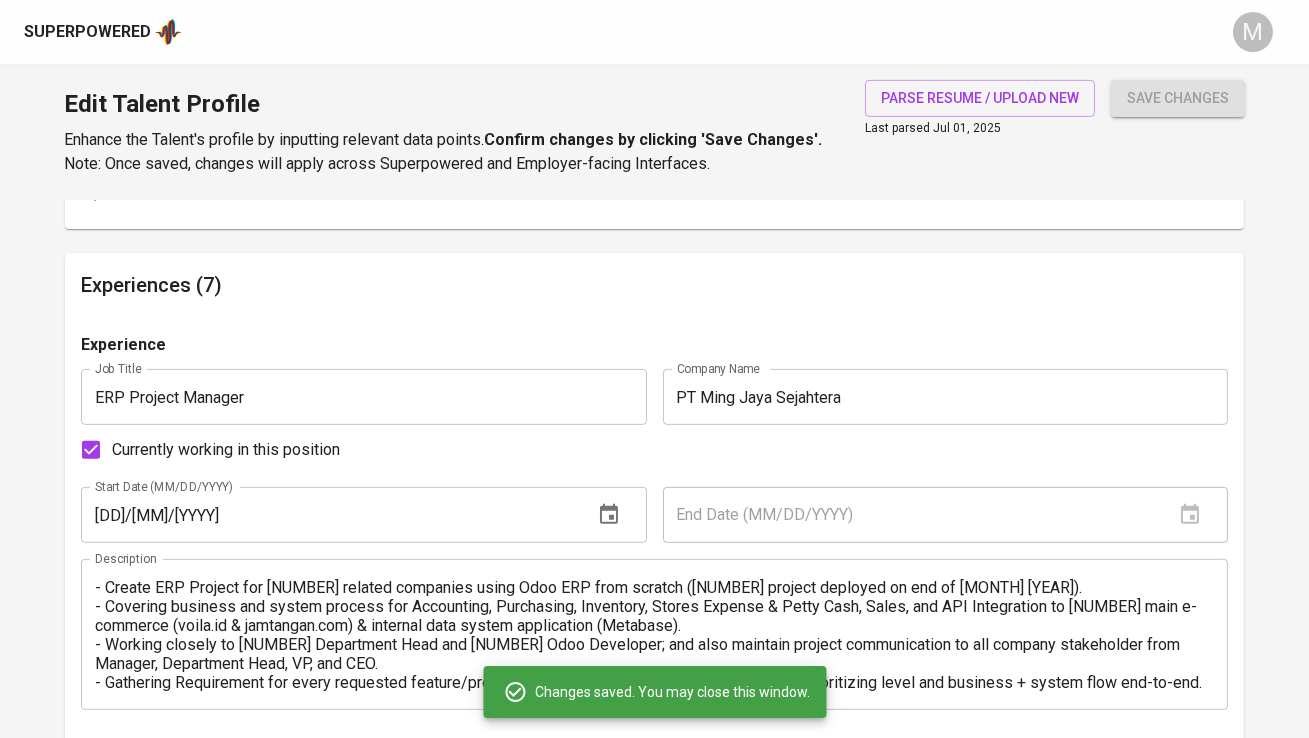 scroll, scrollTop: 1561, scrollLeft: 0, axis: vertical 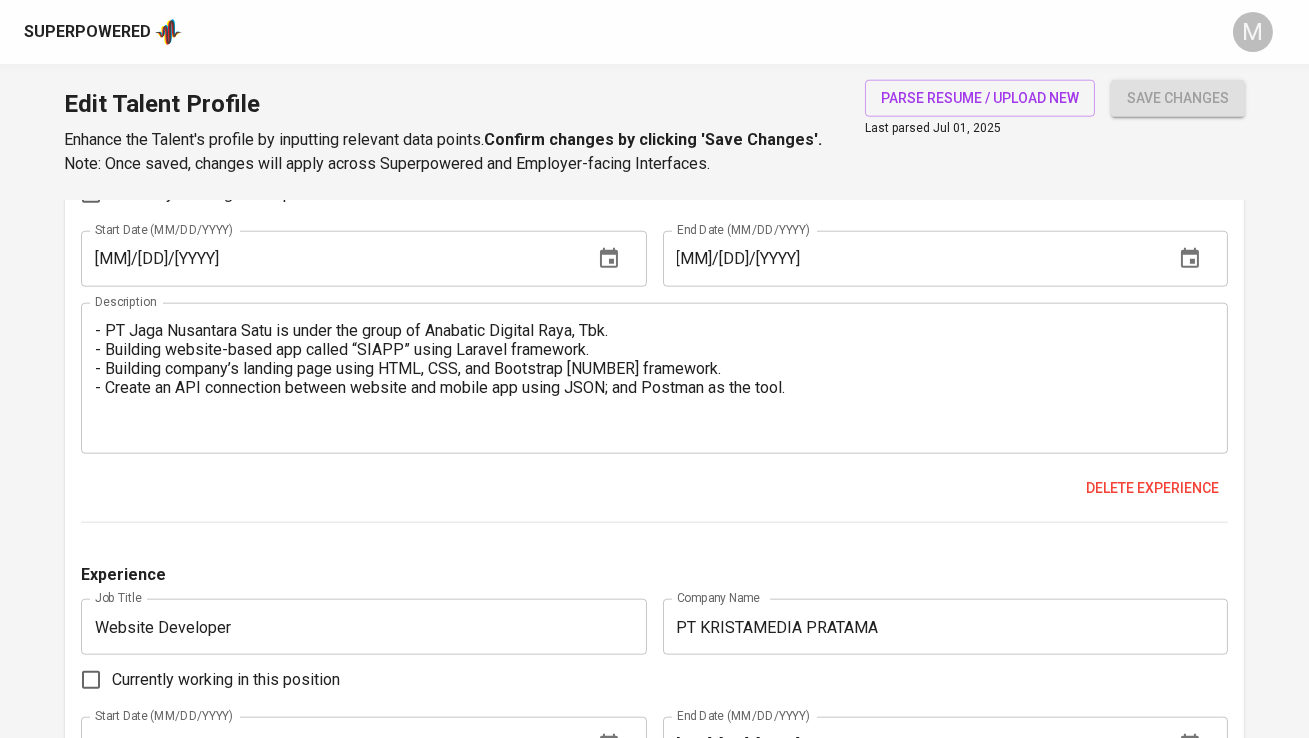 click on "save changes" at bounding box center (1178, 98) 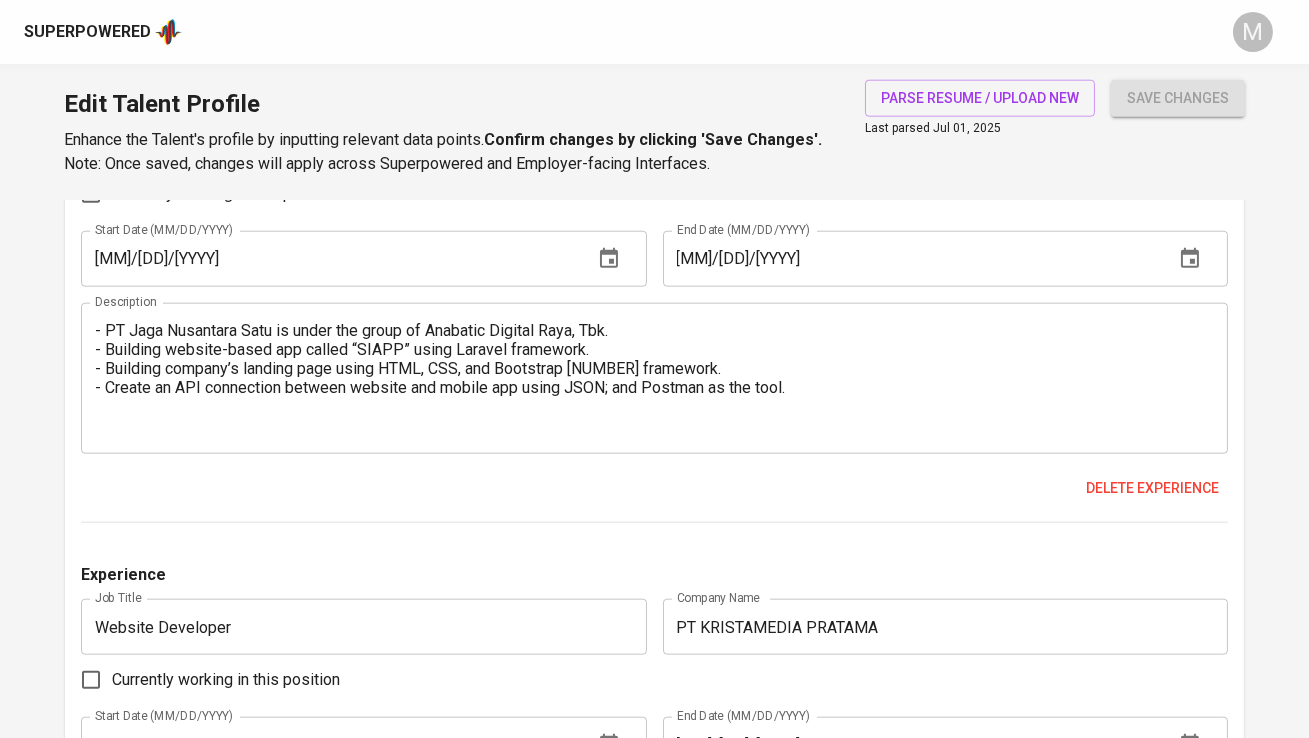 click on "save changes" at bounding box center (1178, 98) 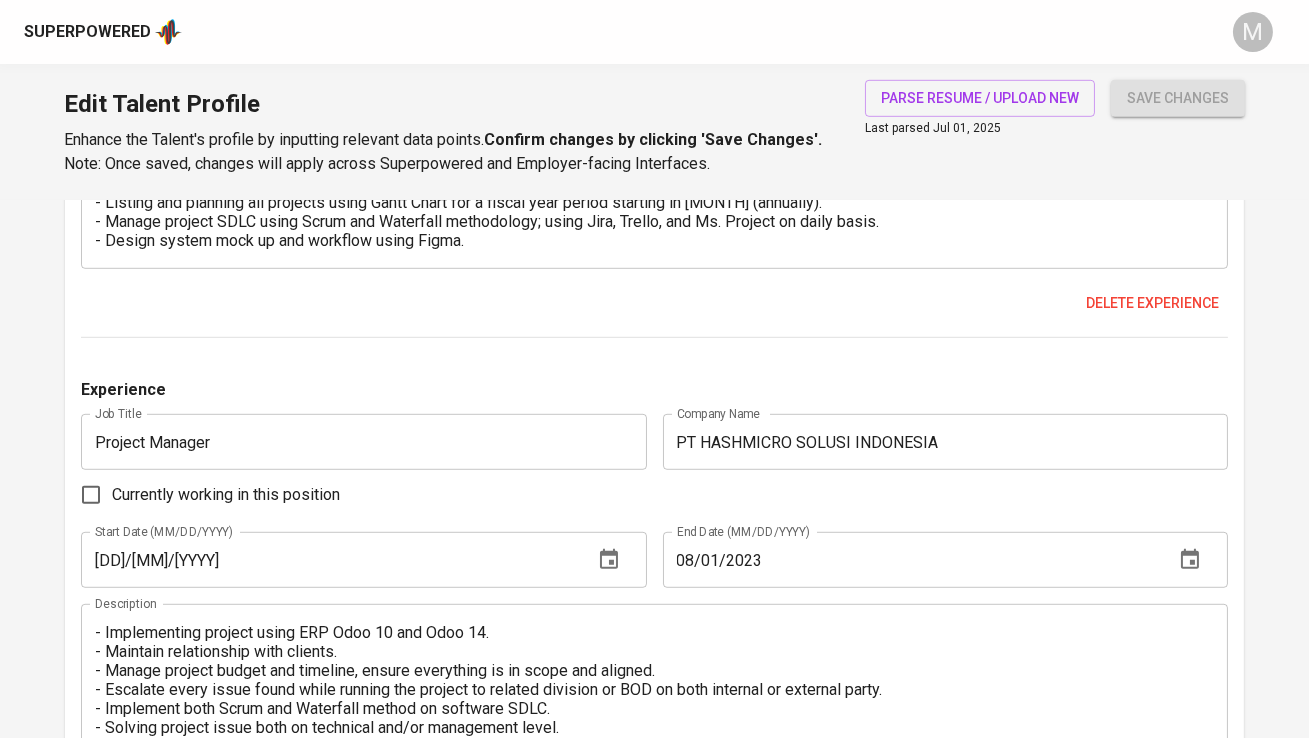 scroll, scrollTop: 1935, scrollLeft: 0, axis: vertical 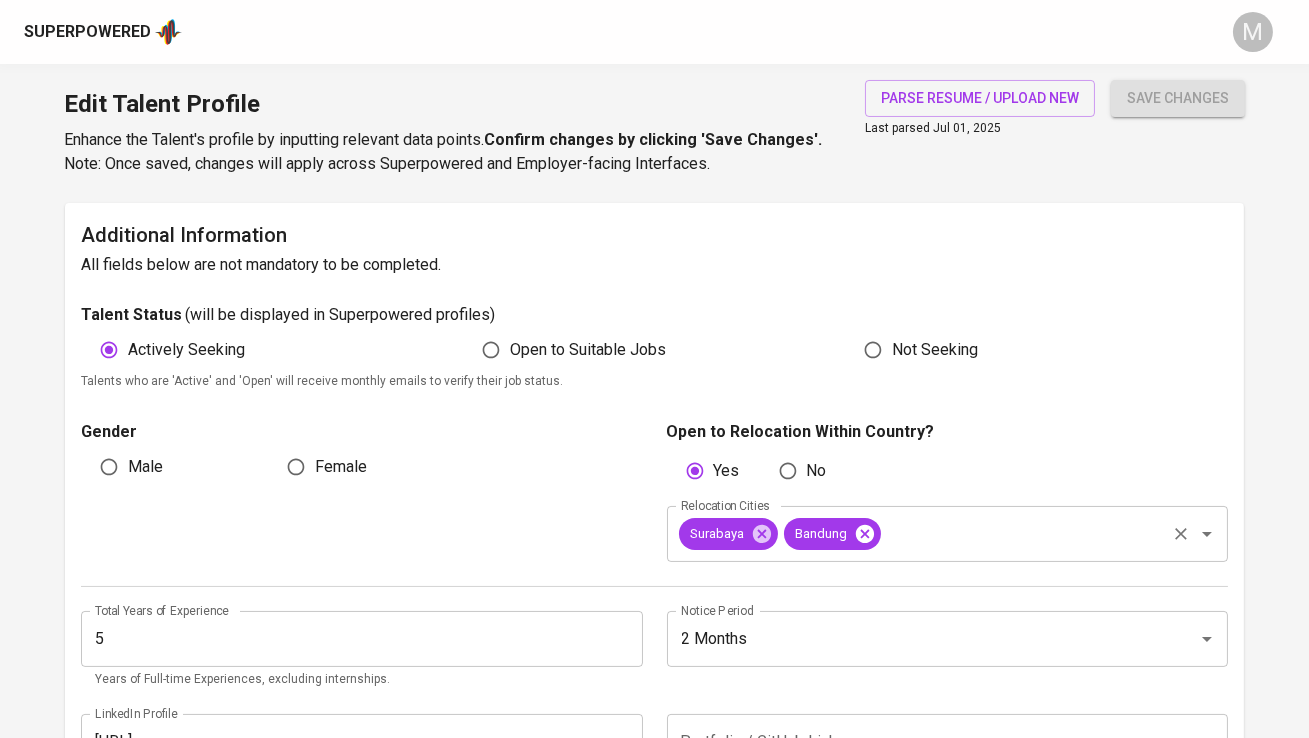 click at bounding box center [864, 534] 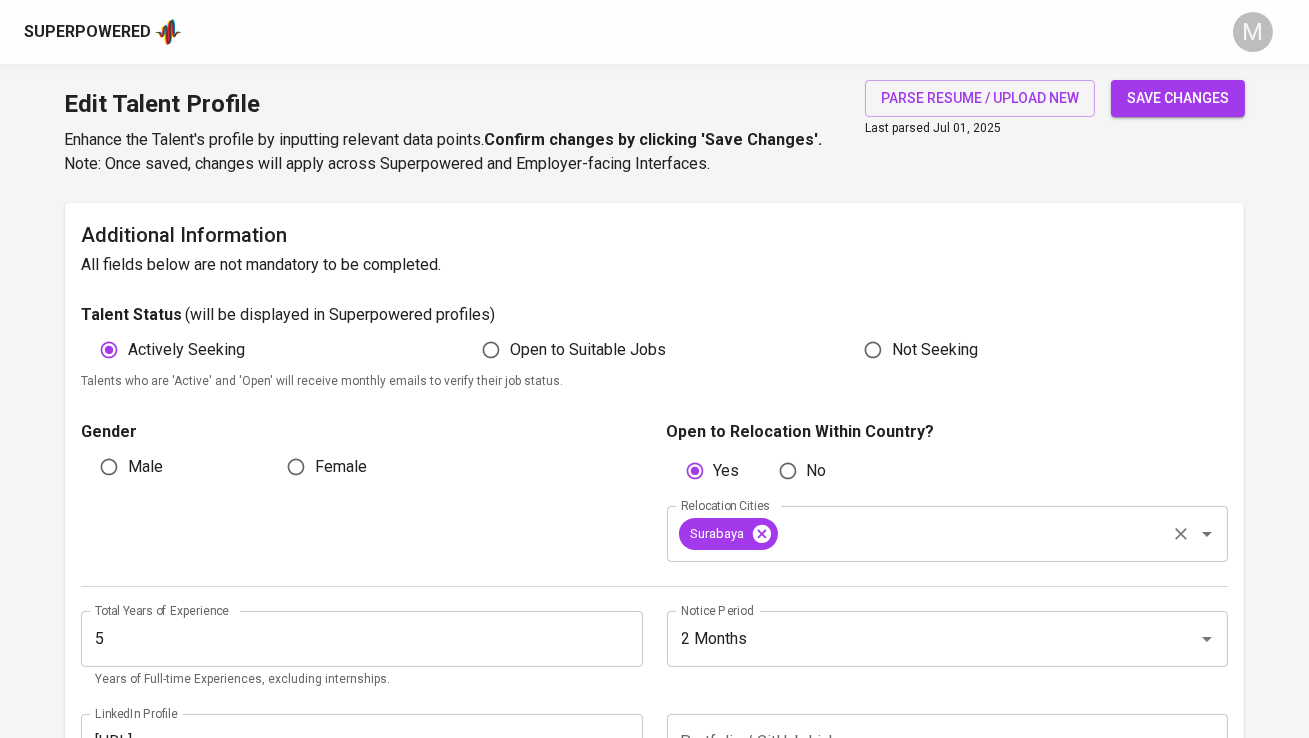 click at bounding box center [761, 534] 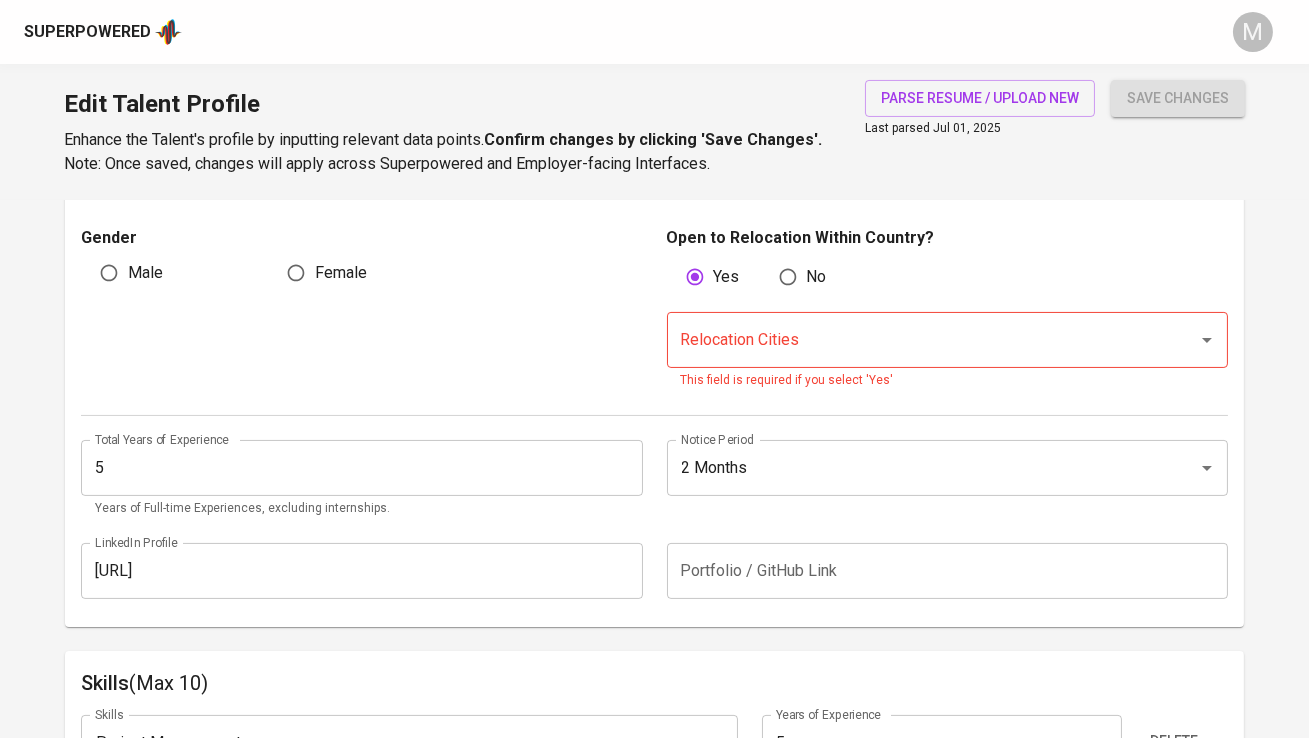 scroll, scrollTop: 678, scrollLeft: 0, axis: vertical 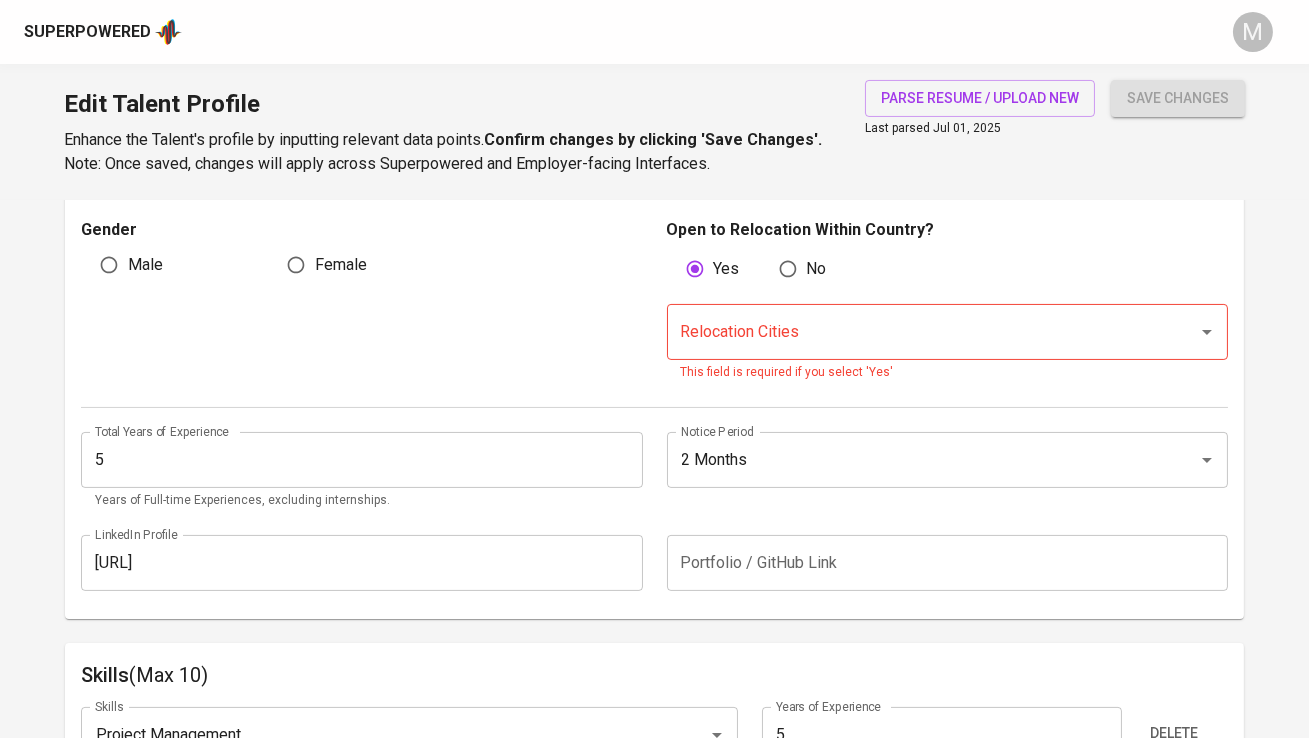 click on "No" at bounding box center (695, 269) 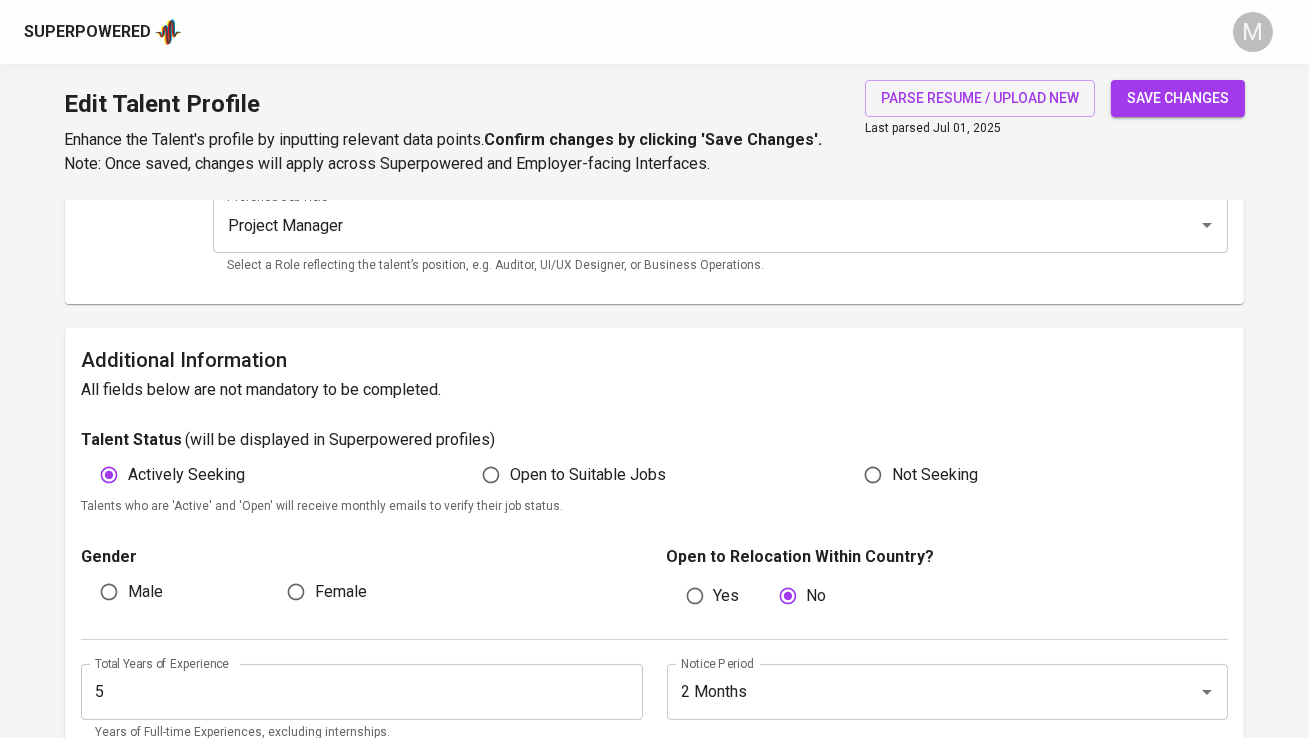 scroll, scrollTop: 0, scrollLeft: 0, axis: both 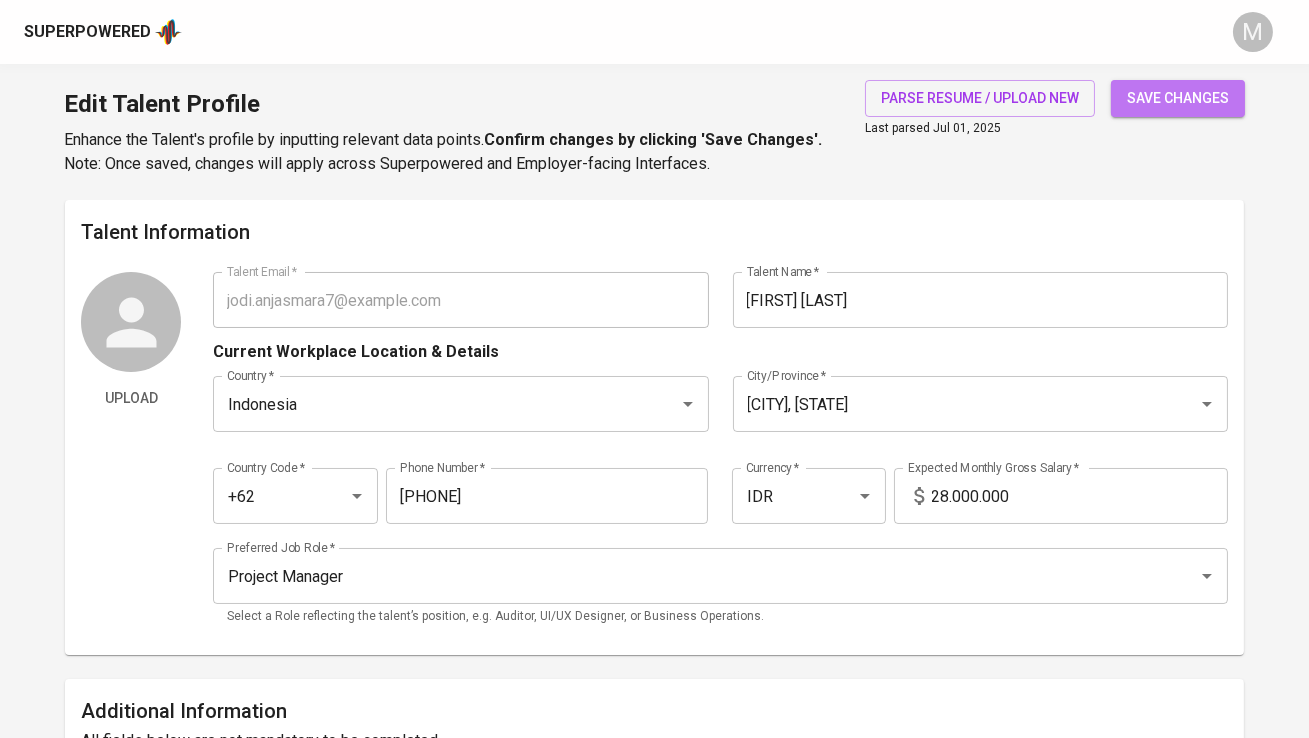 click on "save changes" at bounding box center [1178, 98] 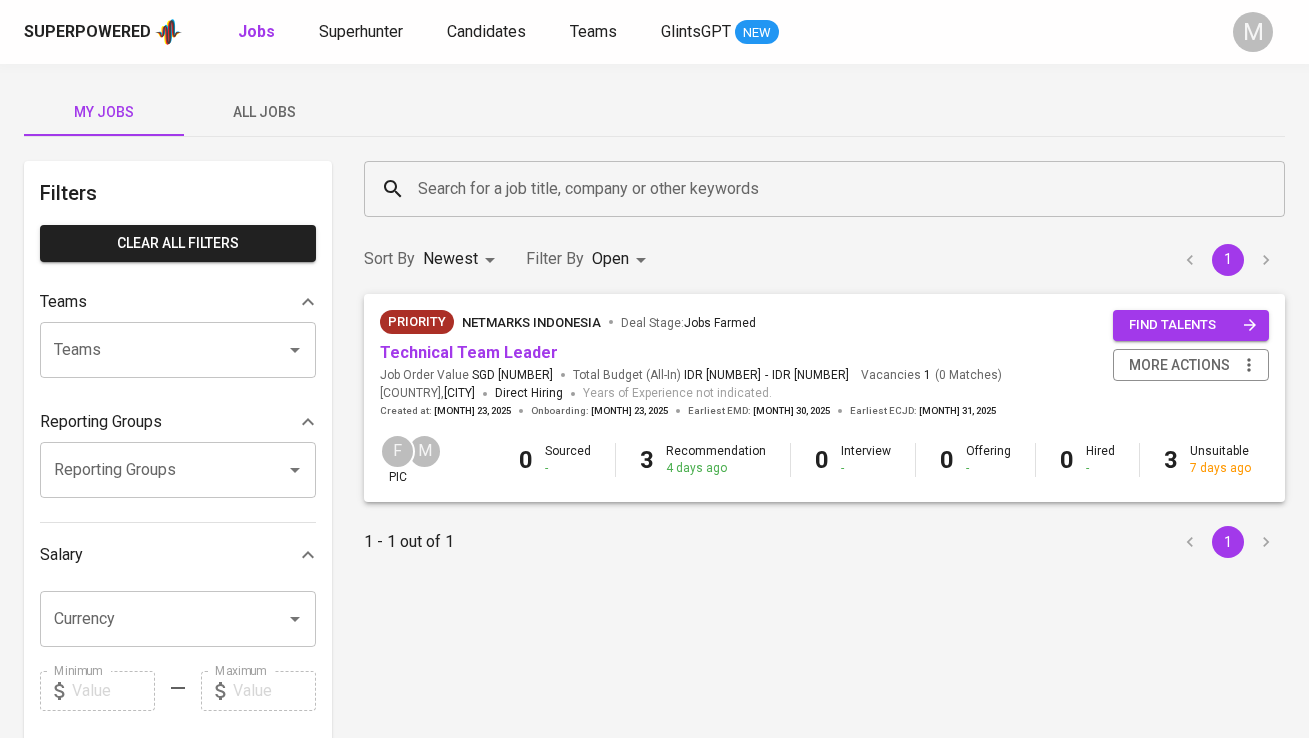scroll, scrollTop: 0, scrollLeft: 0, axis: both 